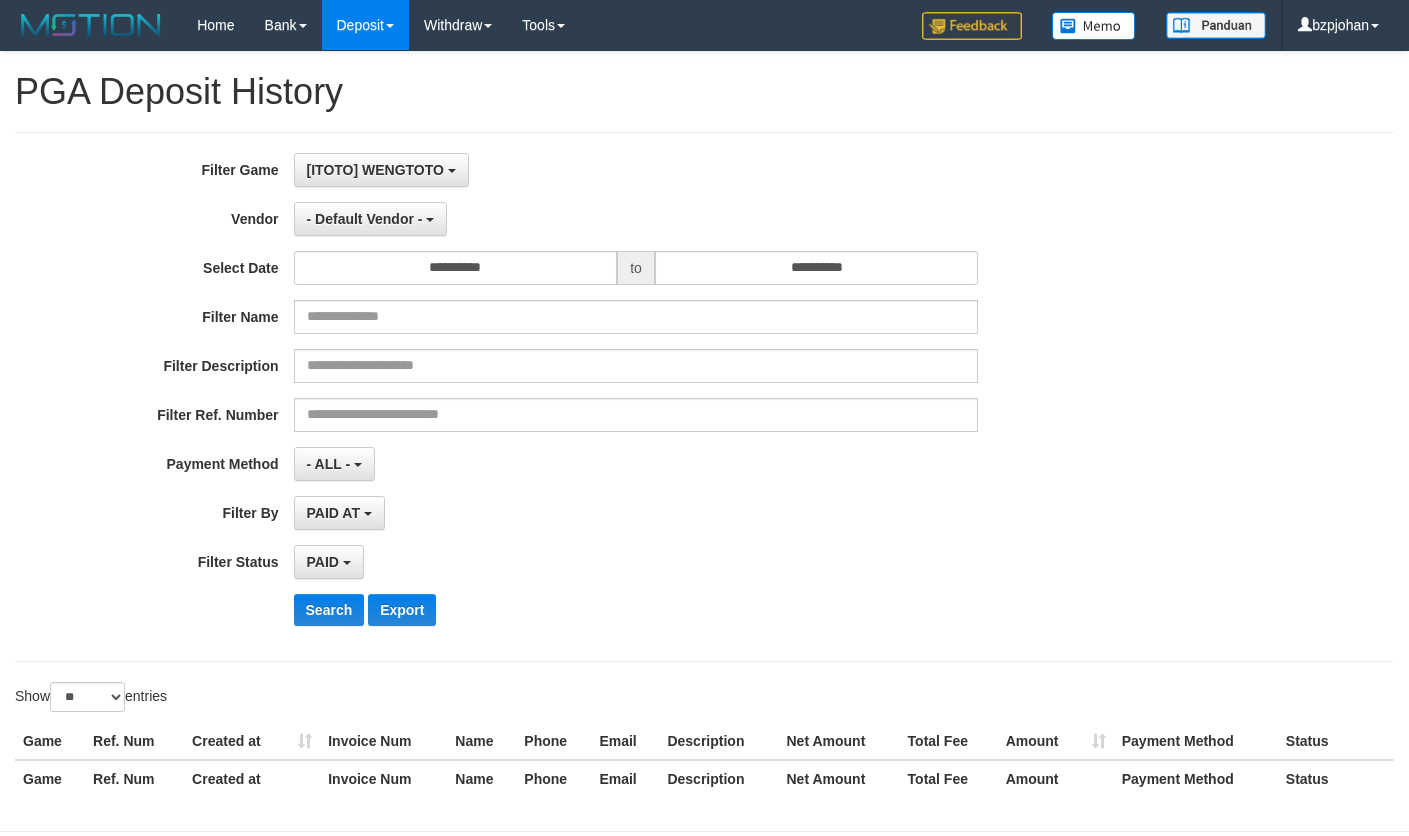 select on "*" 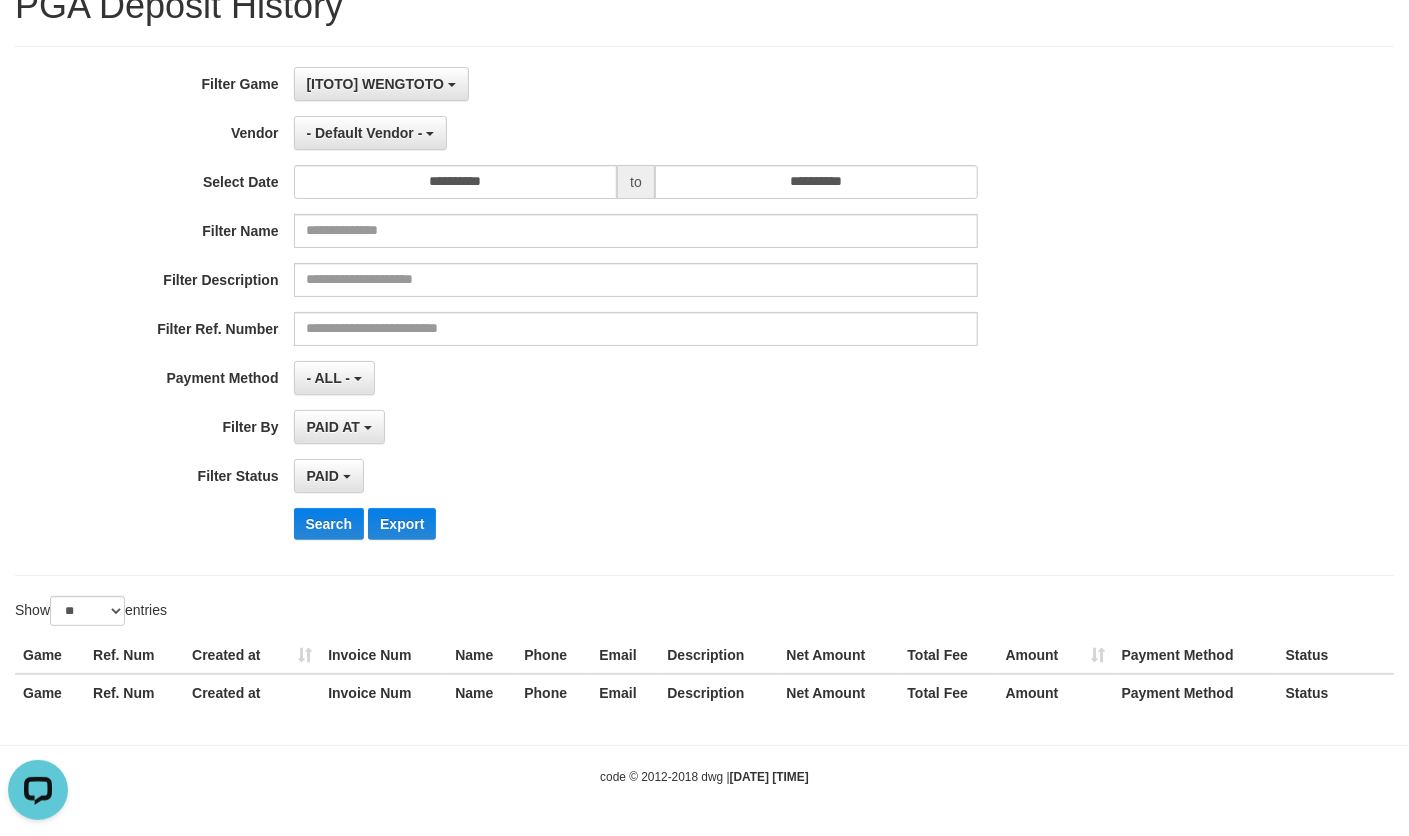 scroll, scrollTop: 0, scrollLeft: 0, axis: both 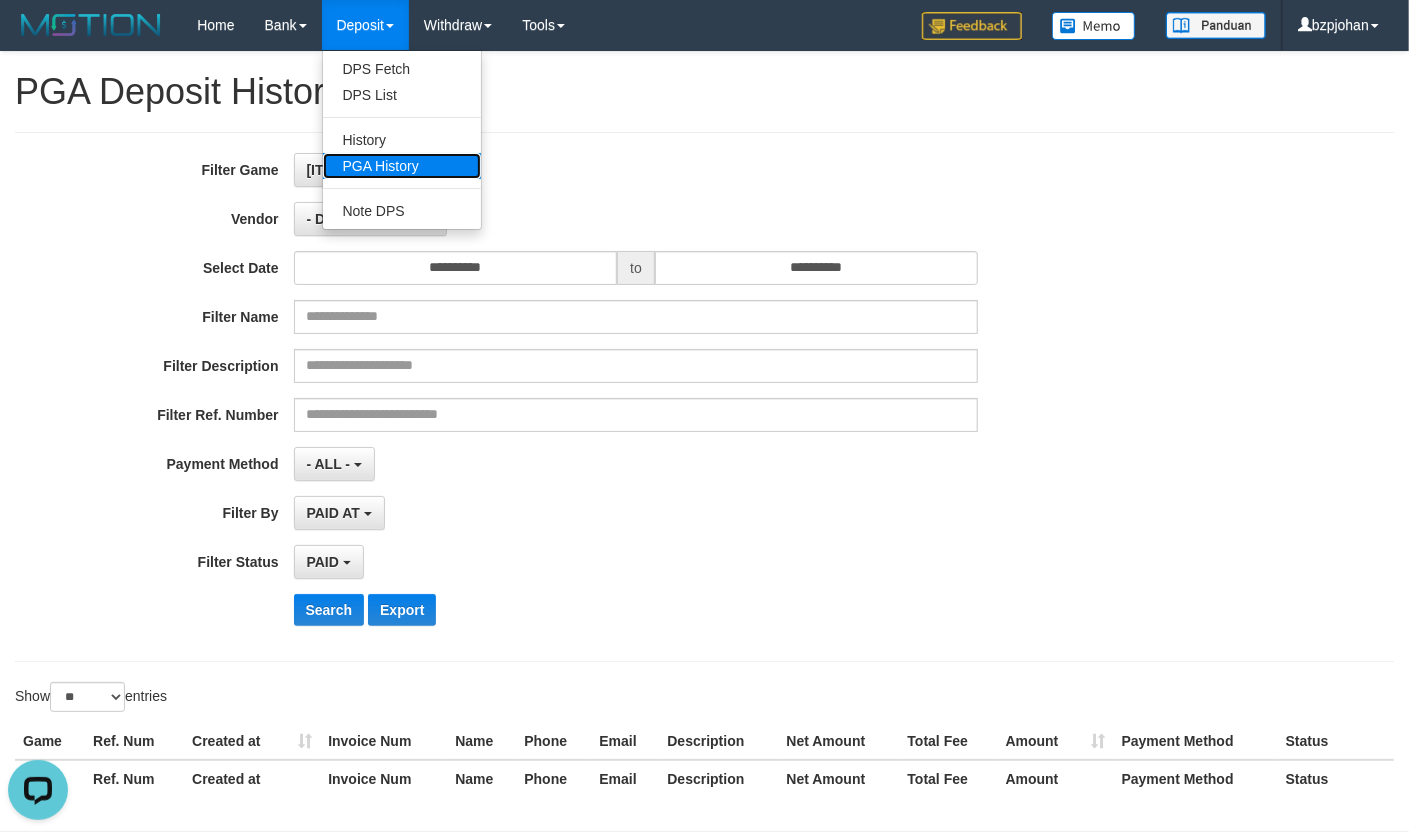 click on "PGA History" at bounding box center [402, 166] 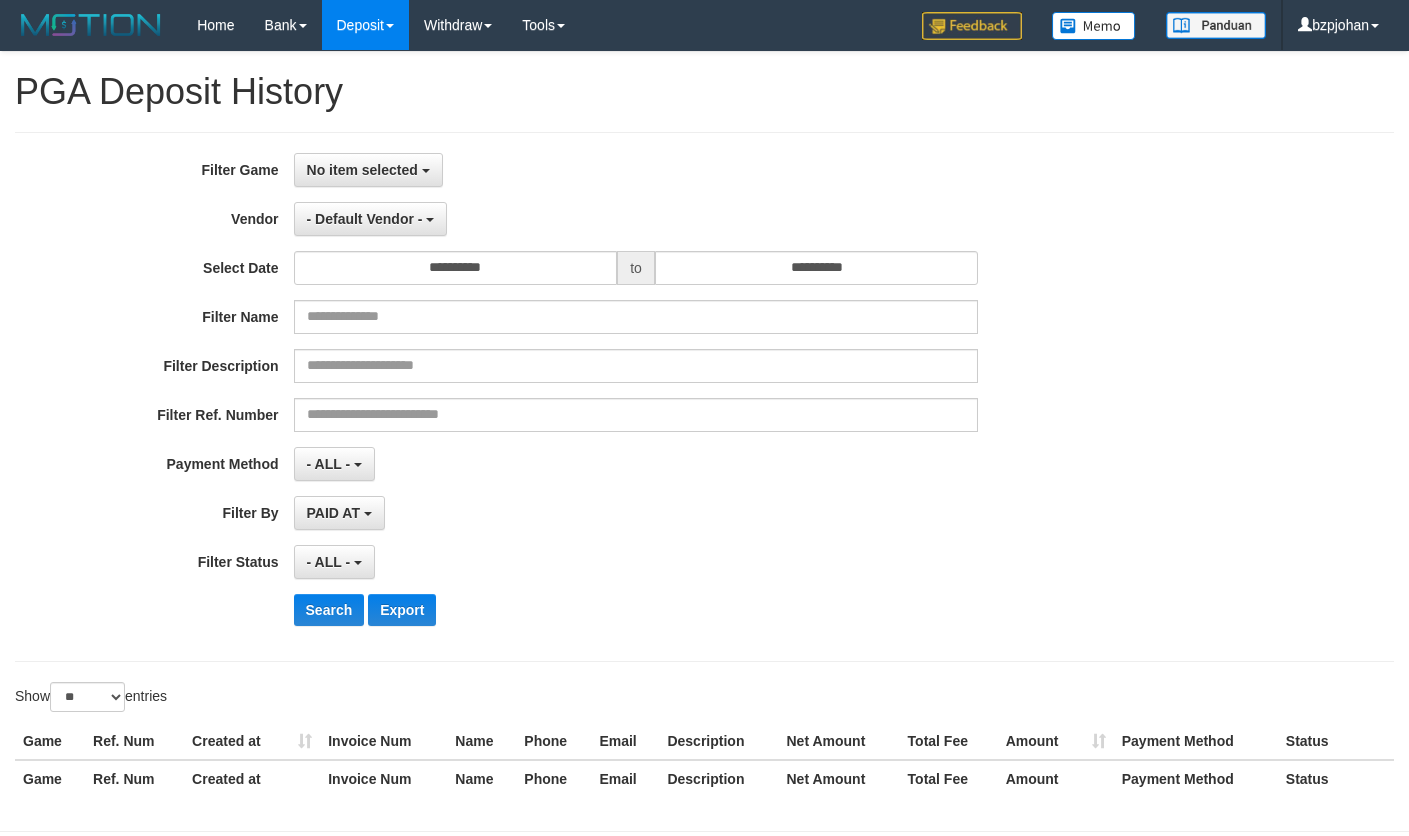 select 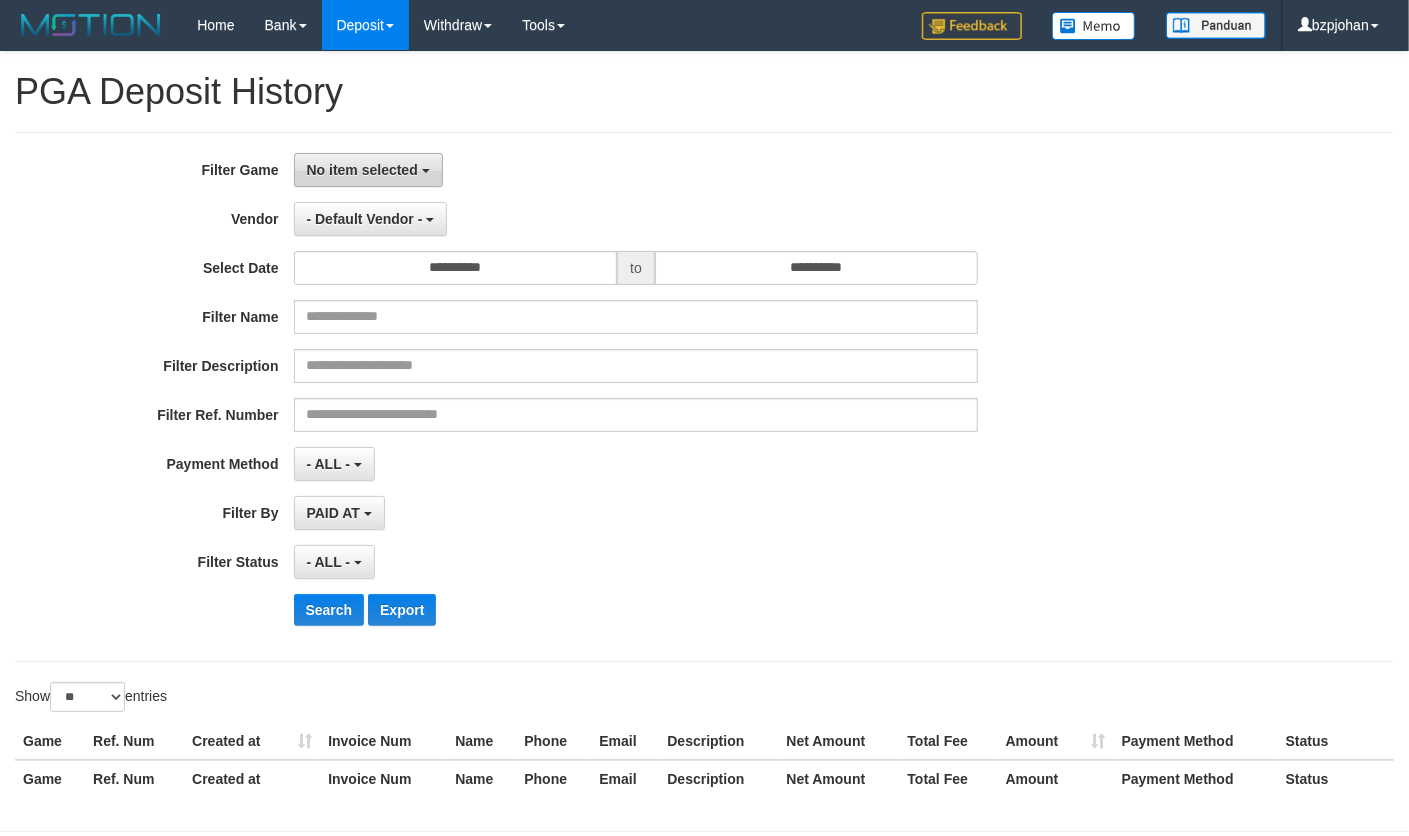 click on "No item selected" at bounding box center (362, 170) 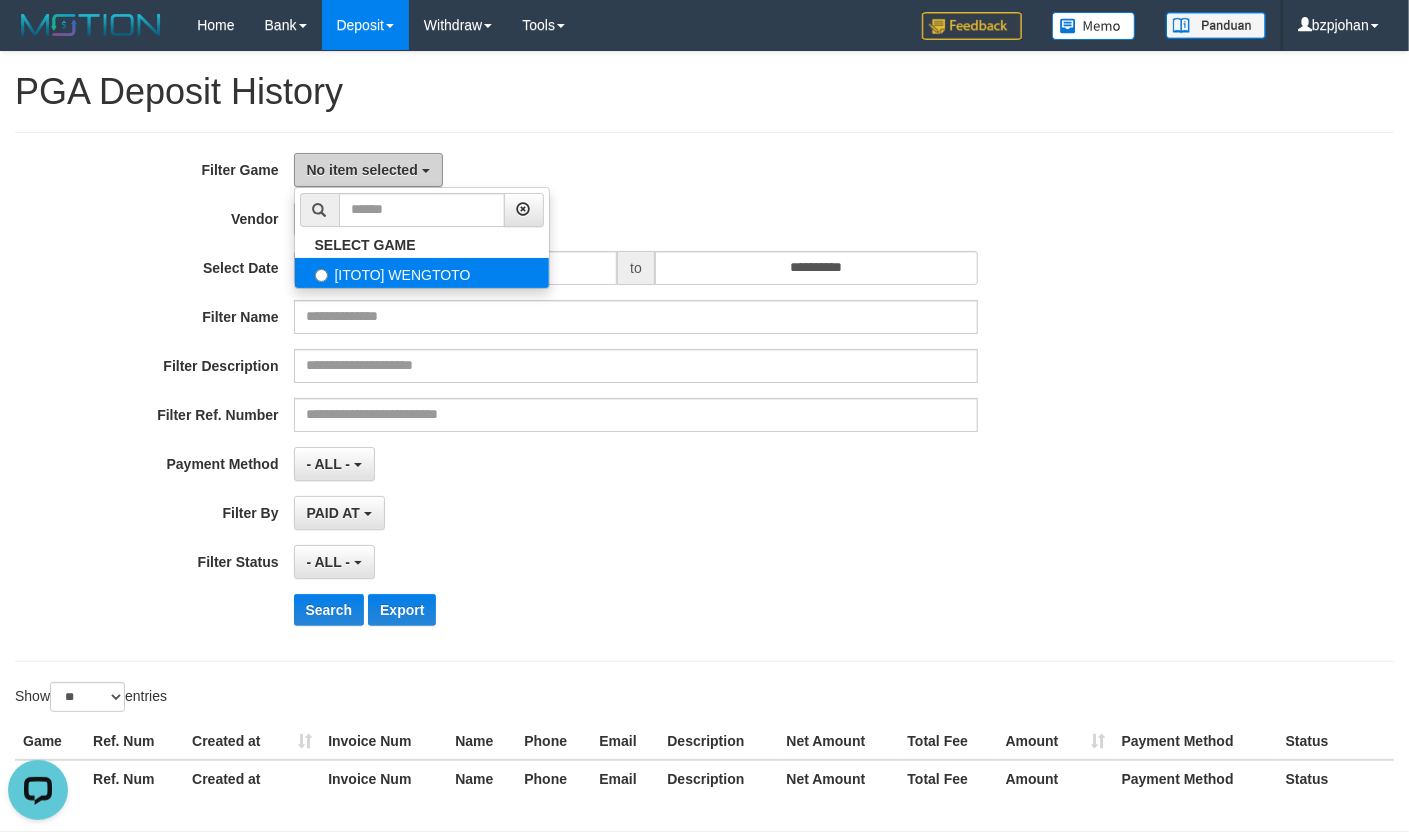 scroll, scrollTop: 0, scrollLeft: 0, axis: both 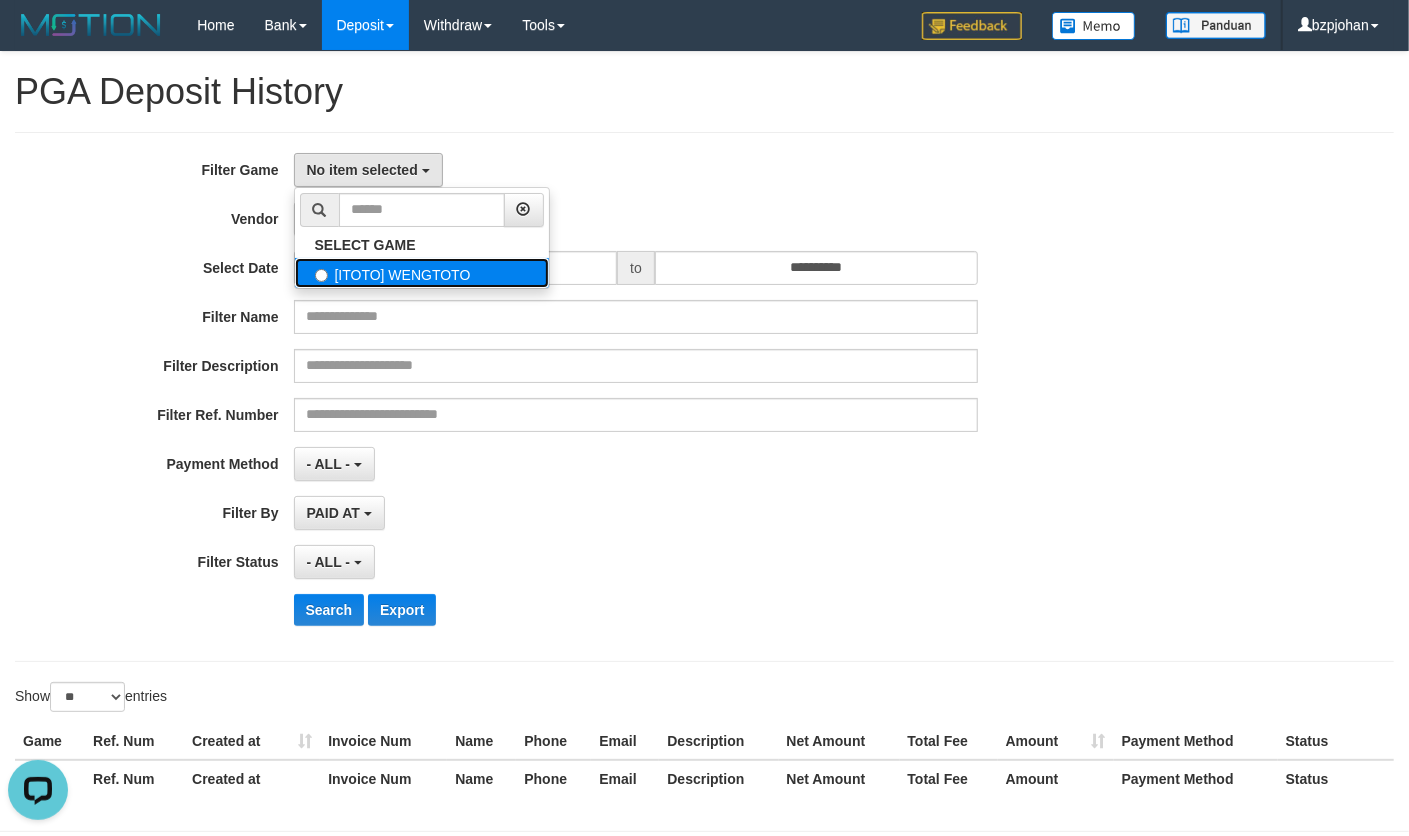 click on "[ITOTO] WENGTOTO" at bounding box center (422, 273) 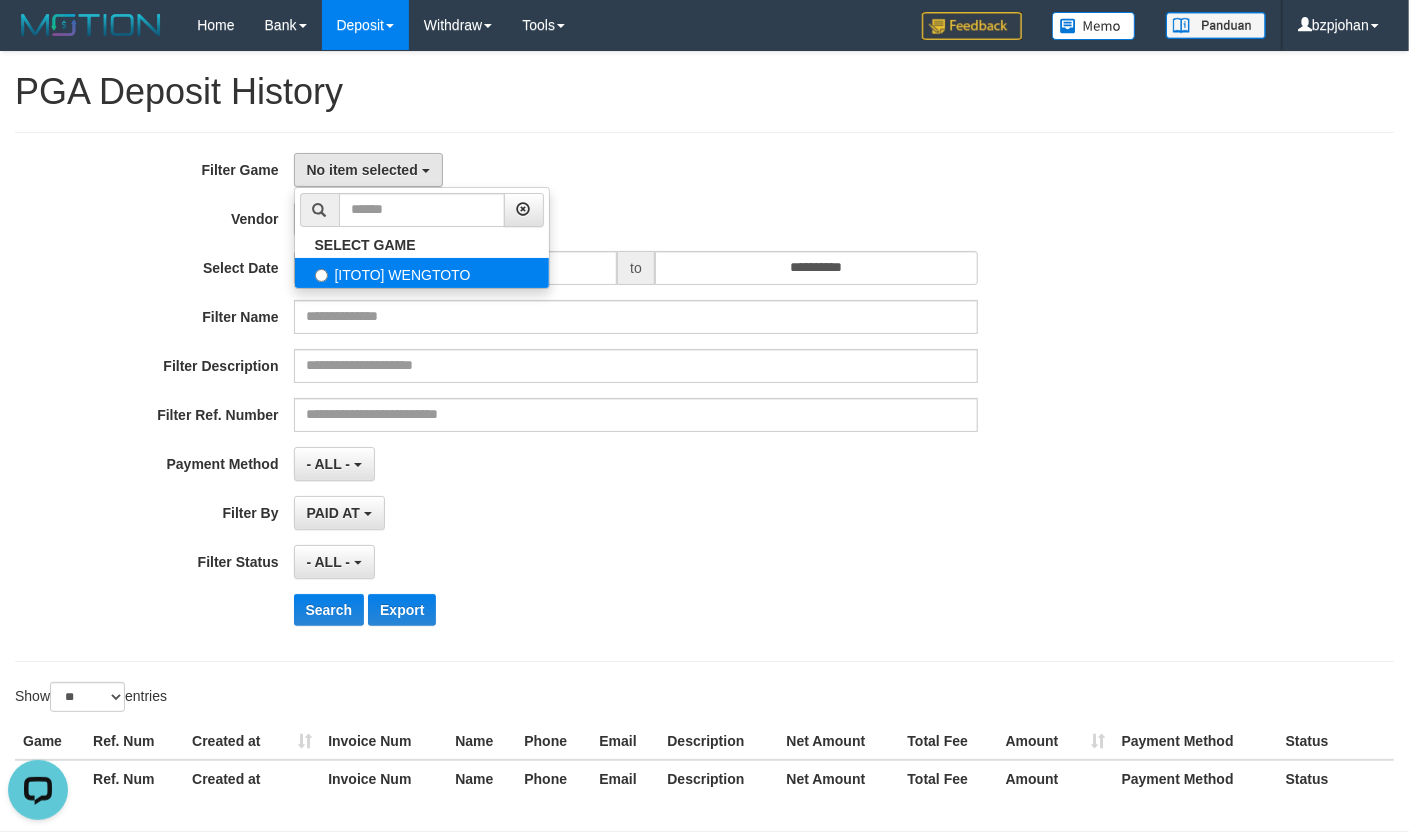 select on "****" 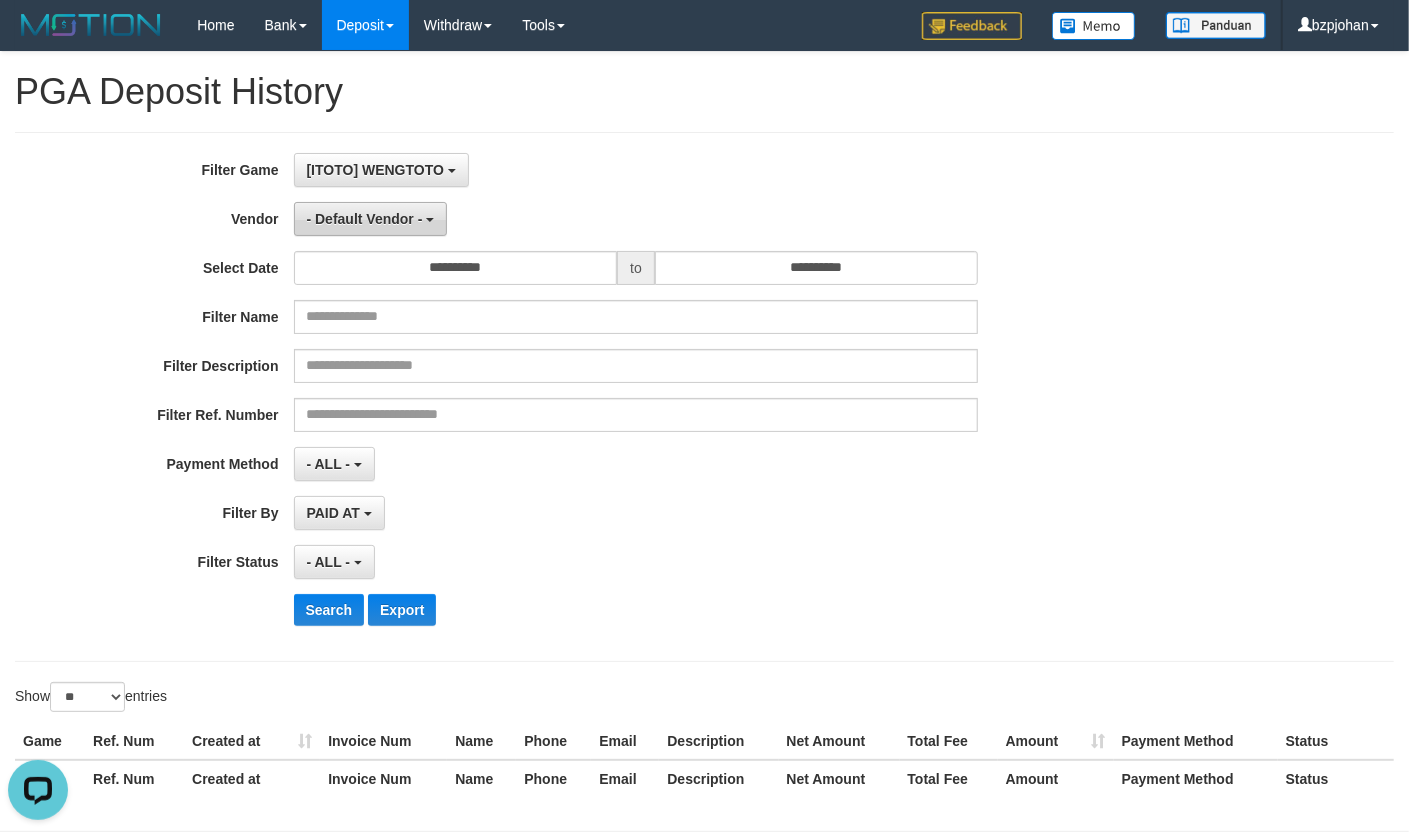 click on "- Default Vendor -" at bounding box center (371, 219) 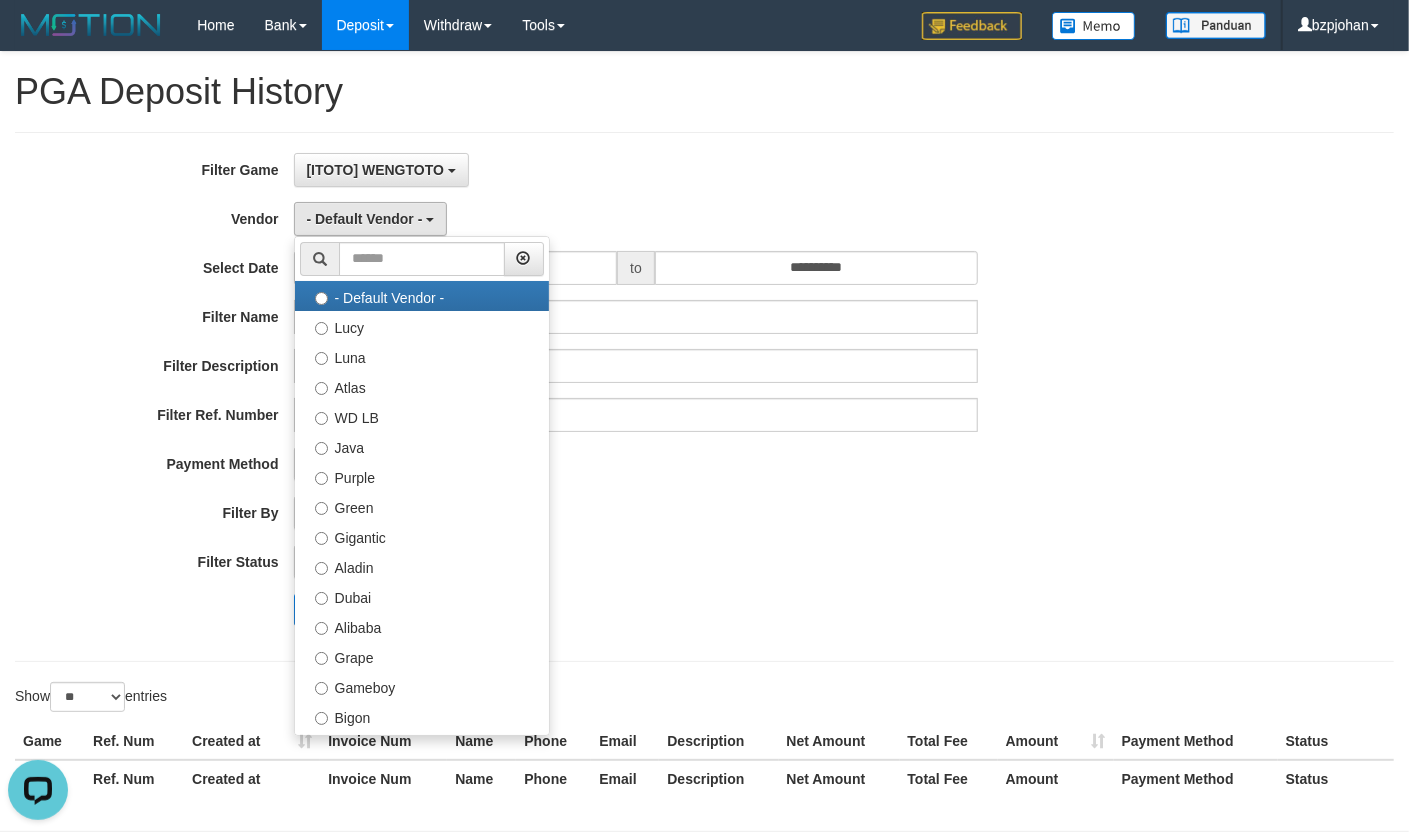 click on "[ITOTO] WENGTOTO
SELECT GAME
[ITOTO] WENGTOTO" at bounding box center [636, 170] 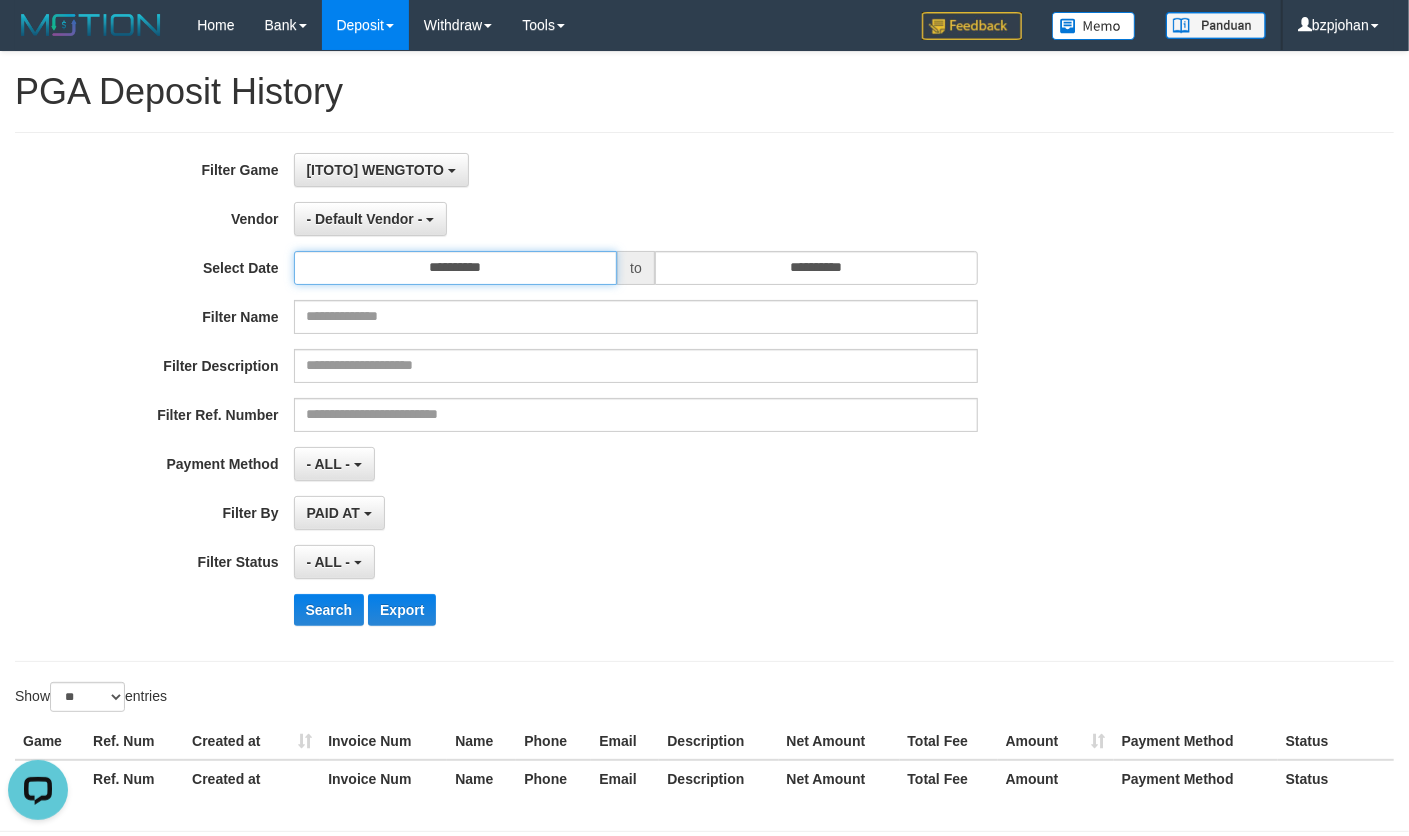click on "**********" at bounding box center (456, 268) 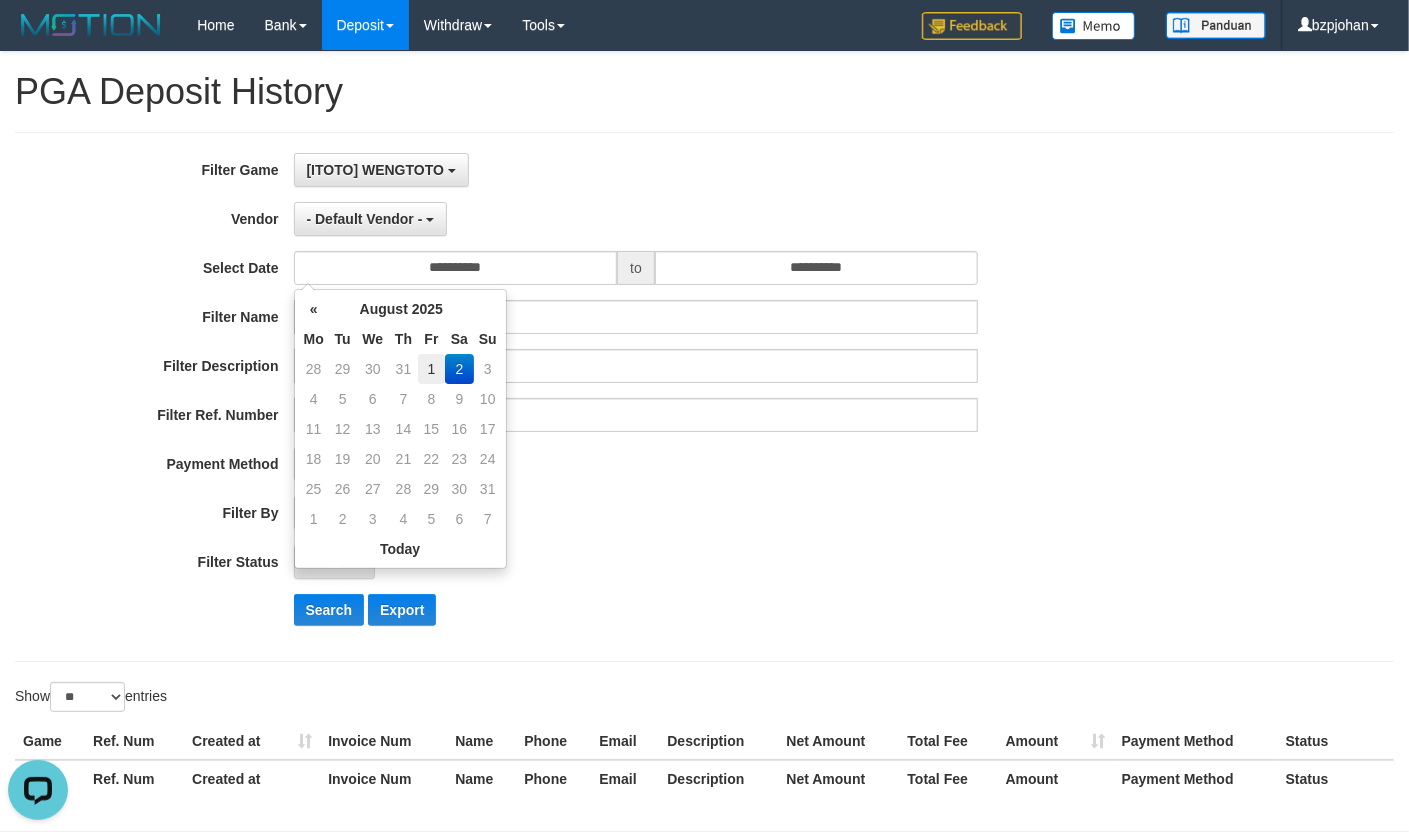 click on "1" at bounding box center [431, 369] 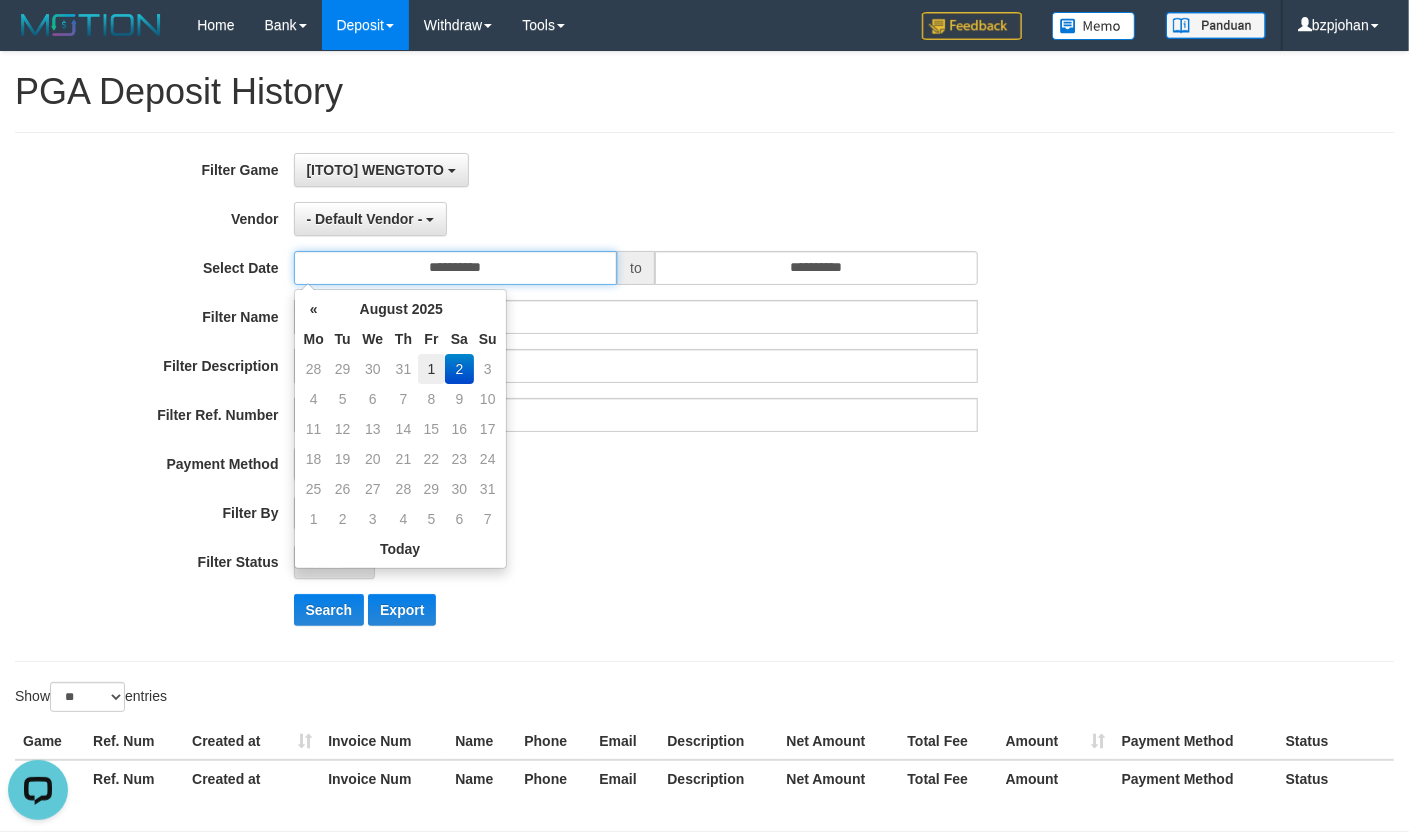 type on "**********" 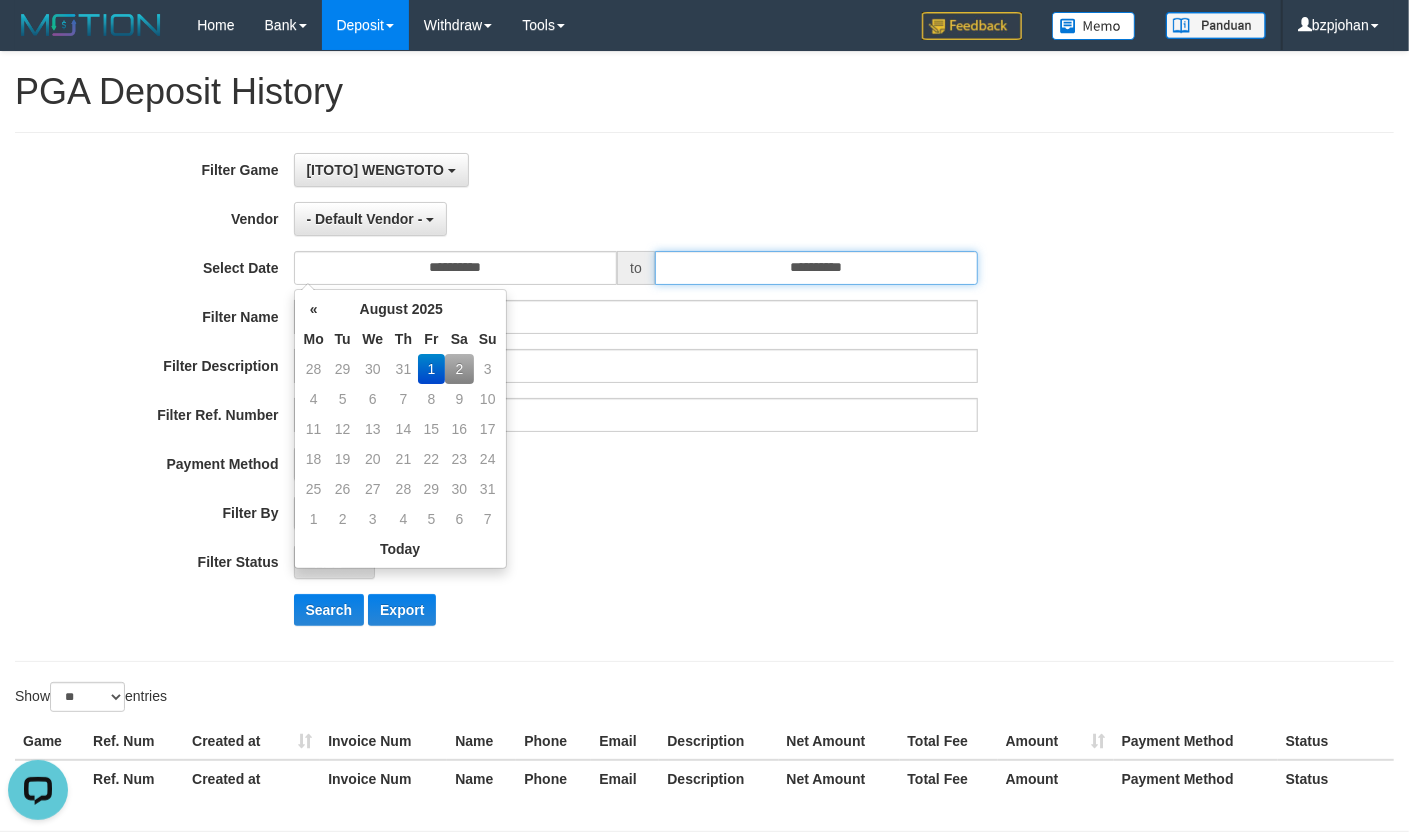 click on "**********" at bounding box center [817, 268] 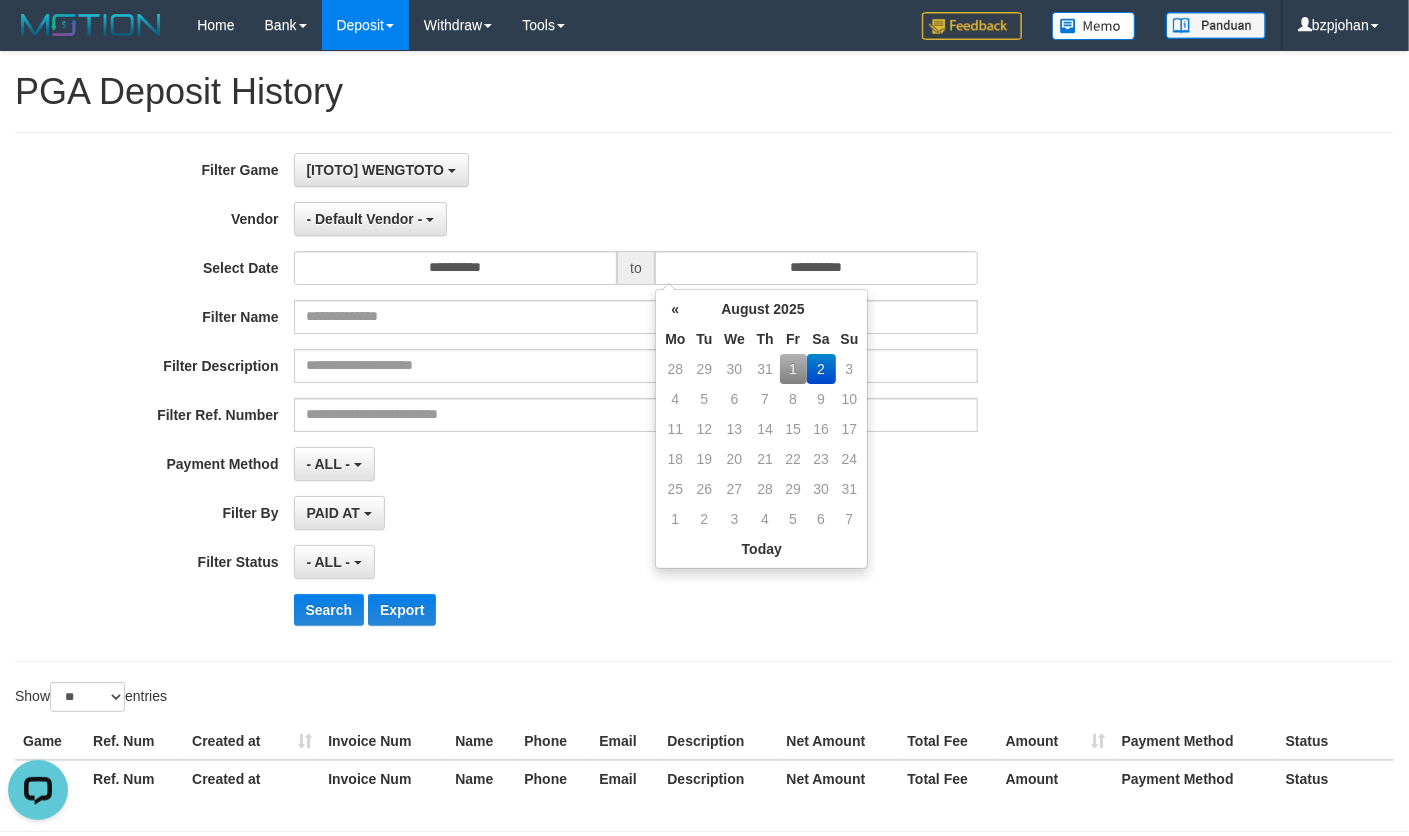 click on "1" at bounding box center [793, 369] 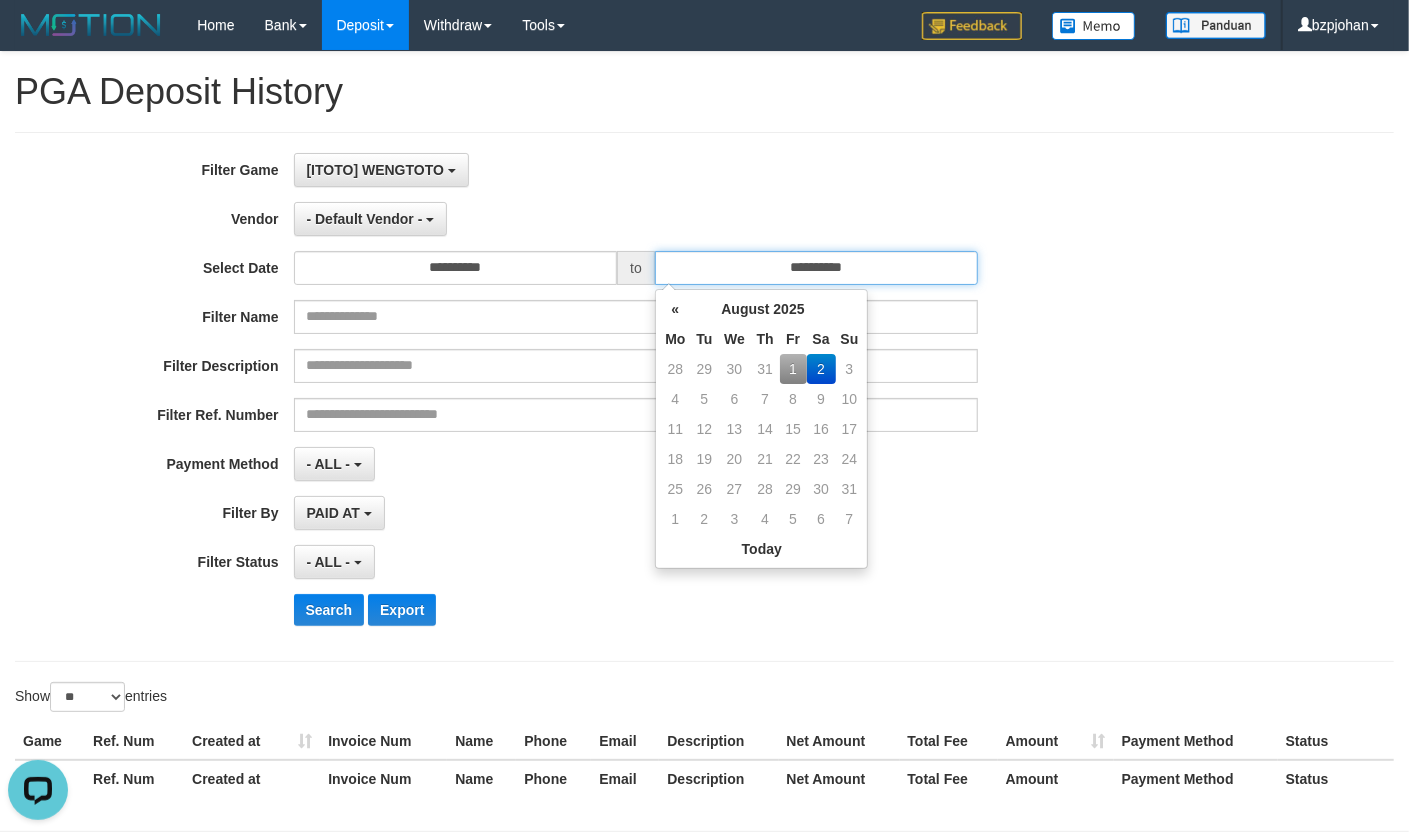 type on "**********" 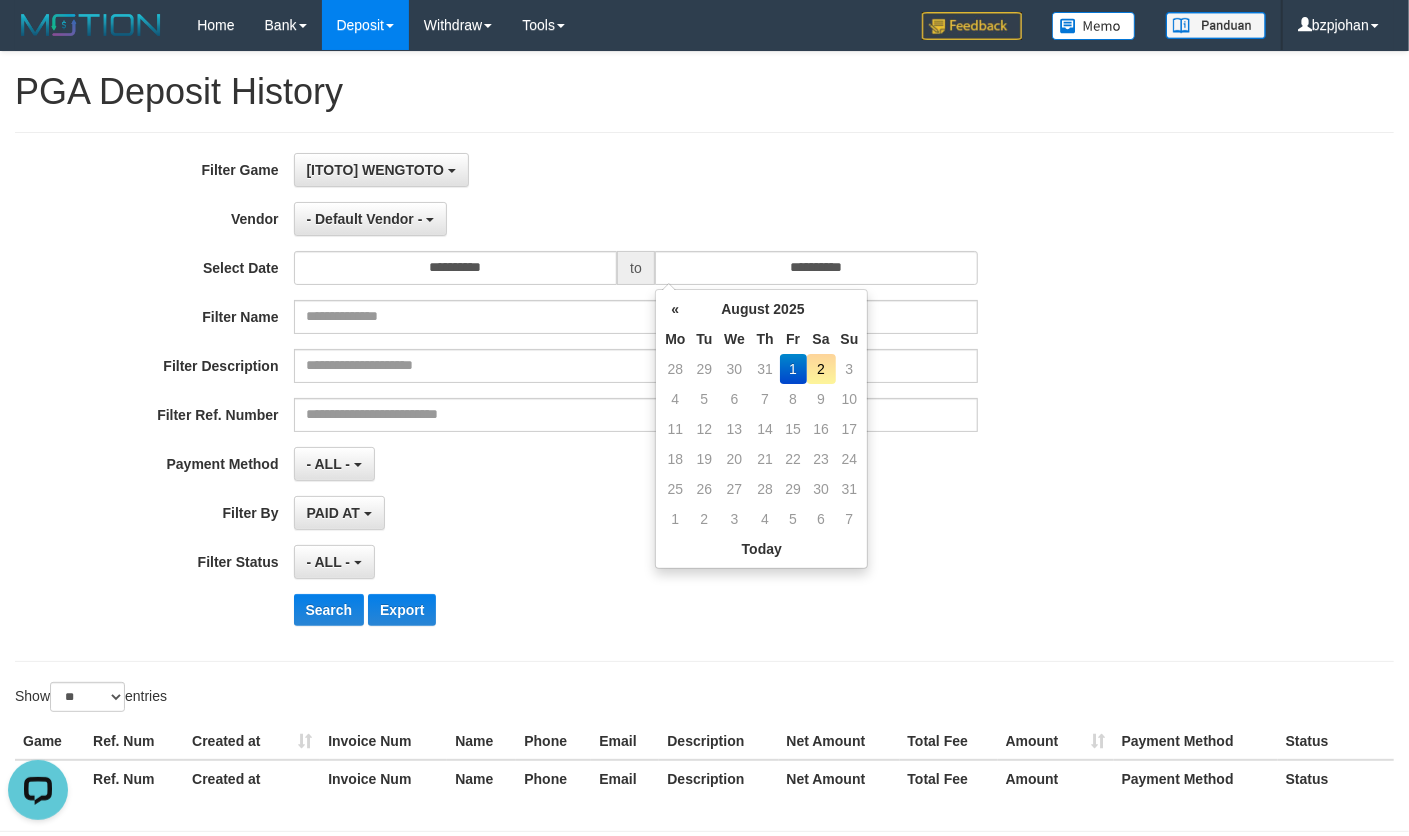 click on "[ITOTO] WENGTOTO
SELECT GAME
[ITOTO] WENGTOTO" at bounding box center [636, 170] 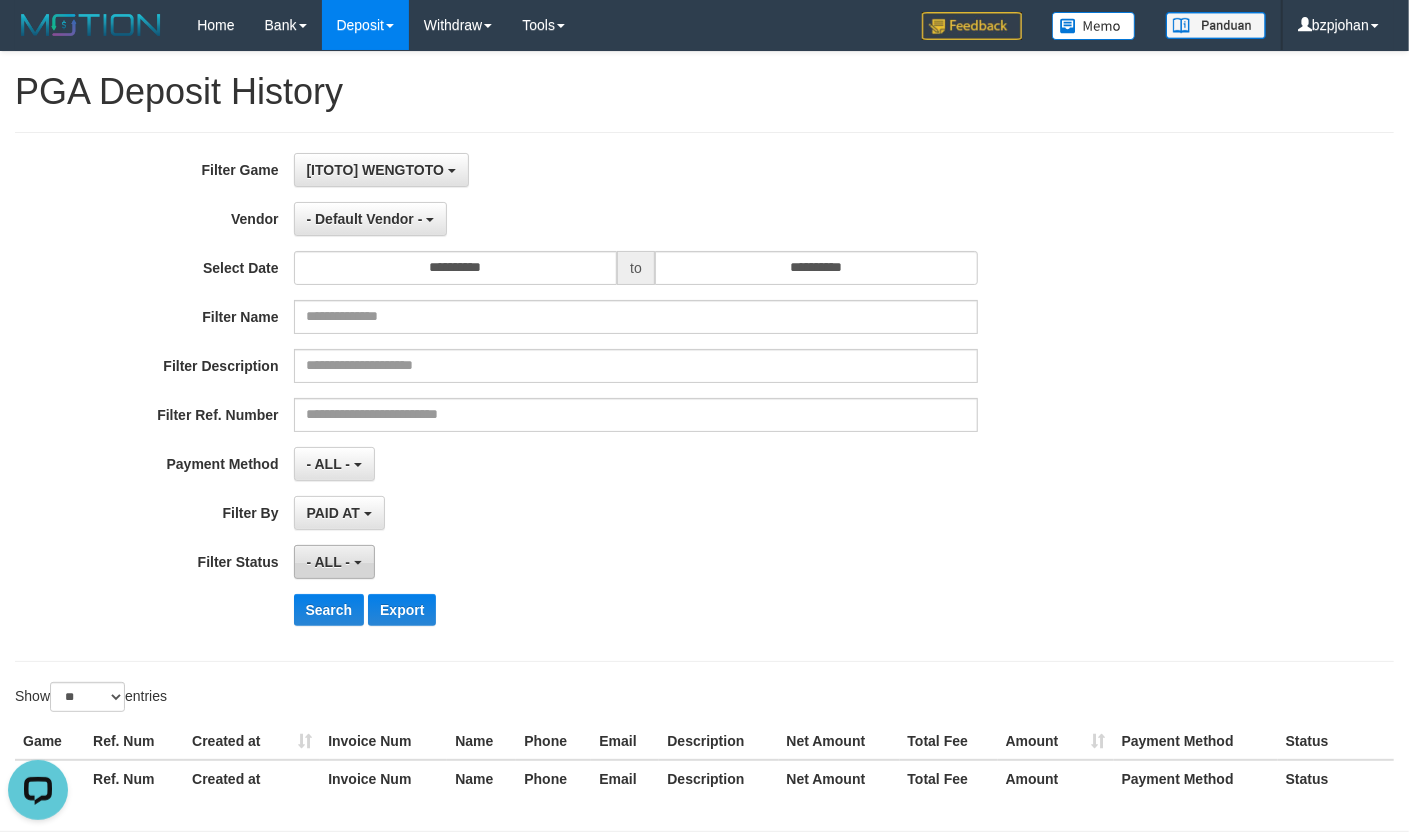 click on "- ALL -" at bounding box center (329, 562) 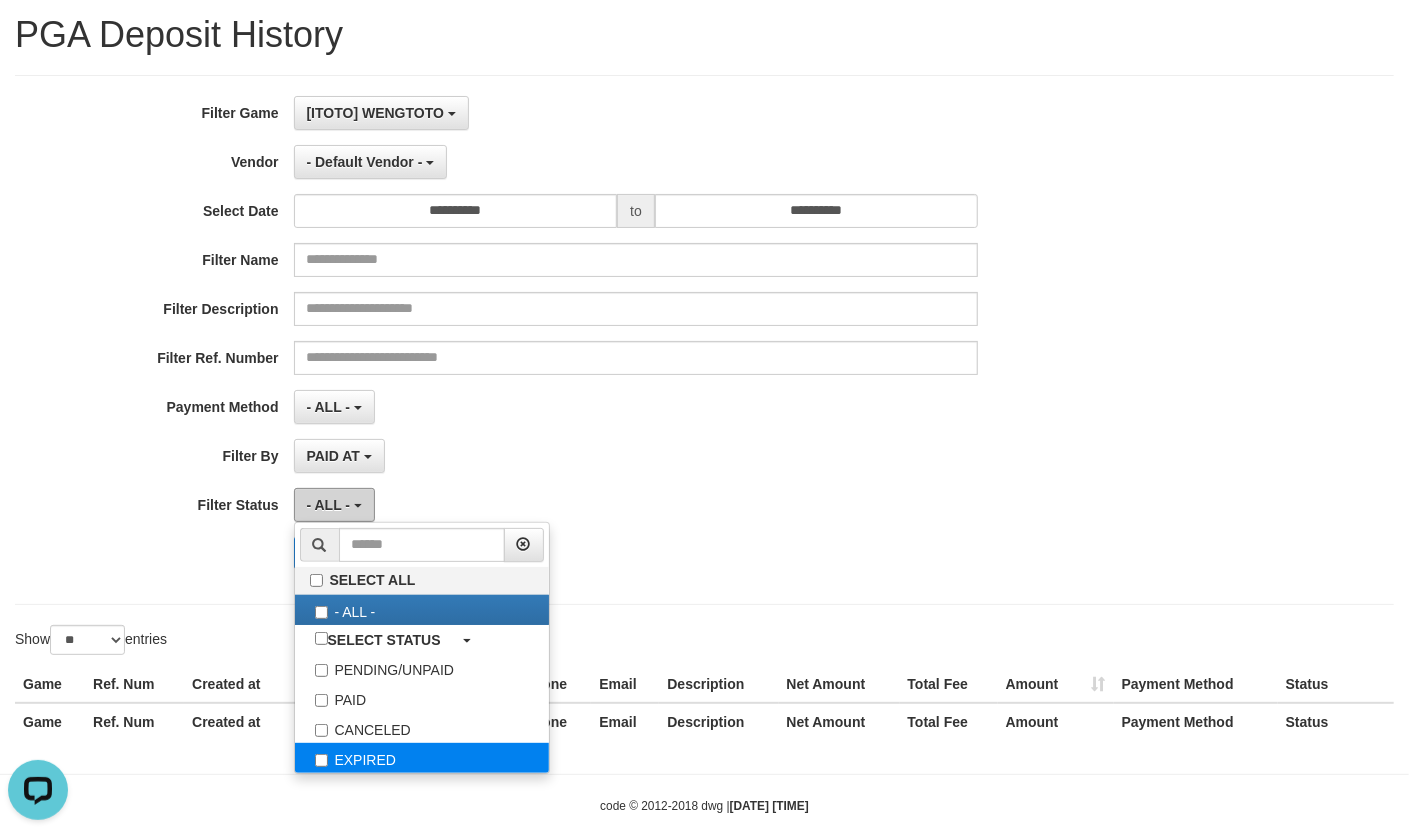 scroll, scrollTop: 89, scrollLeft: 0, axis: vertical 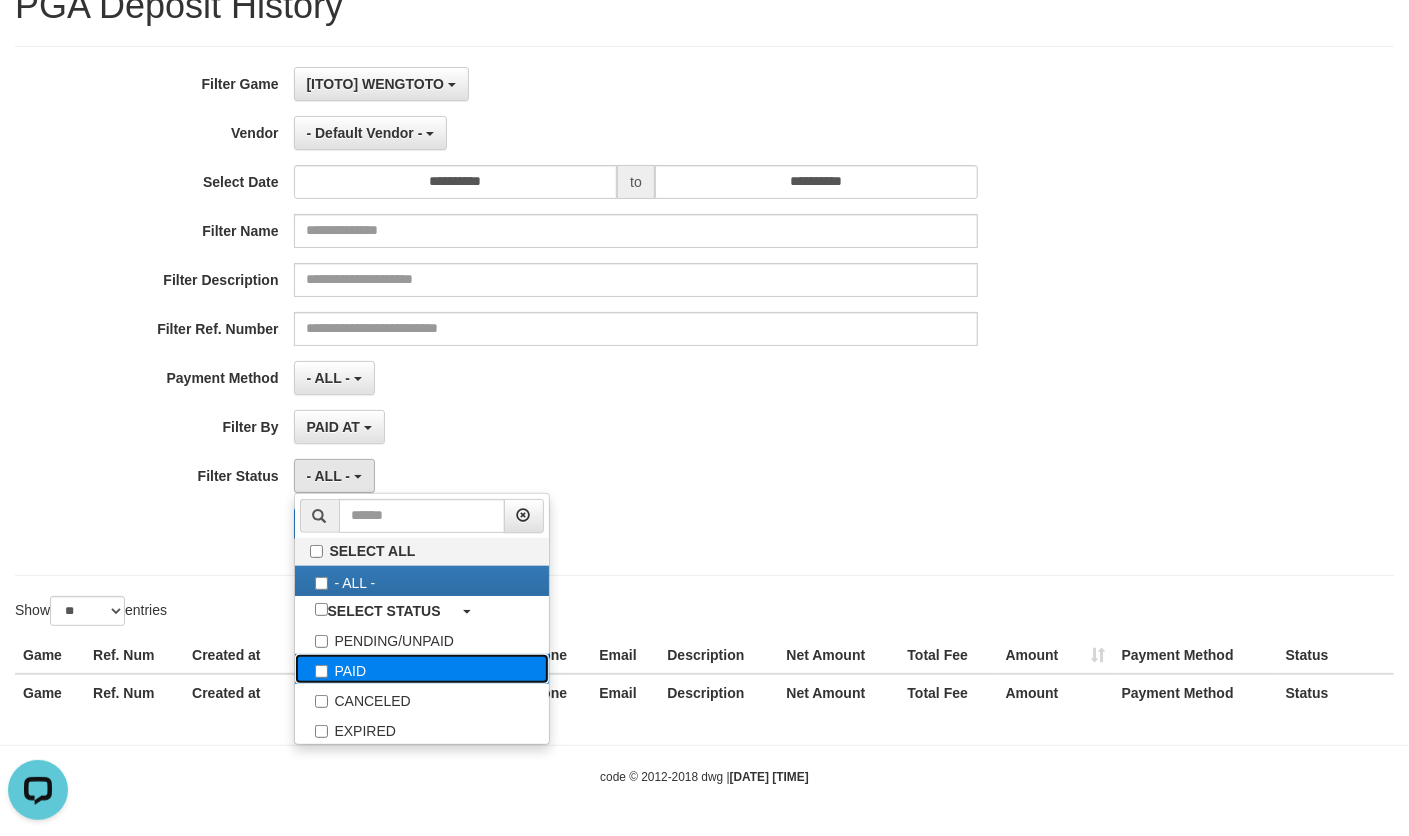 click on "PAID" at bounding box center (422, 669) 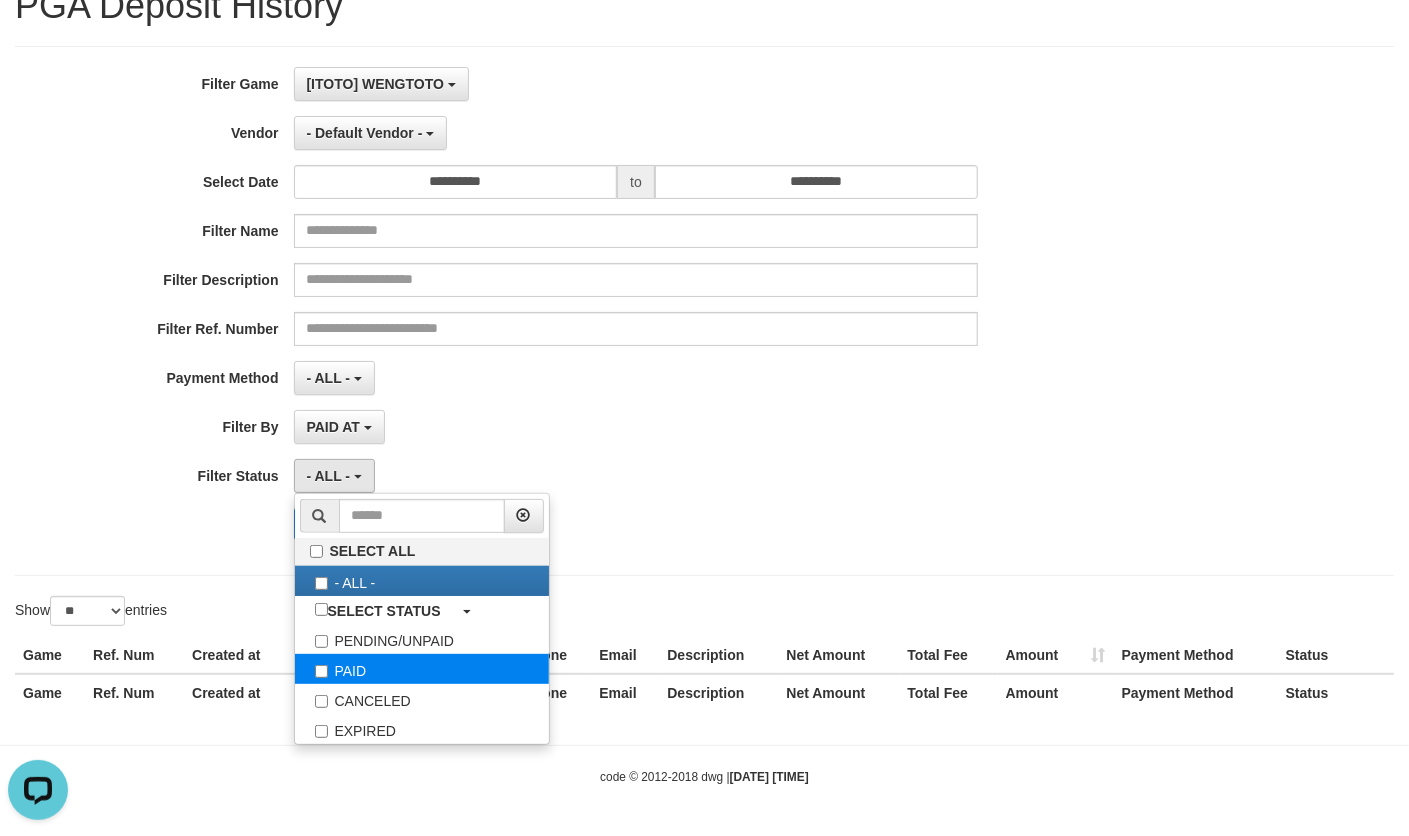 select on "*" 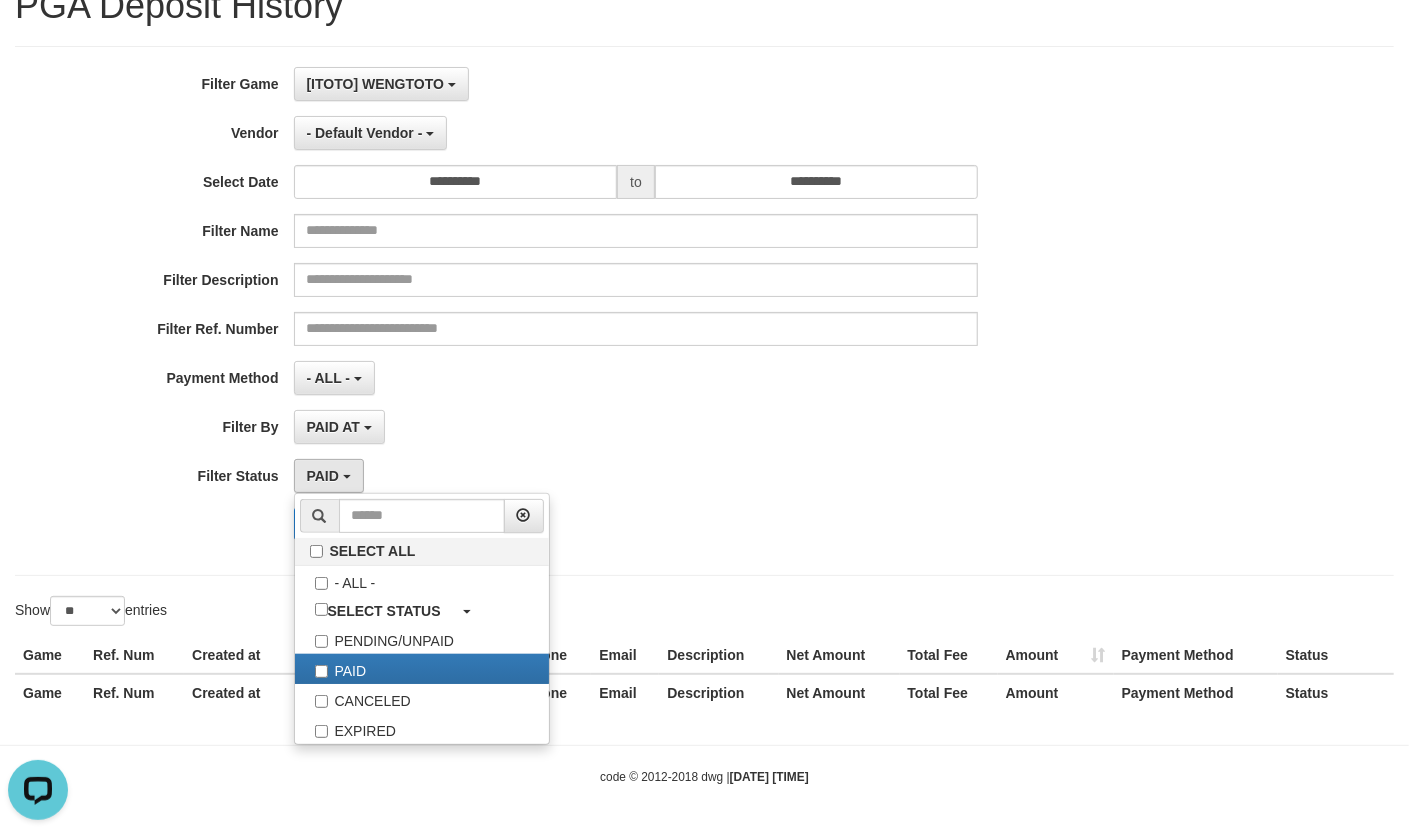 click on "**********" at bounding box center (587, 311) 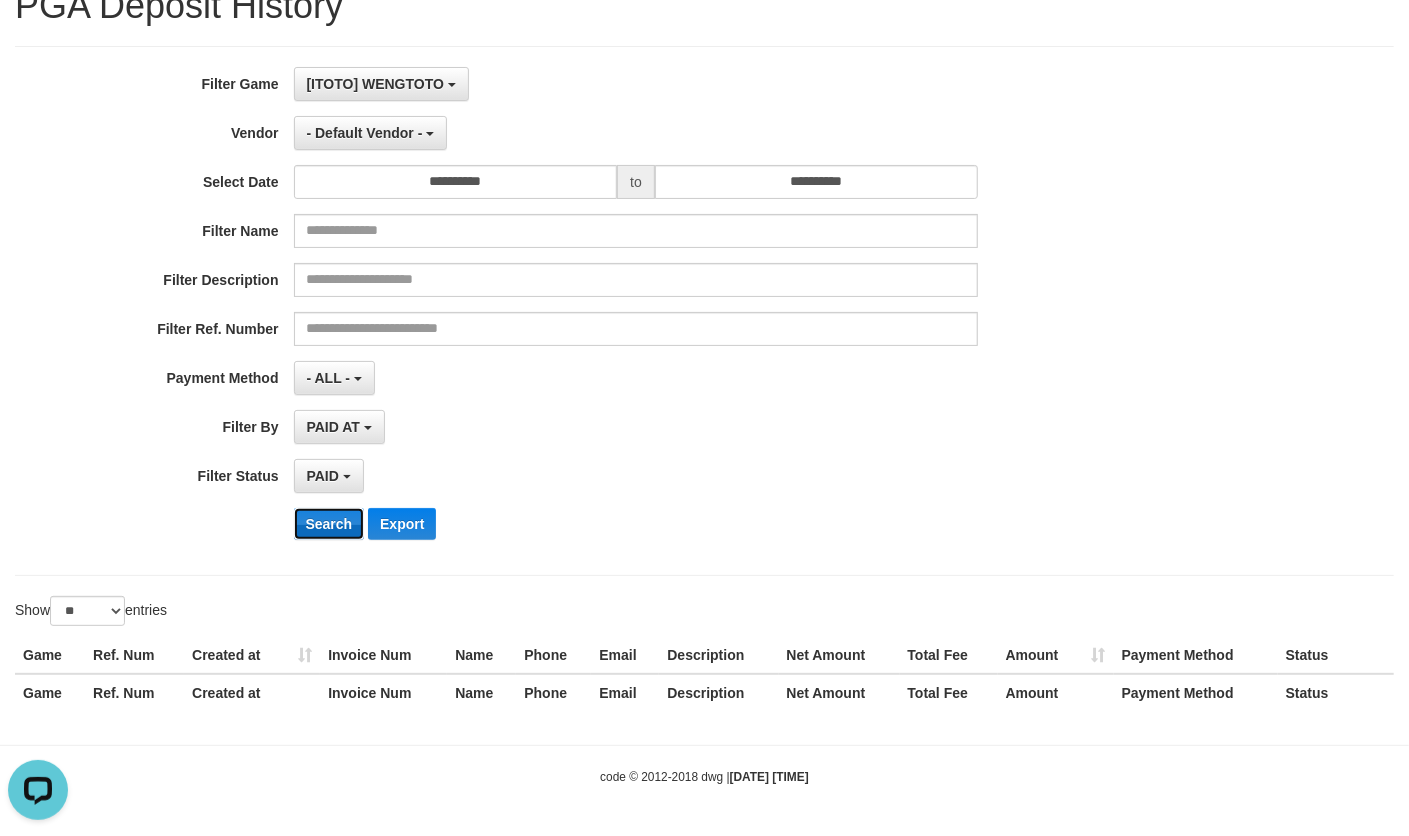 click on "Search" at bounding box center (329, 524) 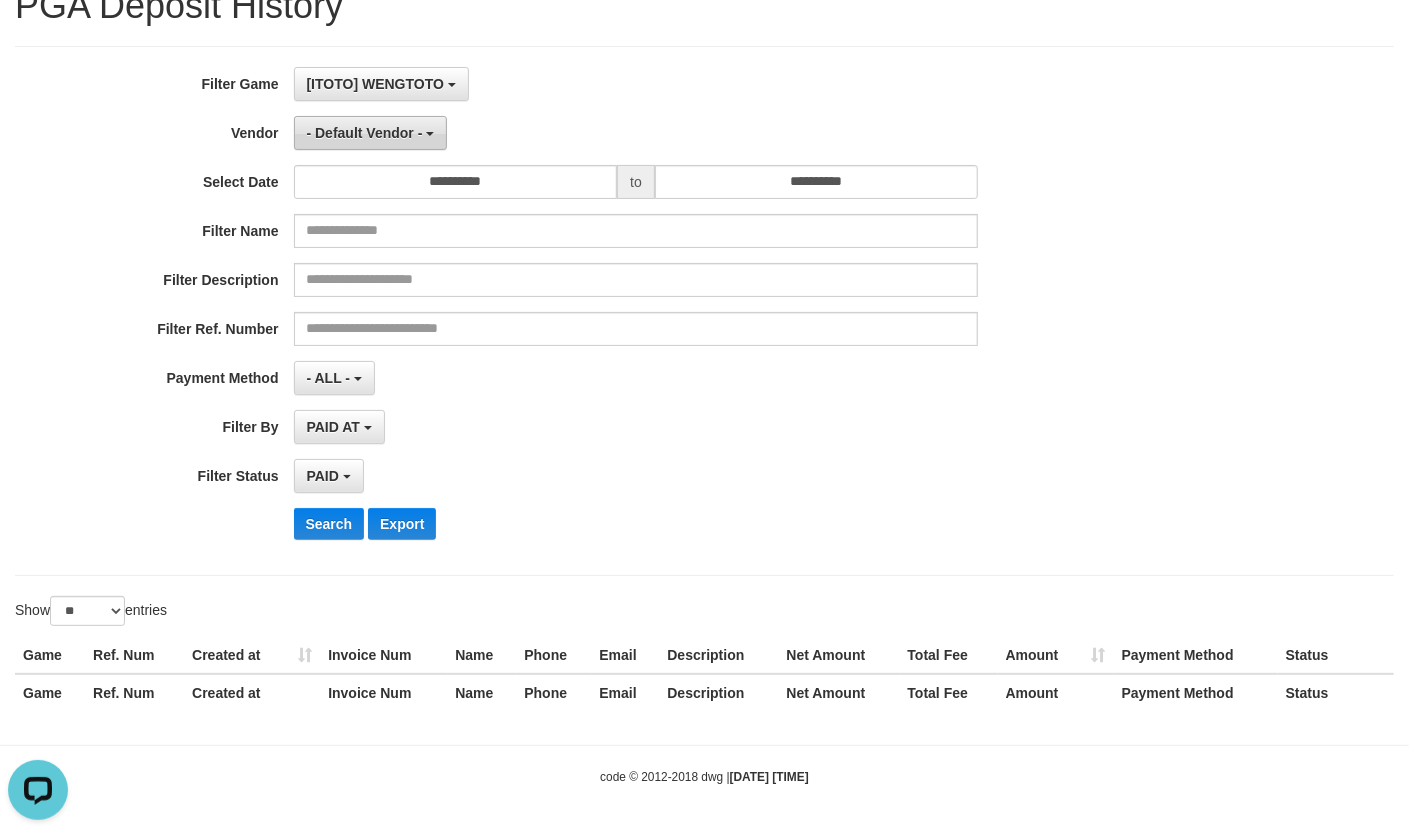 click on "- Default Vendor -" at bounding box center (365, 133) 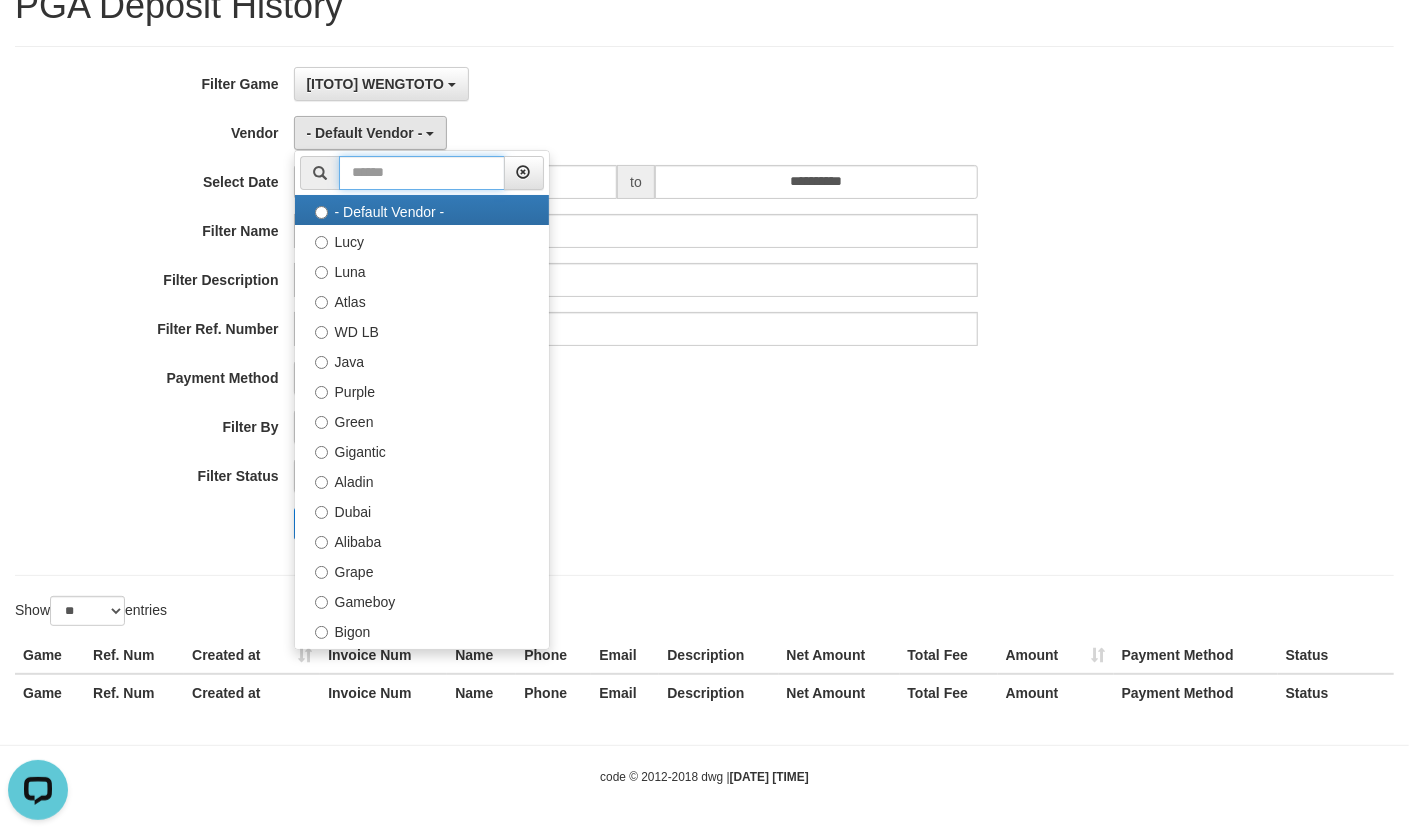 click at bounding box center (422, 173) 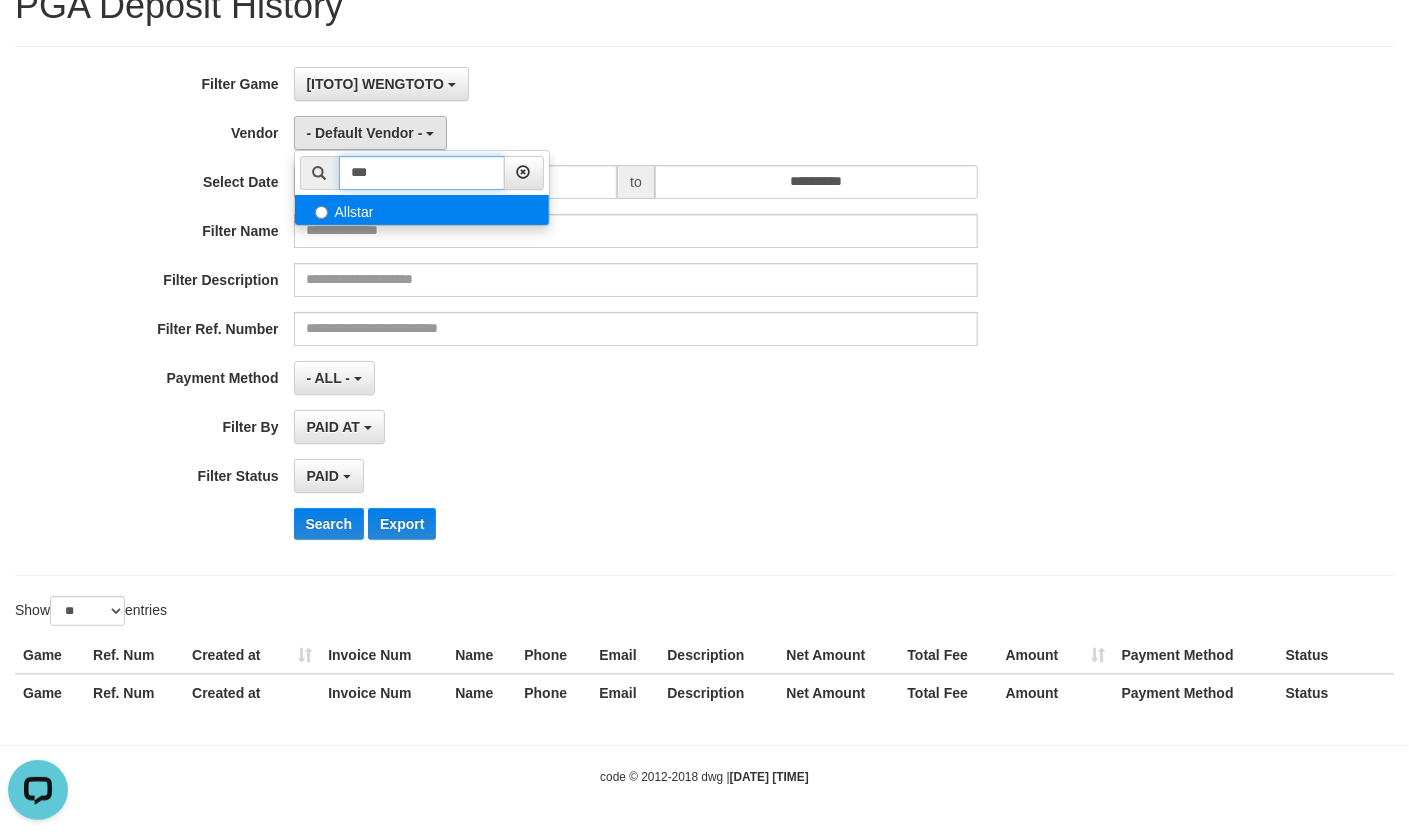 type on "***" 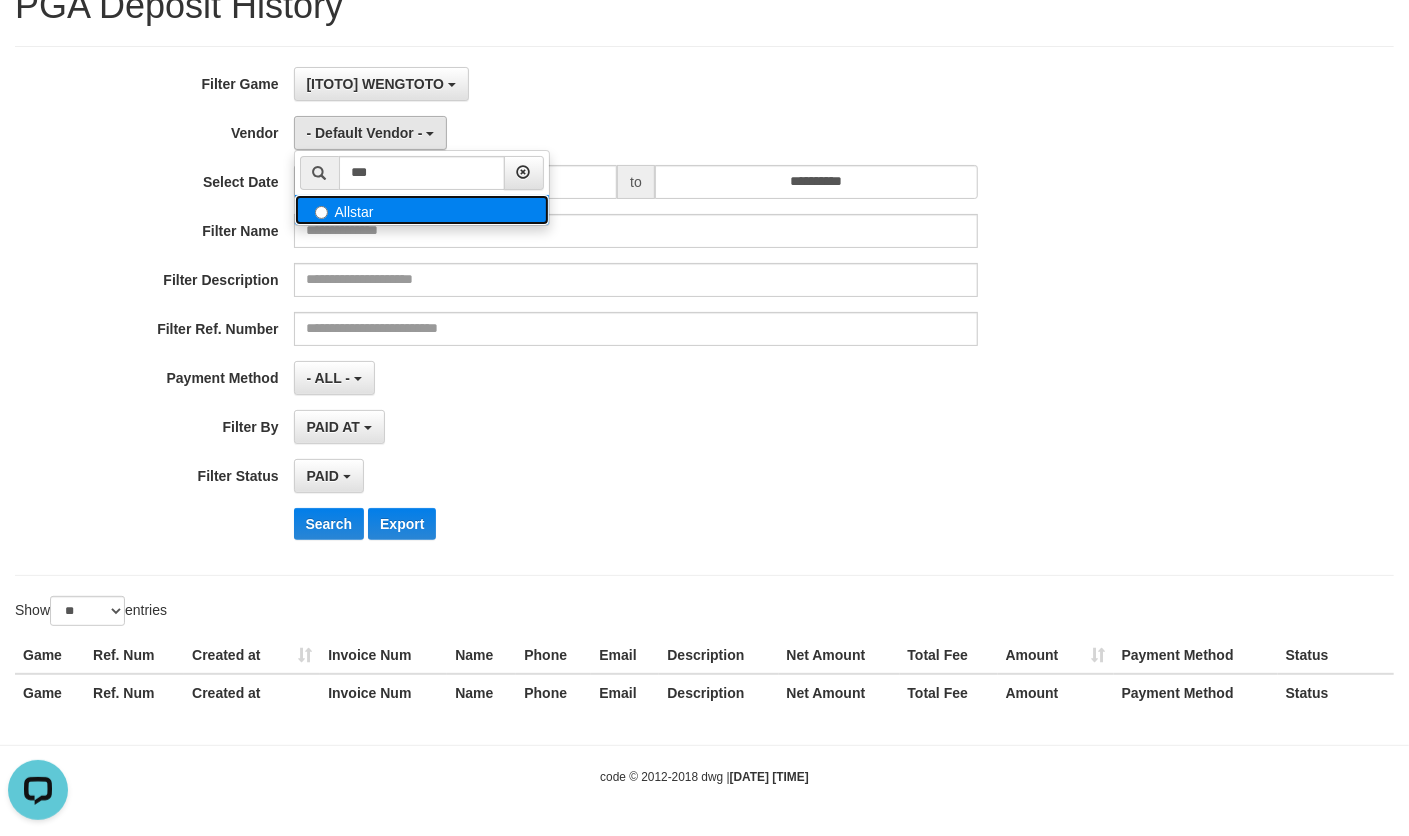 click on "Allstar" at bounding box center [422, 210] 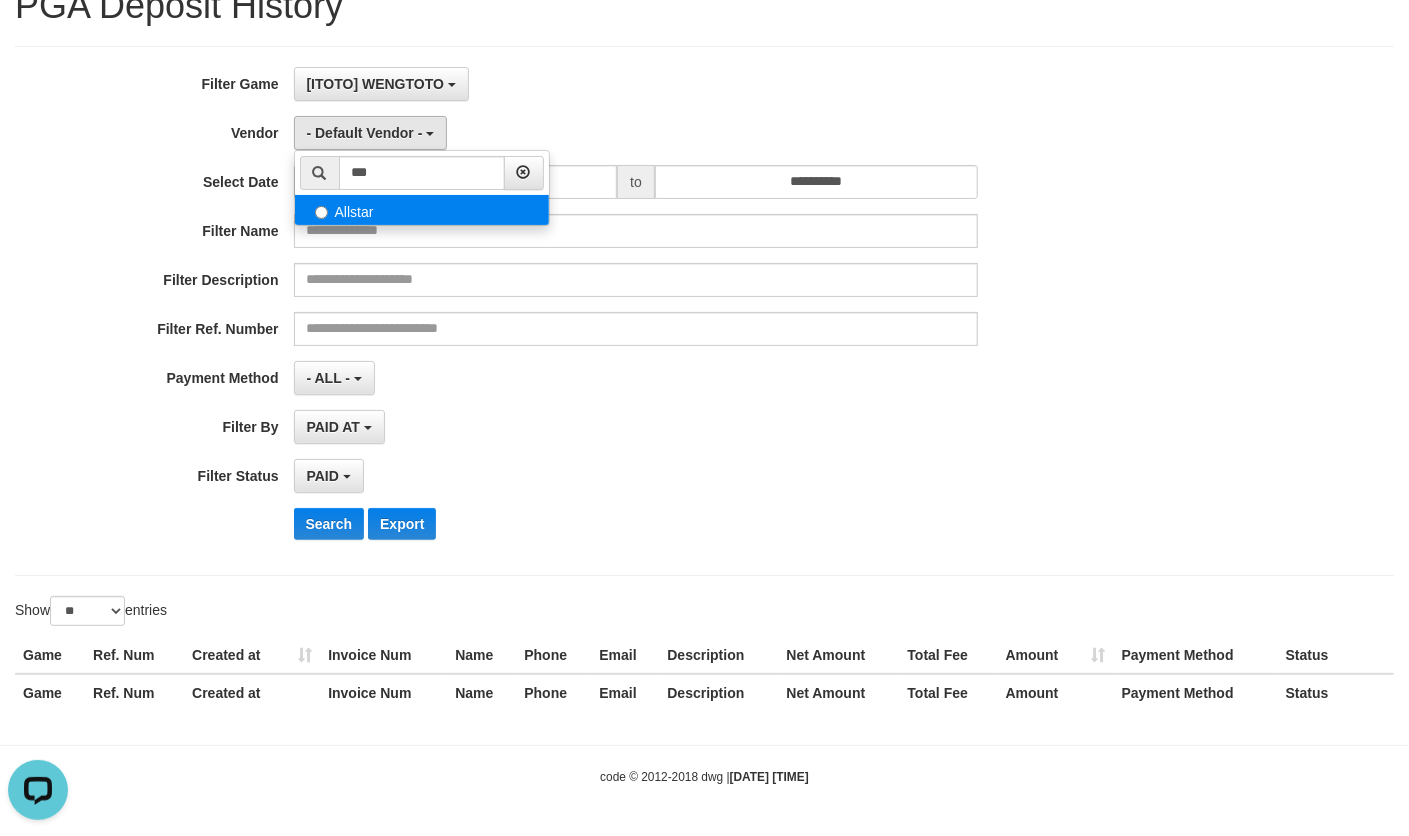 select on "**********" 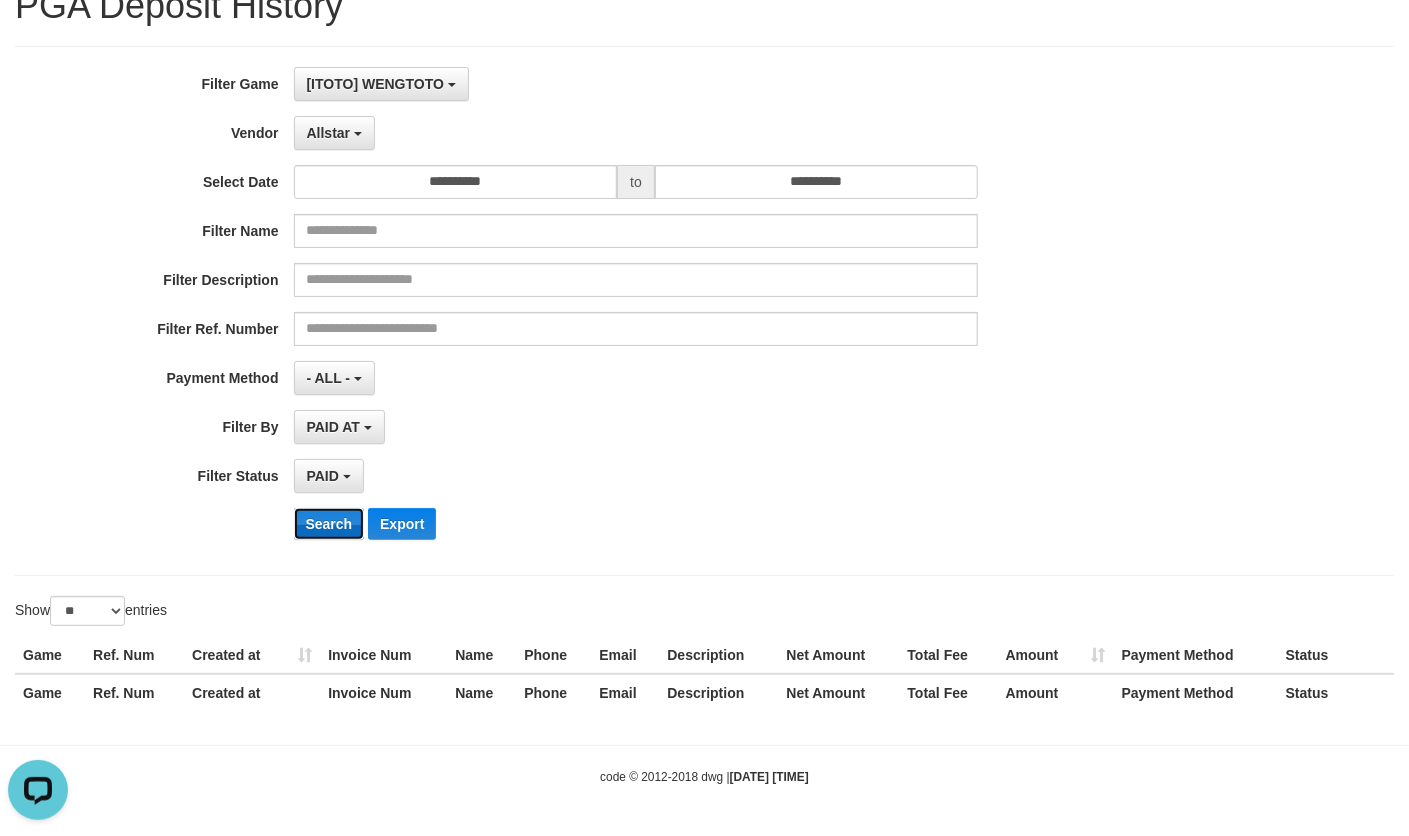 click on "Search" at bounding box center (329, 524) 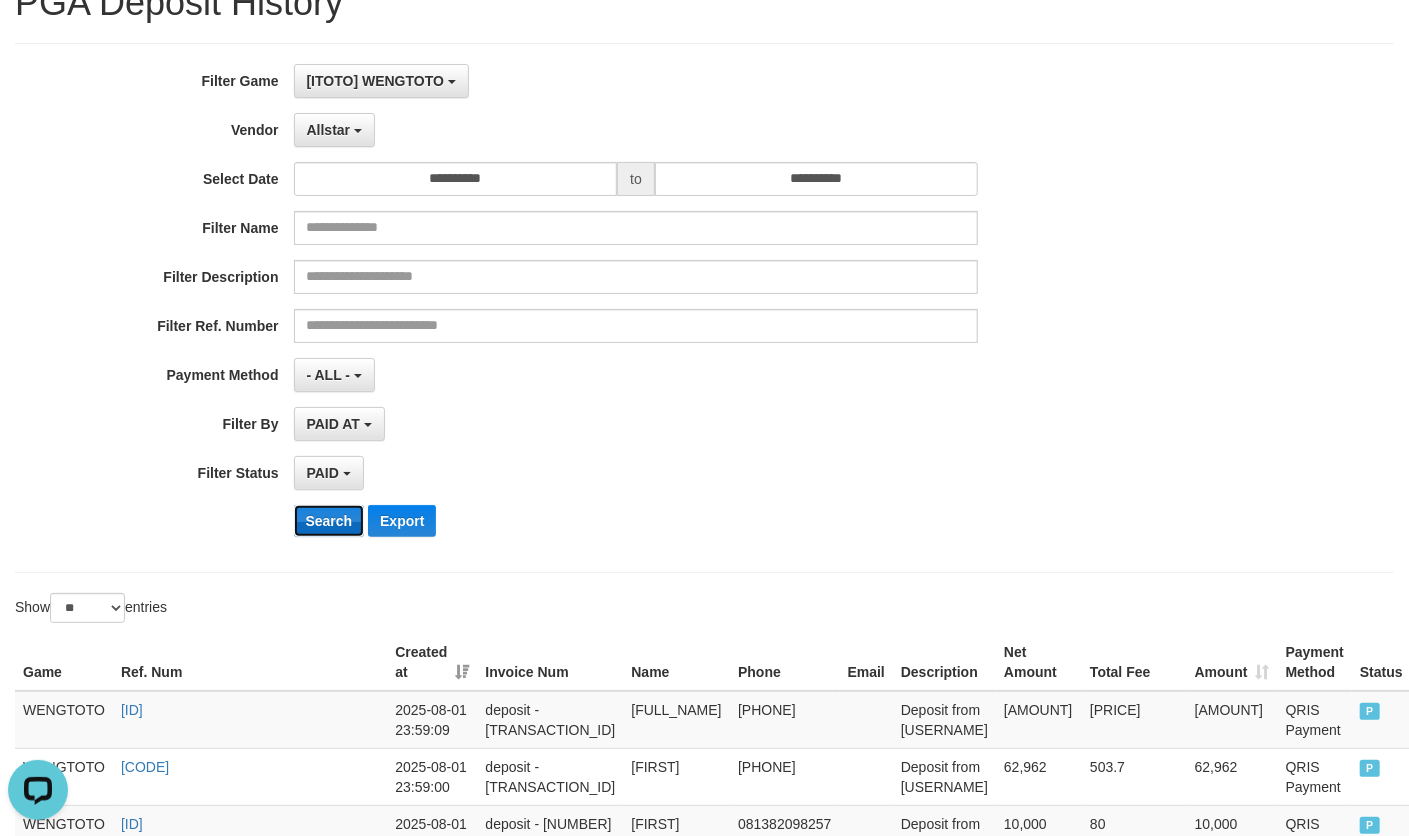 type 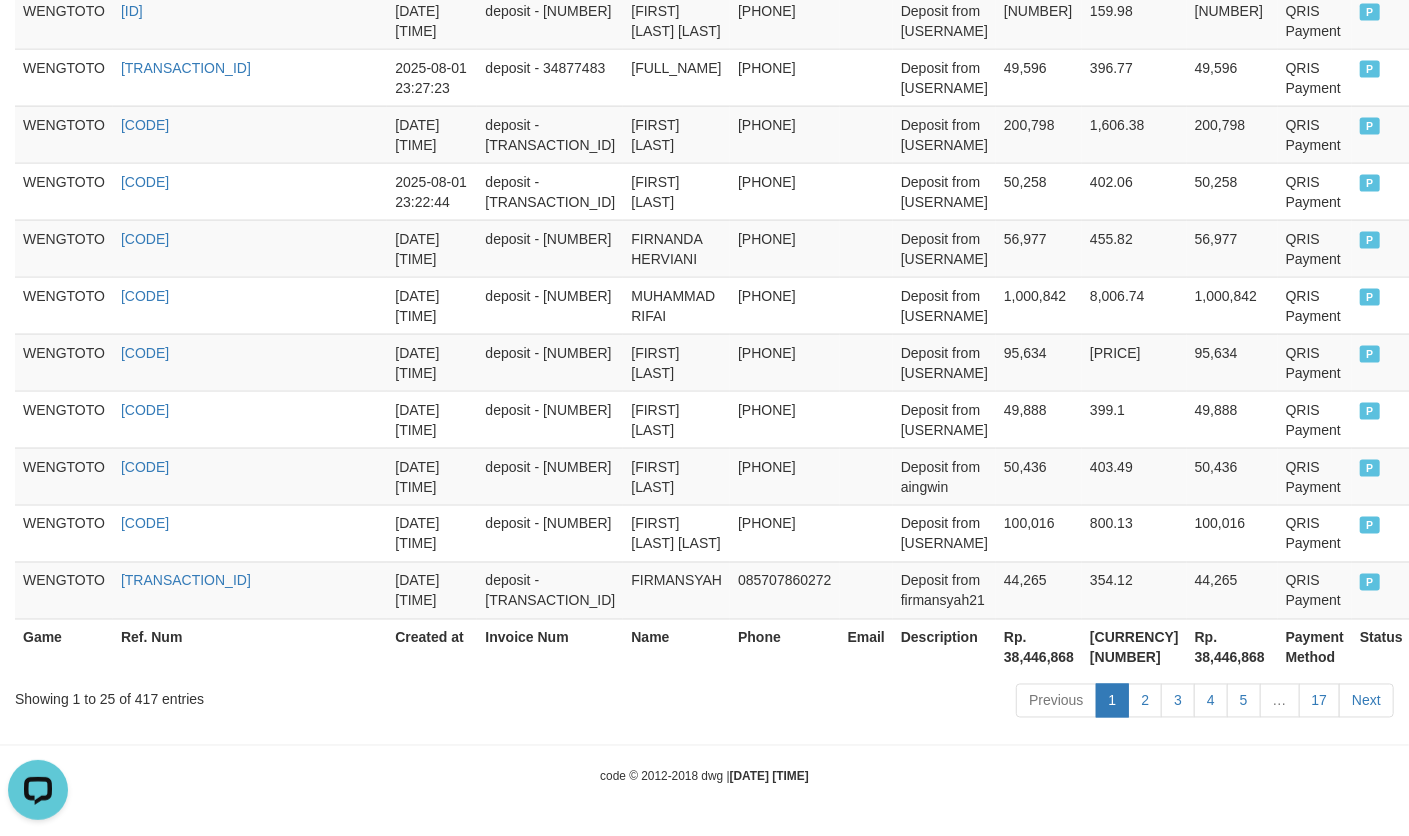 click on "Rp. 38,446,868" at bounding box center [1039, 647] 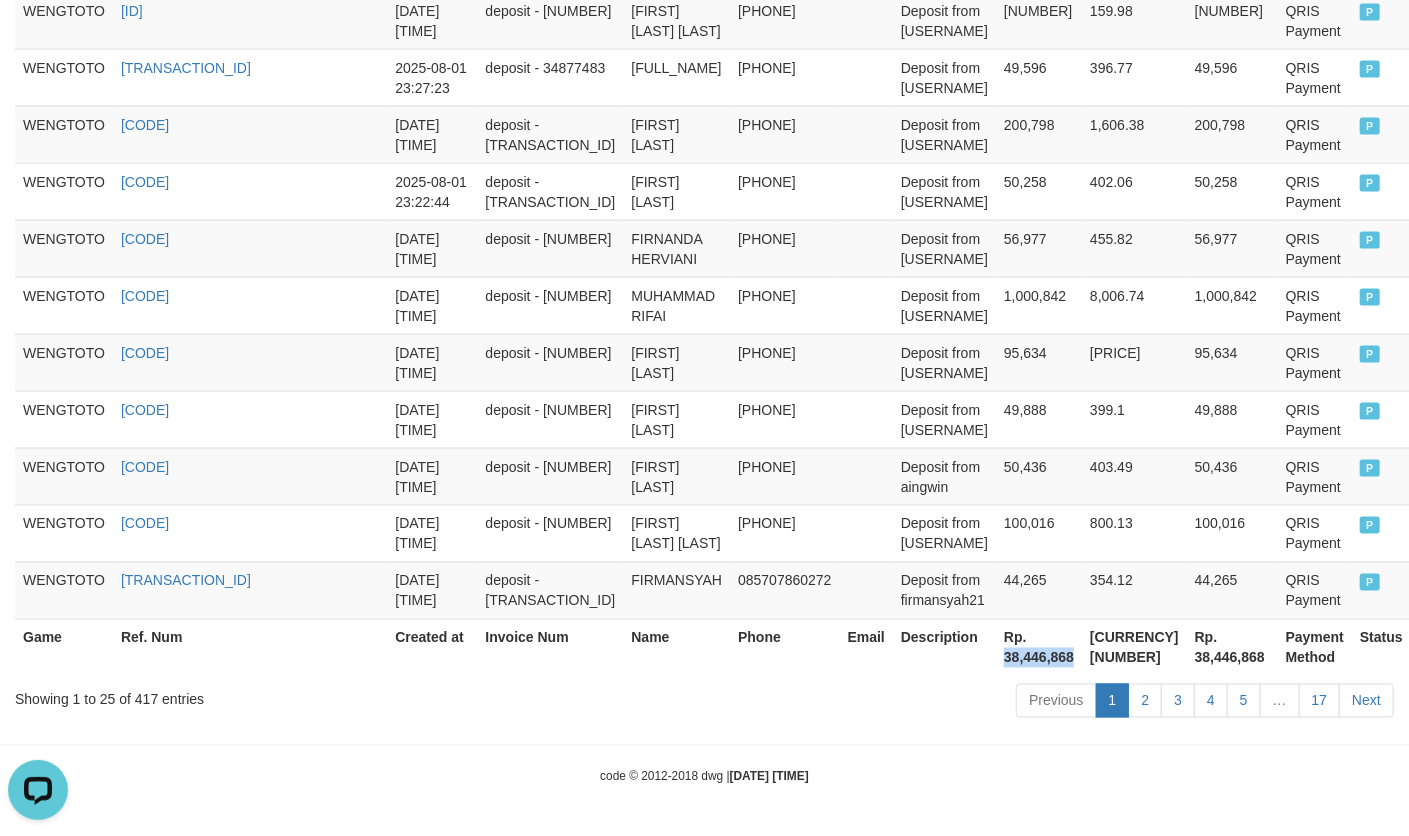 click on "Rp. 38,446,868" at bounding box center [1039, 647] 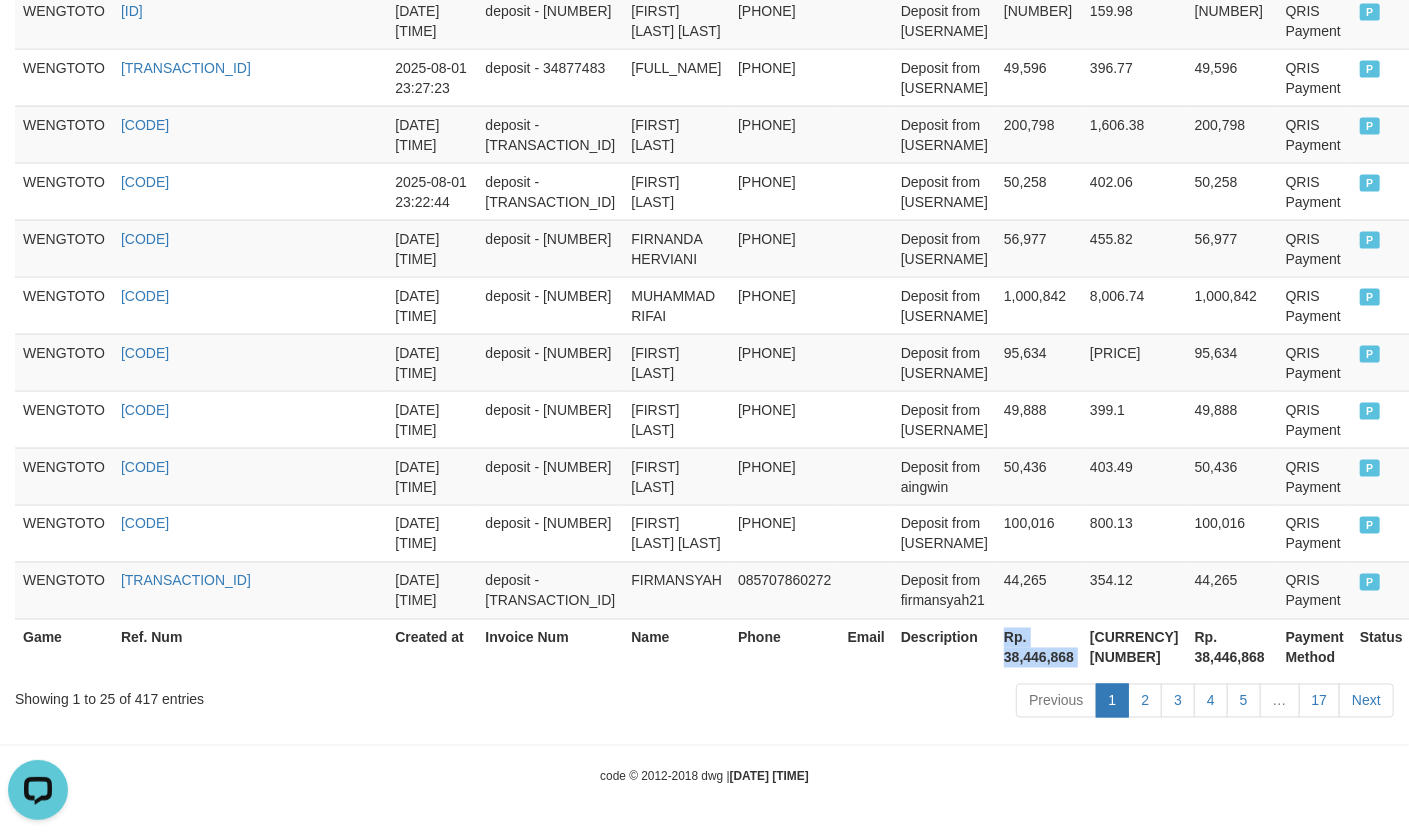 copy on "Rp. 38,446,868" 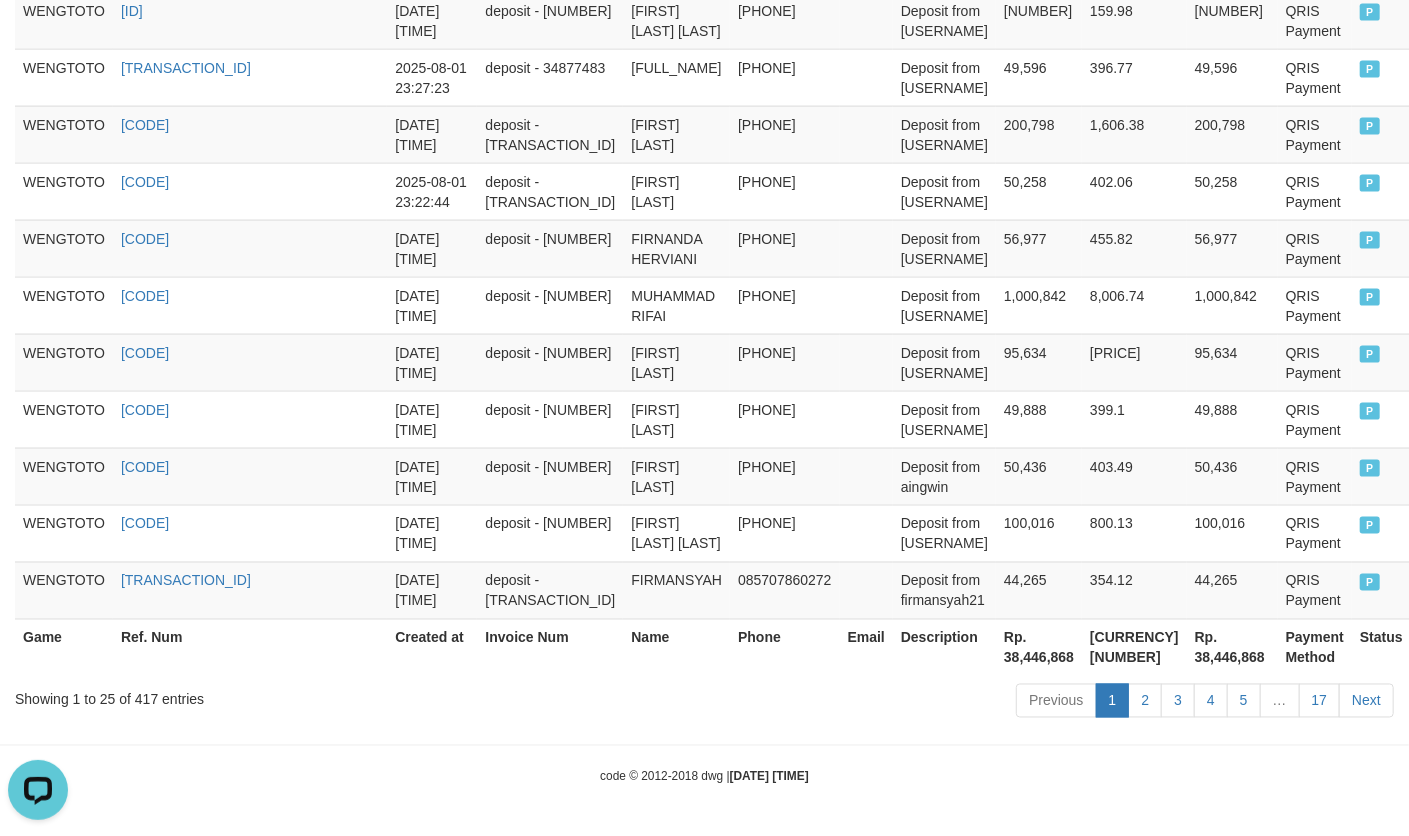 click on "Rp. 38,446,868" at bounding box center [1039, 647] 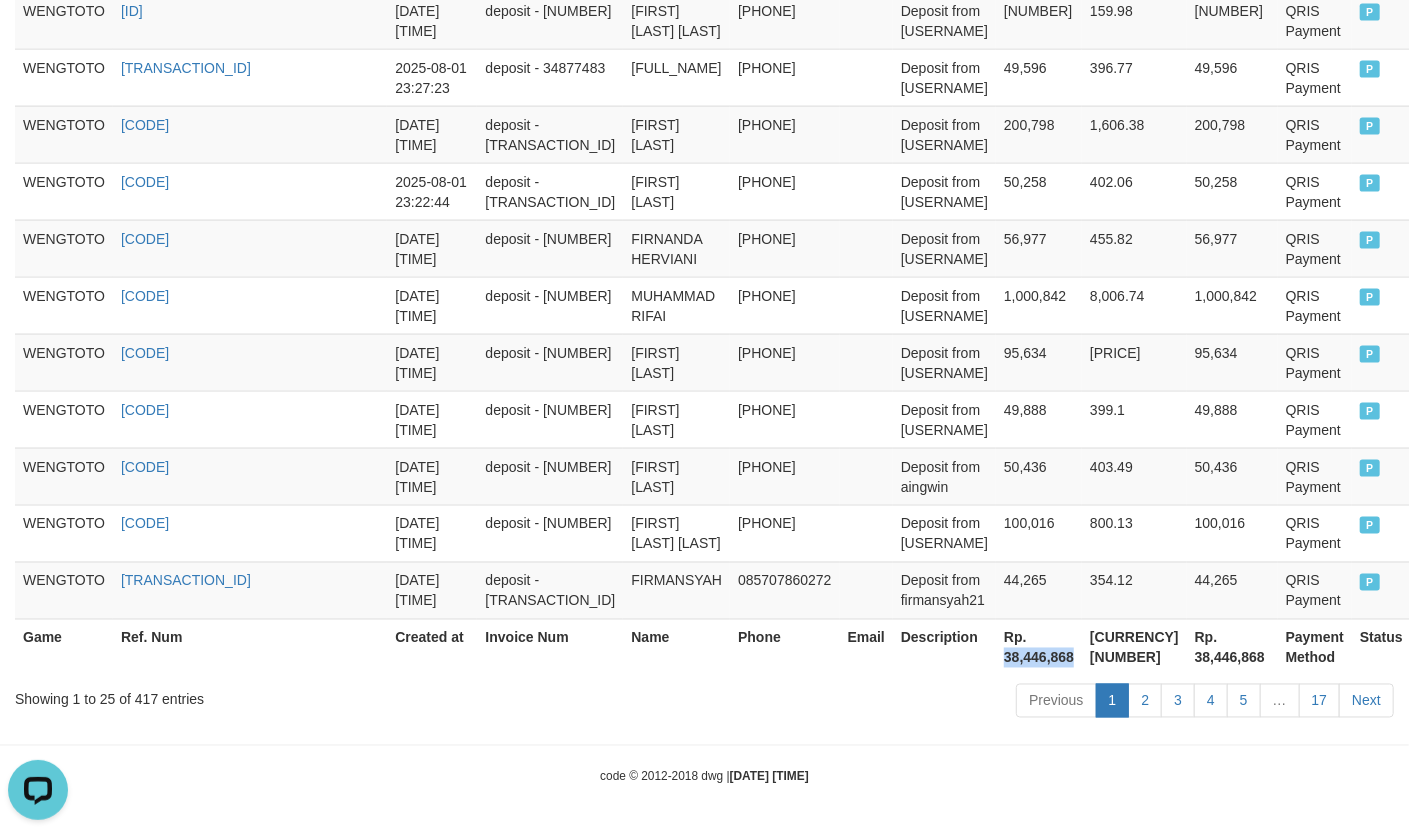 click on "Rp. 38,446,868" at bounding box center [1039, 647] 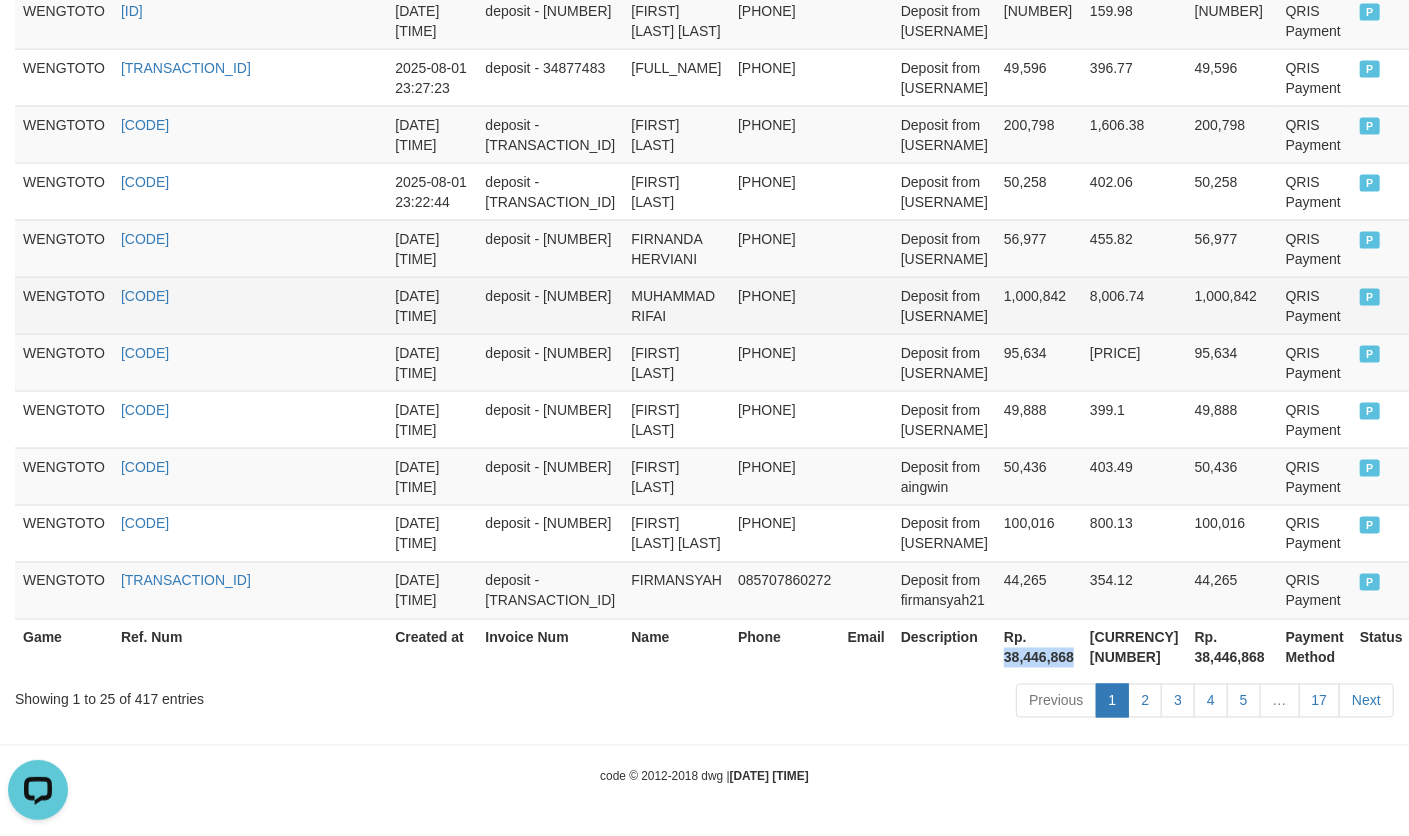 copy on "[NUMBER]" 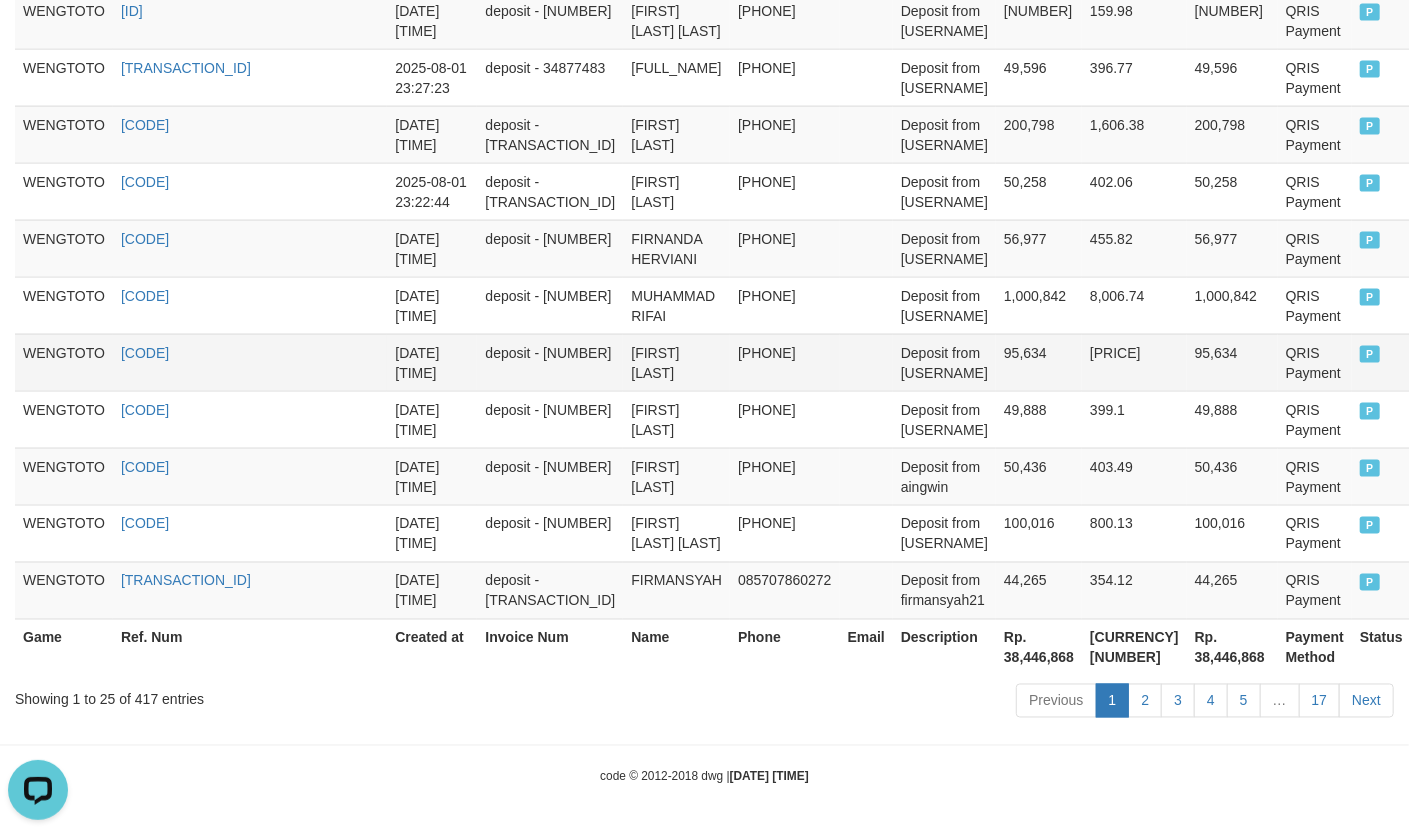 click on "Deposit from [USERNAME]" at bounding box center (944, 362) 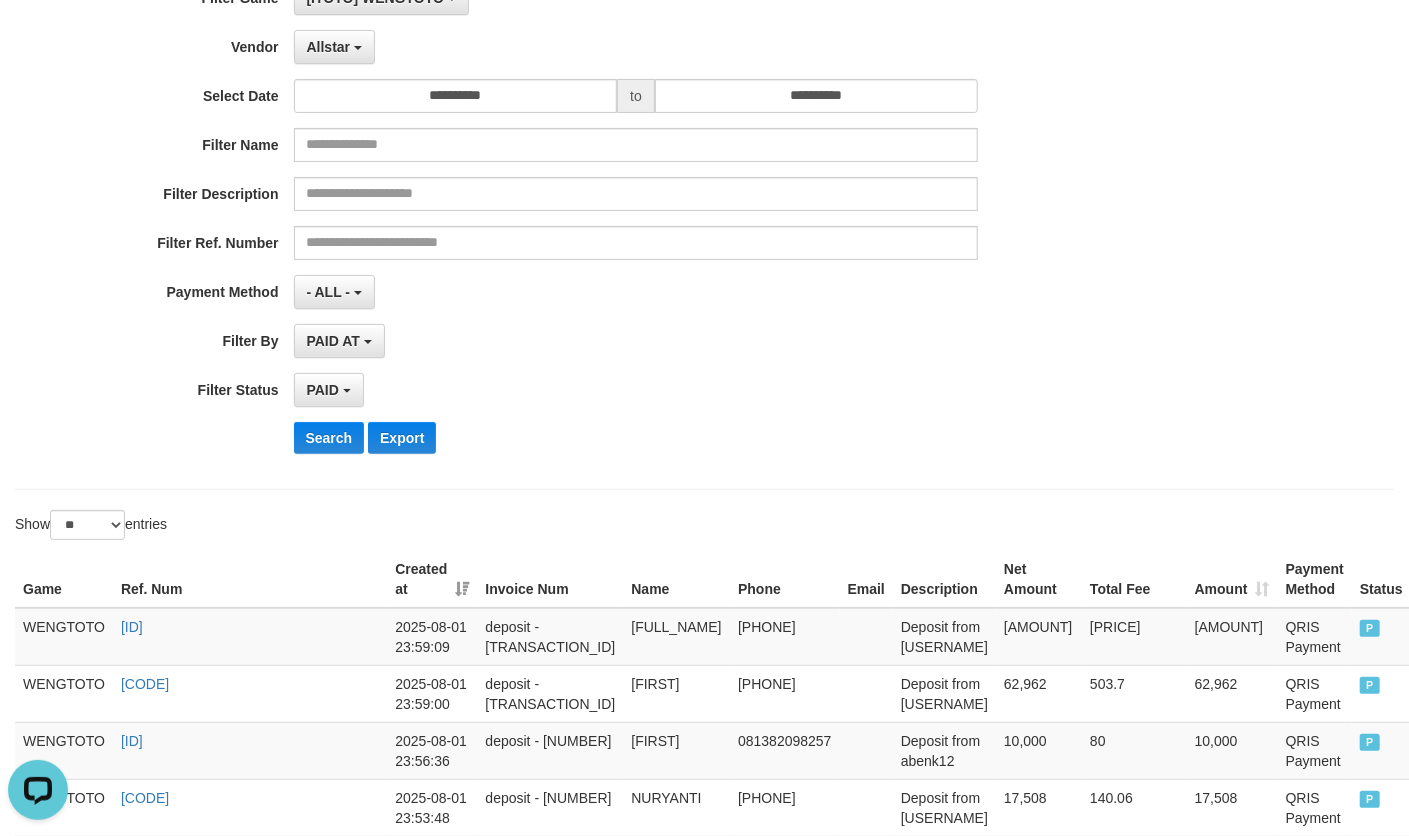 scroll, scrollTop: 0, scrollLeft: 0, axis: both 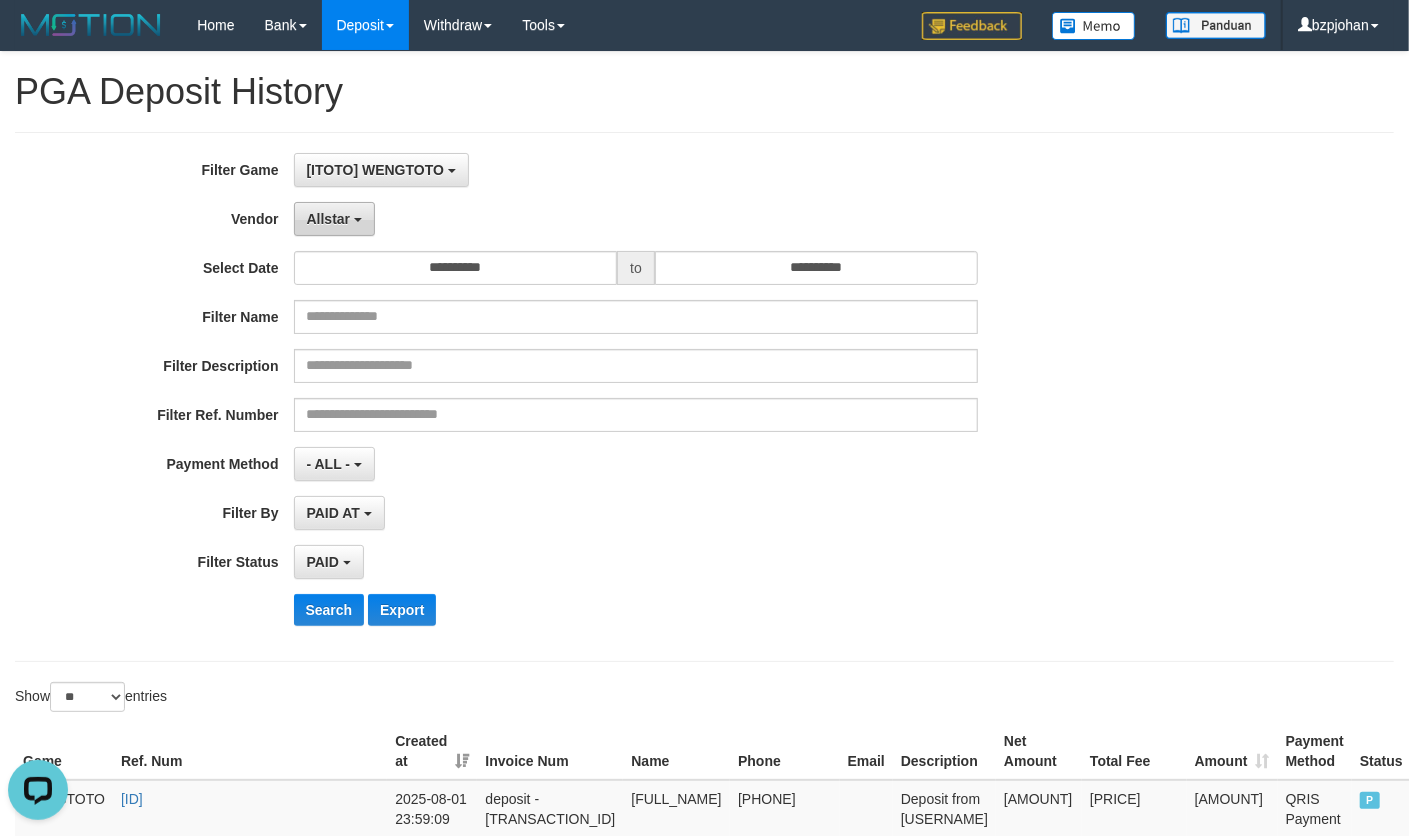 click on "Allstar" at bounding box center [329, 219] 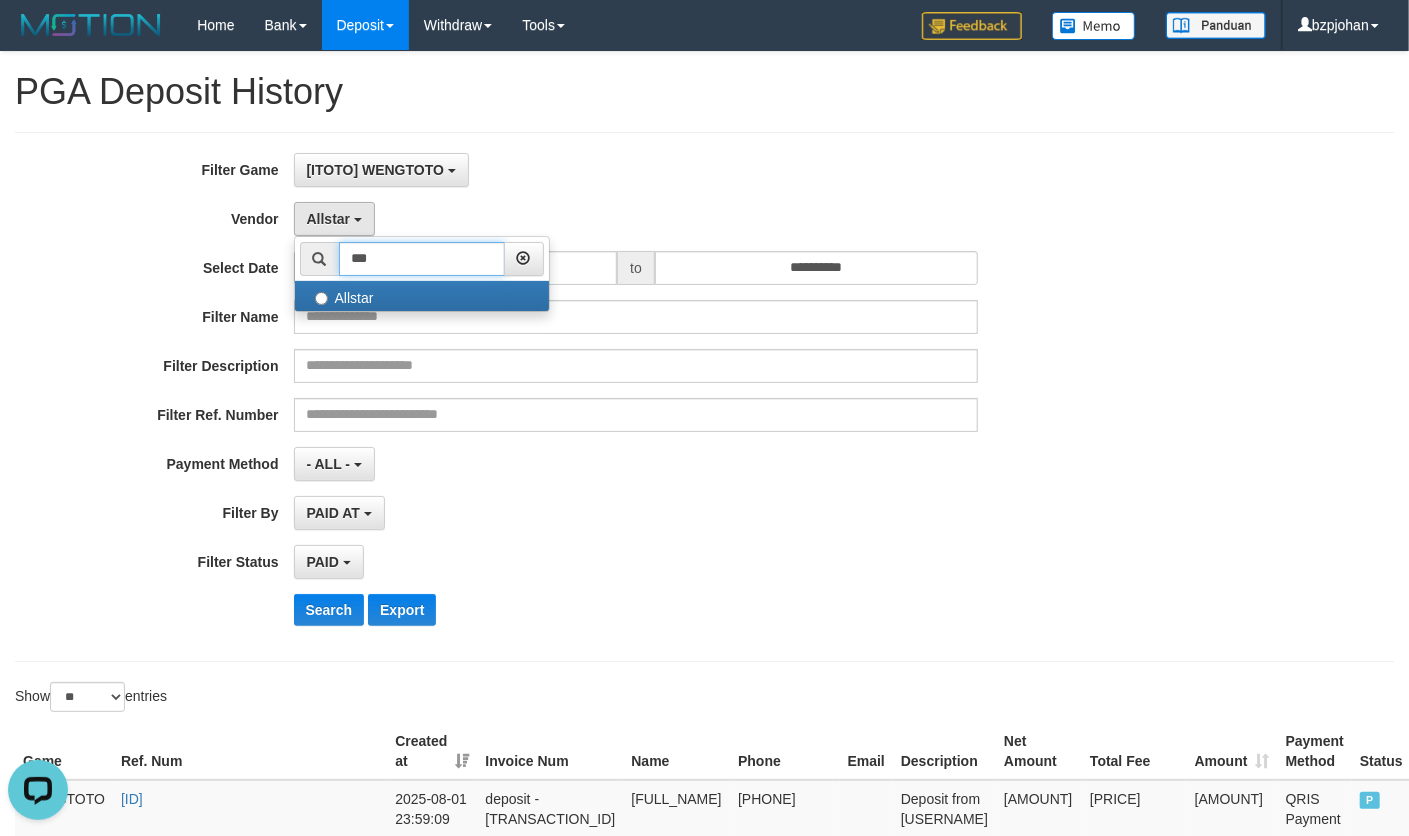click on "***" at bounding box center [422, 259] 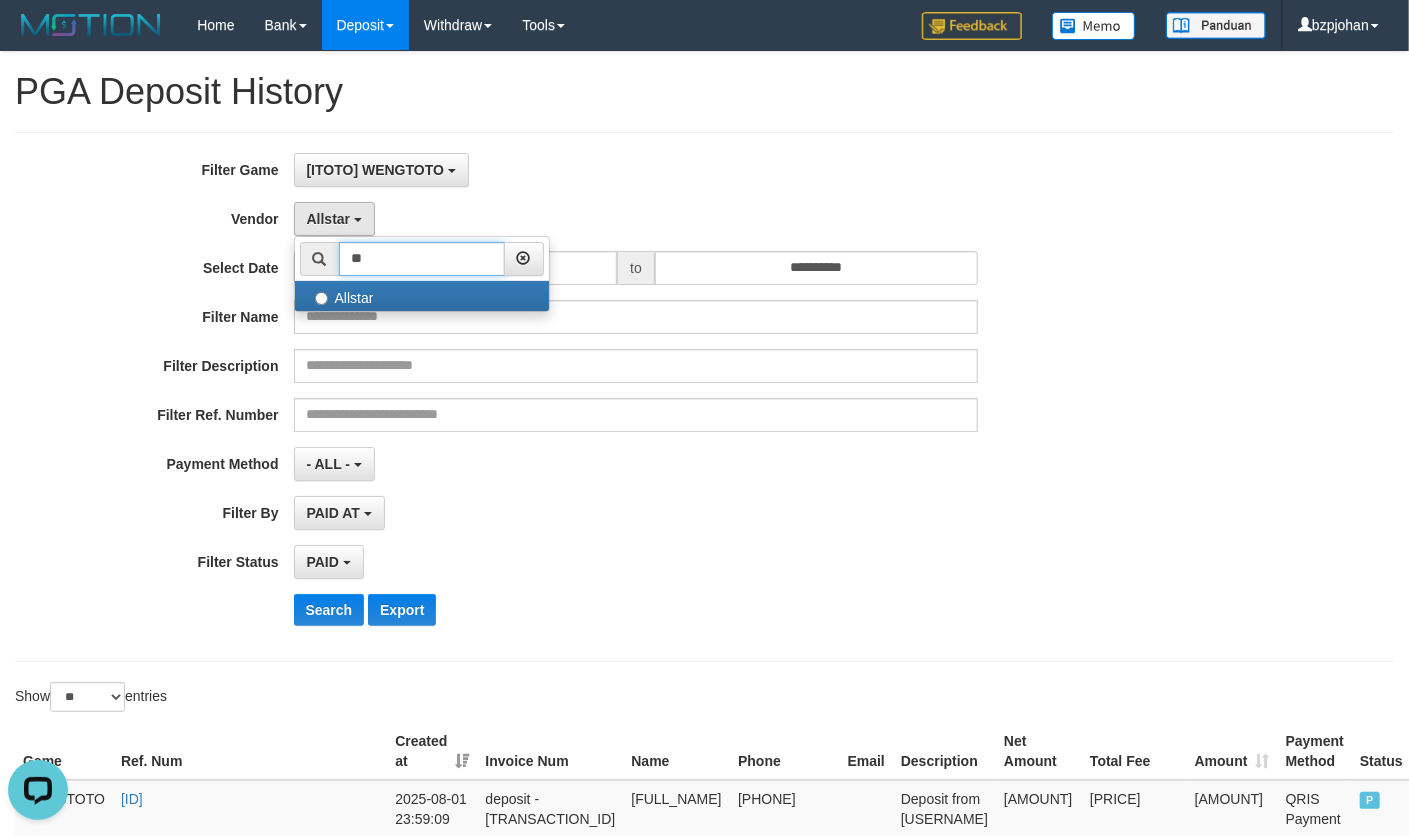 type on "*" 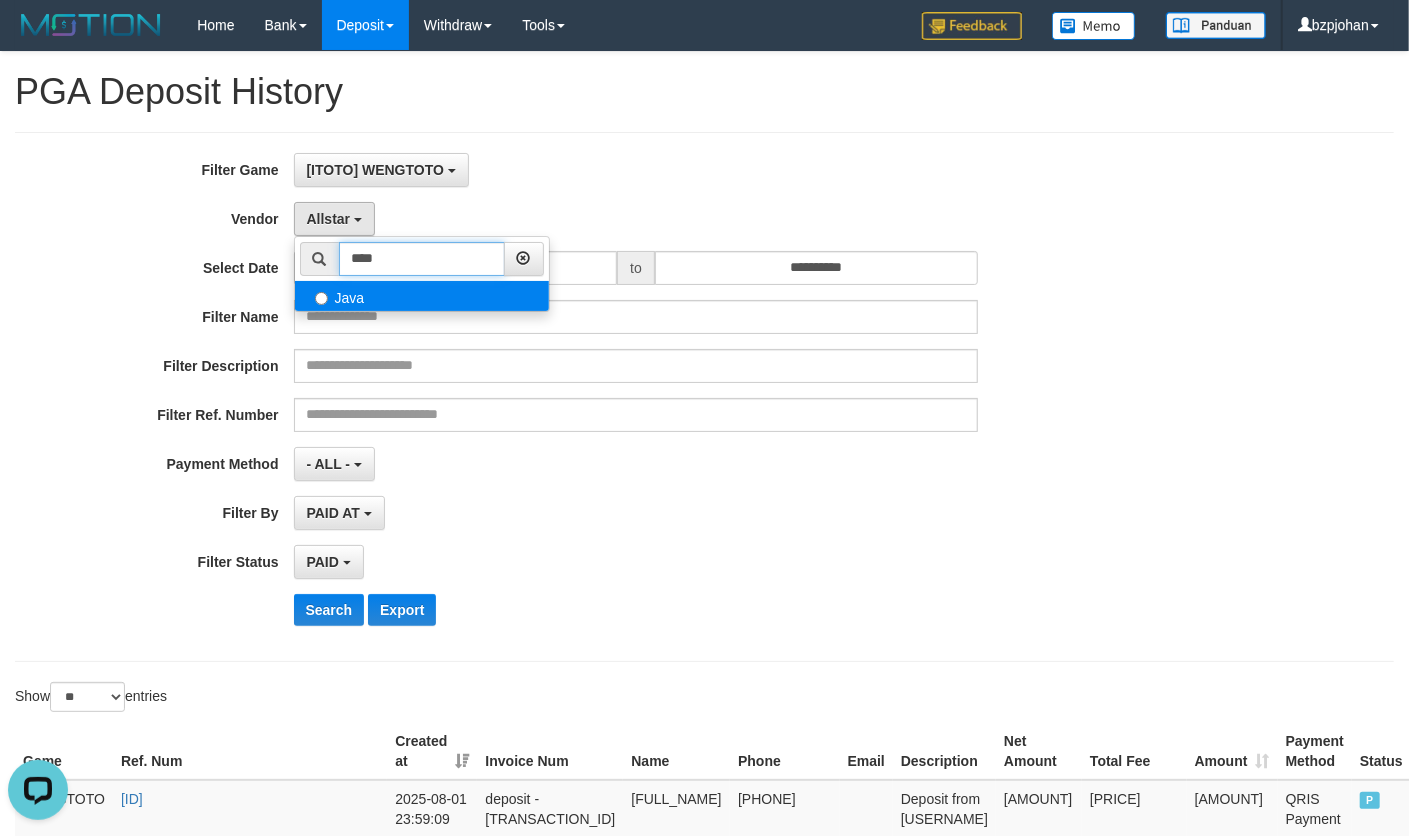type on "****" 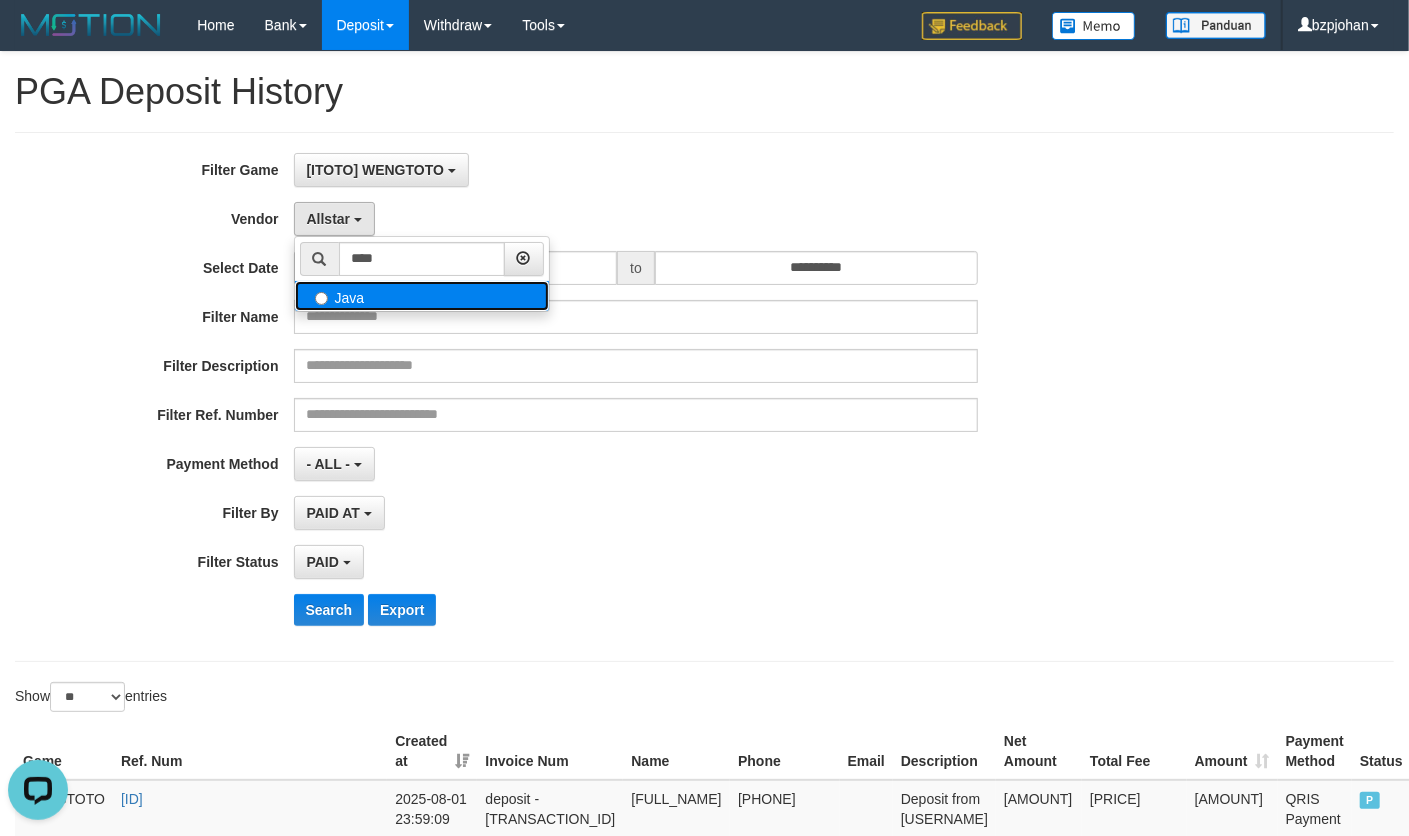 click on "Java" at bounding box center (422, 296) 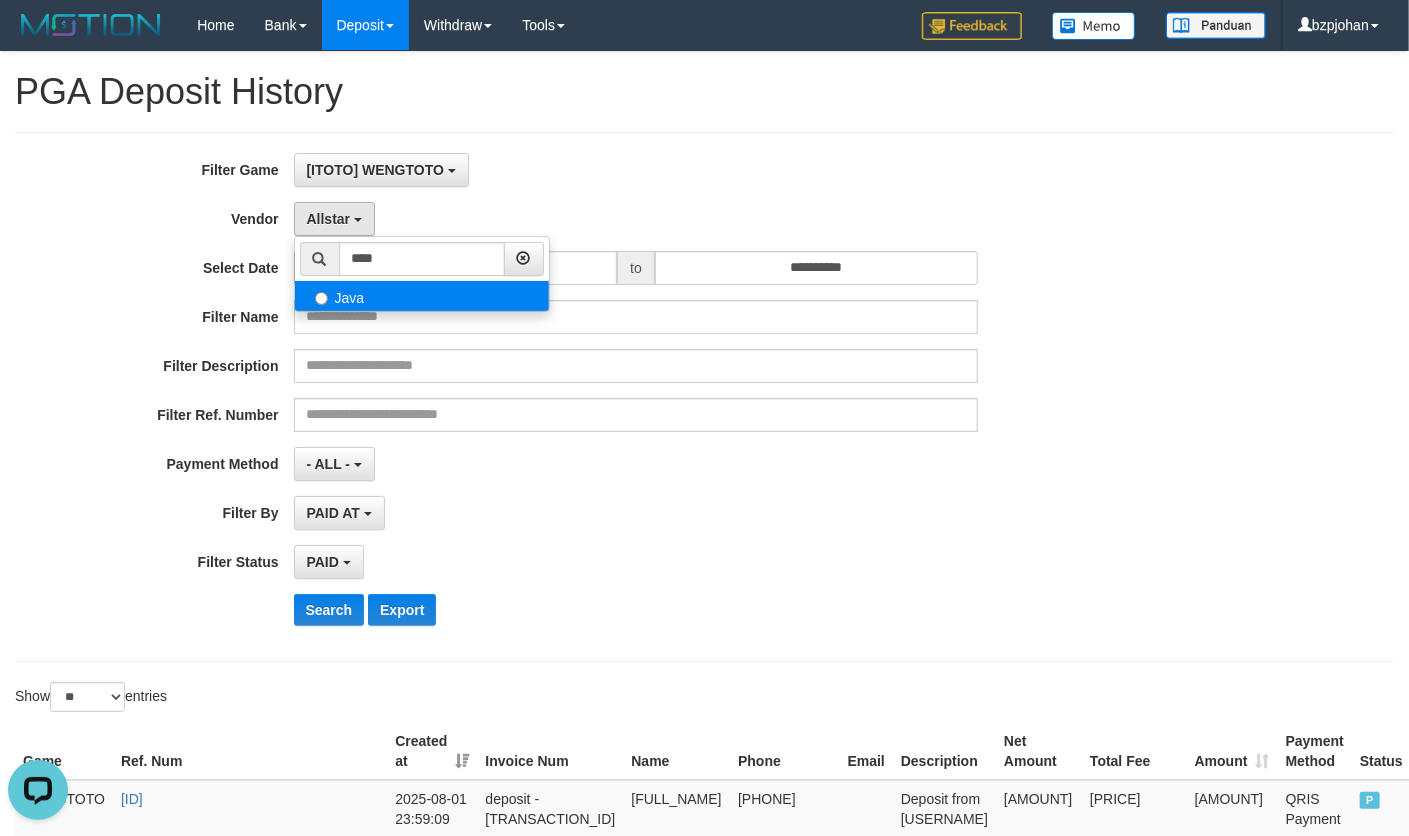 select on "**********" 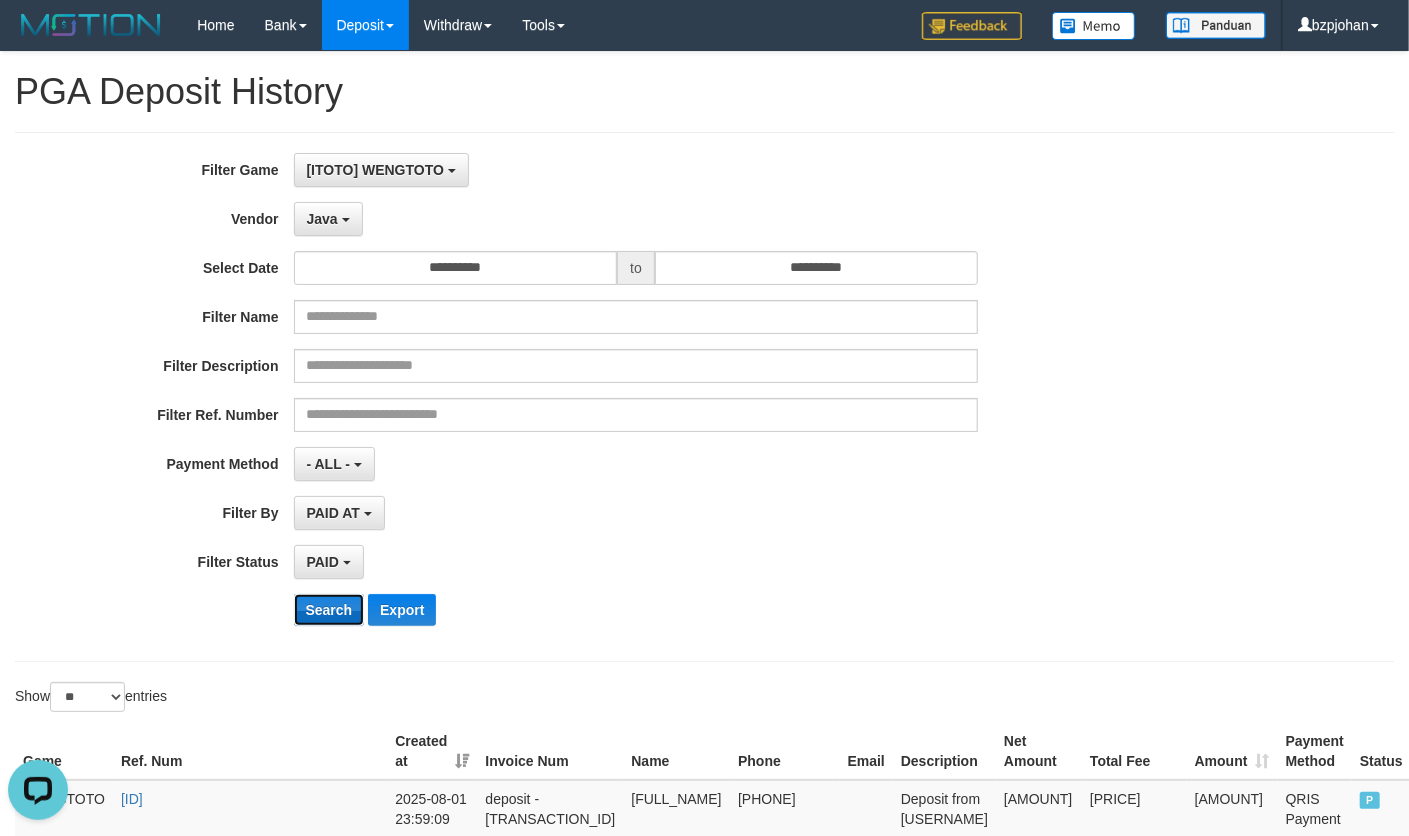 click on "Search" at bounding box center [329, 610] 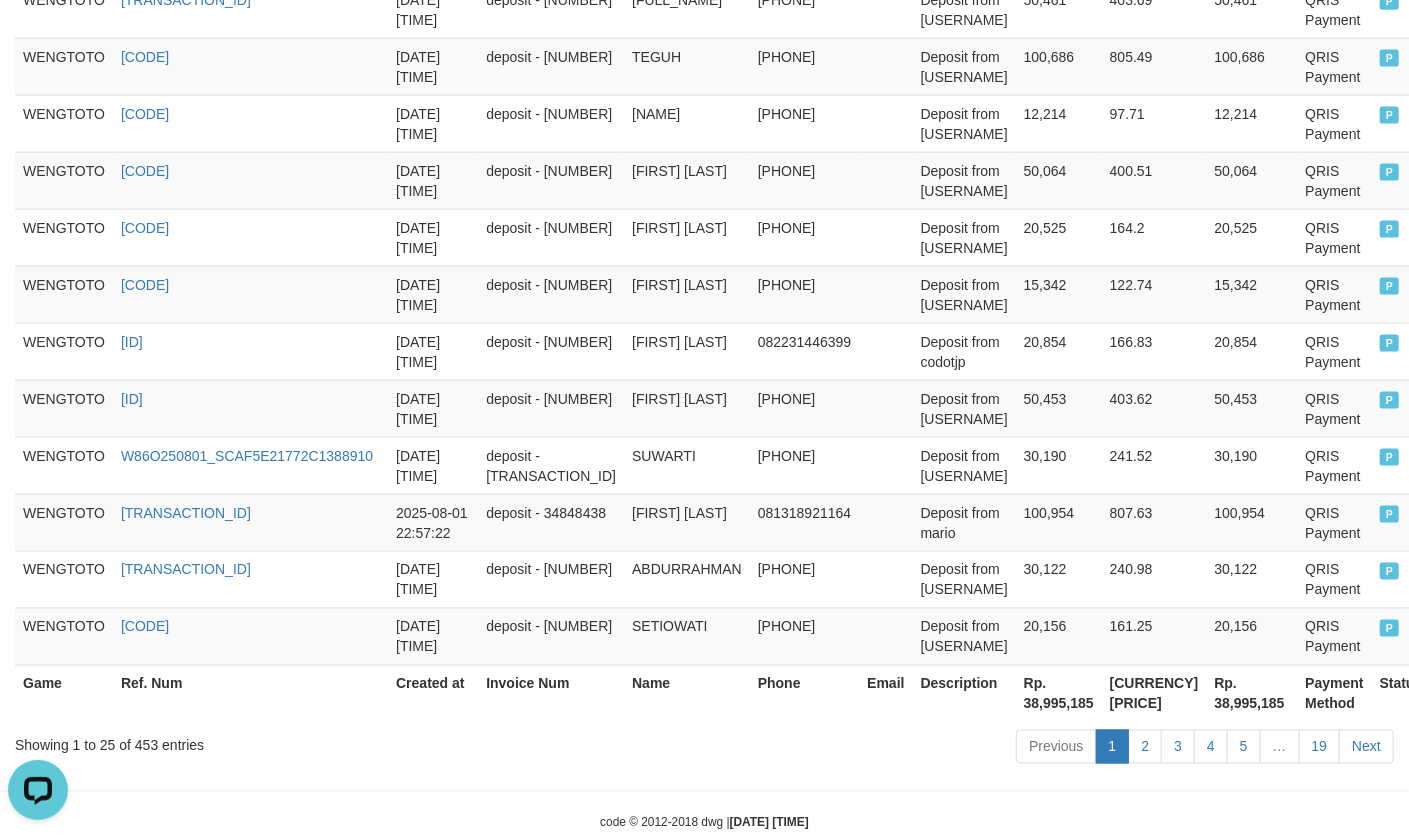 scroll, scrollTop: 1598, scrollLeft: 0, axis: vertical 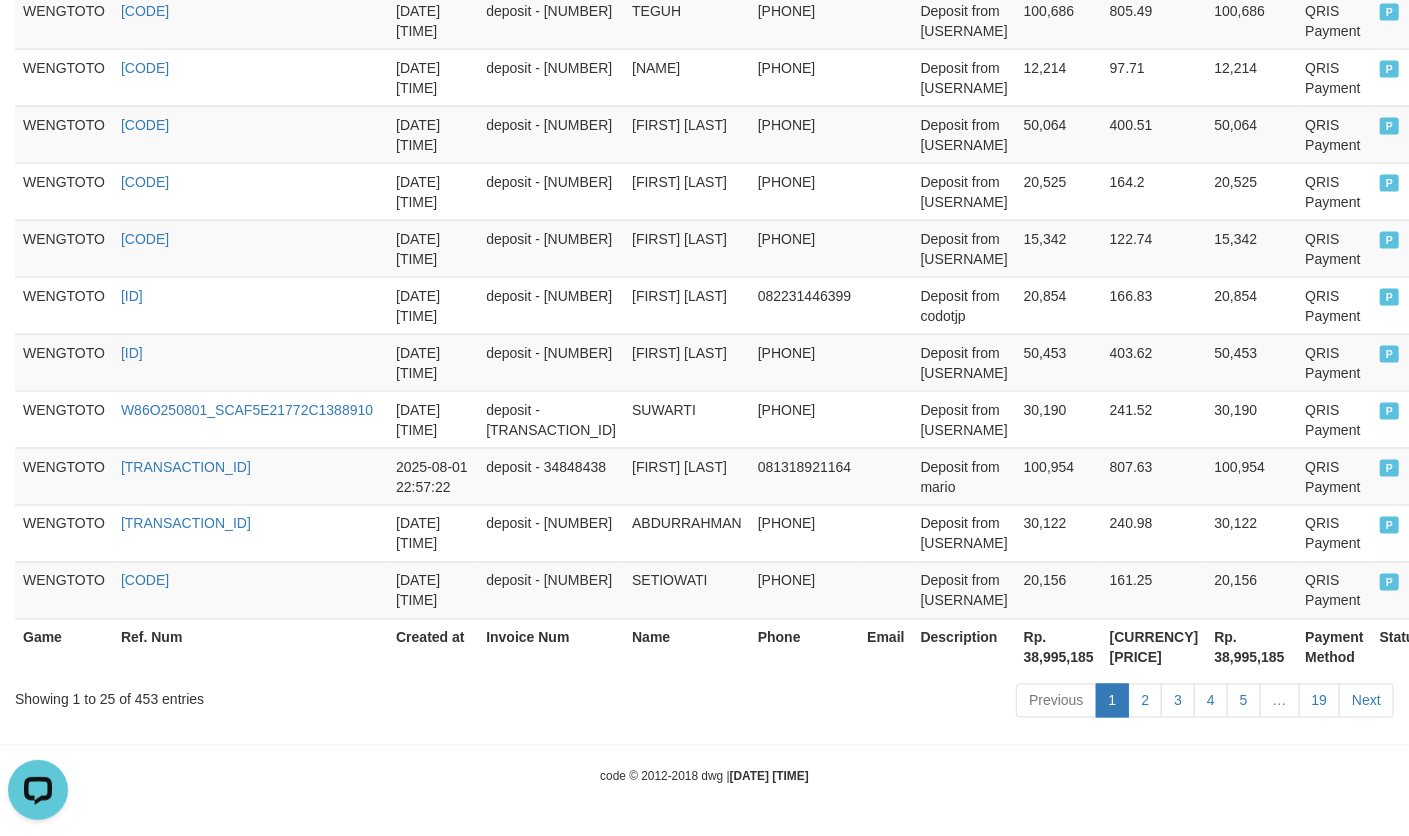 click on "Rp. 38,995,185" at bounding box center [1059, 647] 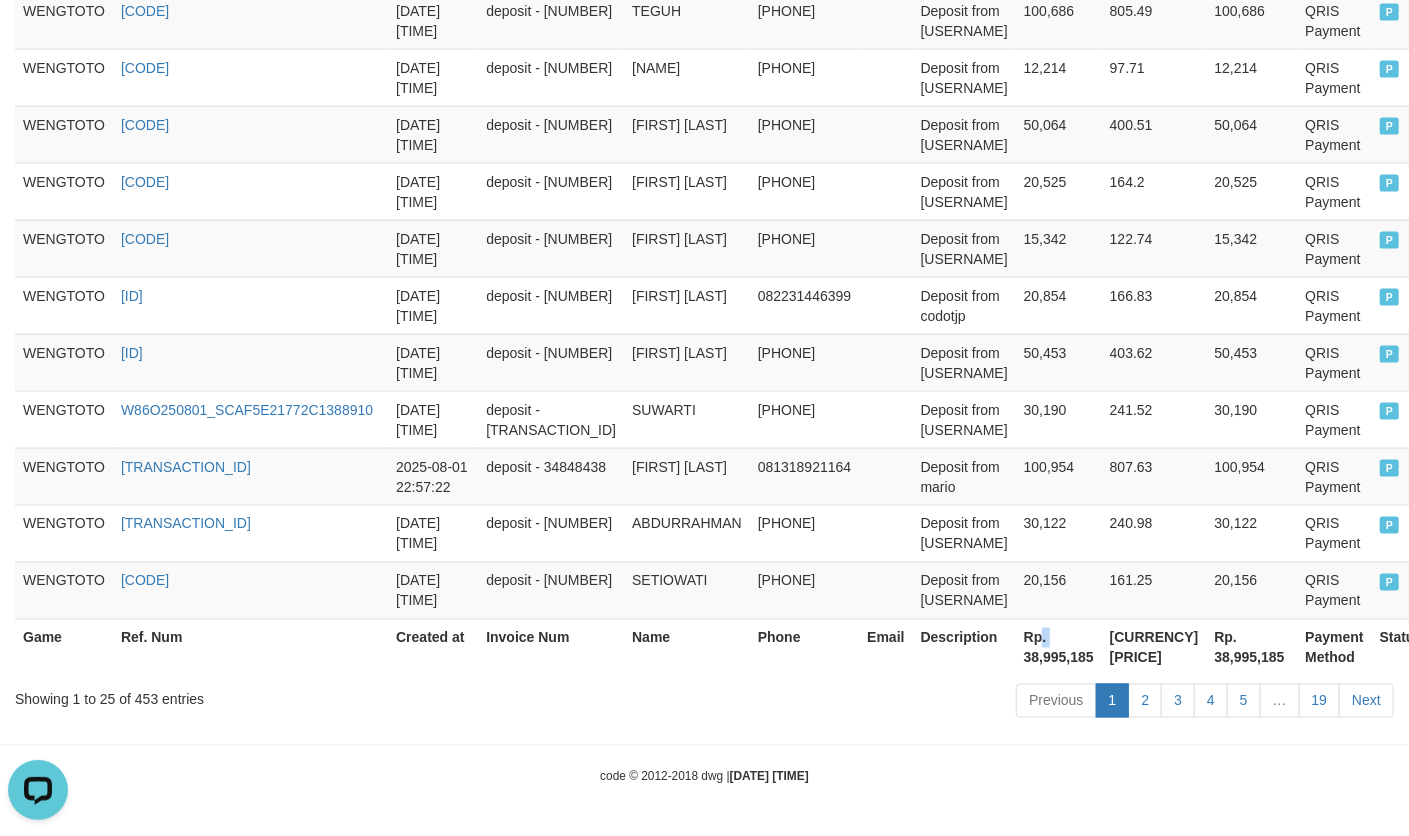 click on "Rp. 38,995,185" at bounding box center (1059, 647) 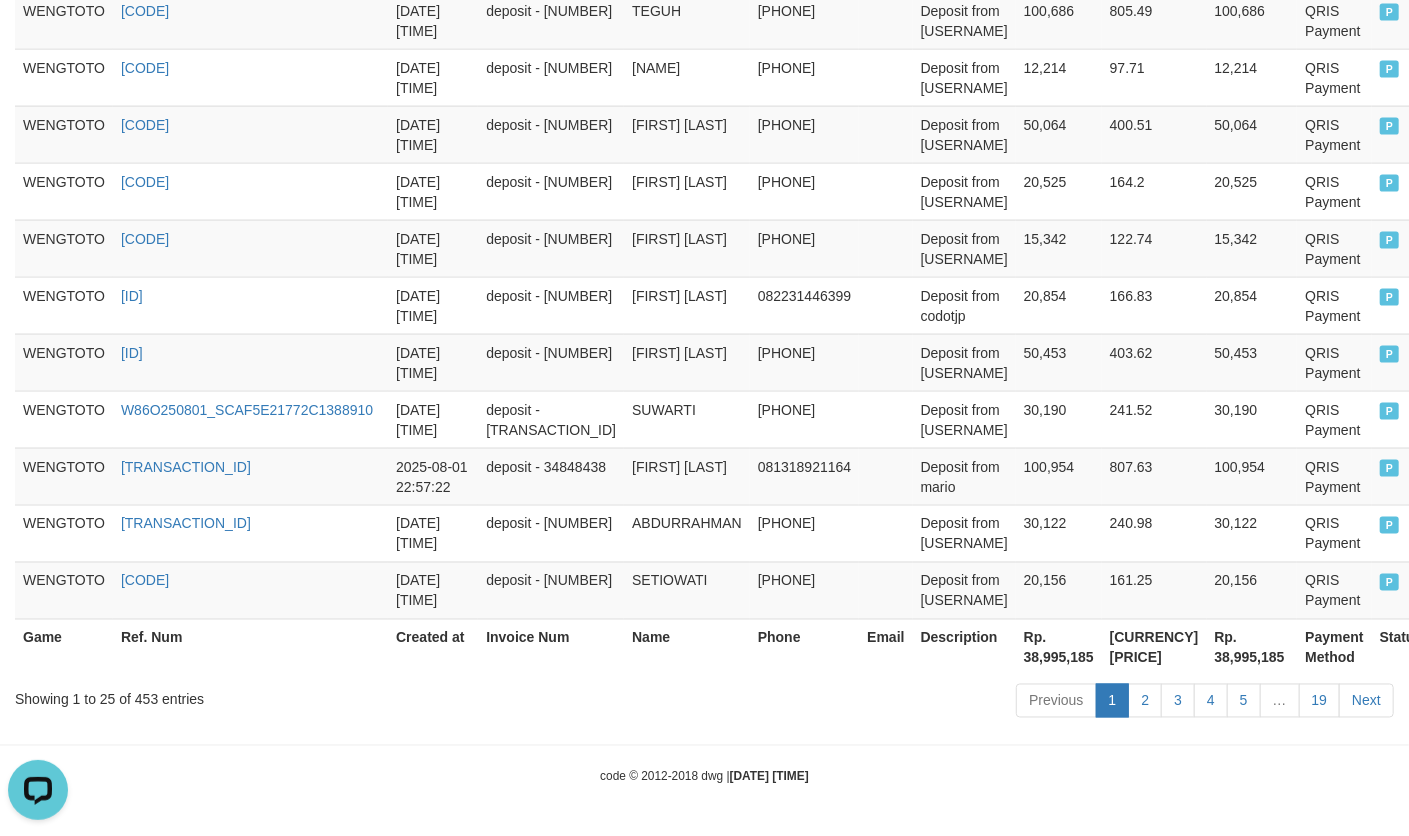 click on "Rp. 38,995,185" at bounding box center [1059, 647] 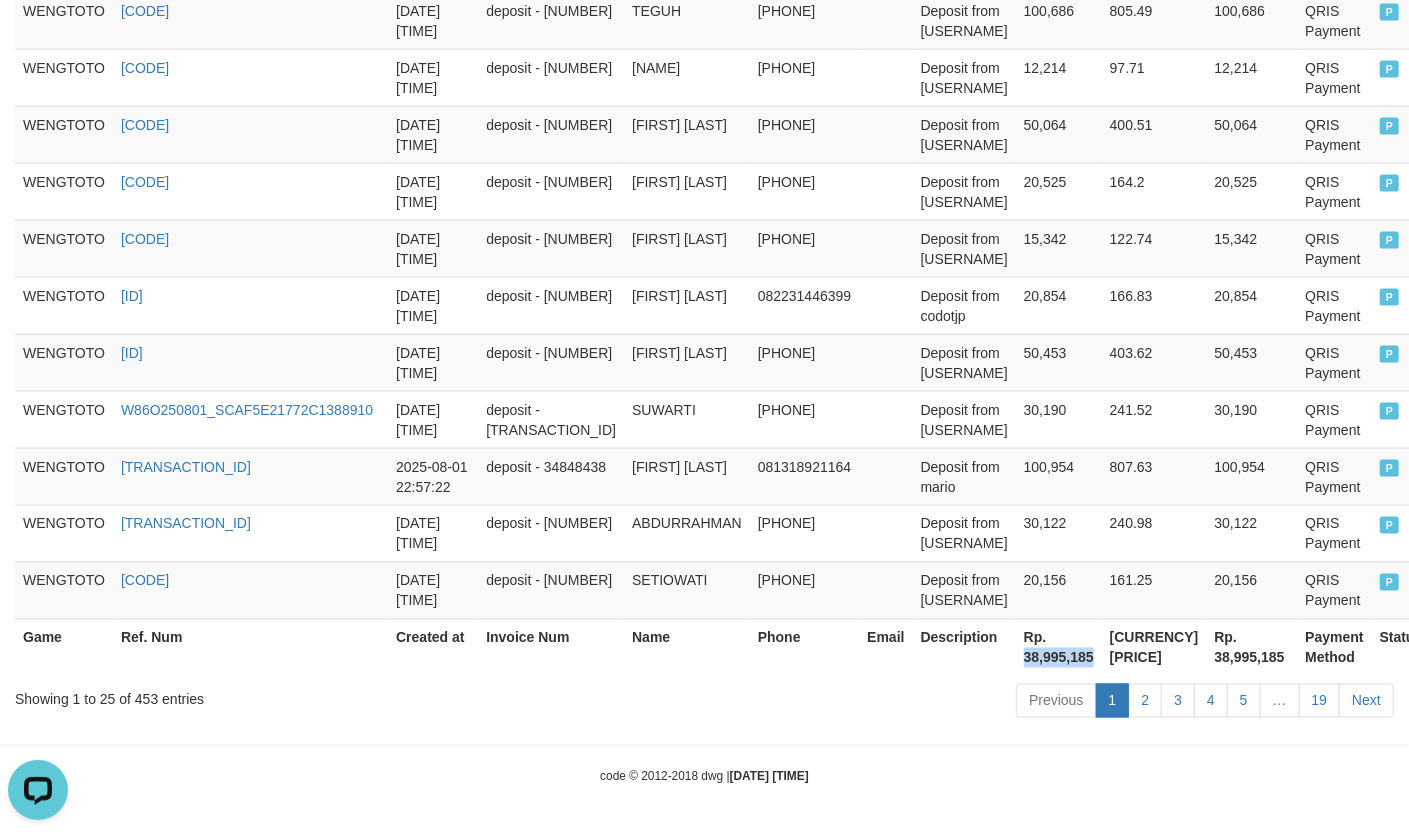 click on "Rp. 38,995,185" at bounding box center [1059, 647] 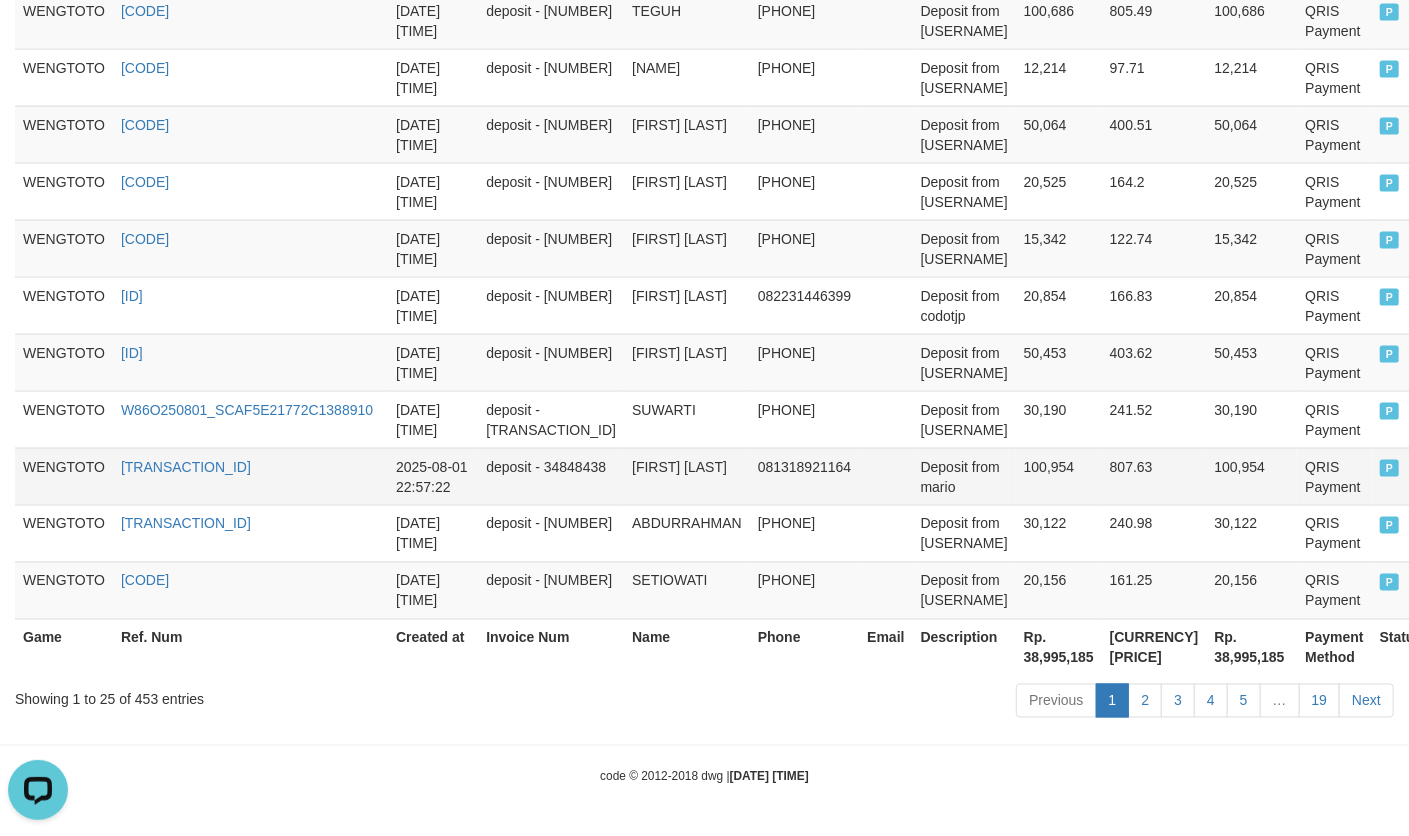 drag, startPoint x: 745, startPoint y: 448, endPoint x: 732, endPoint y: 448, distance: 13 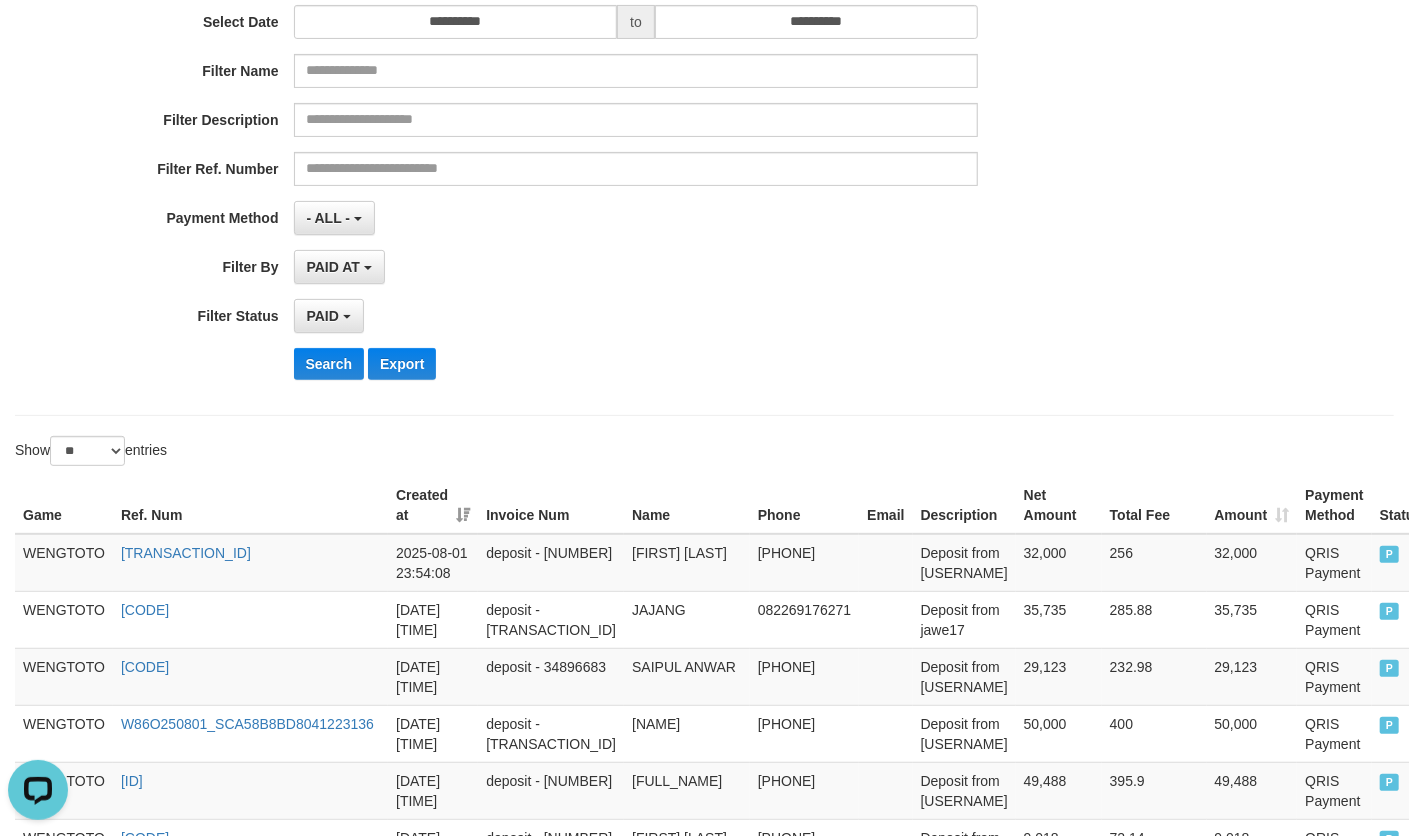 scroll, scrollTop: 0, scrollLeft: 0, axis: both 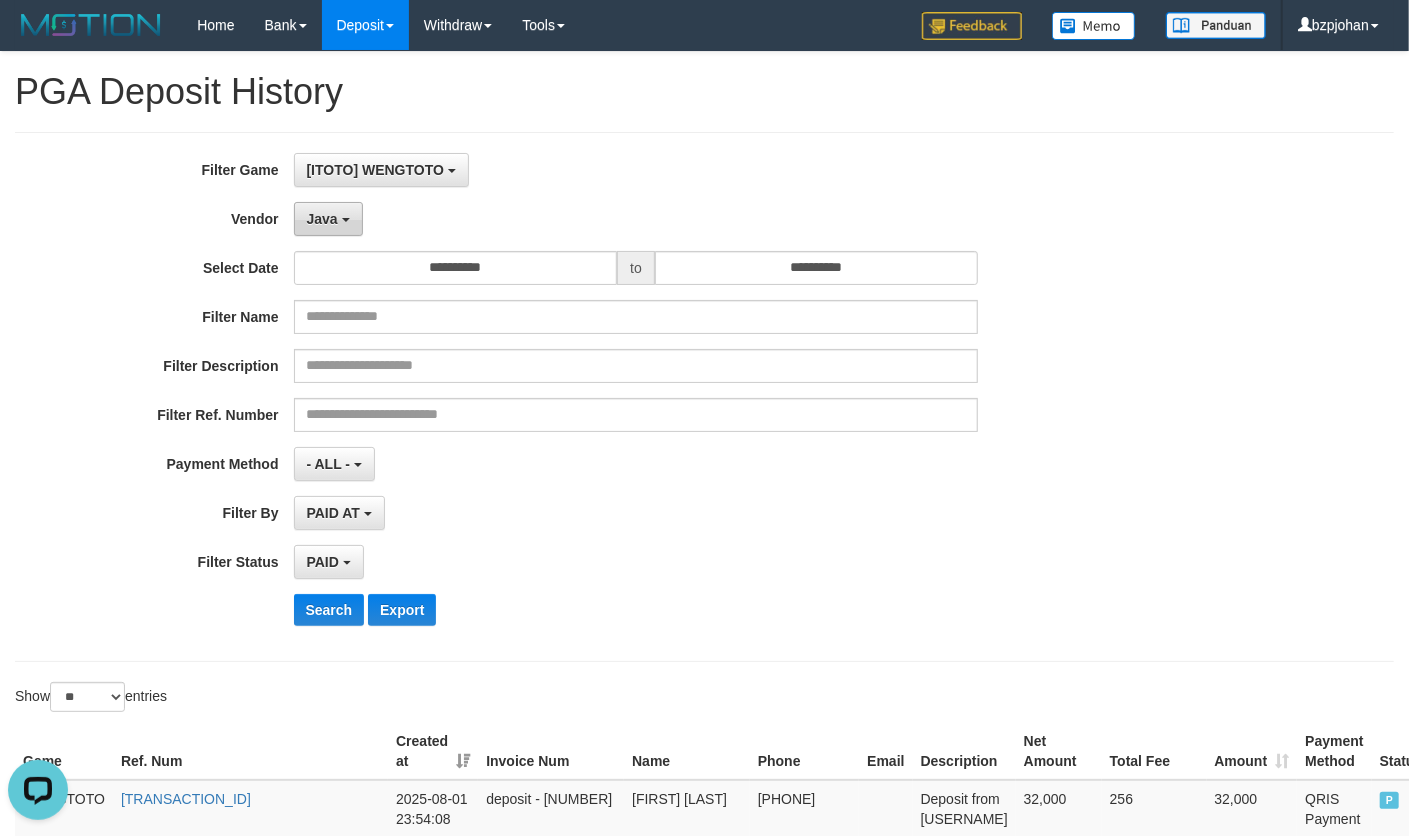 click on "Java" at bounding box center (328, 219) 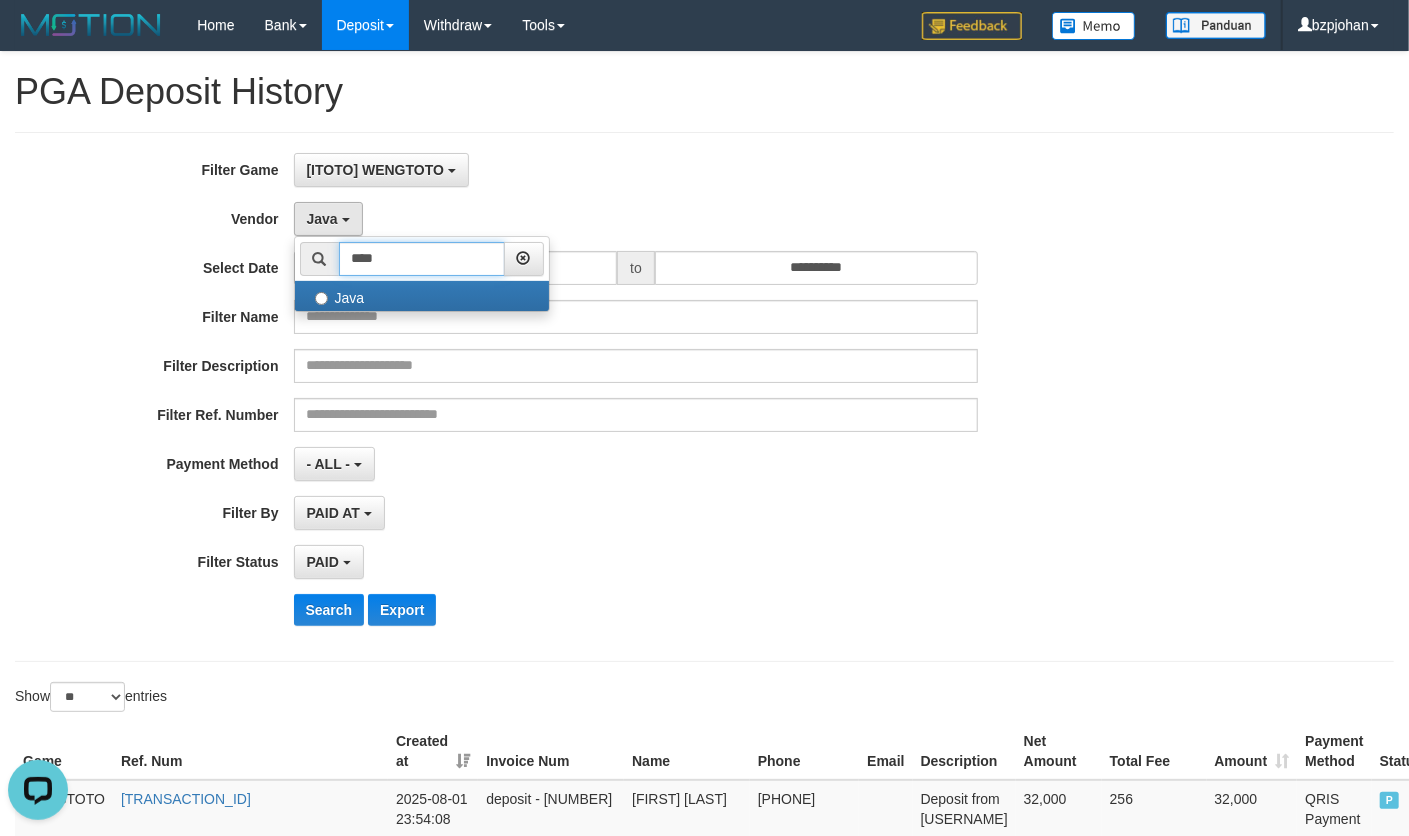 click on "****" at bounding box center (422, 259) 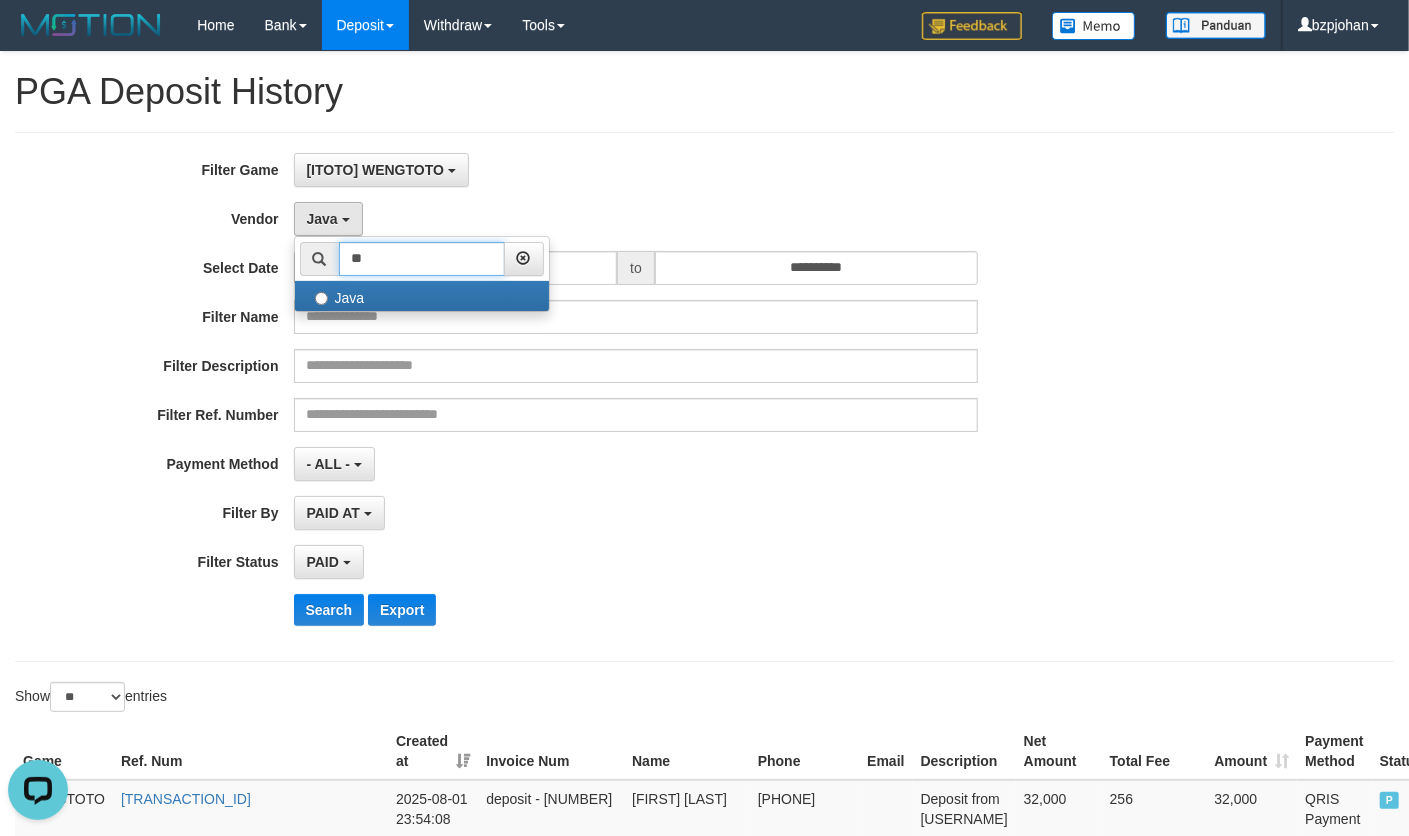 type on "*" 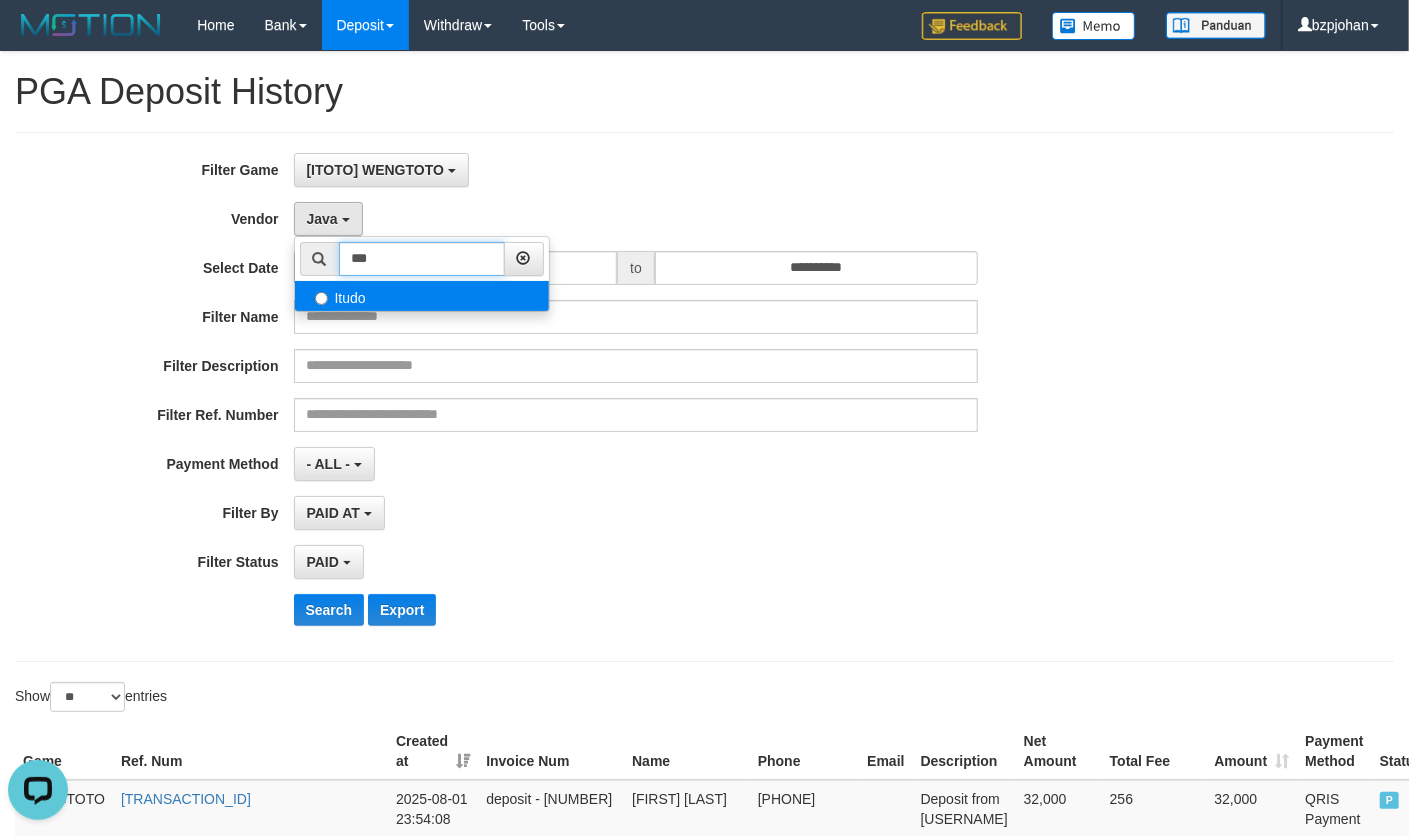 type on "***" 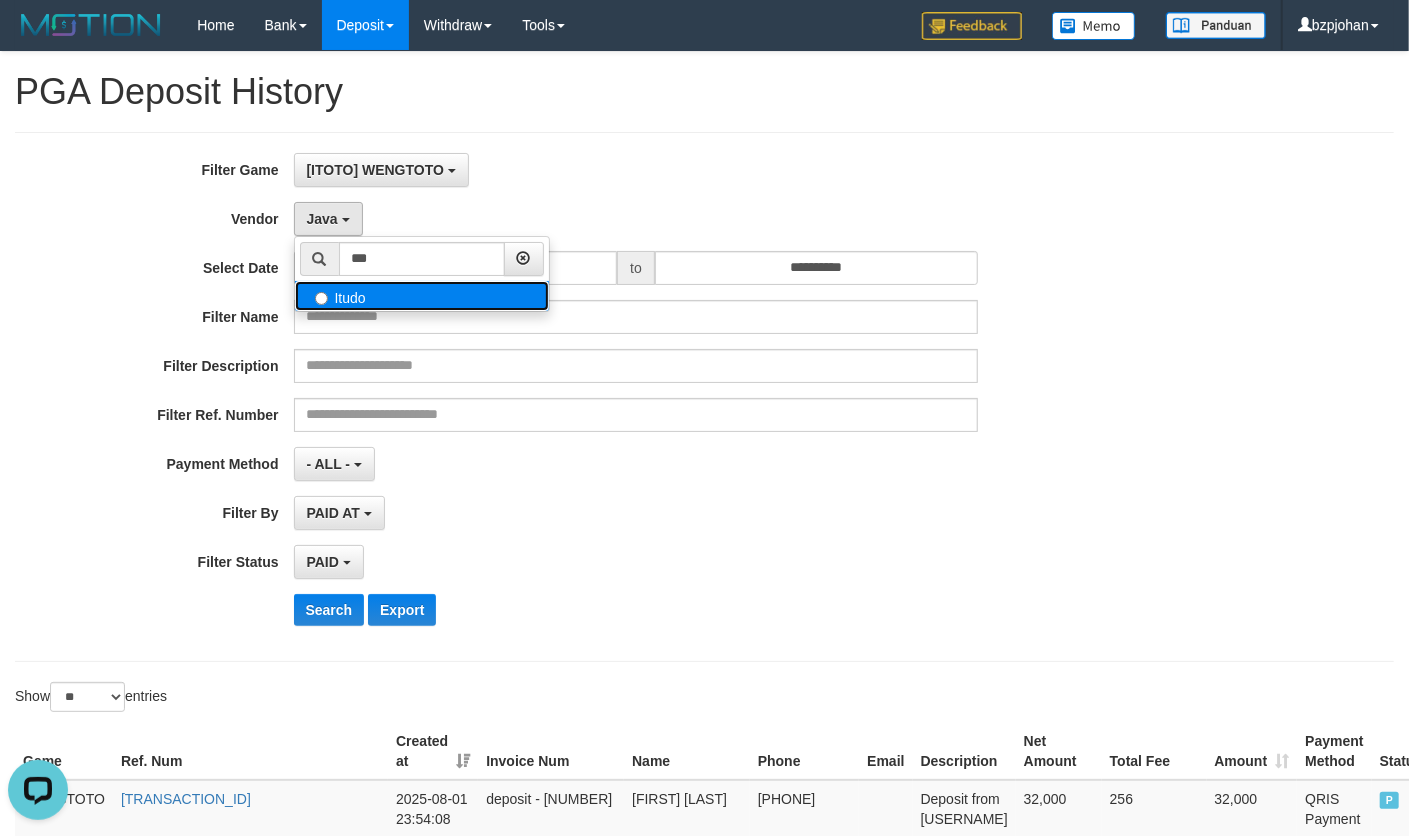 click on "Itudo" at bounding box center (422, 296) 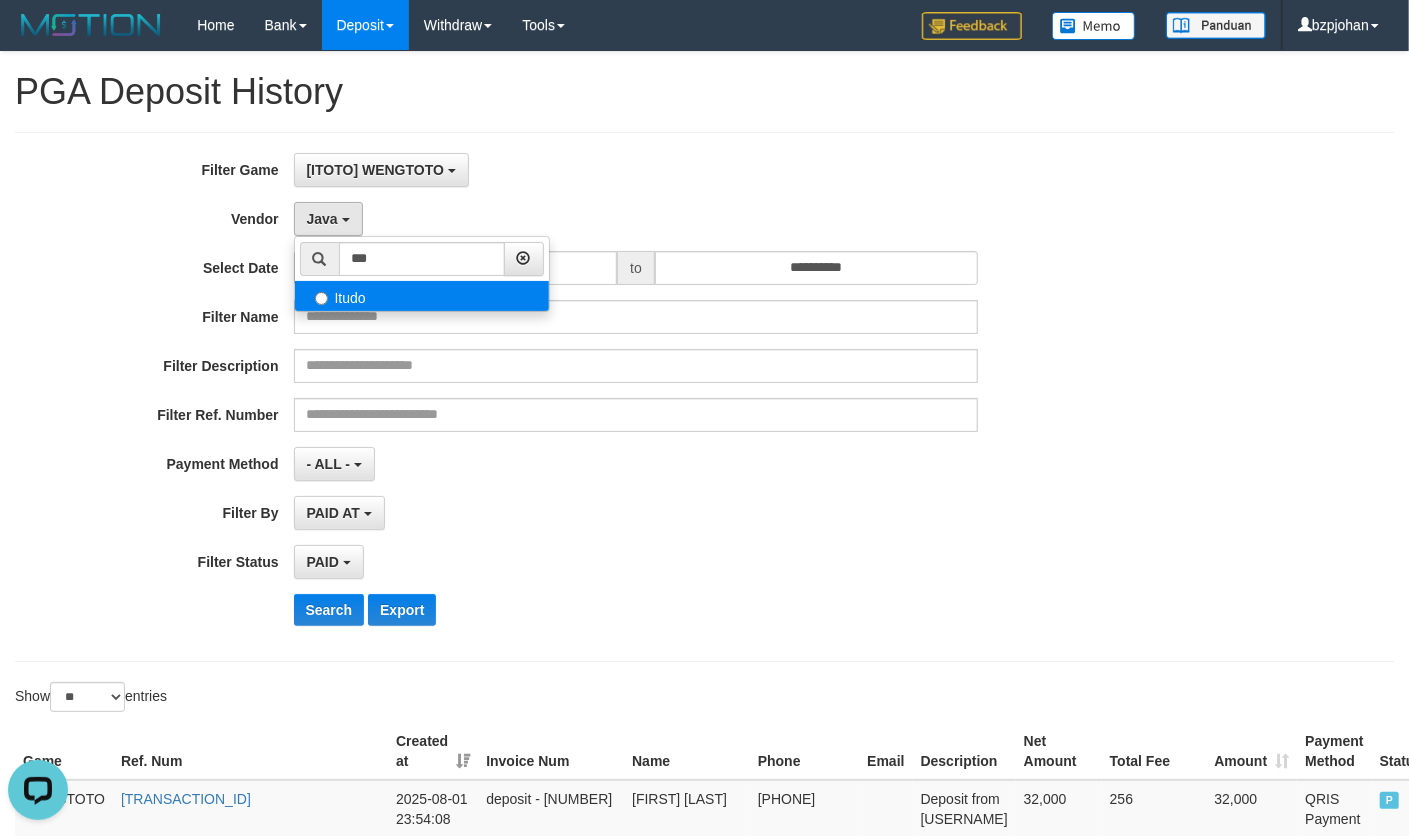 select on "**********" 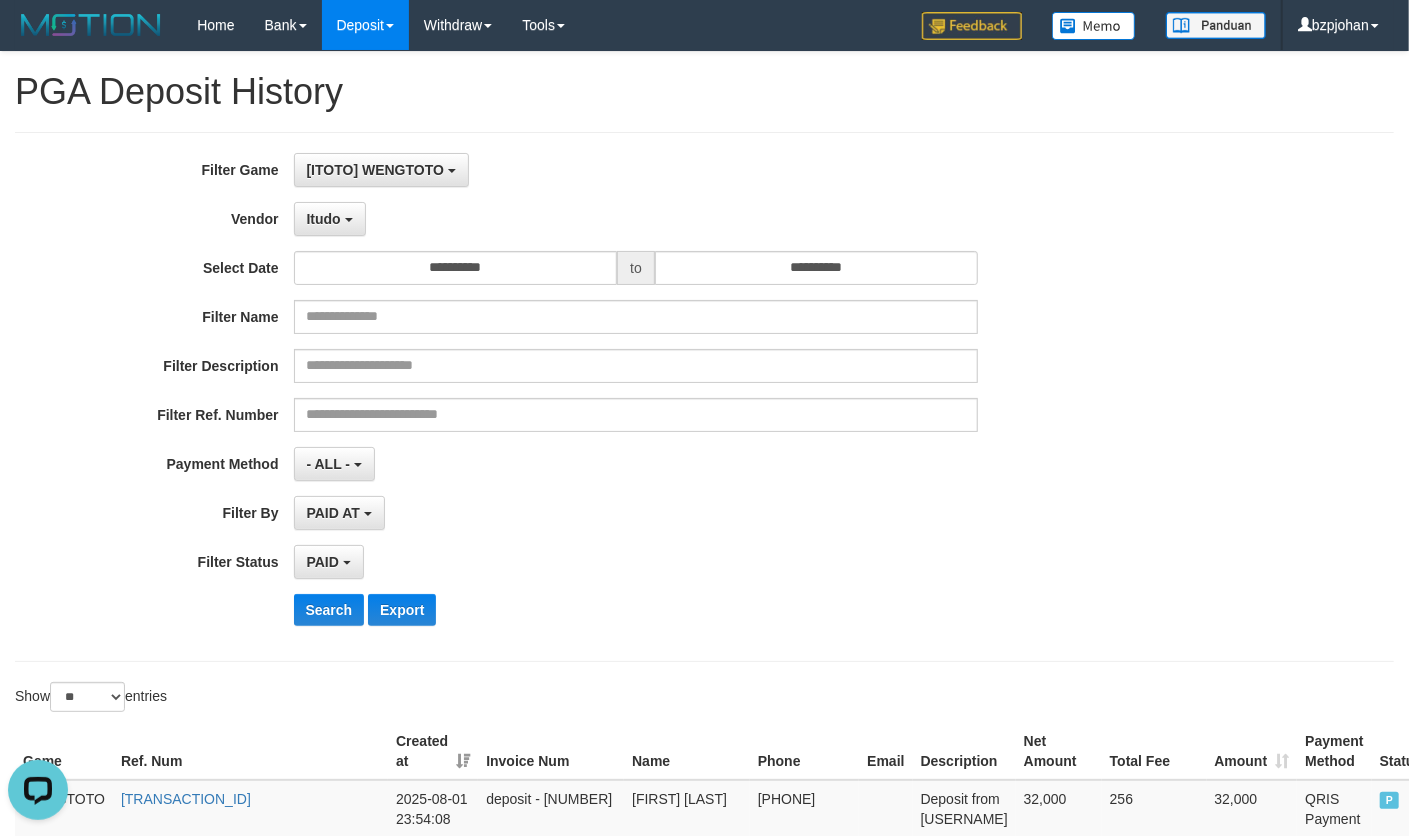 click on "**********" at bounding box center [587, 397] 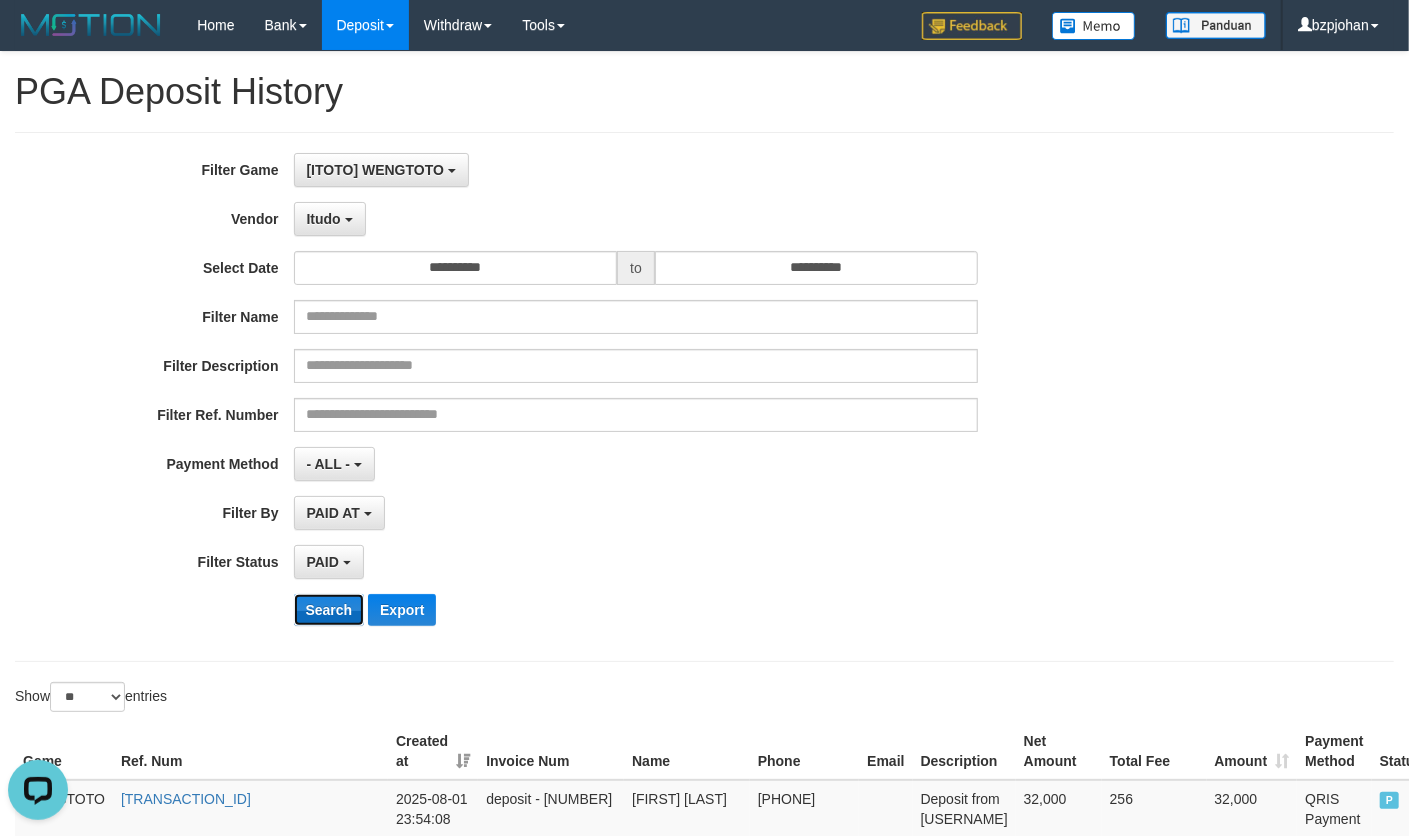 click on "Search" at bounding box center [329, 610] 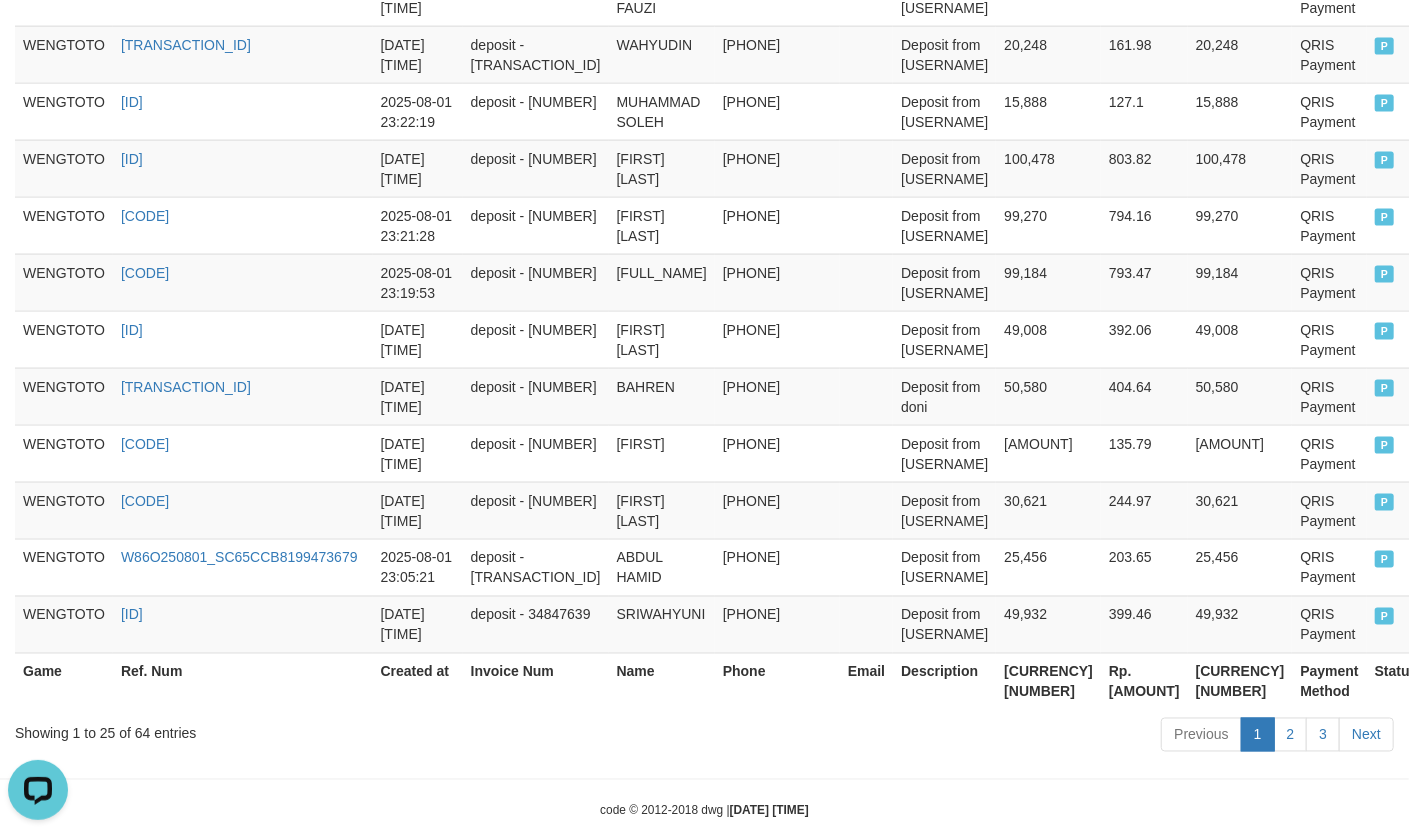 scroll, scrollTop: 1658, scrollLeft: 0, axis: vertical 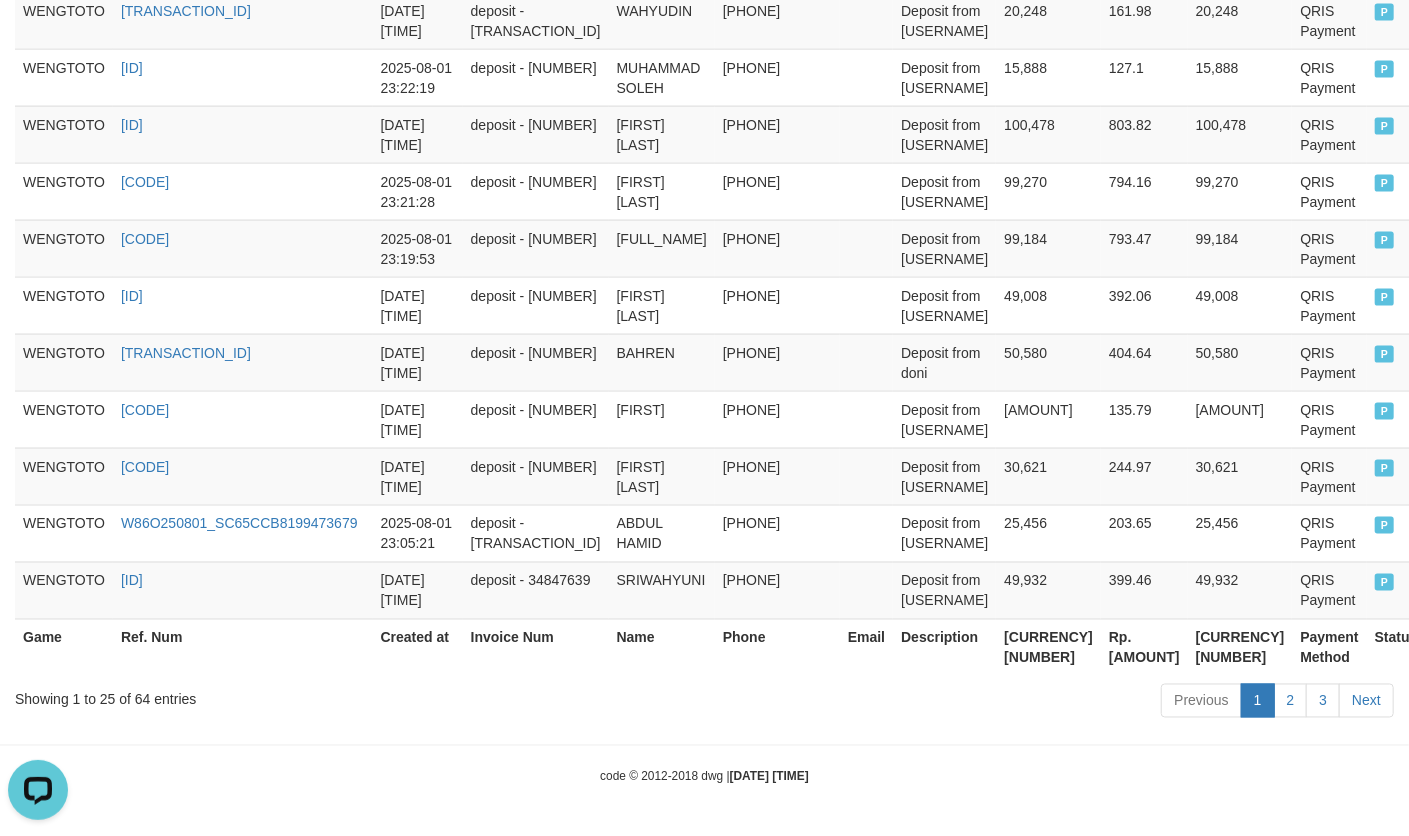 click on "[CURRENCY] [NUMBER]" at bounding box center [1048, 647] 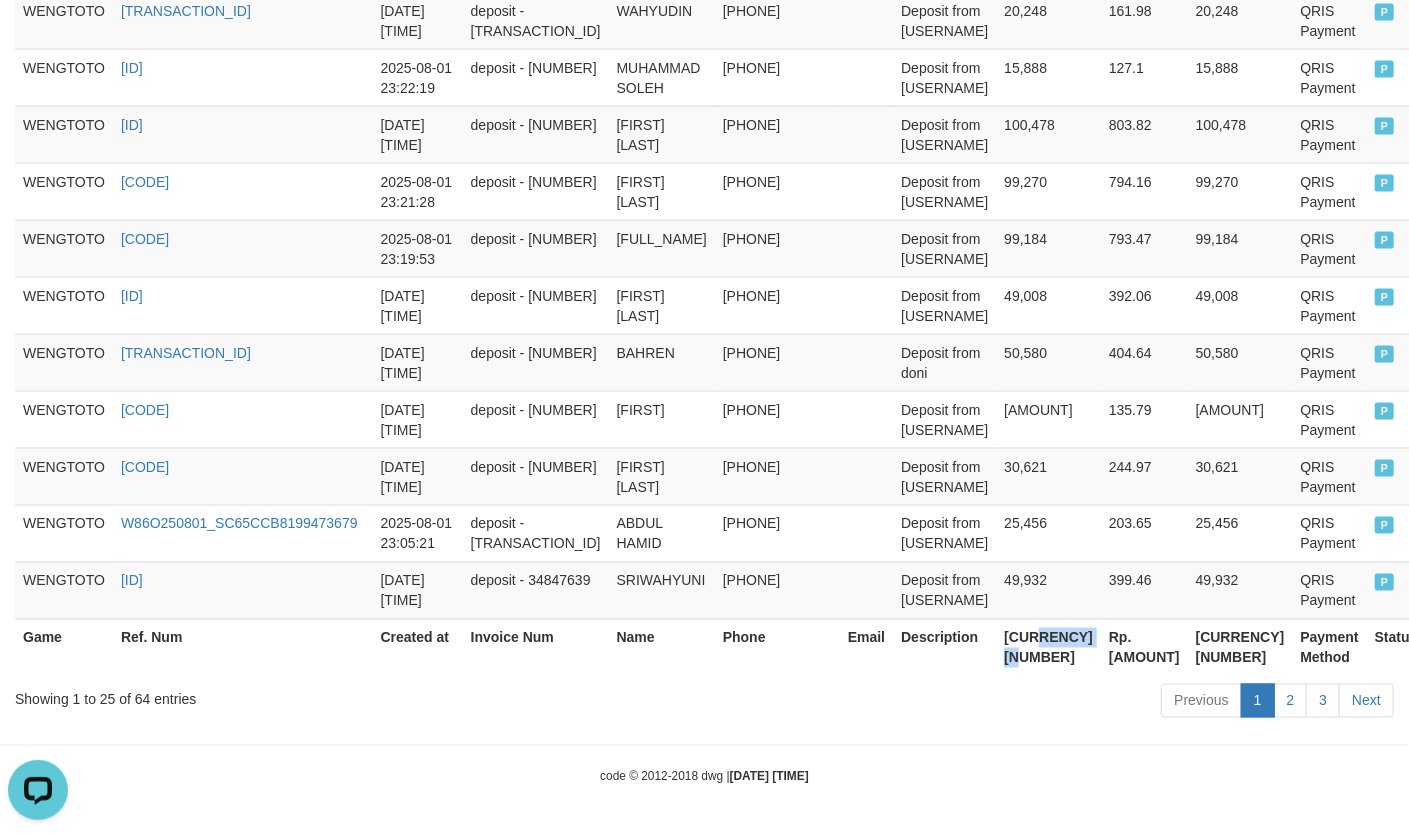 click on "[CURRENCY] [NUMBER]" at bounding box center [1048, 647] 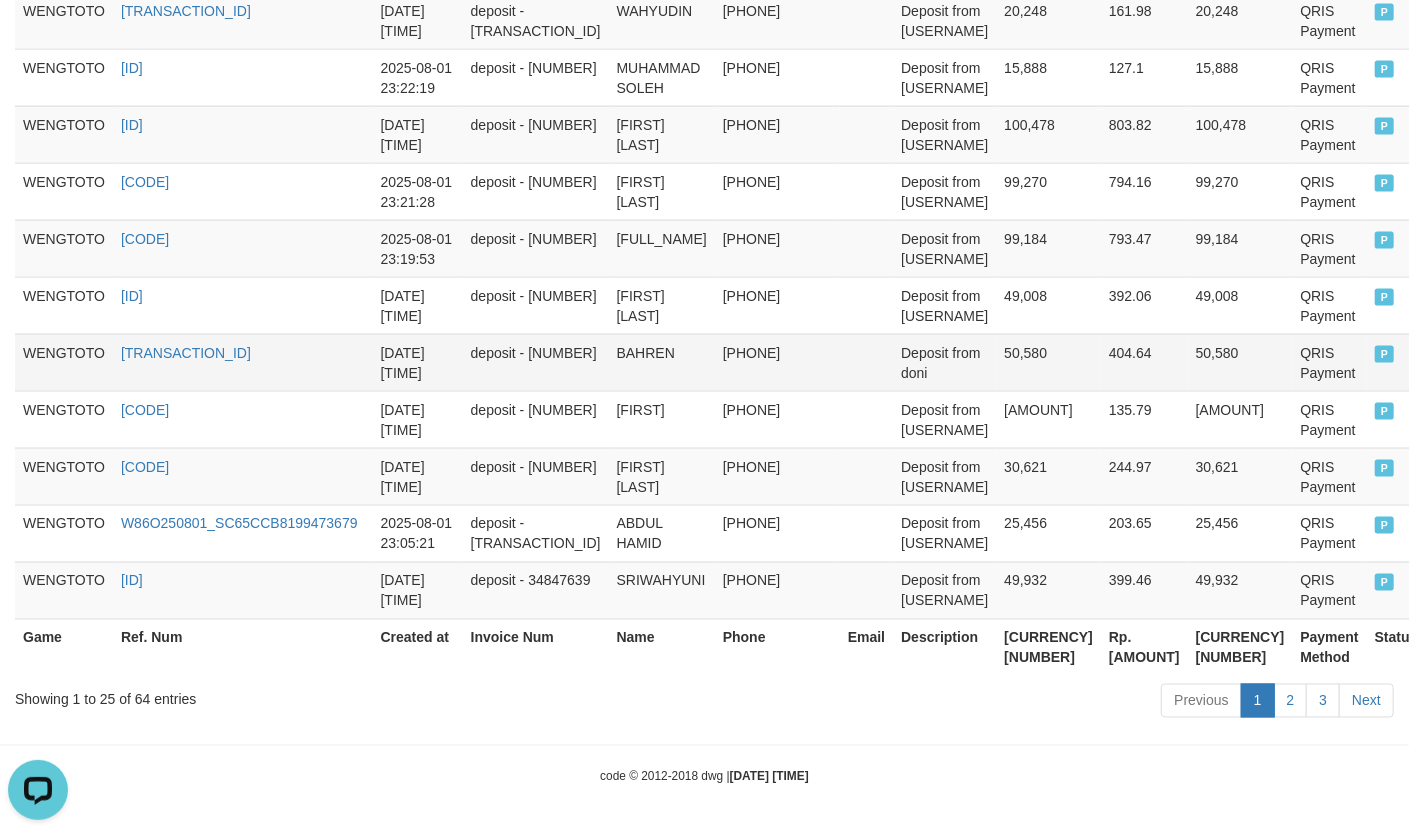 drag, startPoint x: 992, startPoint y: 341, endPoint x: 868, endPoint y: 386, distance: 131.91286 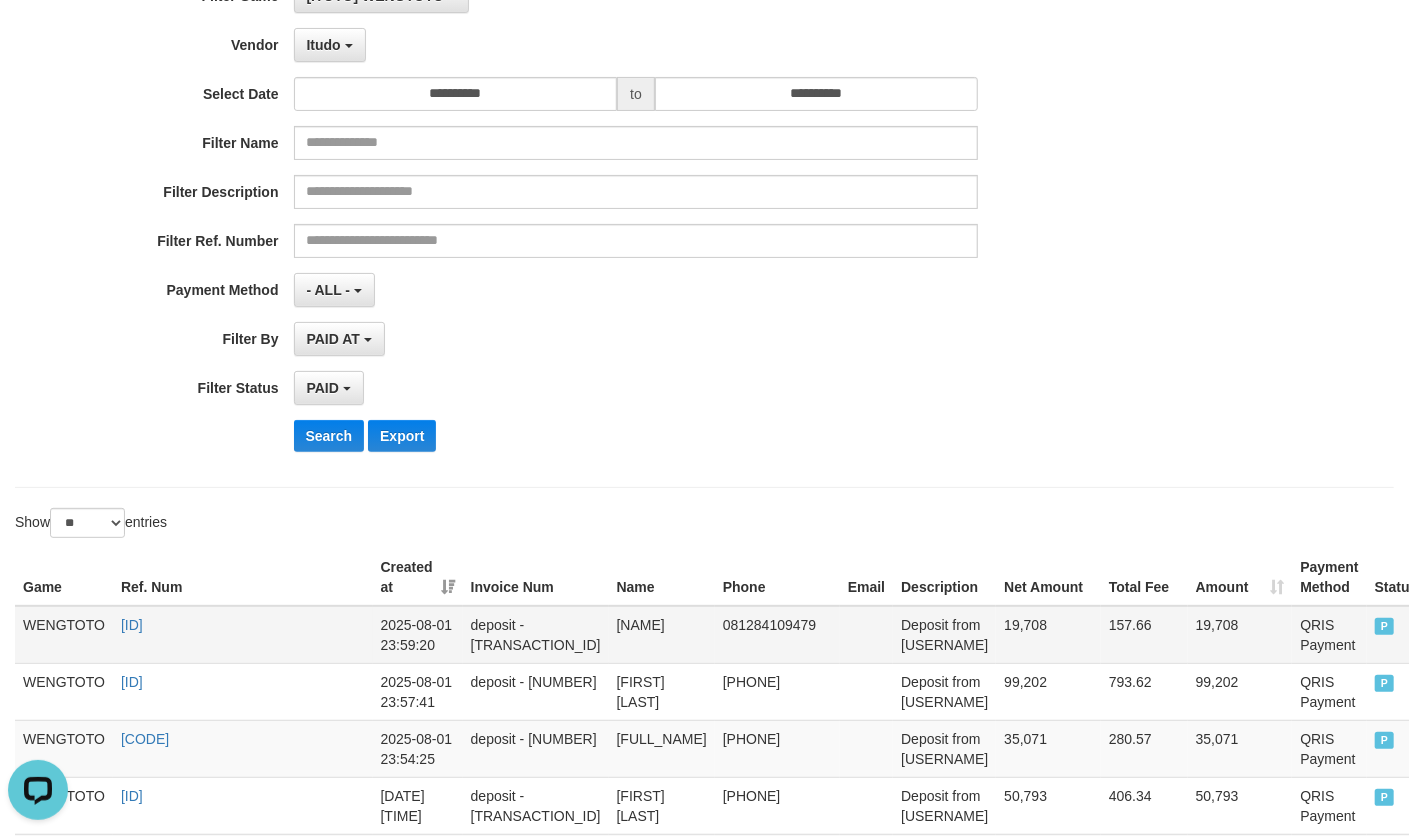 scroll, scrollTop: 0, scrollLeft: 0, axis: both 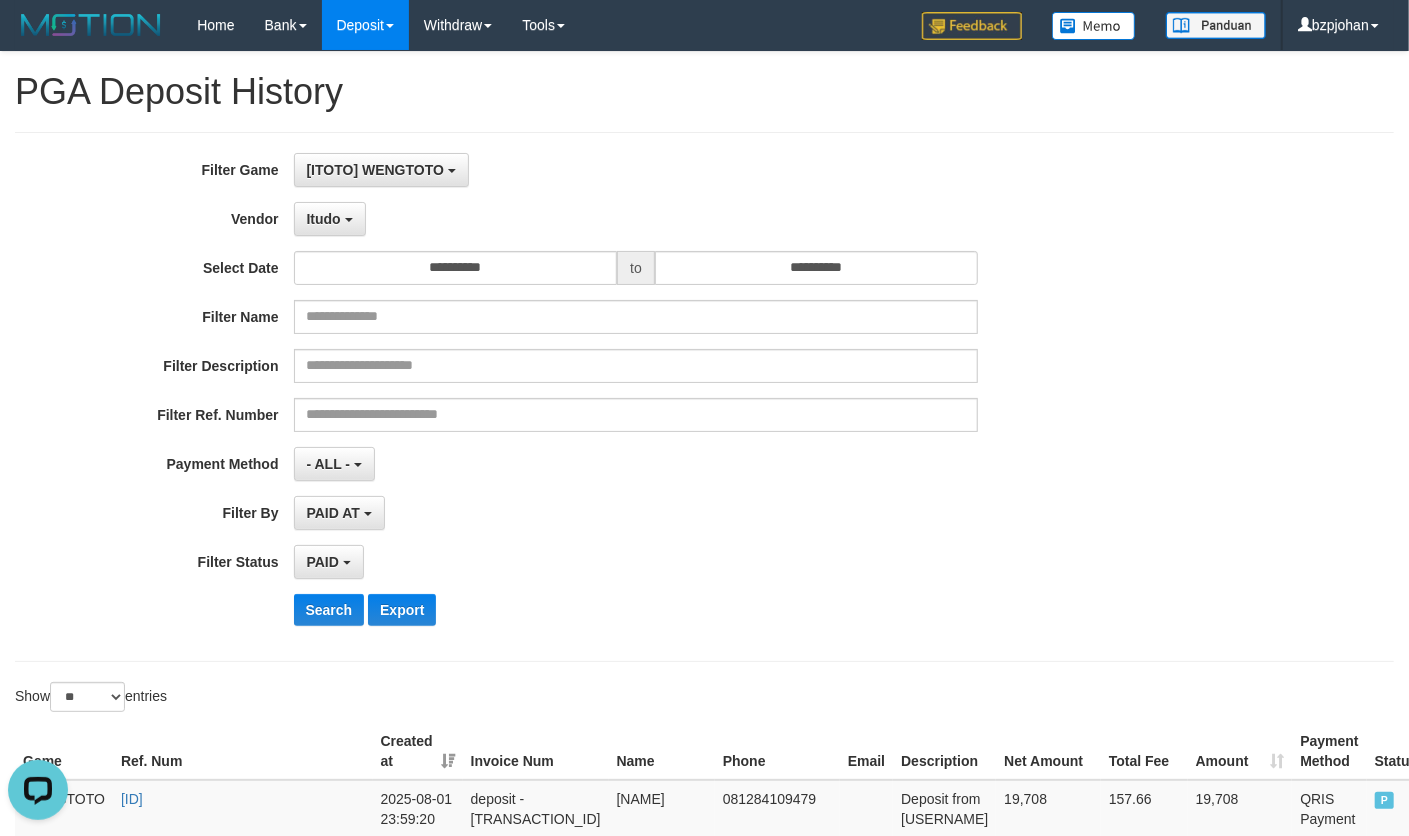 click on "**********" at bounding box center (587, 397) 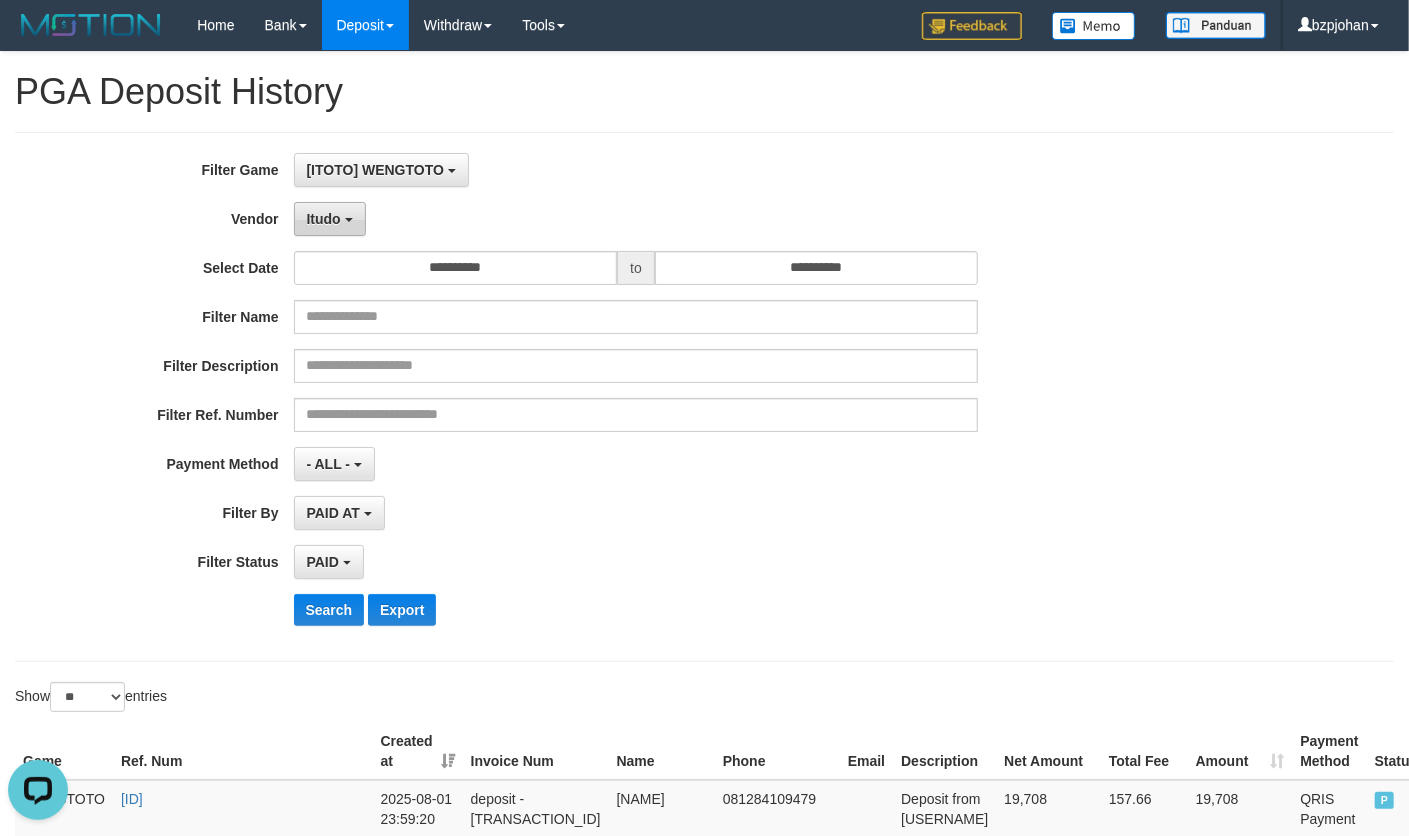 click at bounding box center (349, 220) 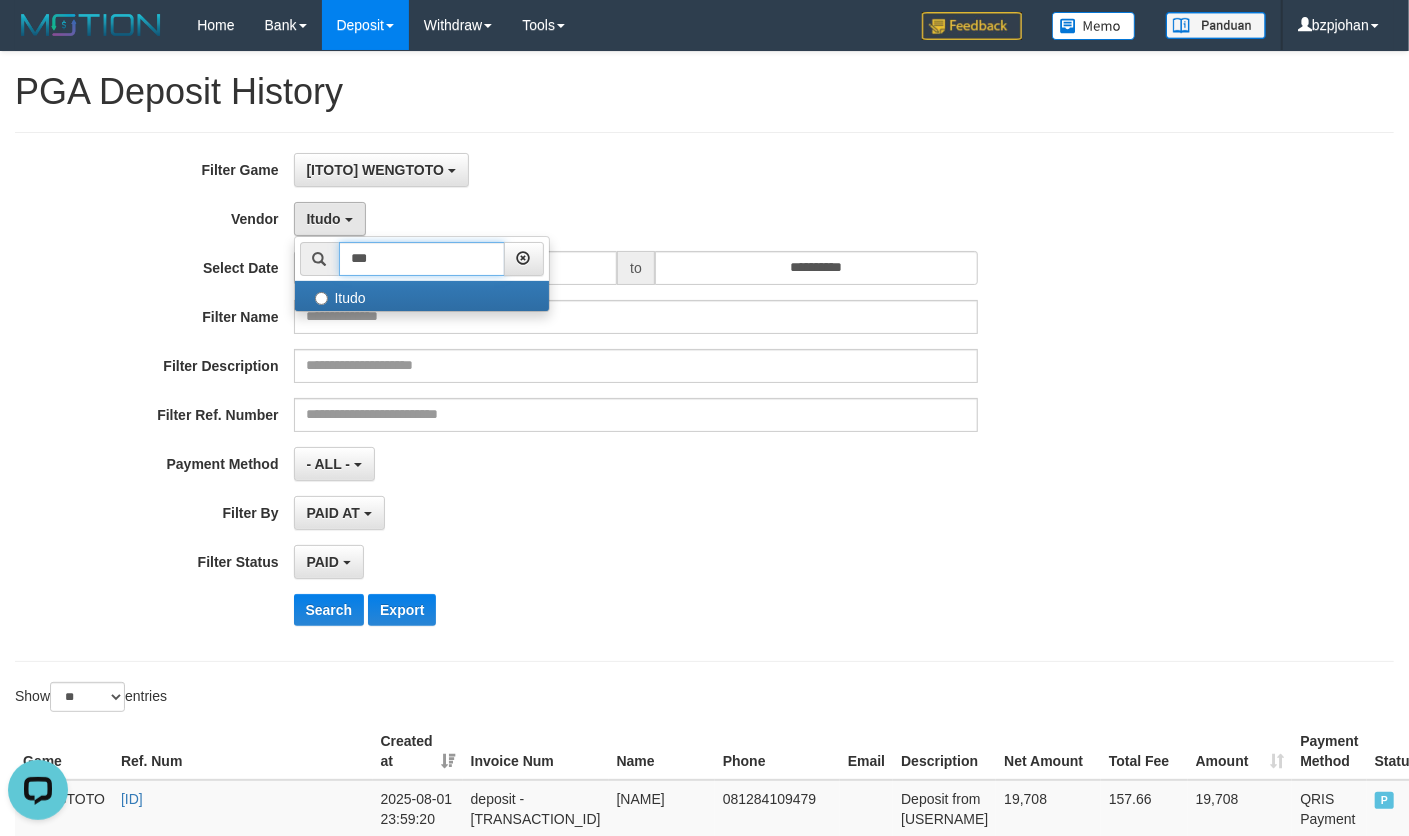 click on "***" at bounding box center [422, 259] 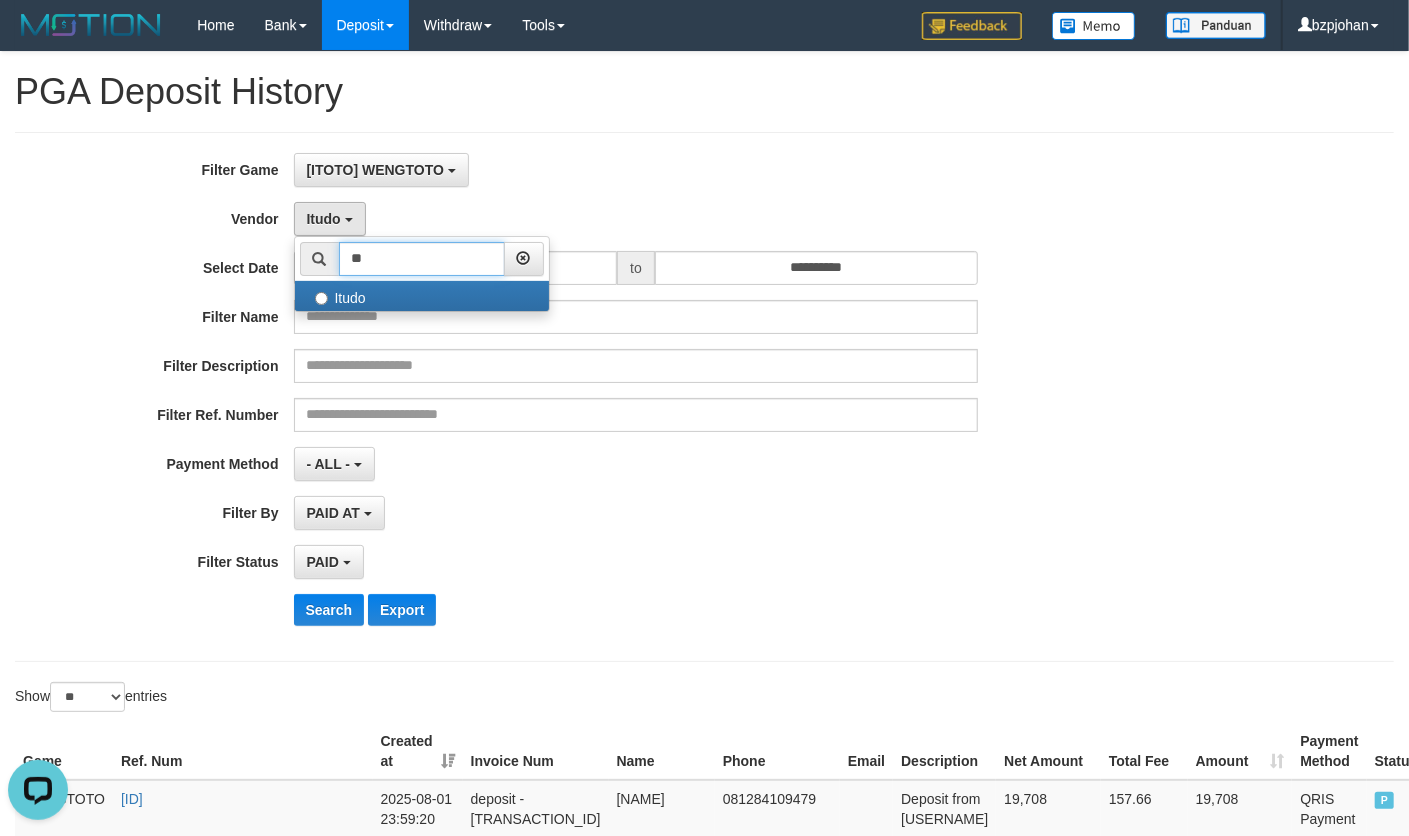 type on "*" 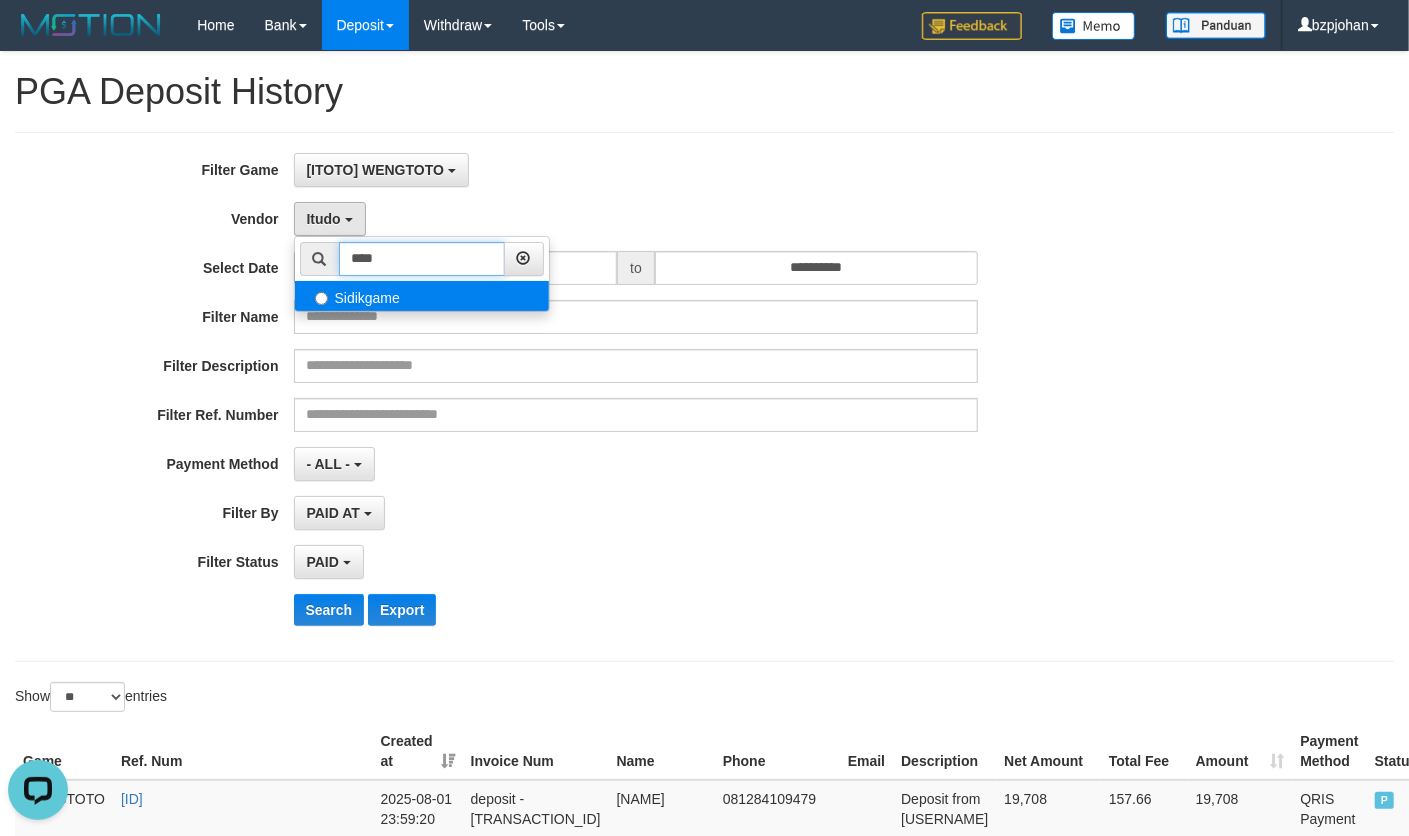 type on "****" 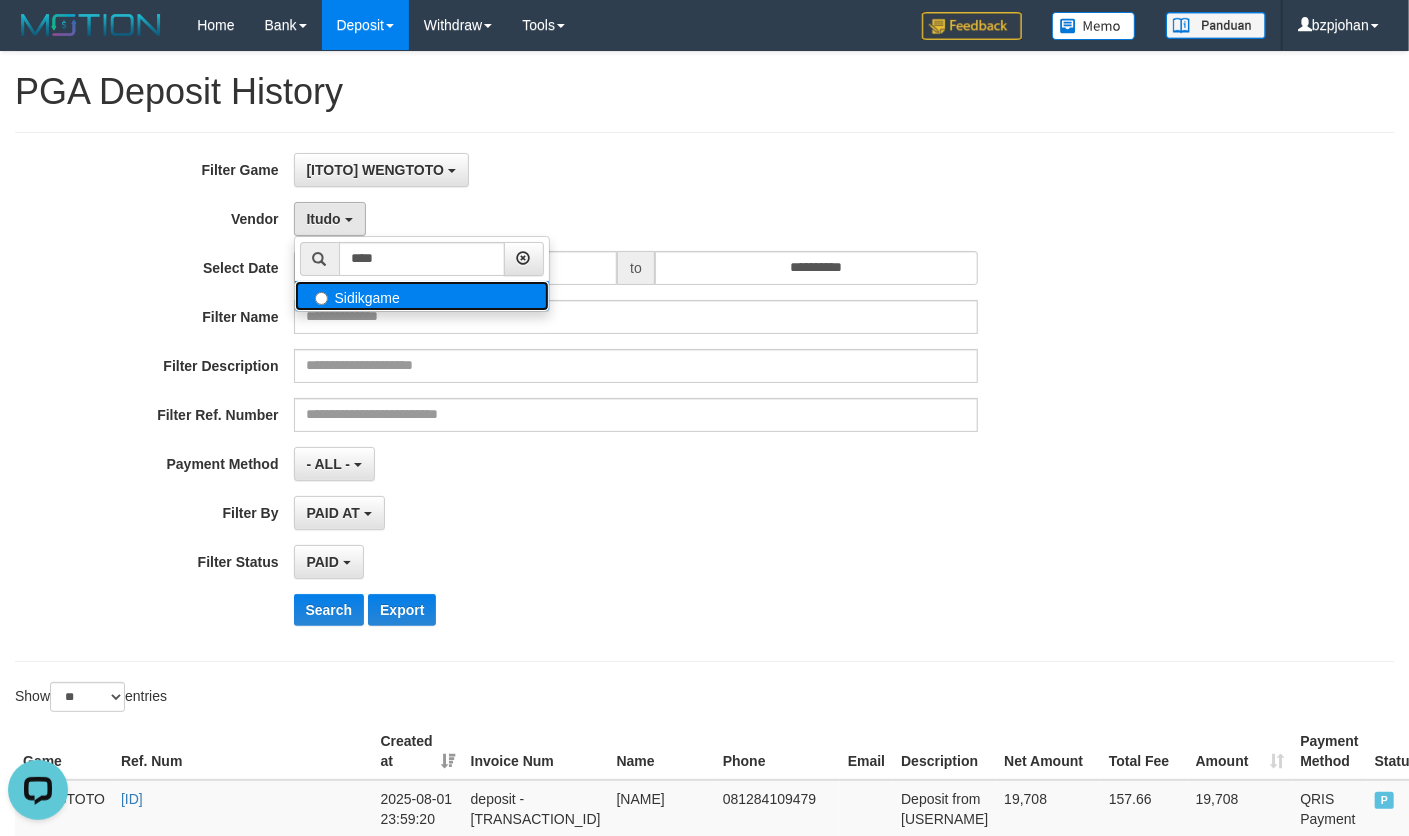 click on "Sidikgame" at bounding box center (422, 296) 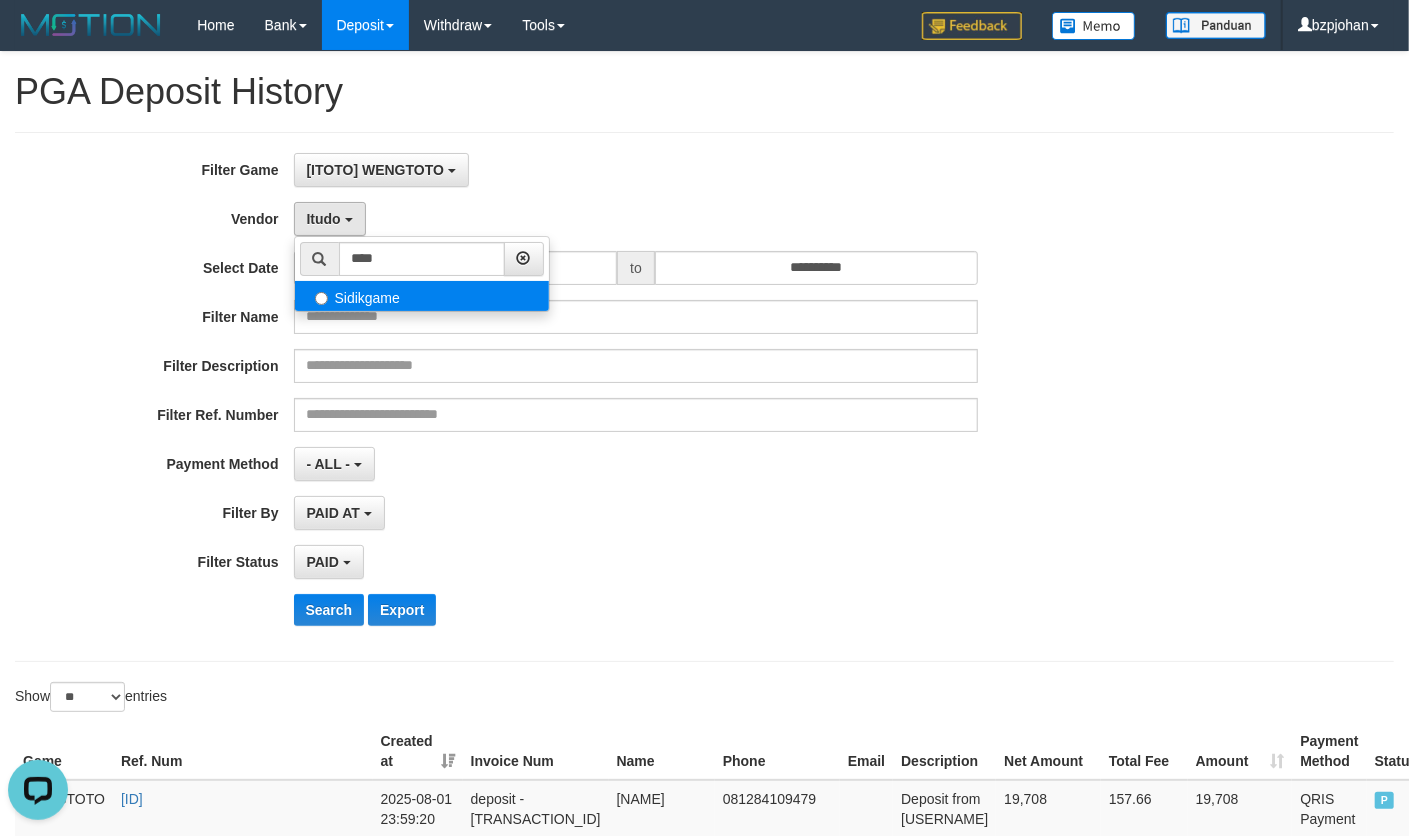 select on "**********" 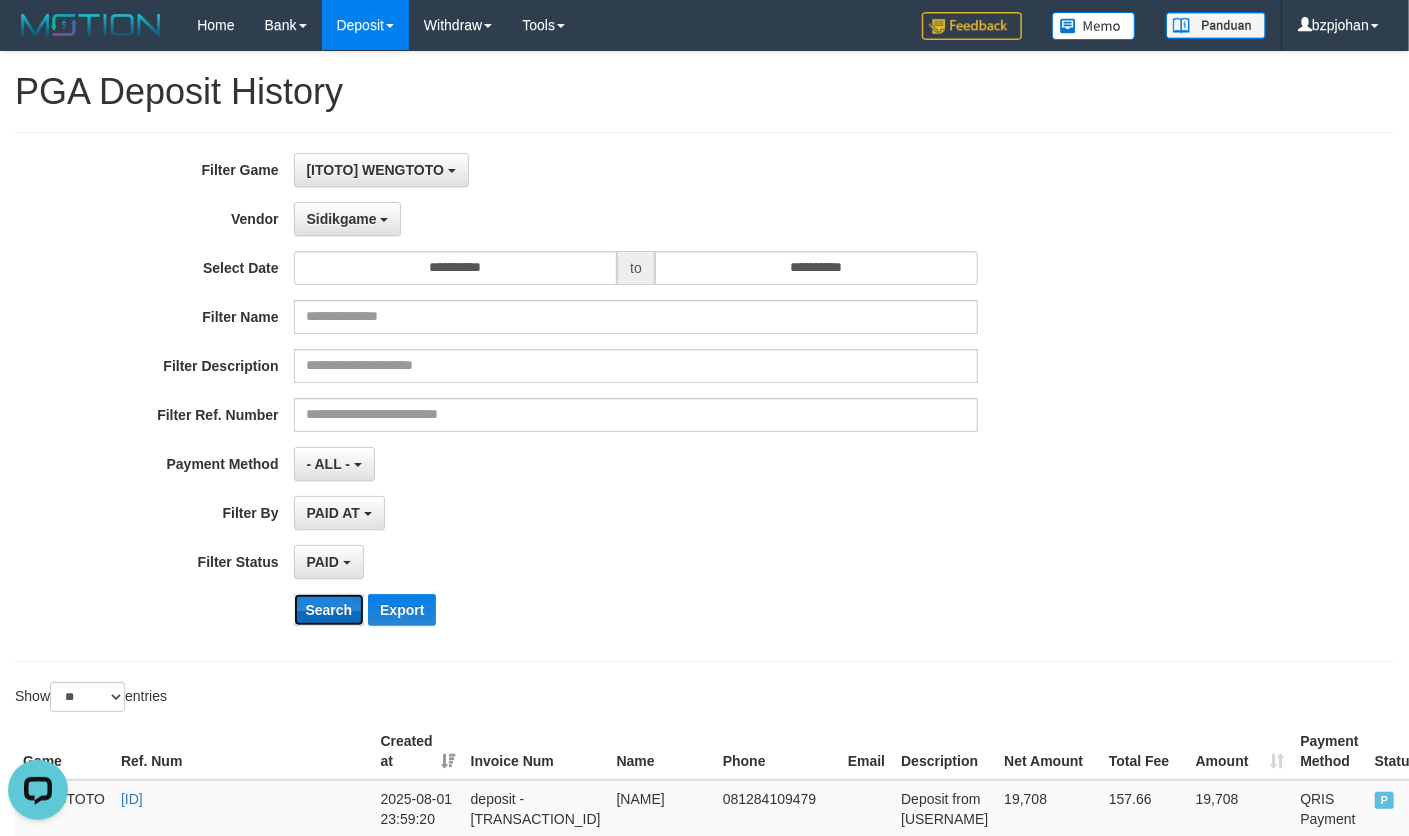 click on "Search" at bounding box center (329, 610) 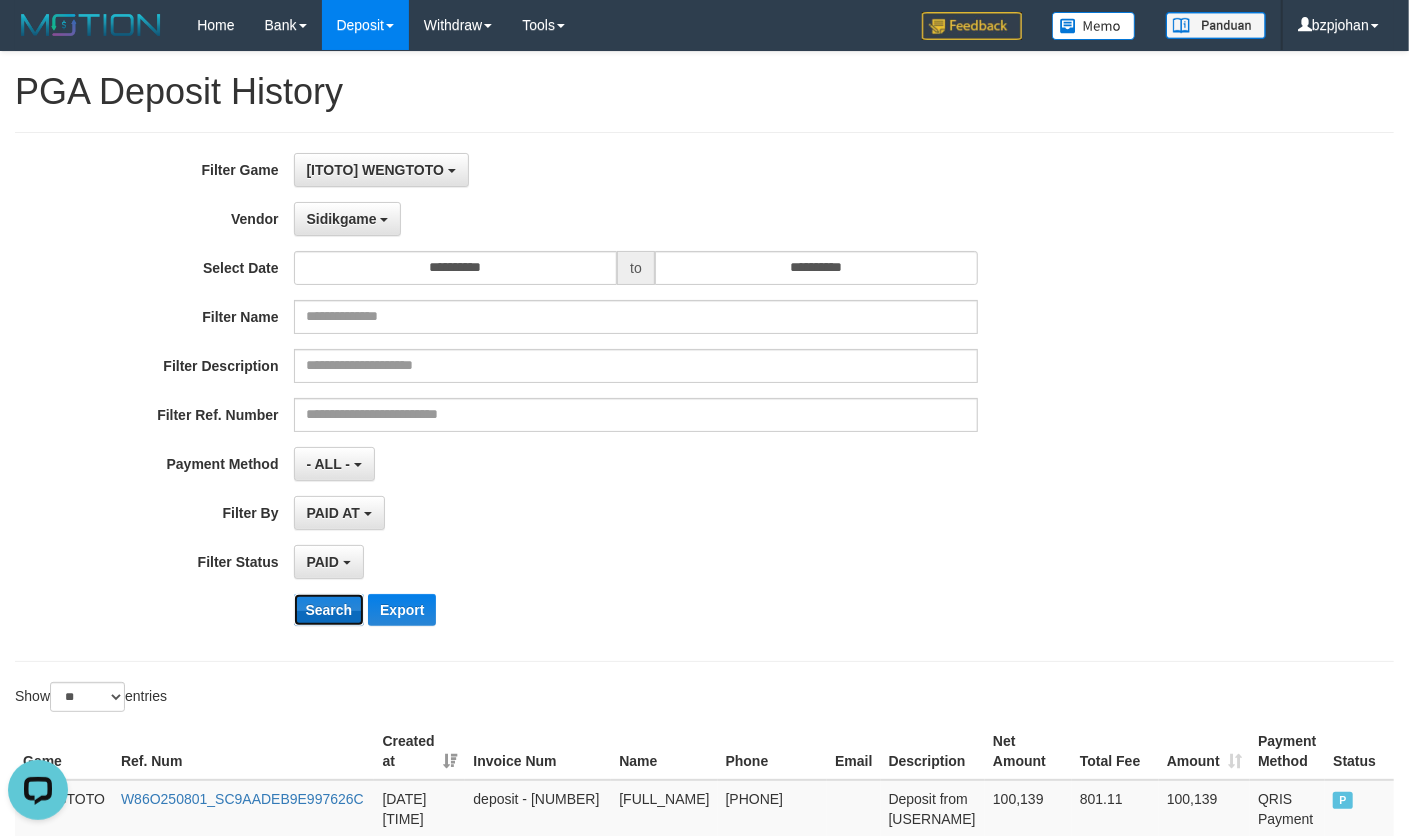 scroll, scrollTop: 1638, scrollLeft: 0, axis: vertical 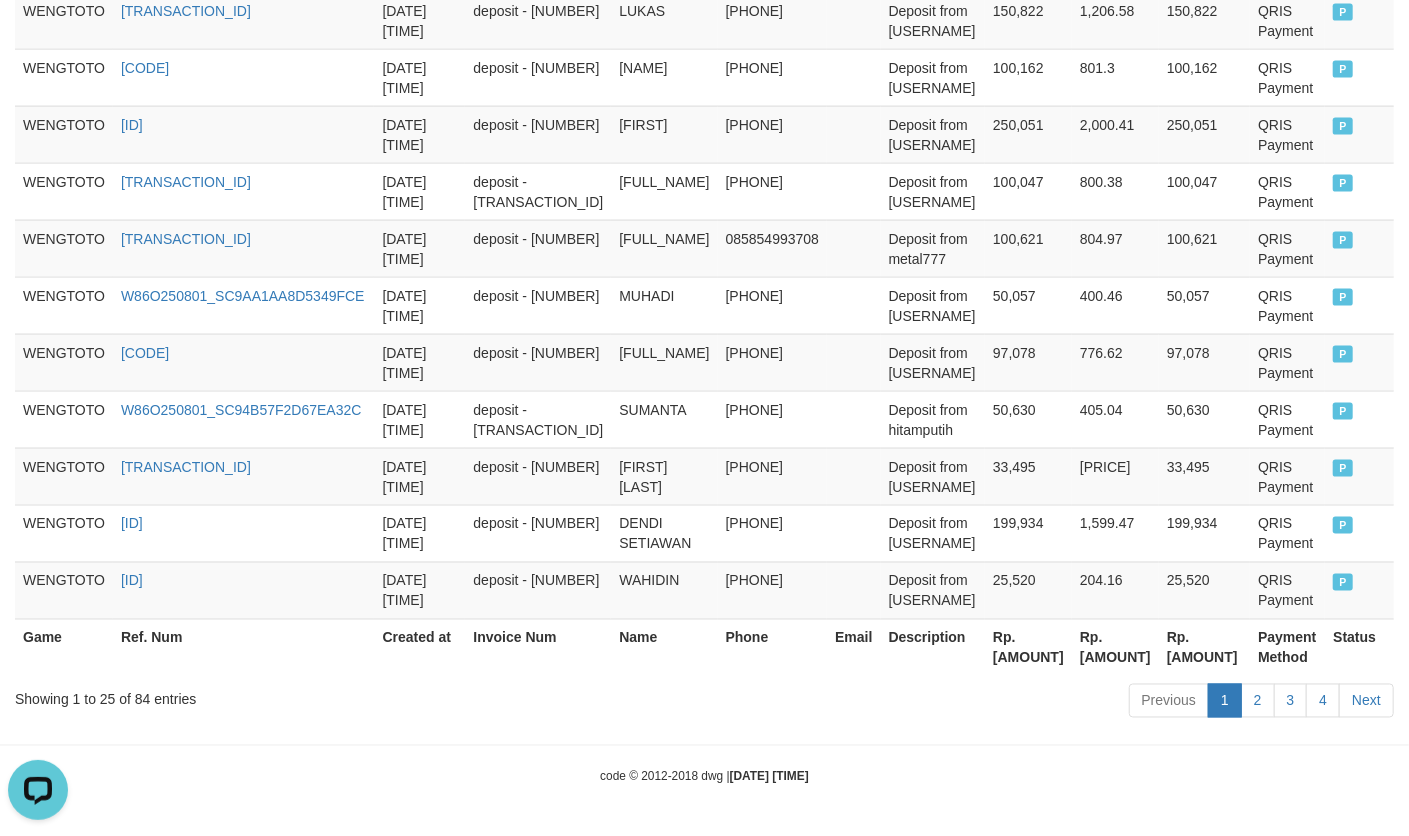 click on "Rp. [AMOUNT]" at bounding box center (1028, 647) 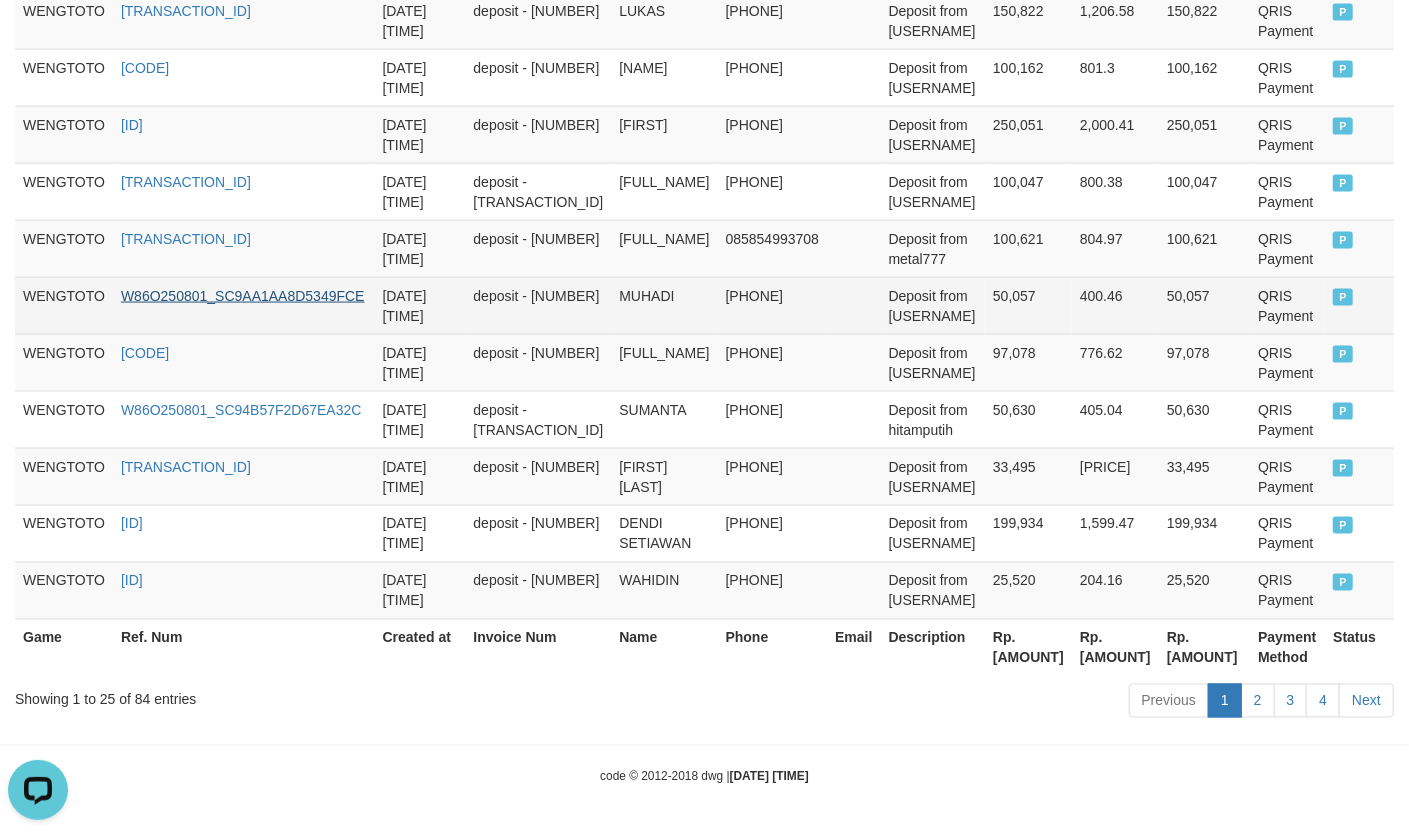 copy on "[NUMBER]" 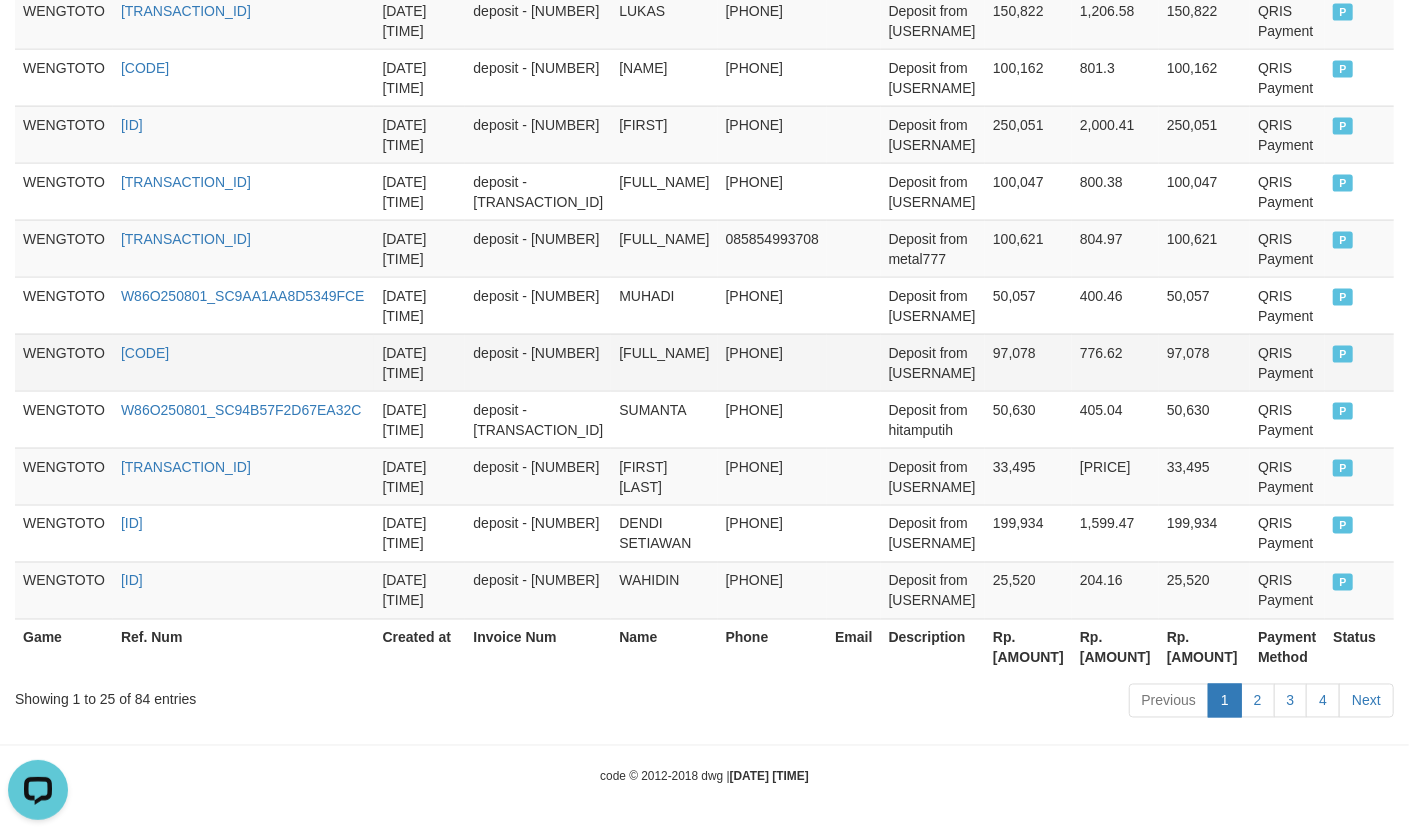 click on "97,078" at bounding box center (1028, 362) 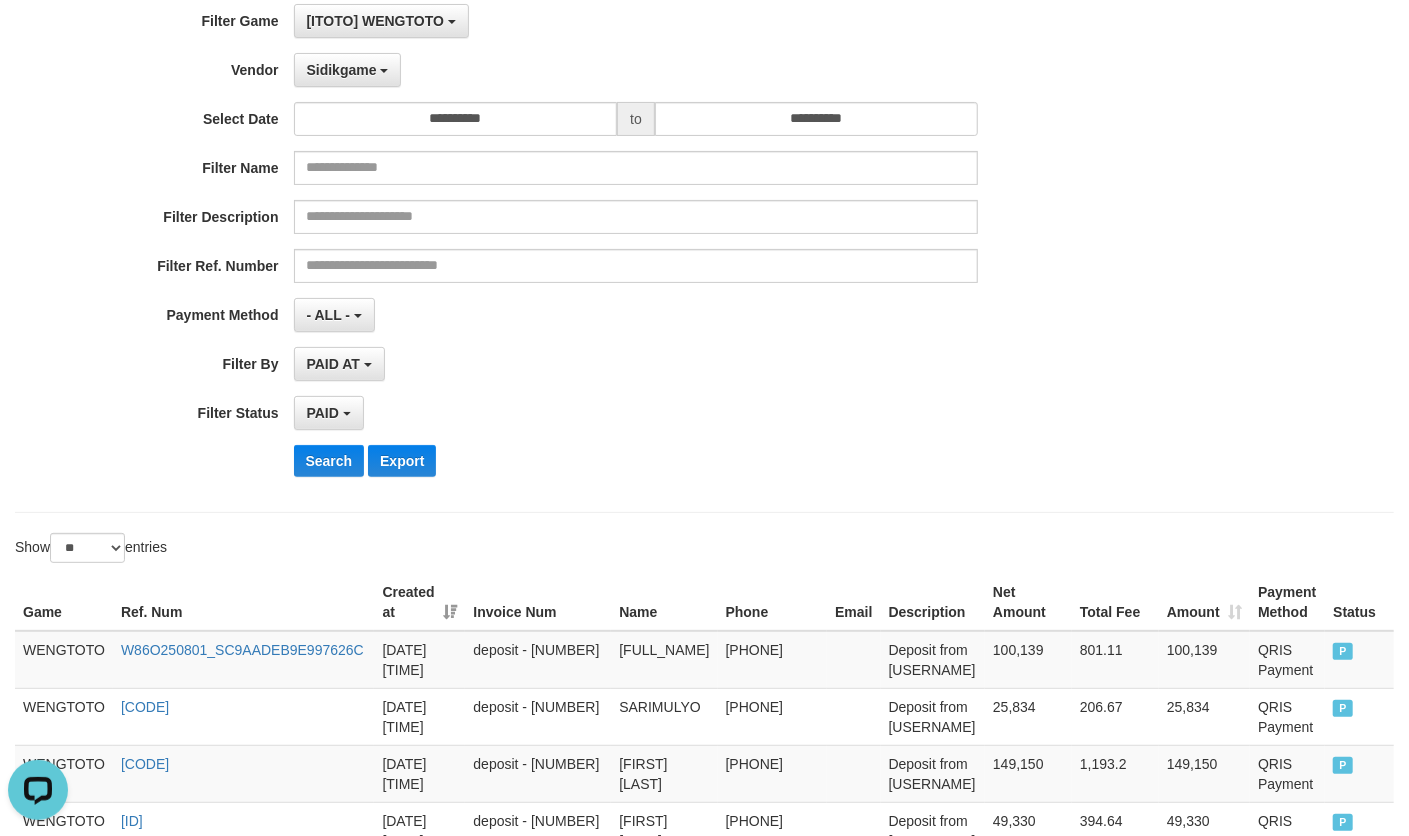 scroll, scrollTop: 0, scrollLeft: 0, axis: both 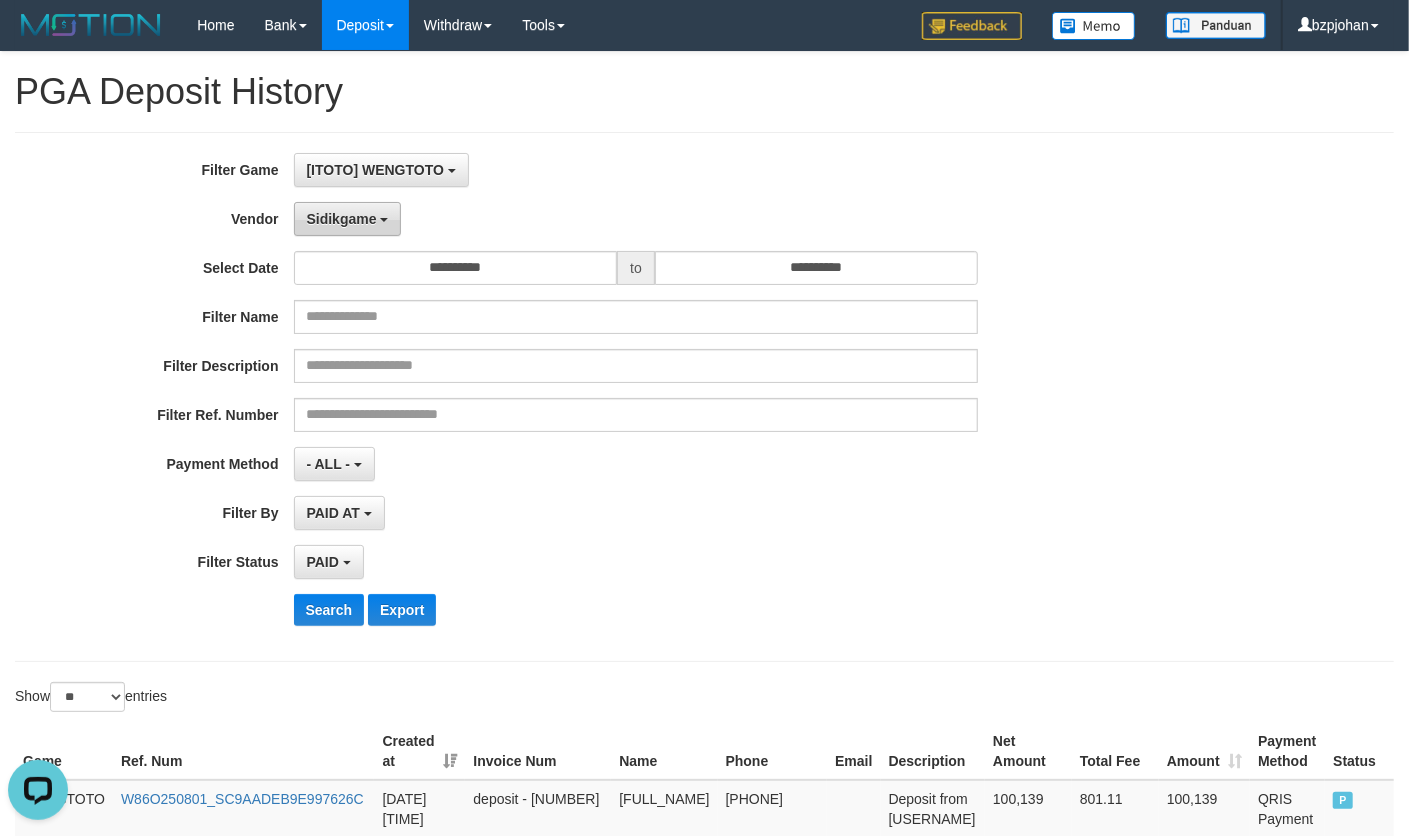 click on "Sidikgame" at bounding box center [348, 219] 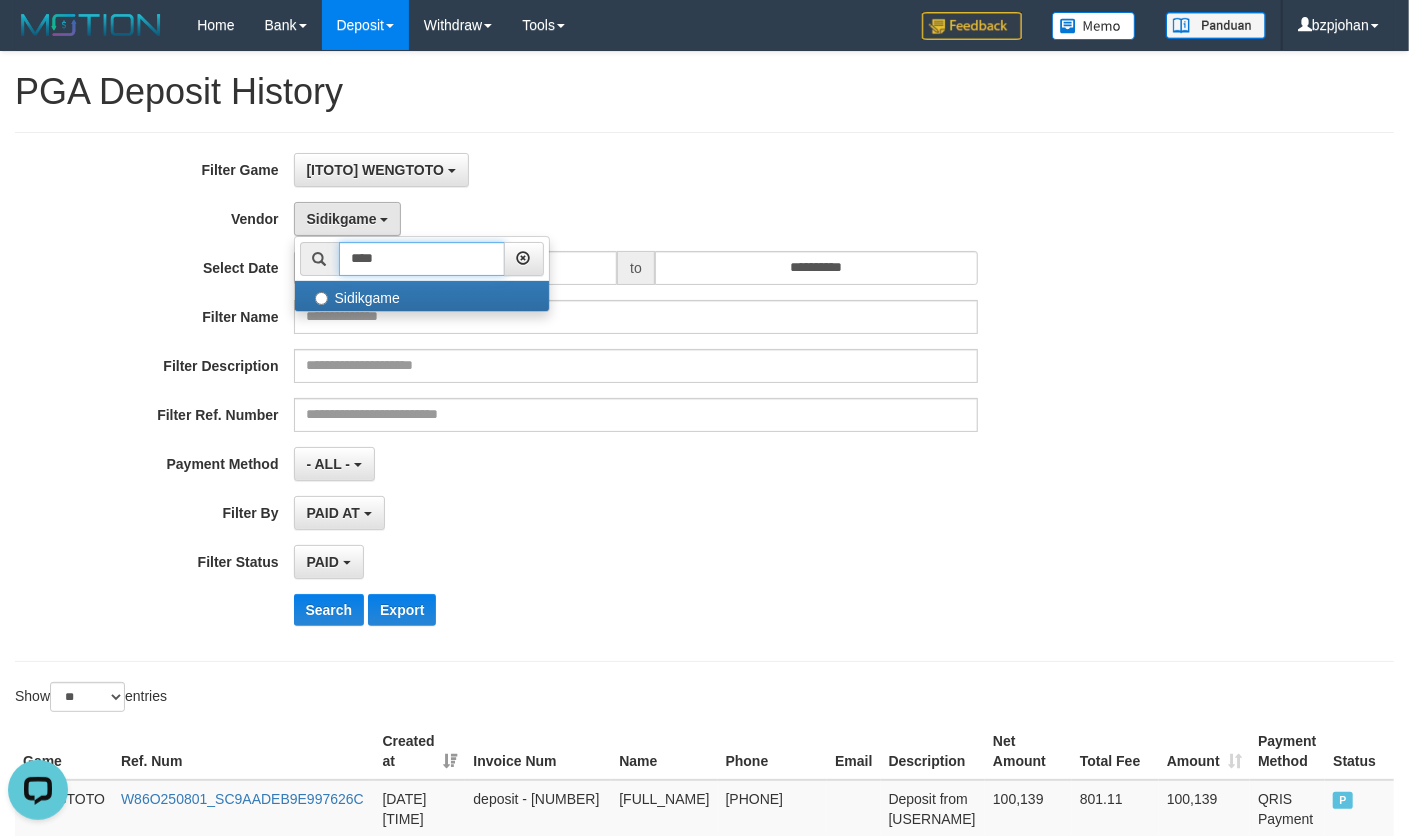 click on "****" at bounding box center [422, 259] 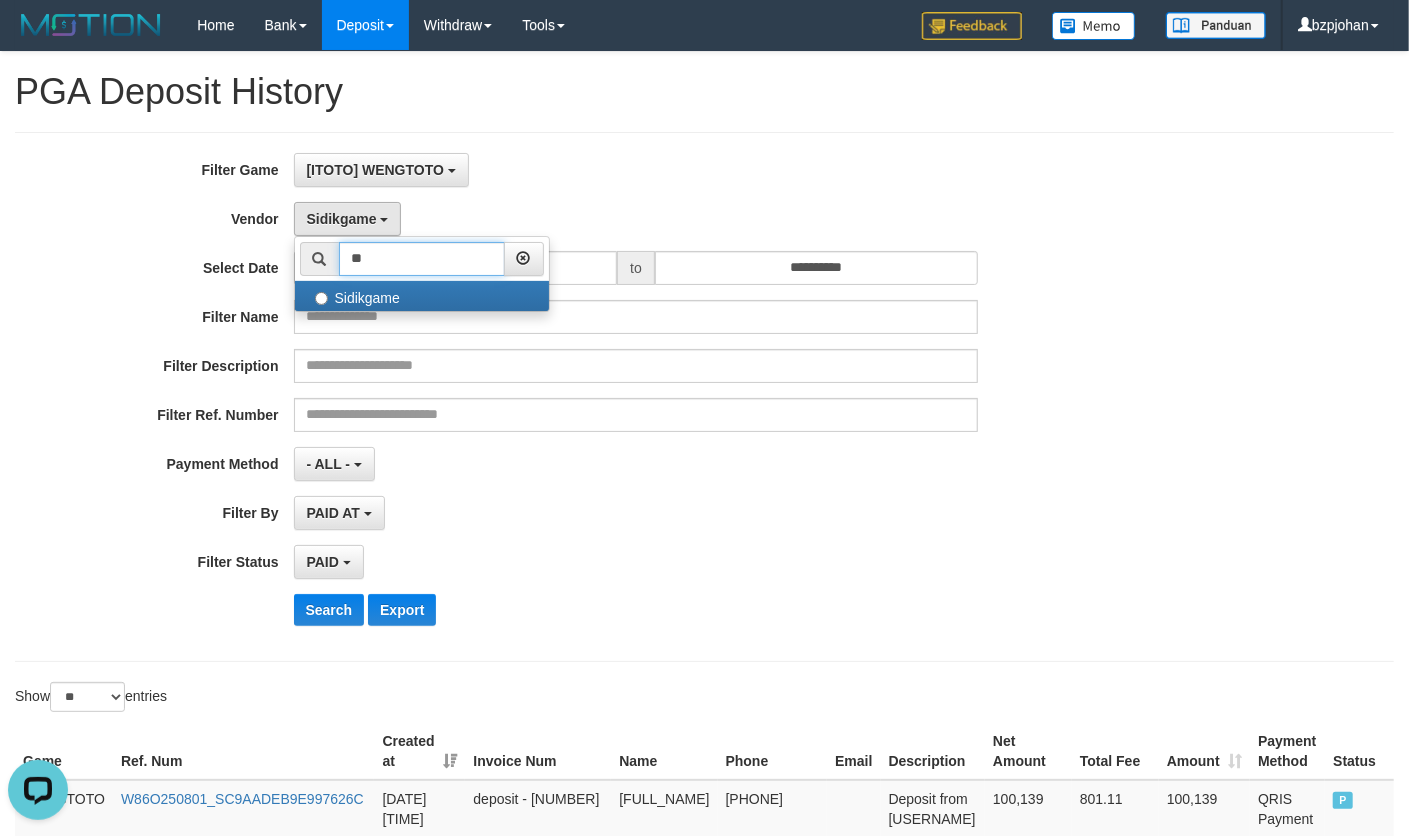 type on "*" 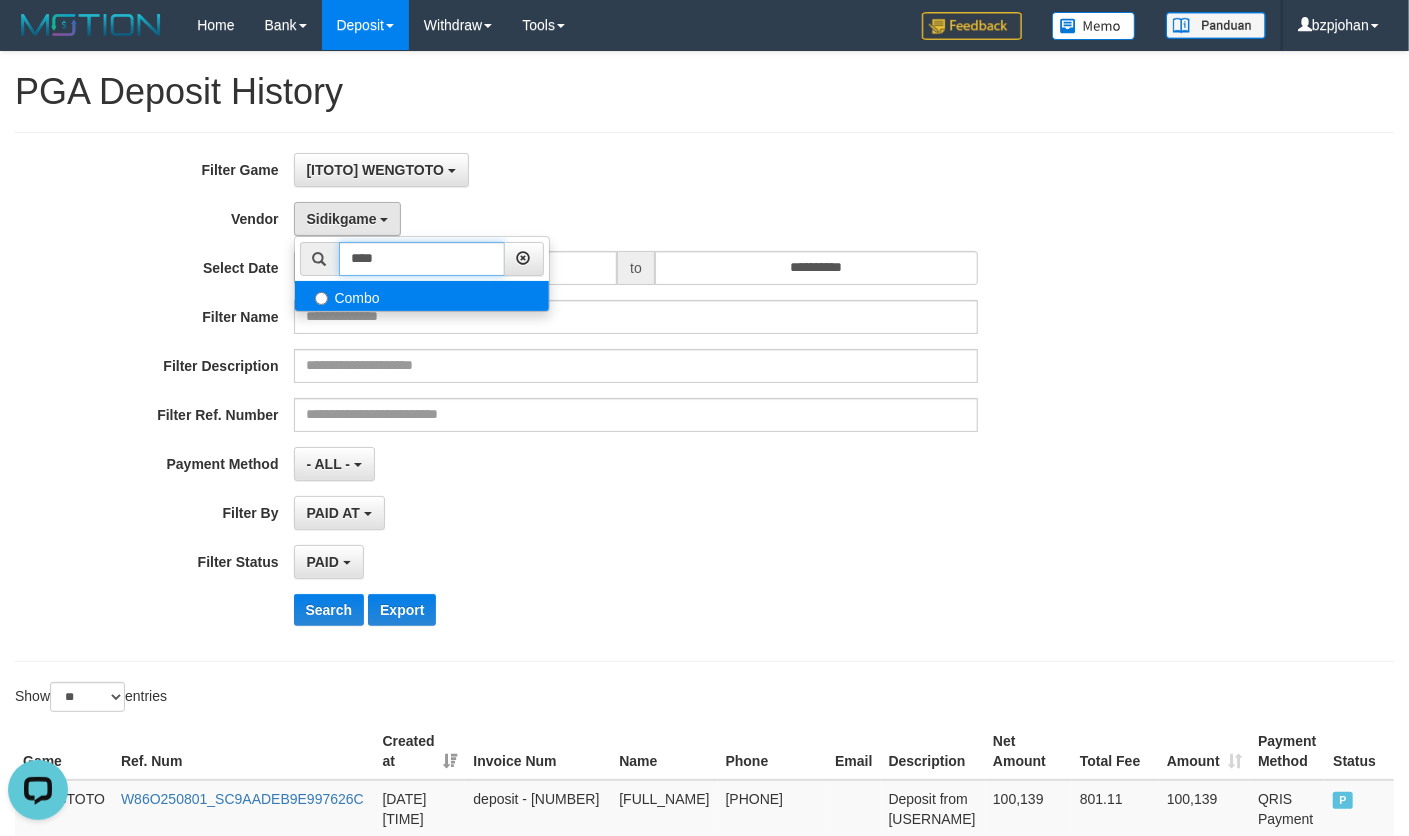 type on "****" 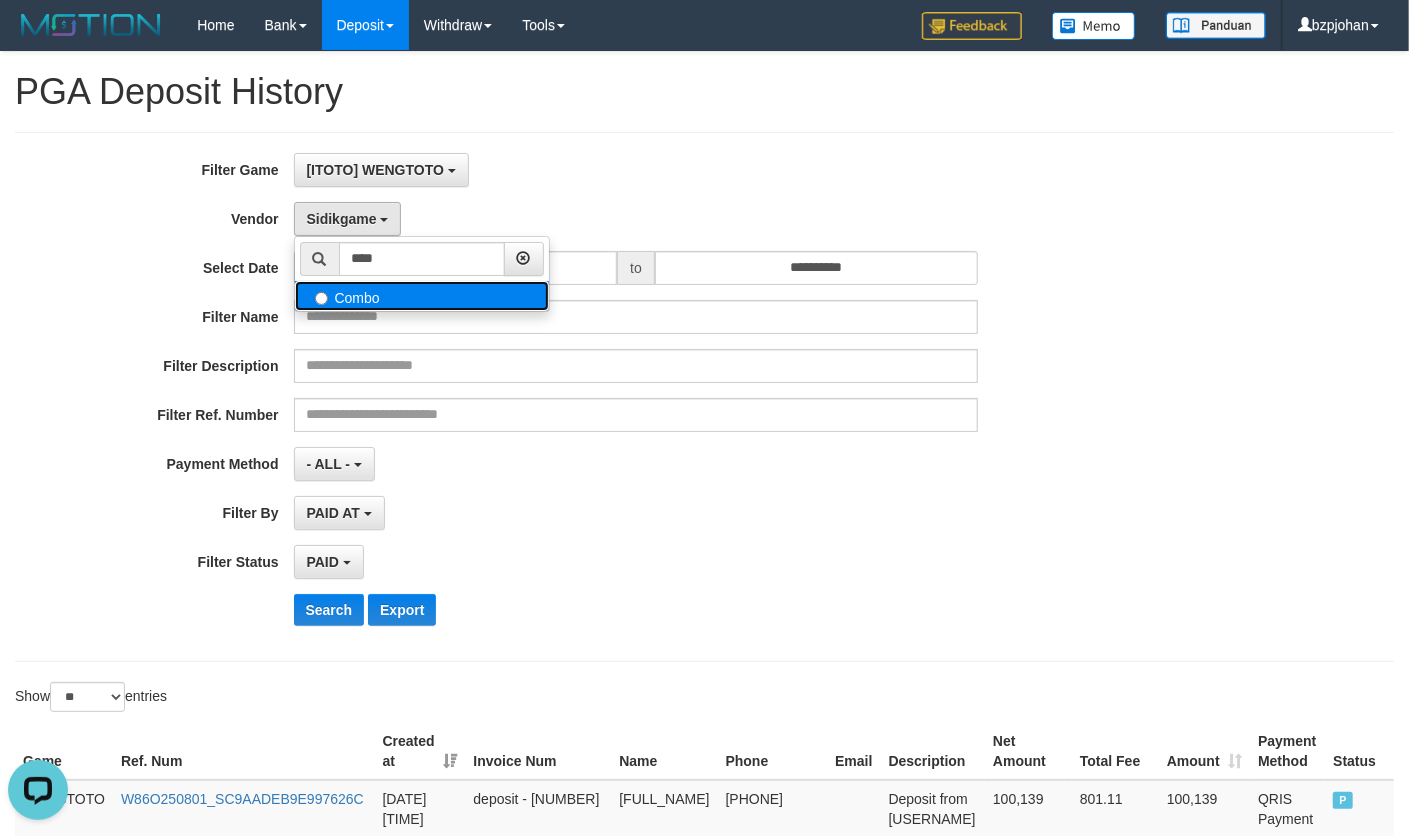 click on "Combo" at bounding box center (422, 296) 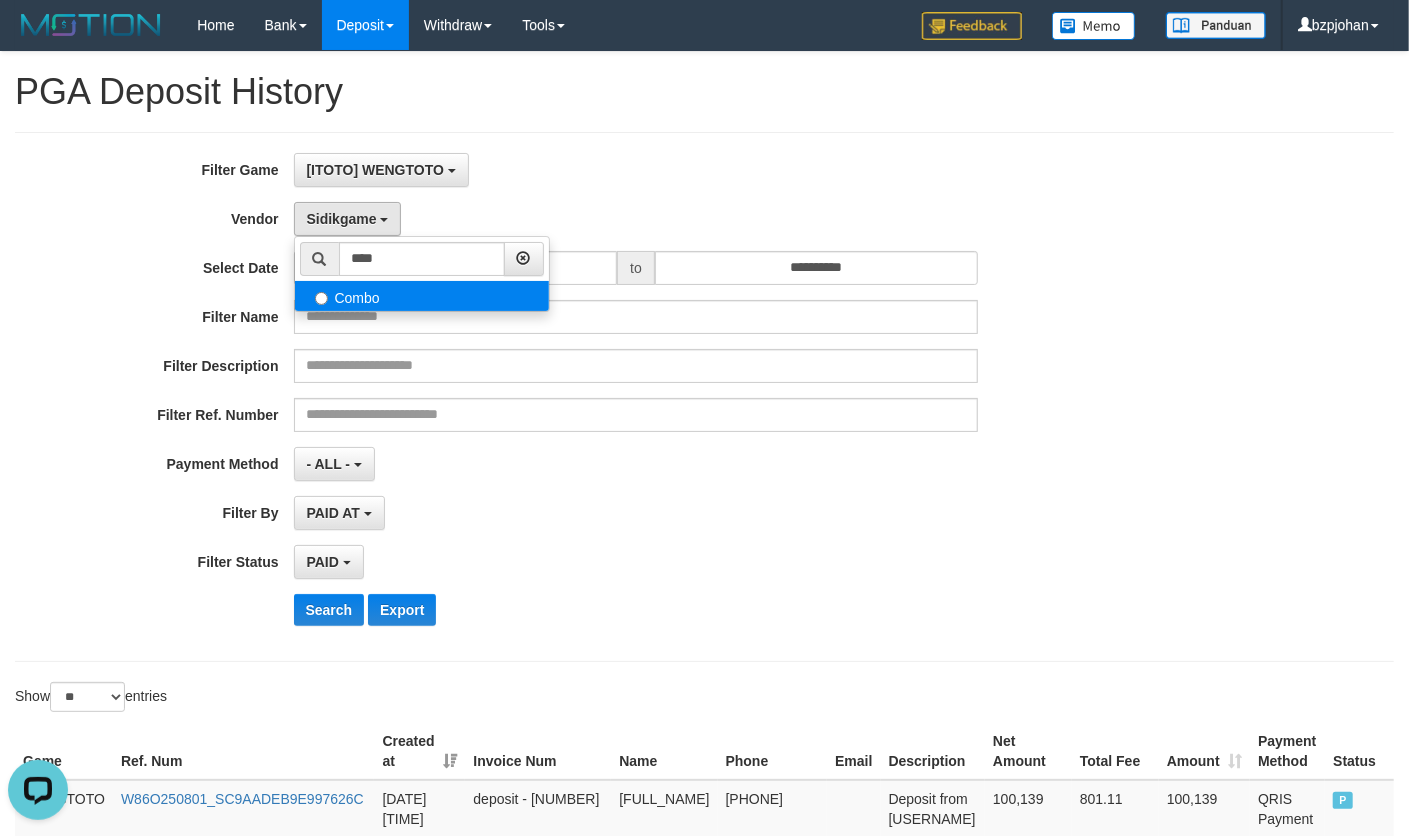 select on "**********" 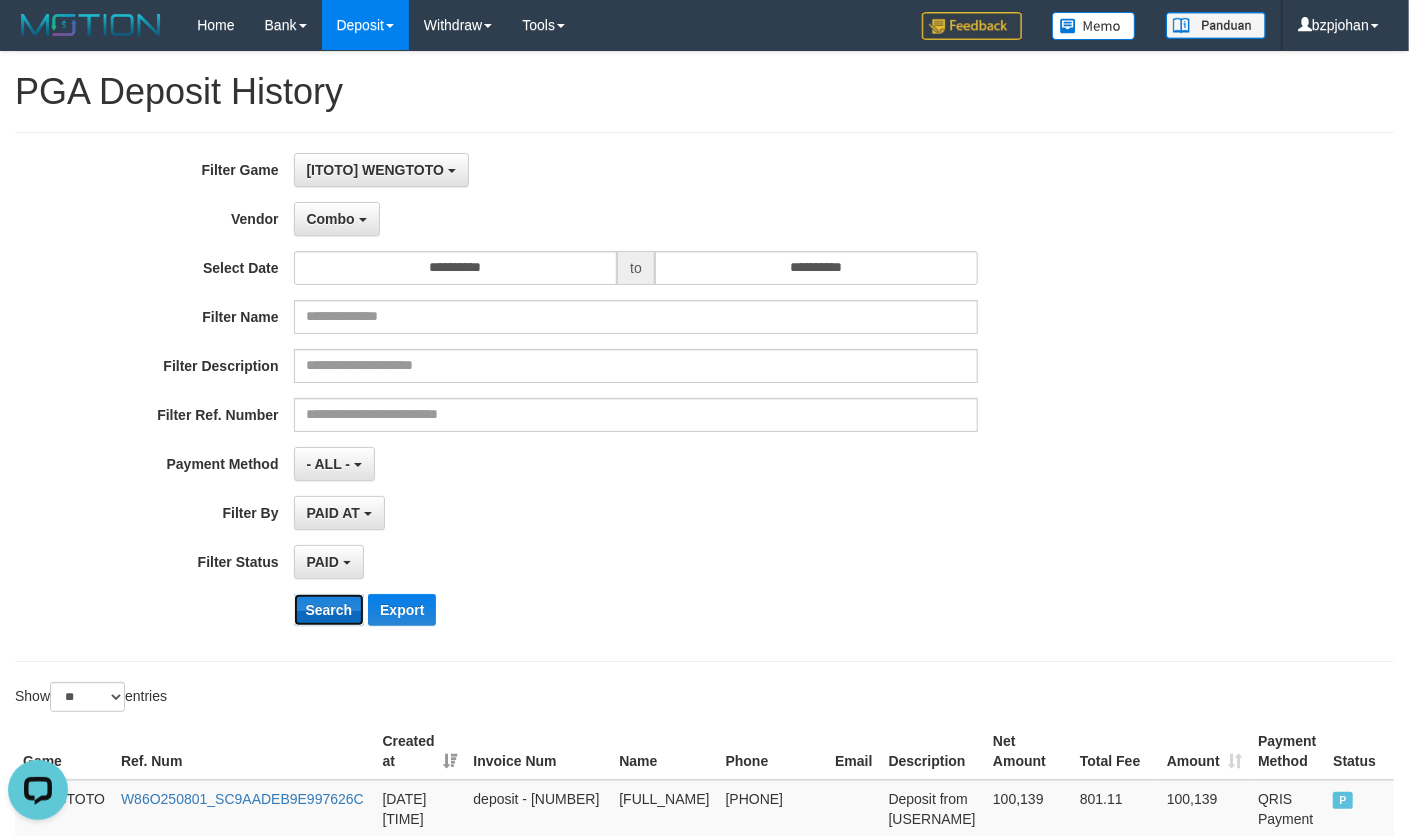 click on "Search" at bounding box center [329, 610] 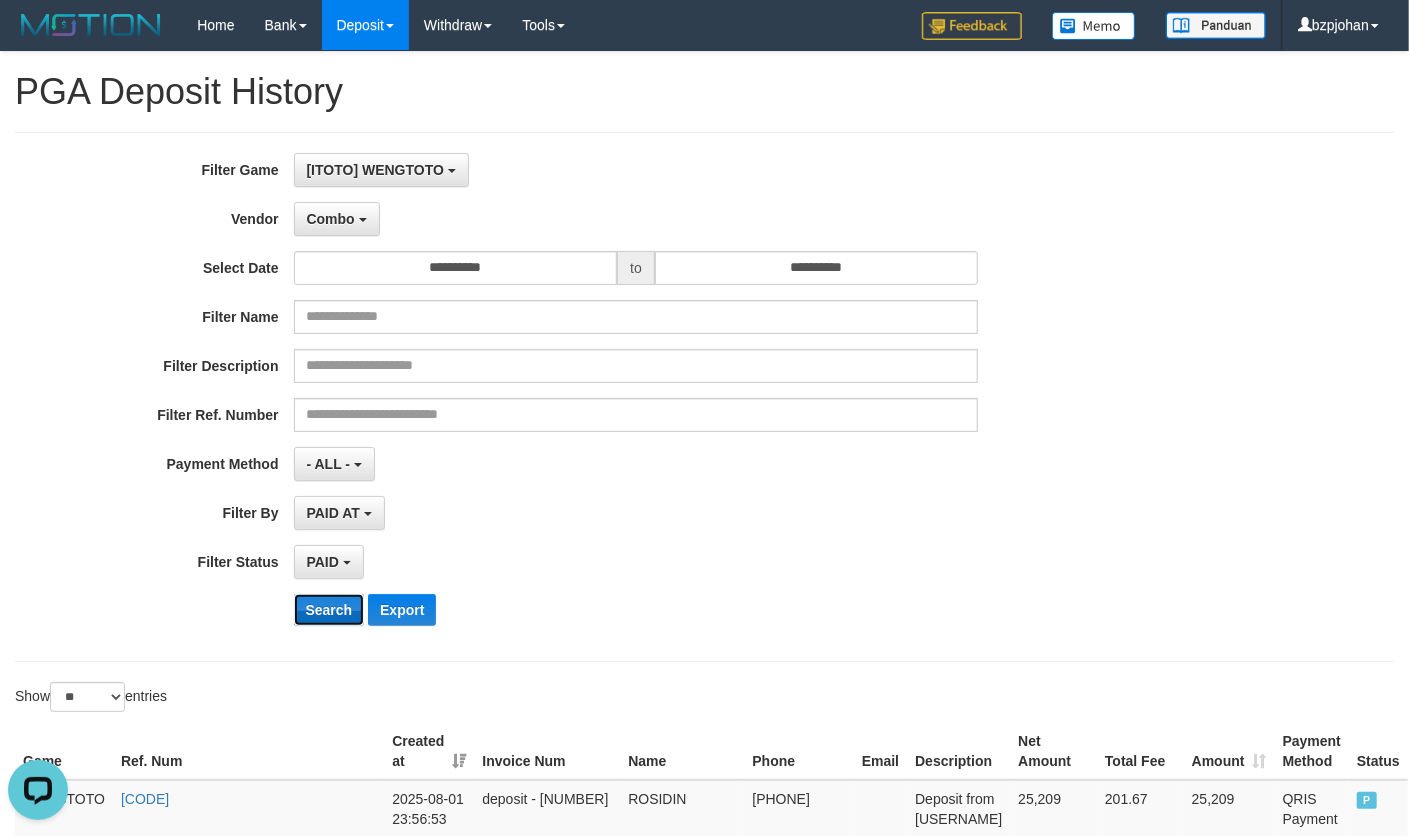 scroll, scrollTop: 1618, scrollLeft: 0, axis: vertical 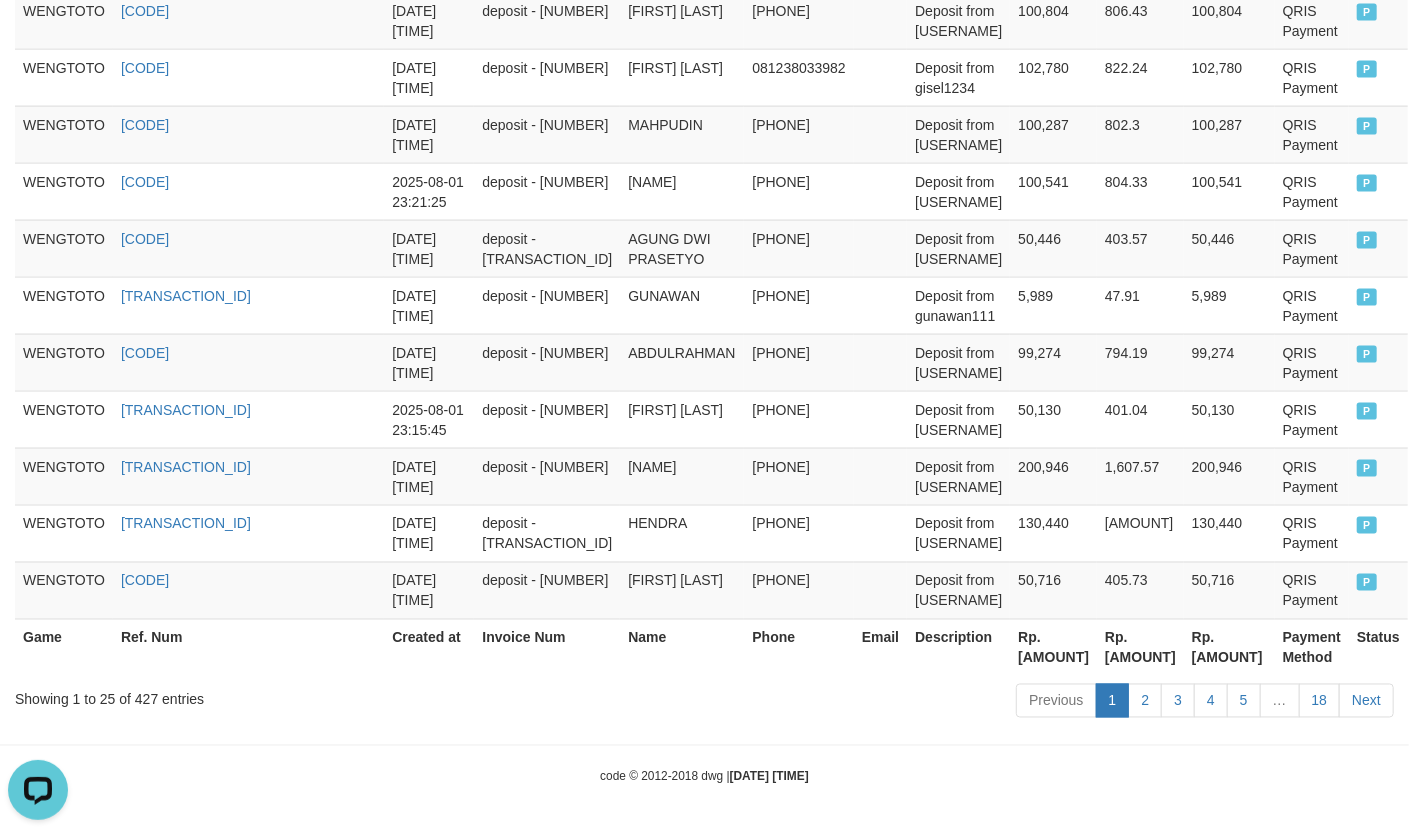 click on "Rp. [AMOUNT]" at bounding box center (1053, 647) 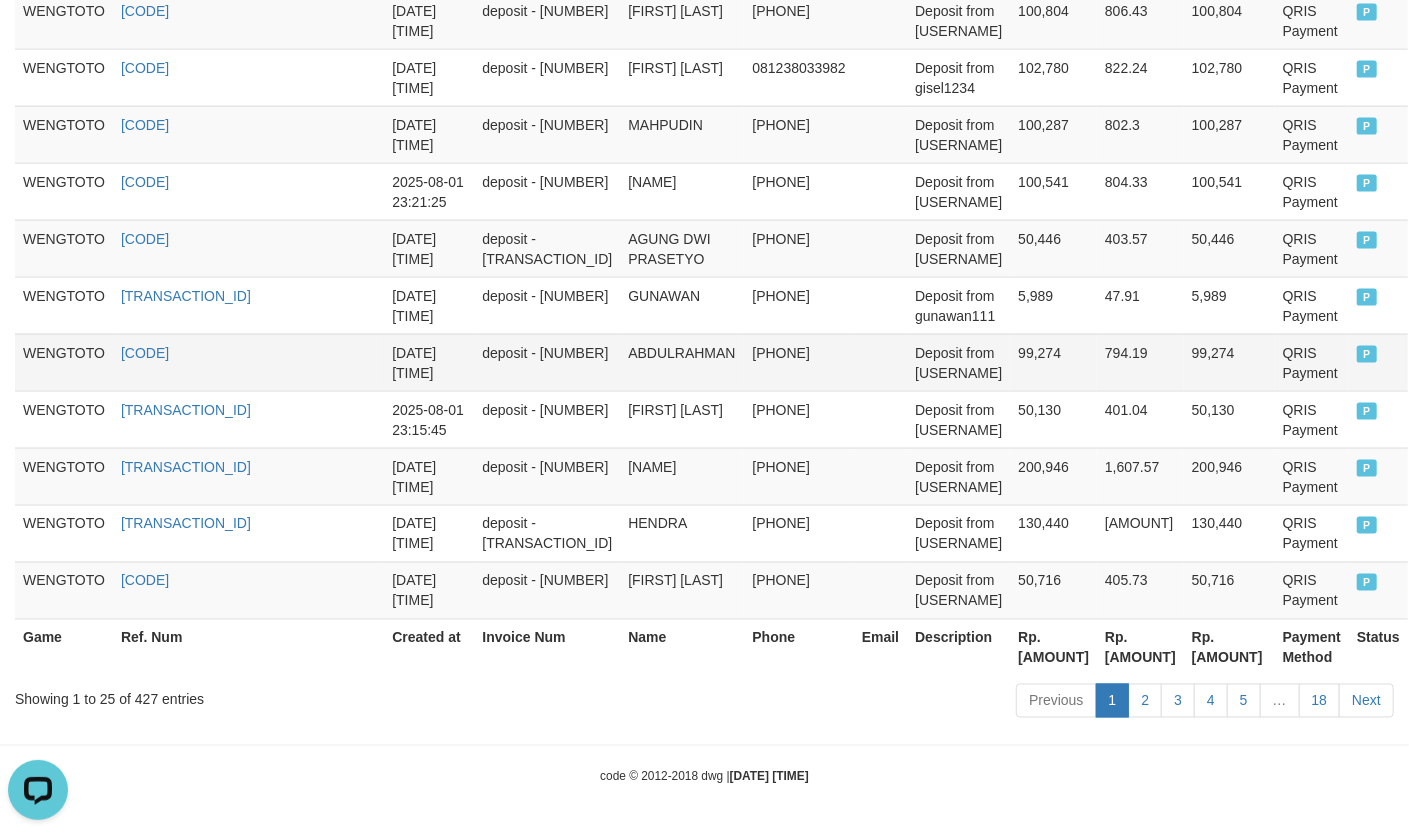 drag, startPoint x: 1014, startPoint y: 366, endPoint x: 1006, endPoint y: 357, distance: 12.0415945 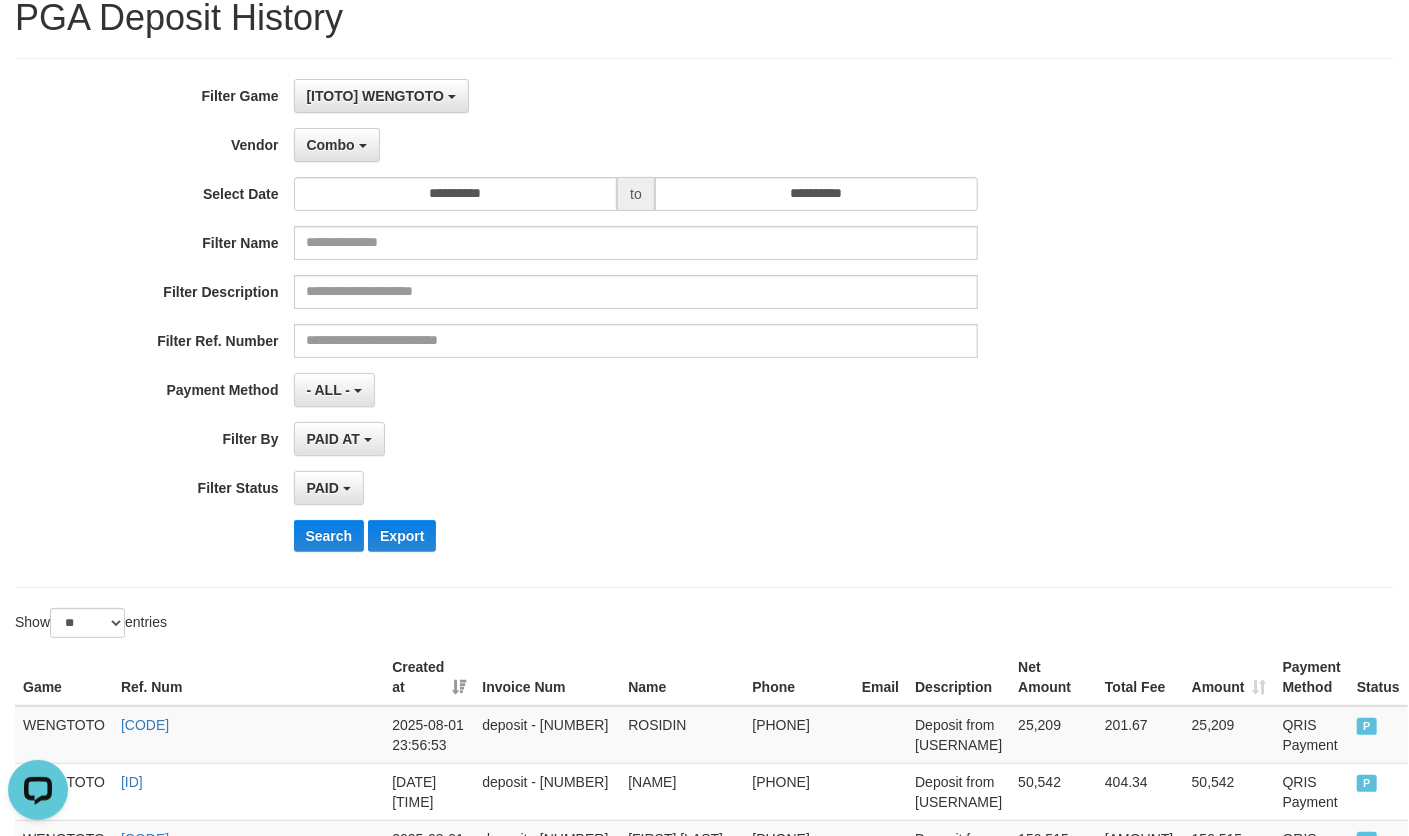 scroll, scrollTop: 0, scrollLeft: 0, axis: both 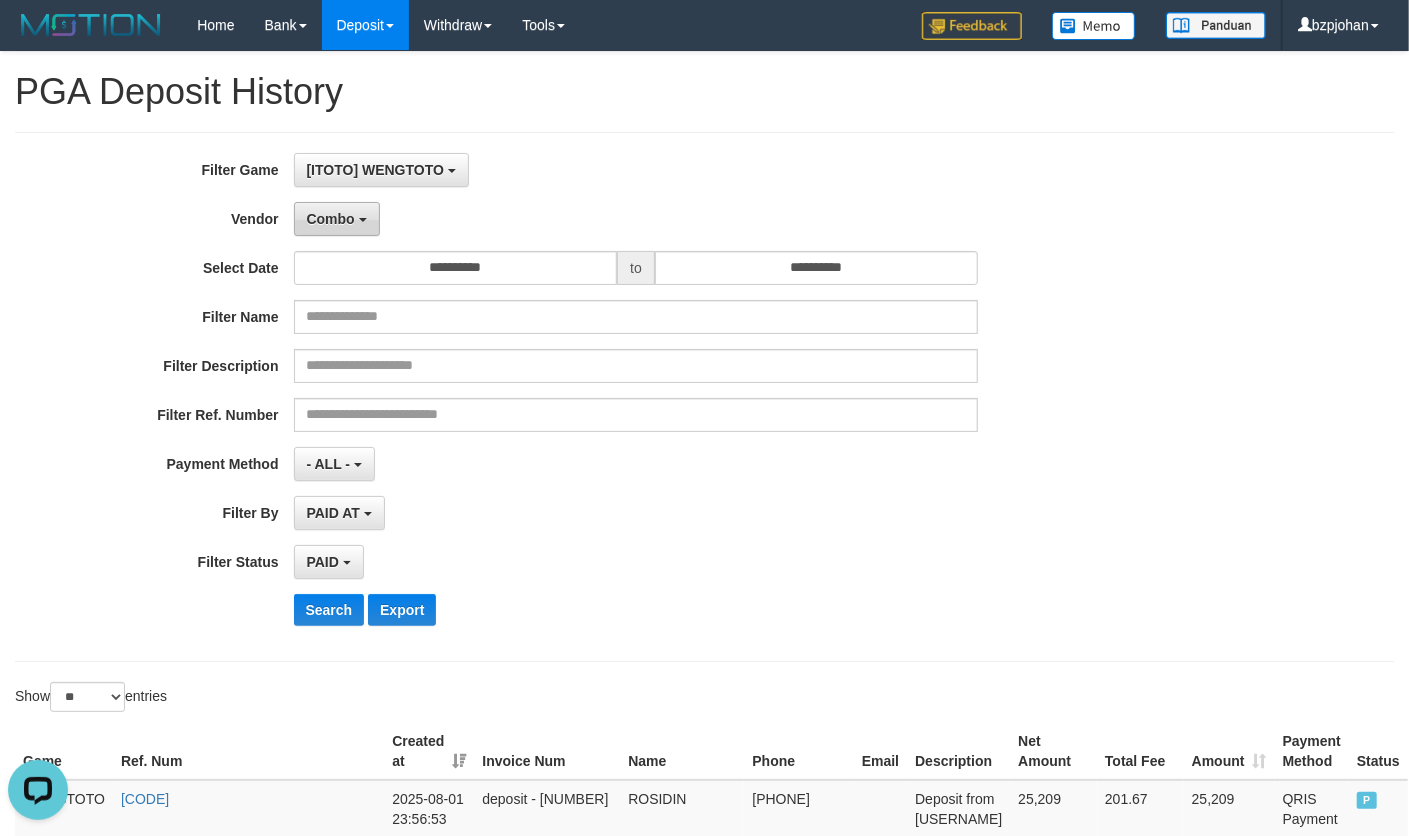click on "Combo" at bounding box center (337, 219) 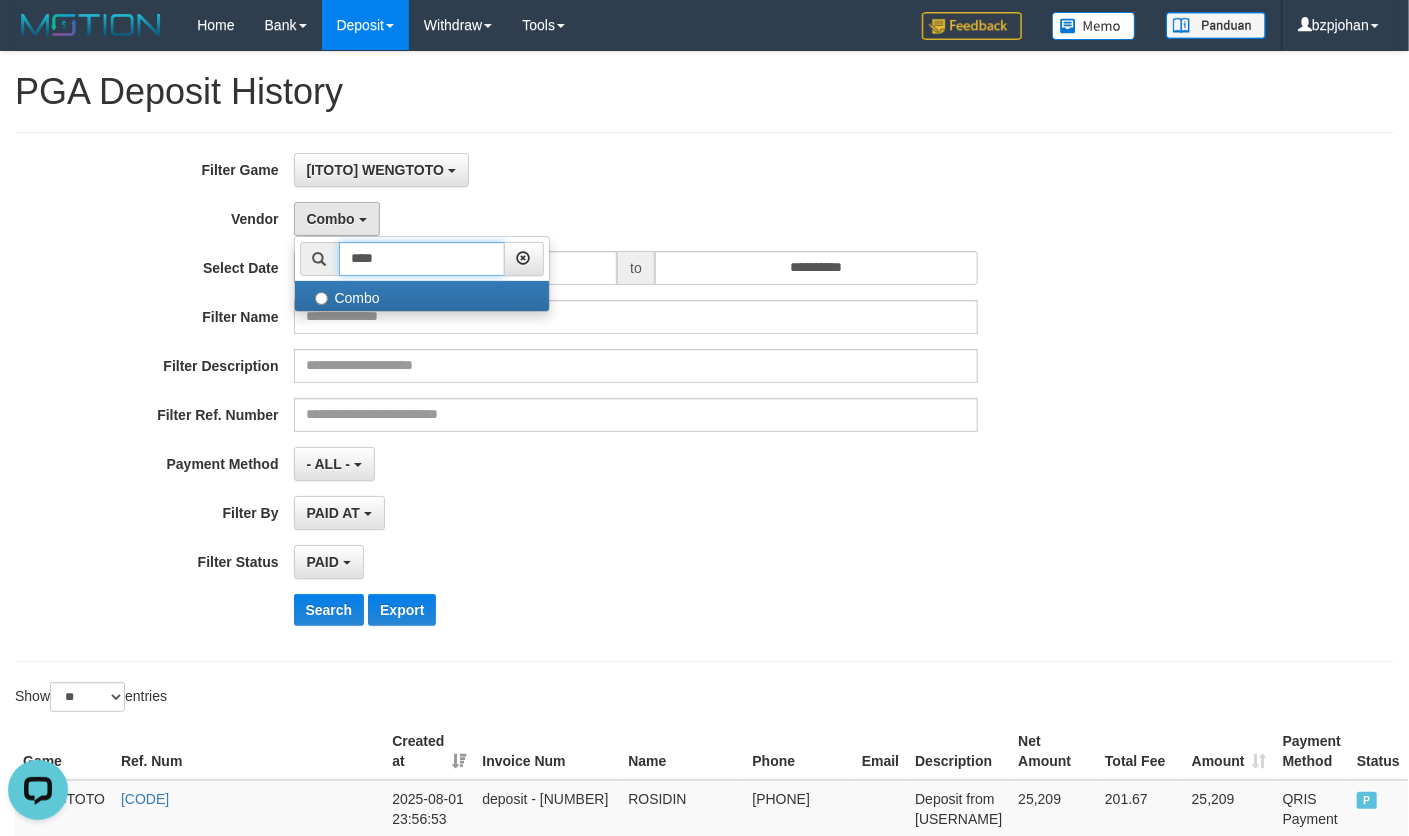 click on "****" at bounding box center (422, 259) 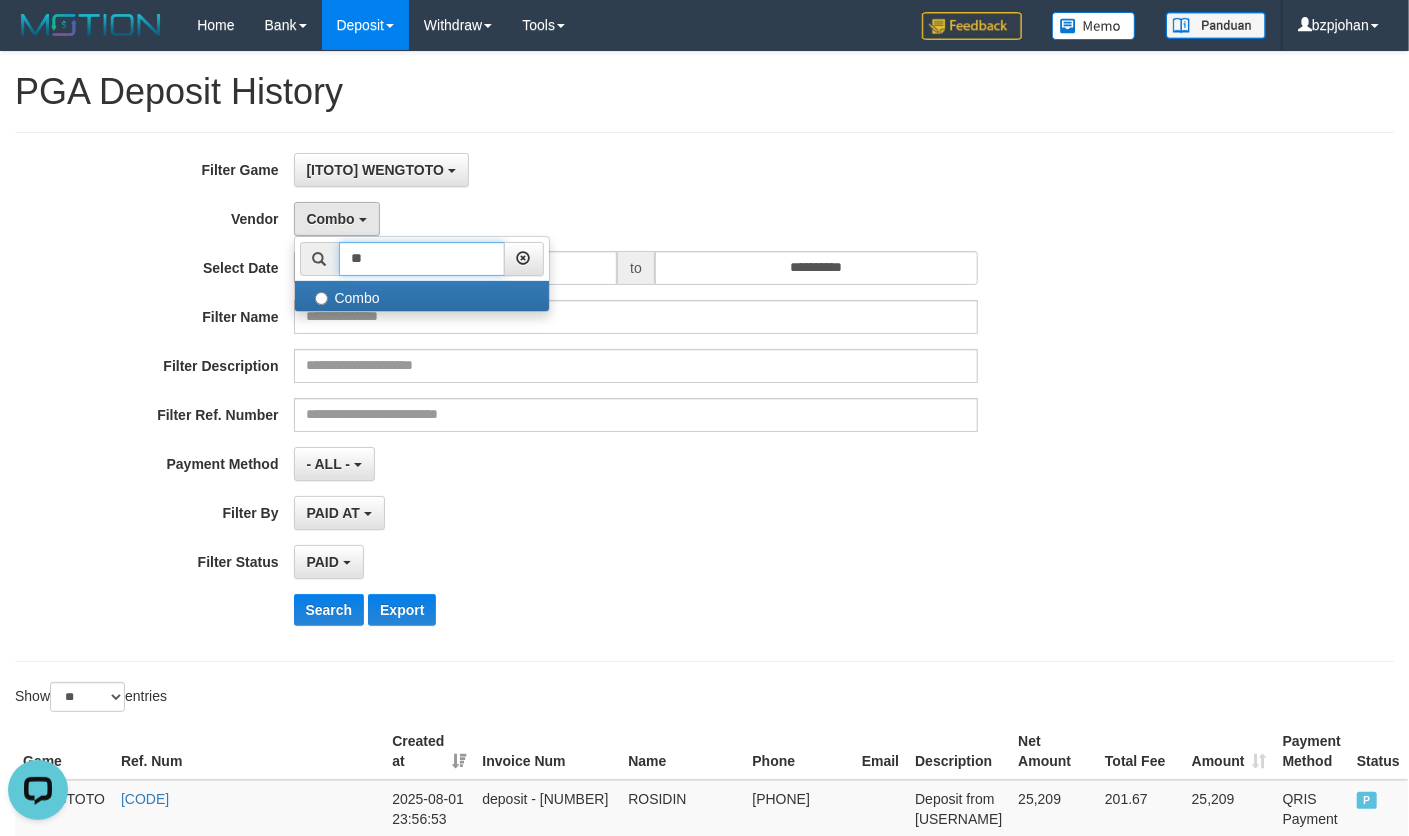 type on "*" 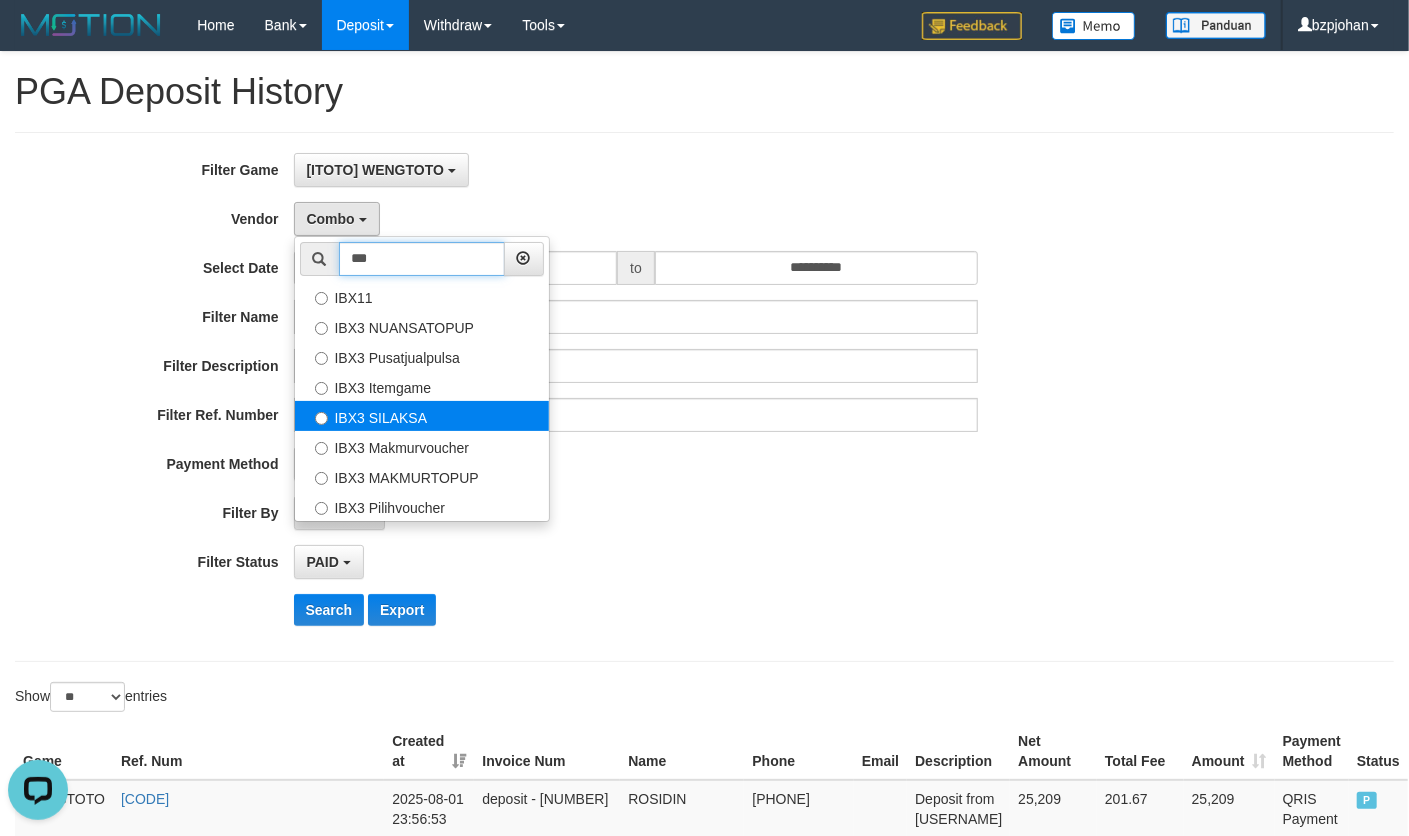 type on "***" 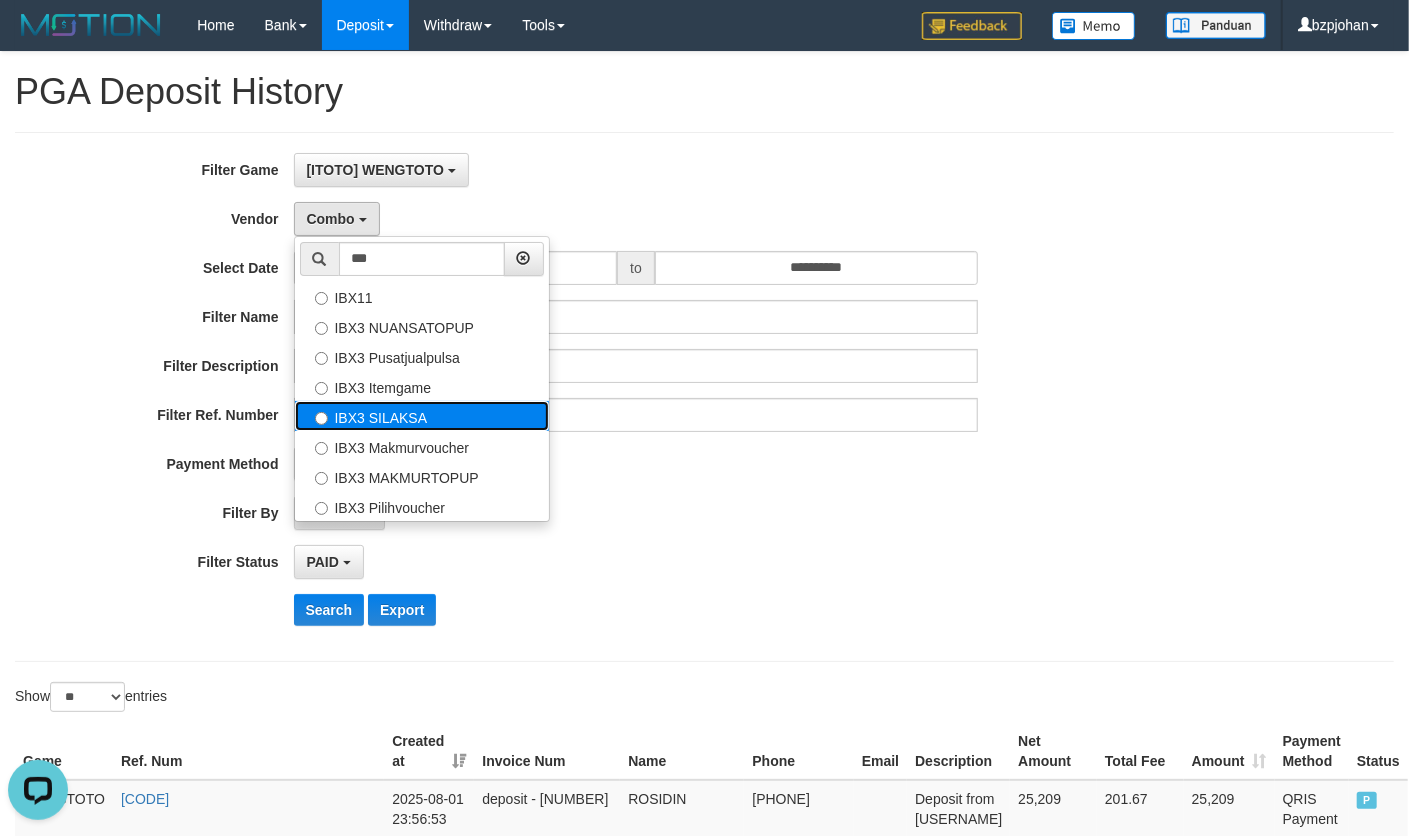 click on "IBX3 SILAKSA" at bounding box center [422, 416] 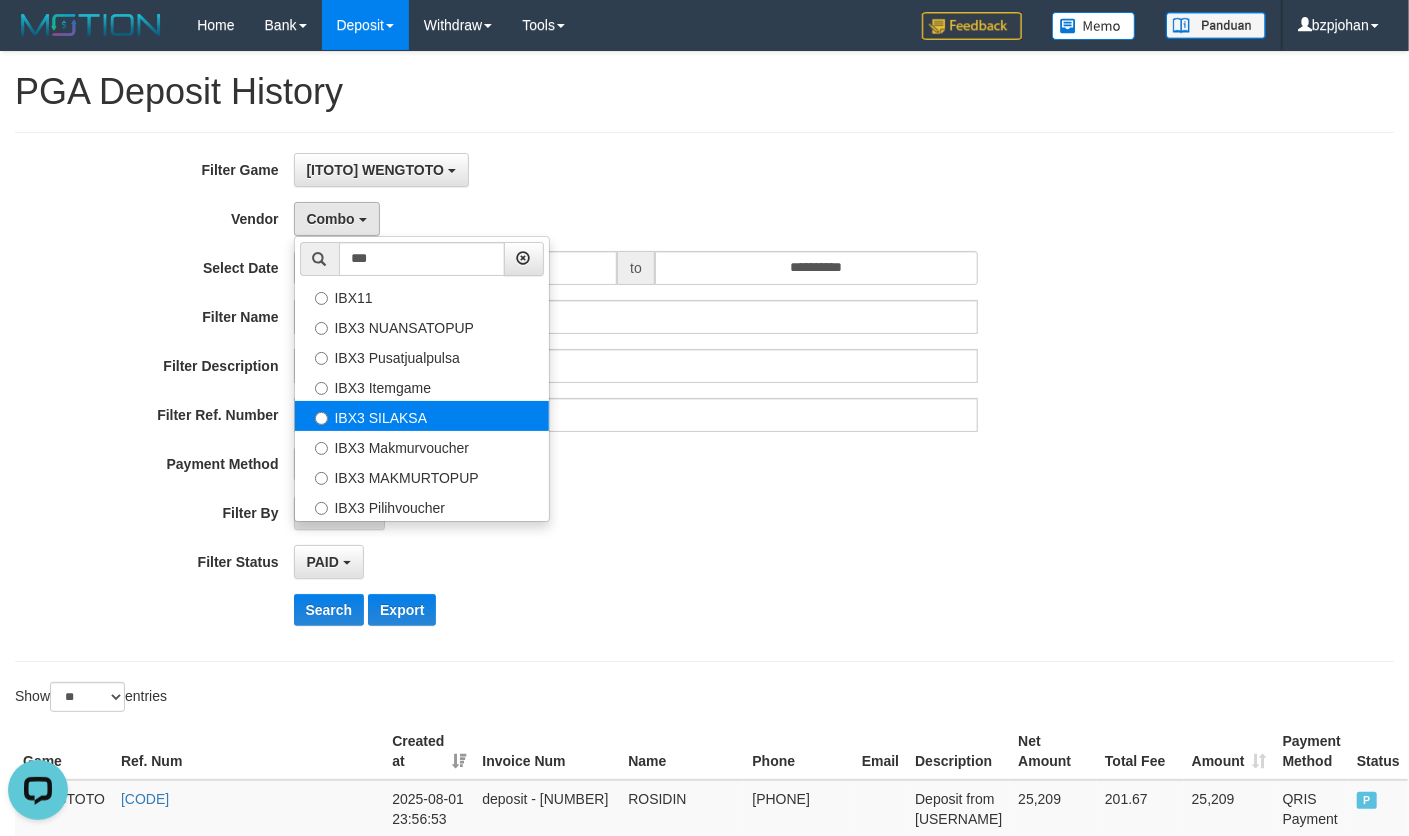 select on "**********" 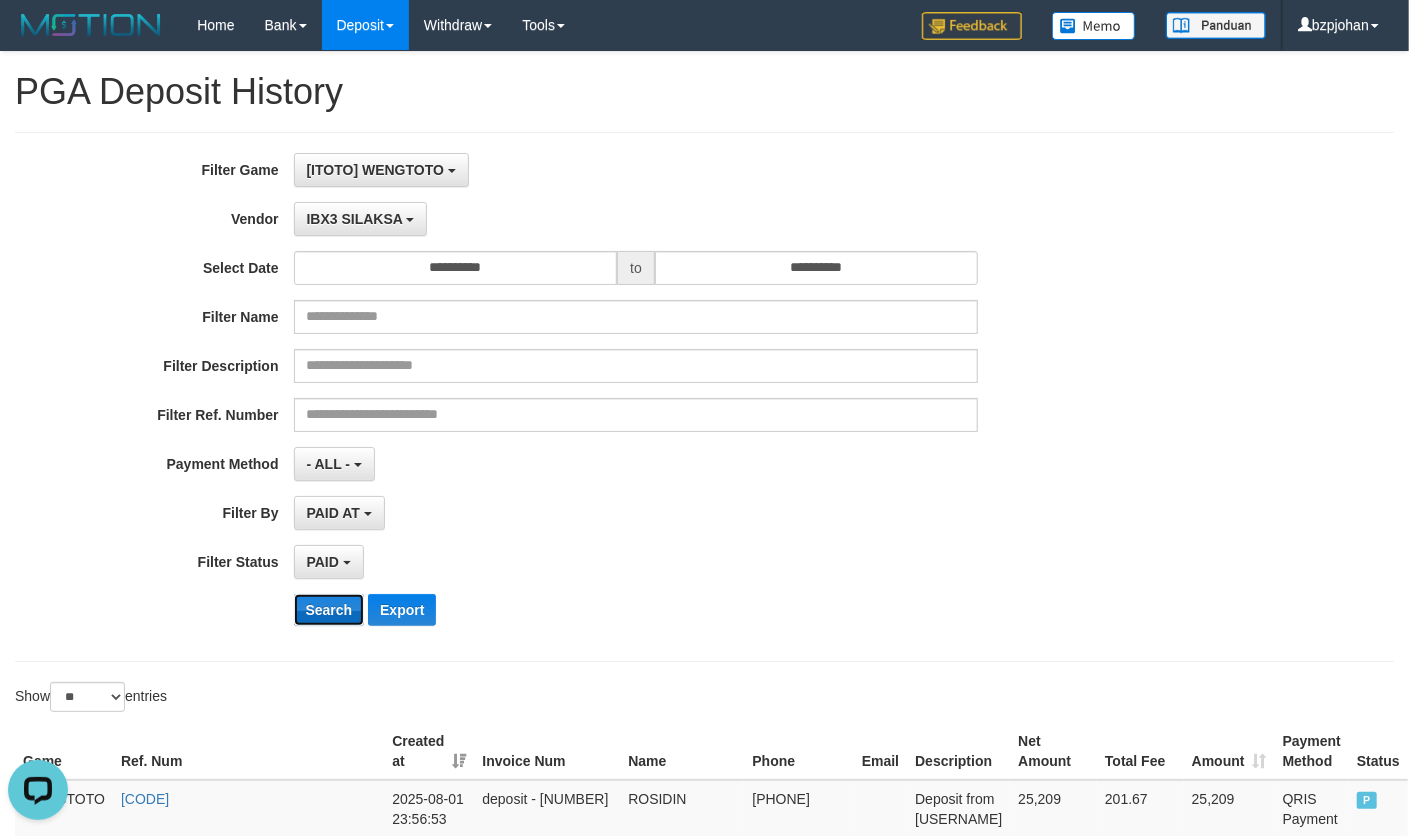 click on "Search" at bounding box center (329, 610) 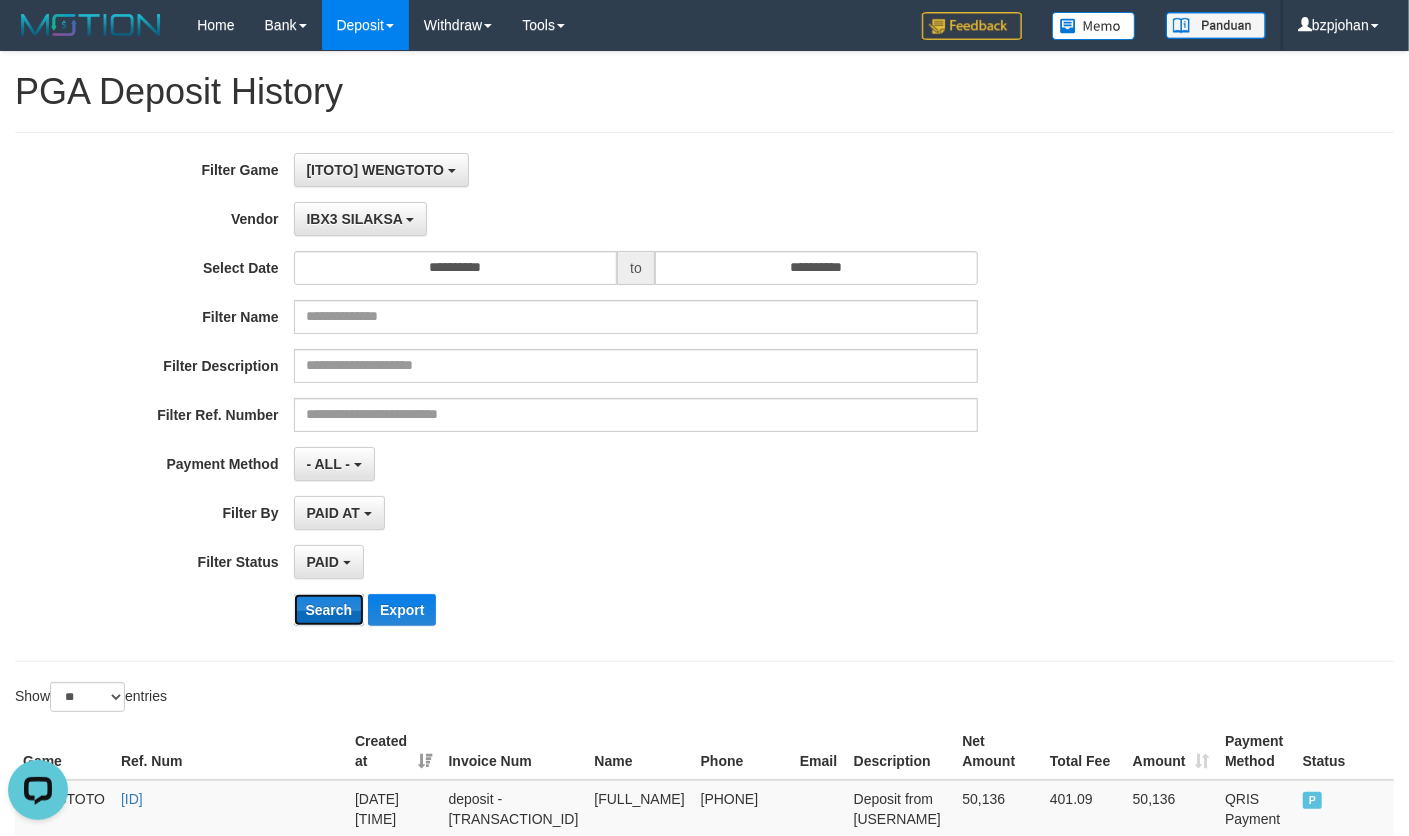 scroll, scrollTop: 434, scrollLeft: 0, axis: vertical 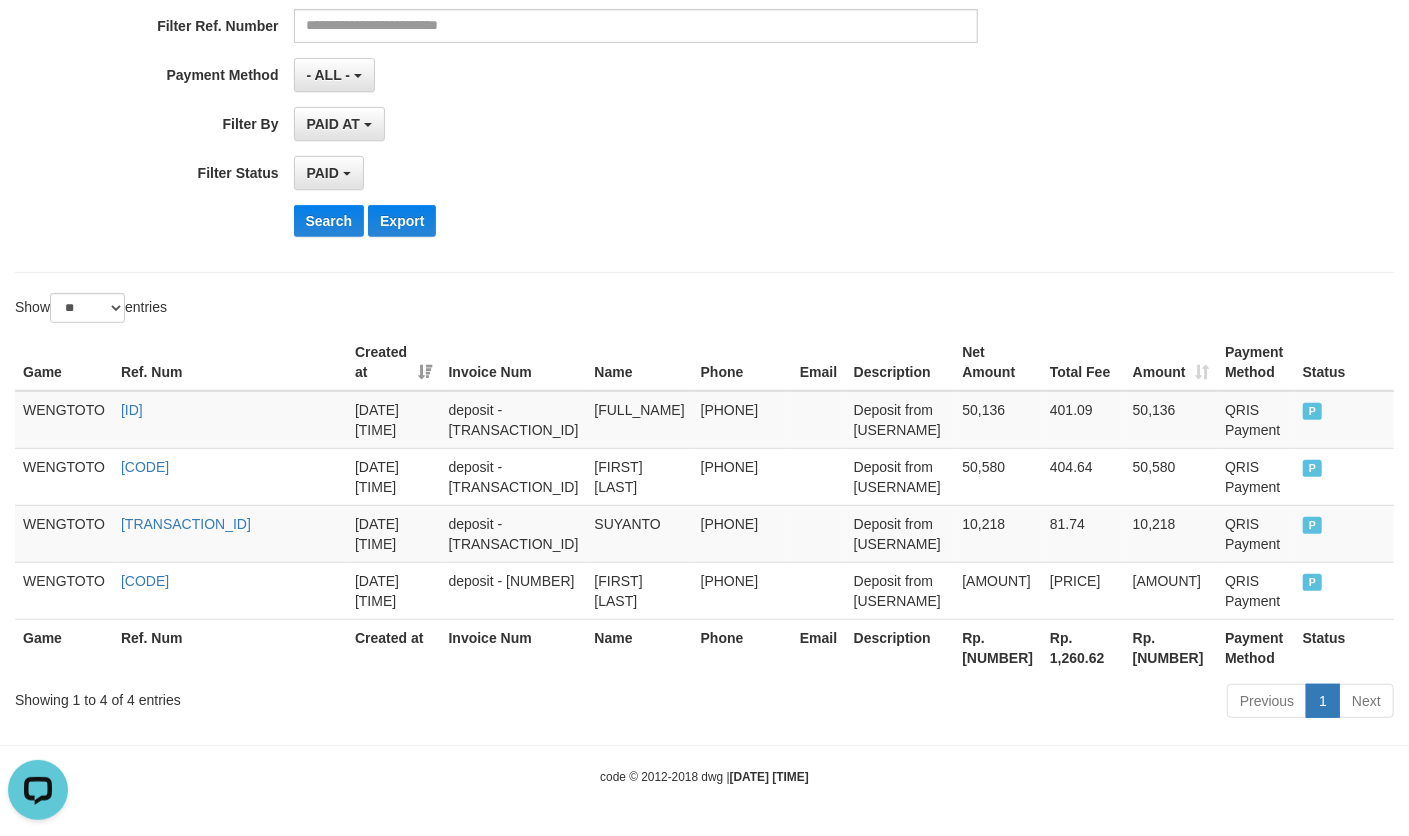 click on "Rp. [NUMBER]" at bounding box center (998, 647) 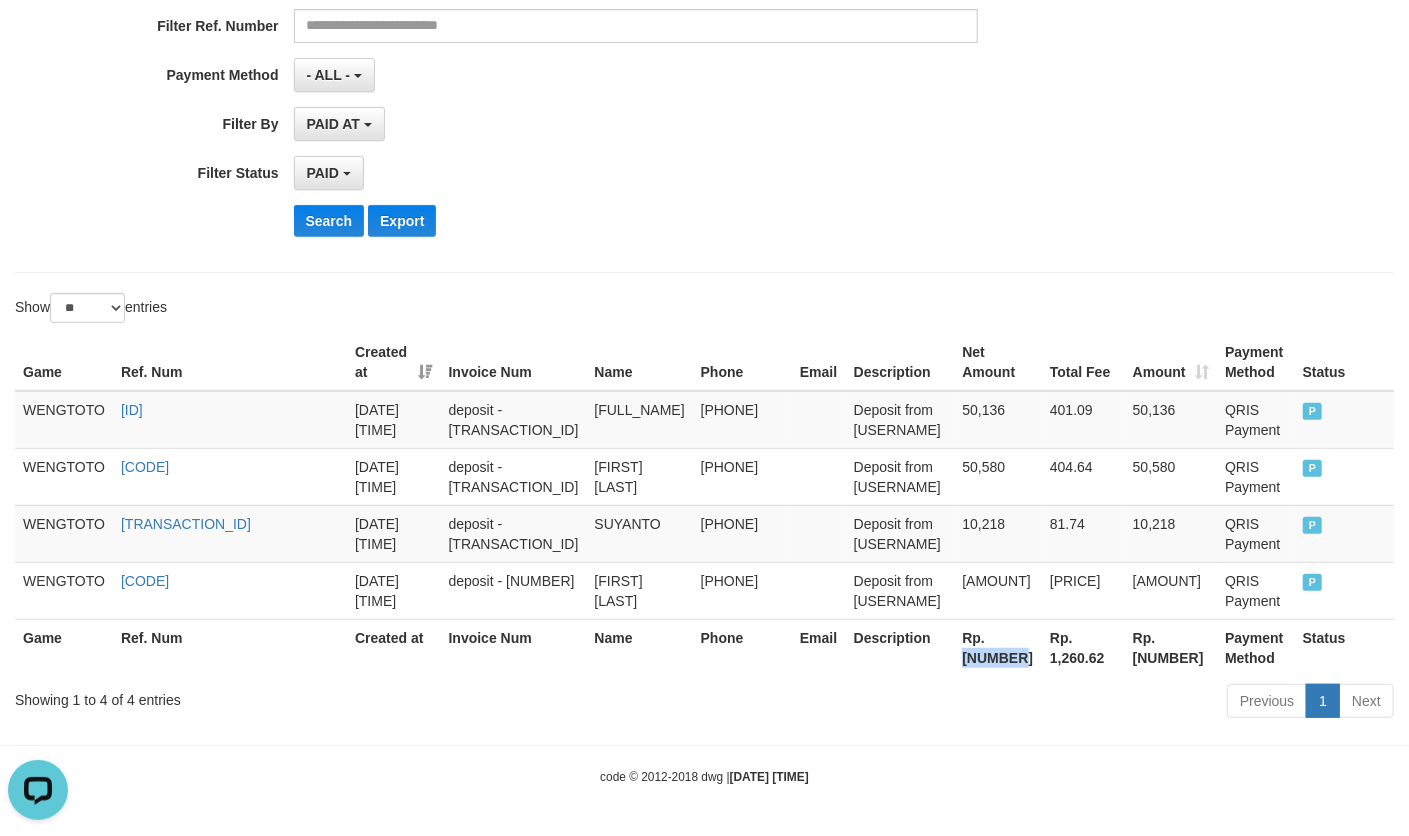 click on "Rp. [NUMBER]" at bounding box center [998, 647] 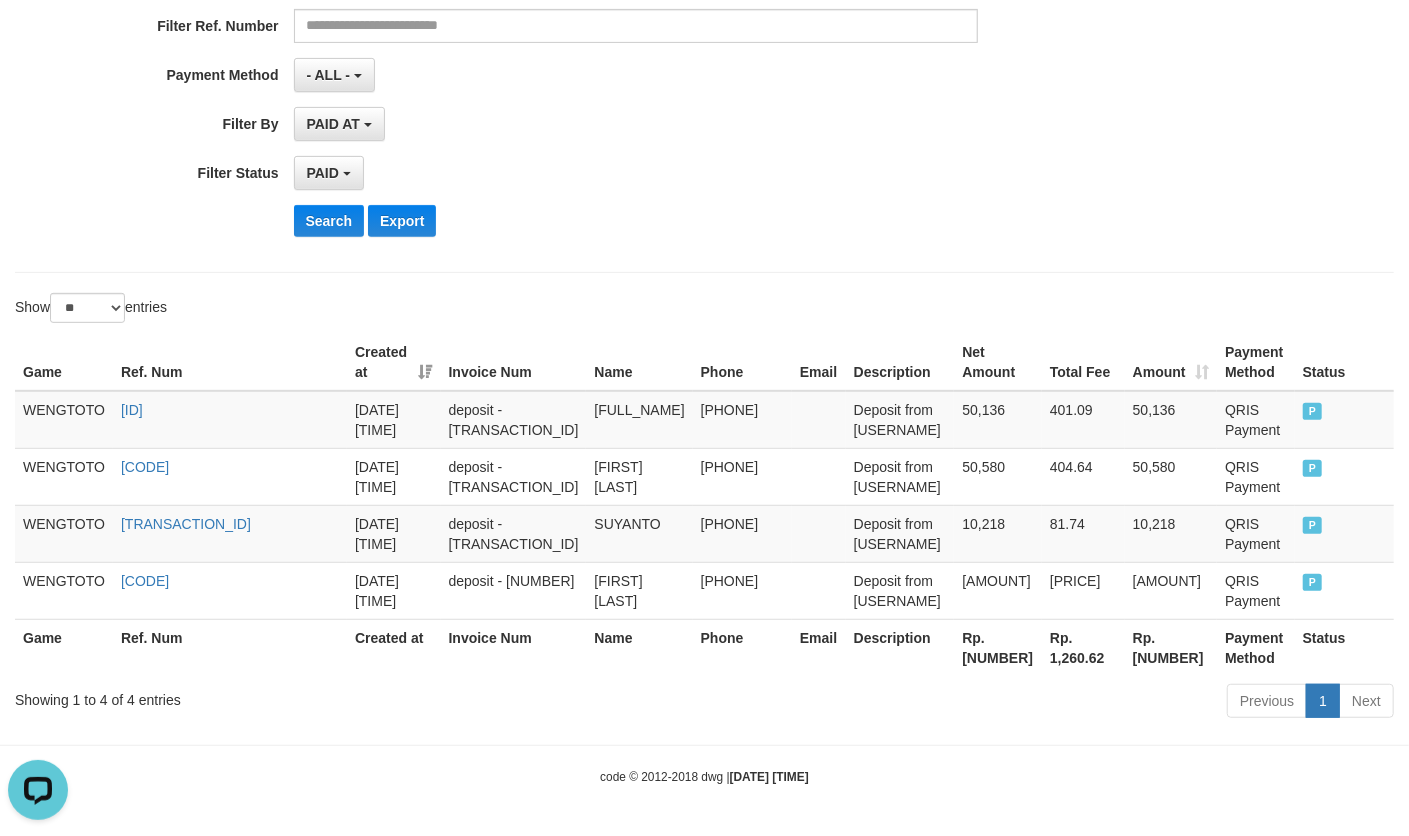 drag, startPoint x: 1213, startPoint y: 93, endPoint x: 1166, endPoint y: 80, distance: 48.76474 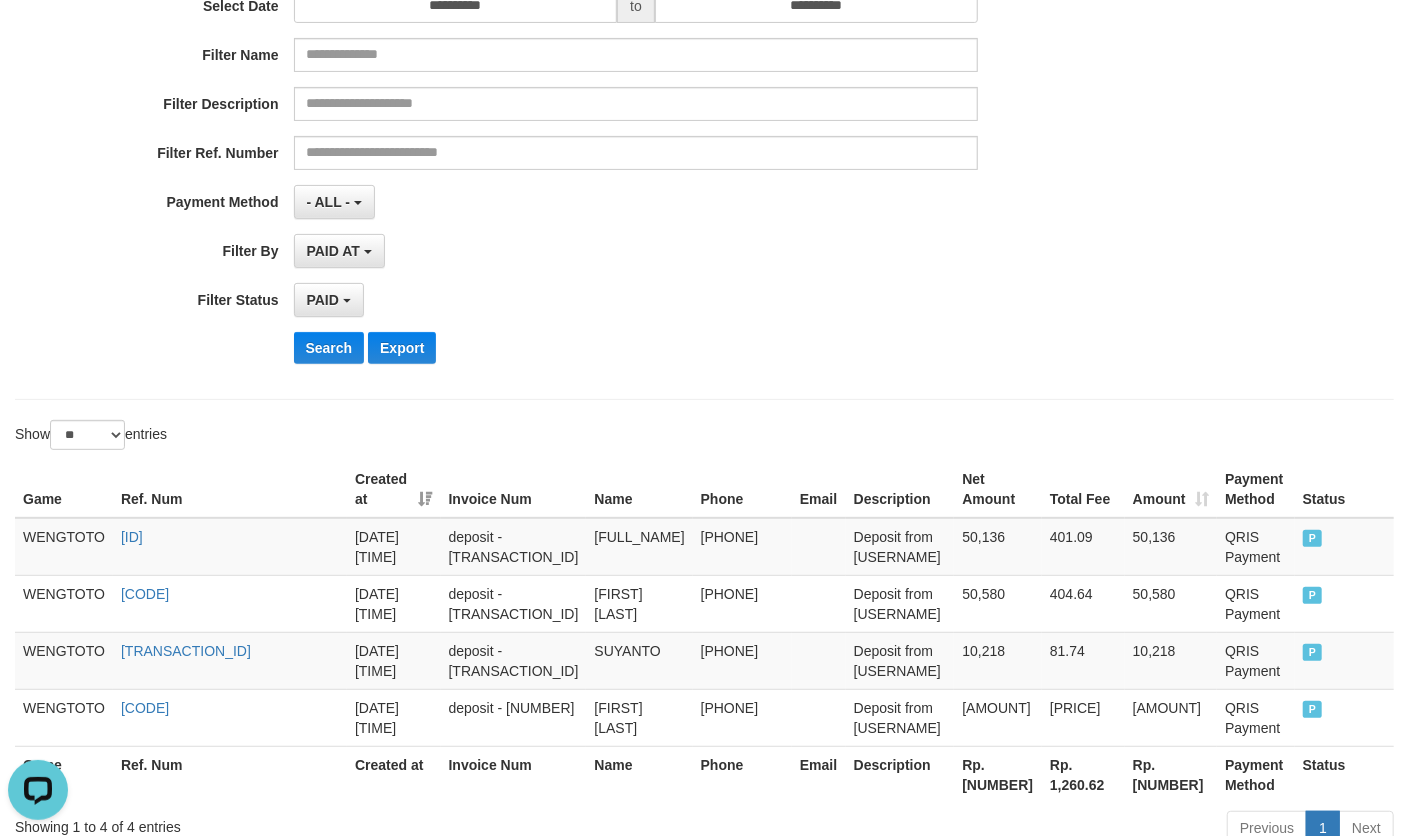 scroll, scrollTop: 34, scrollLeft: 0, axis: vertical 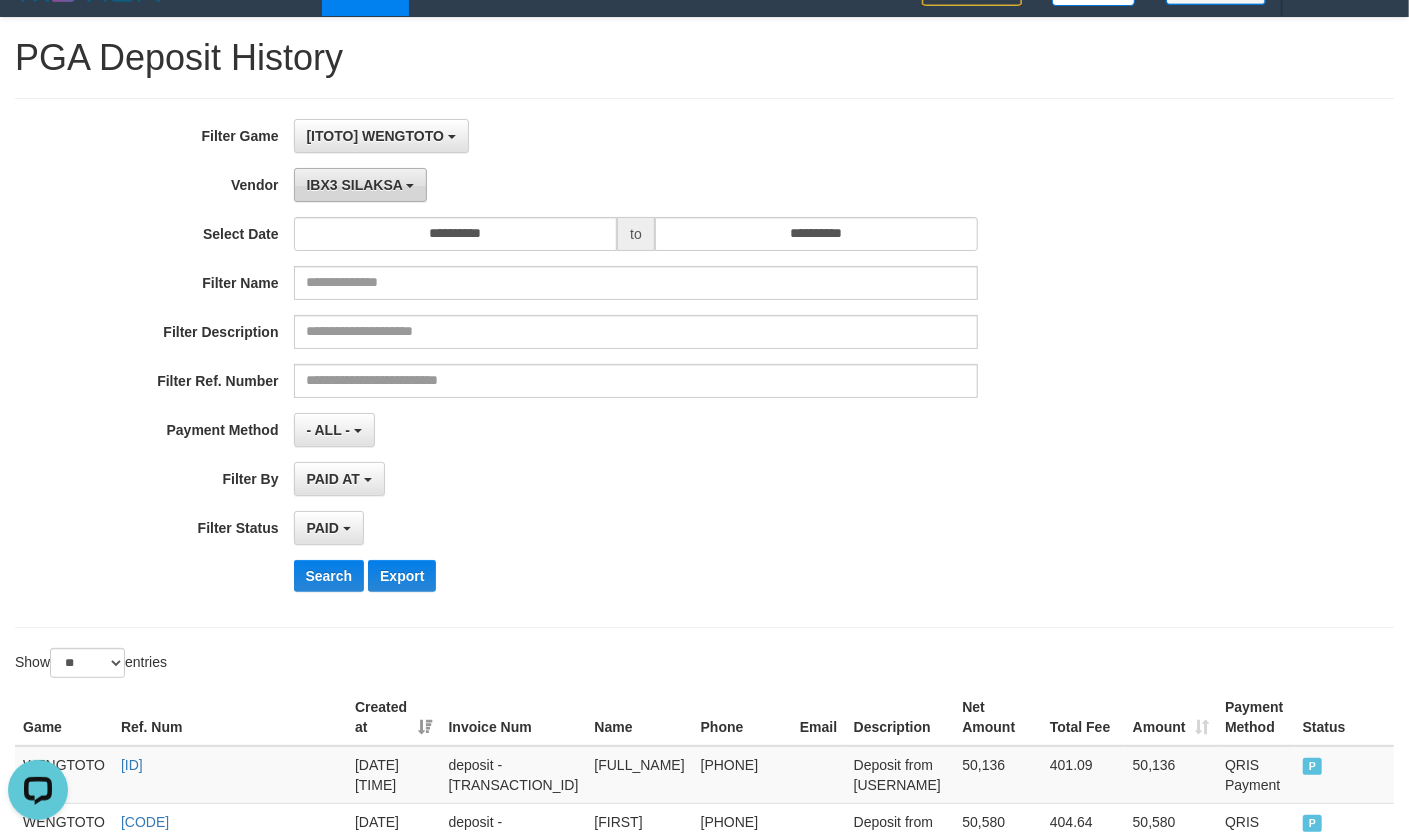 click on "IBX3 SILAKSA" at bounding box center (361, 185) 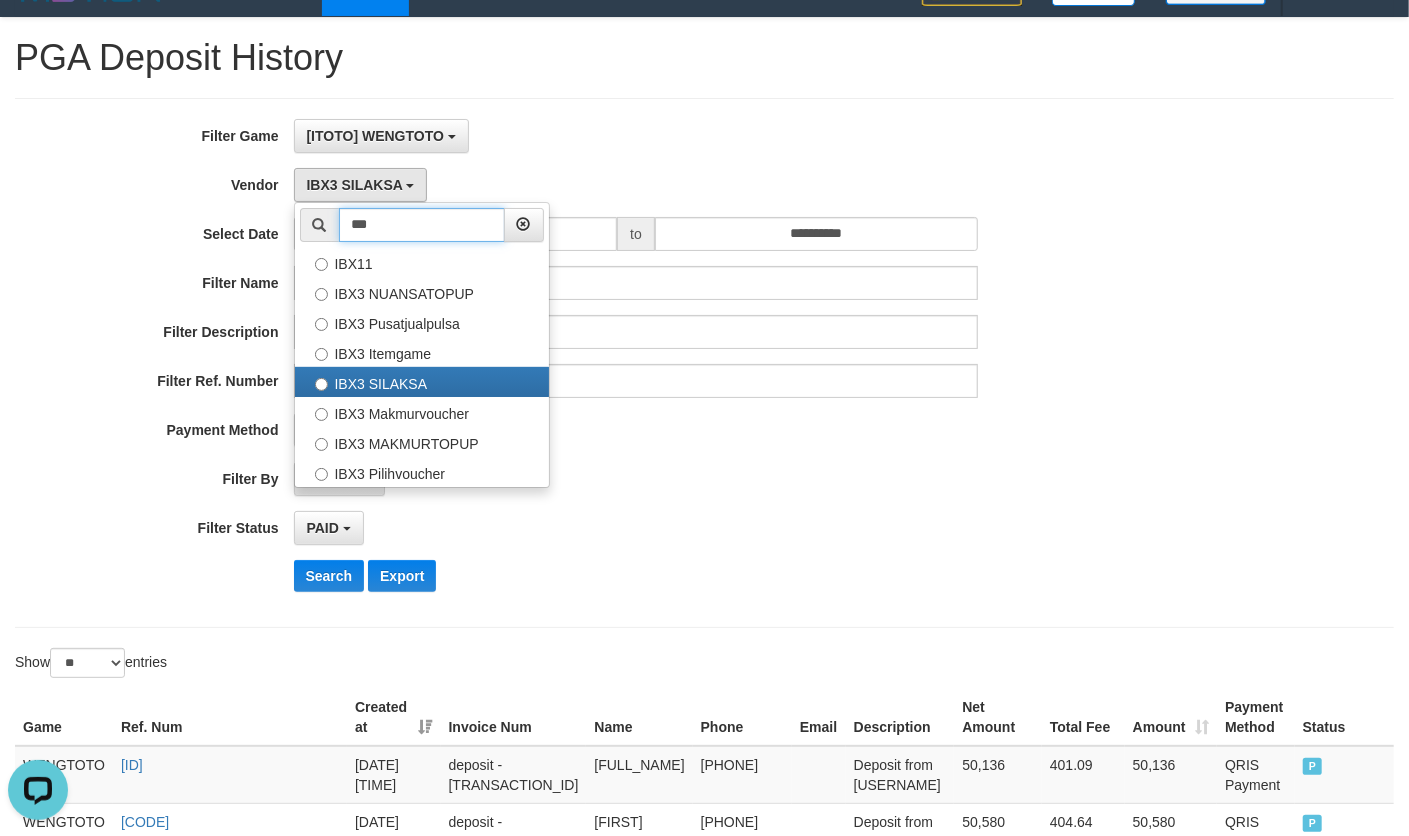 click on "***" at bounding box center (422, 225) 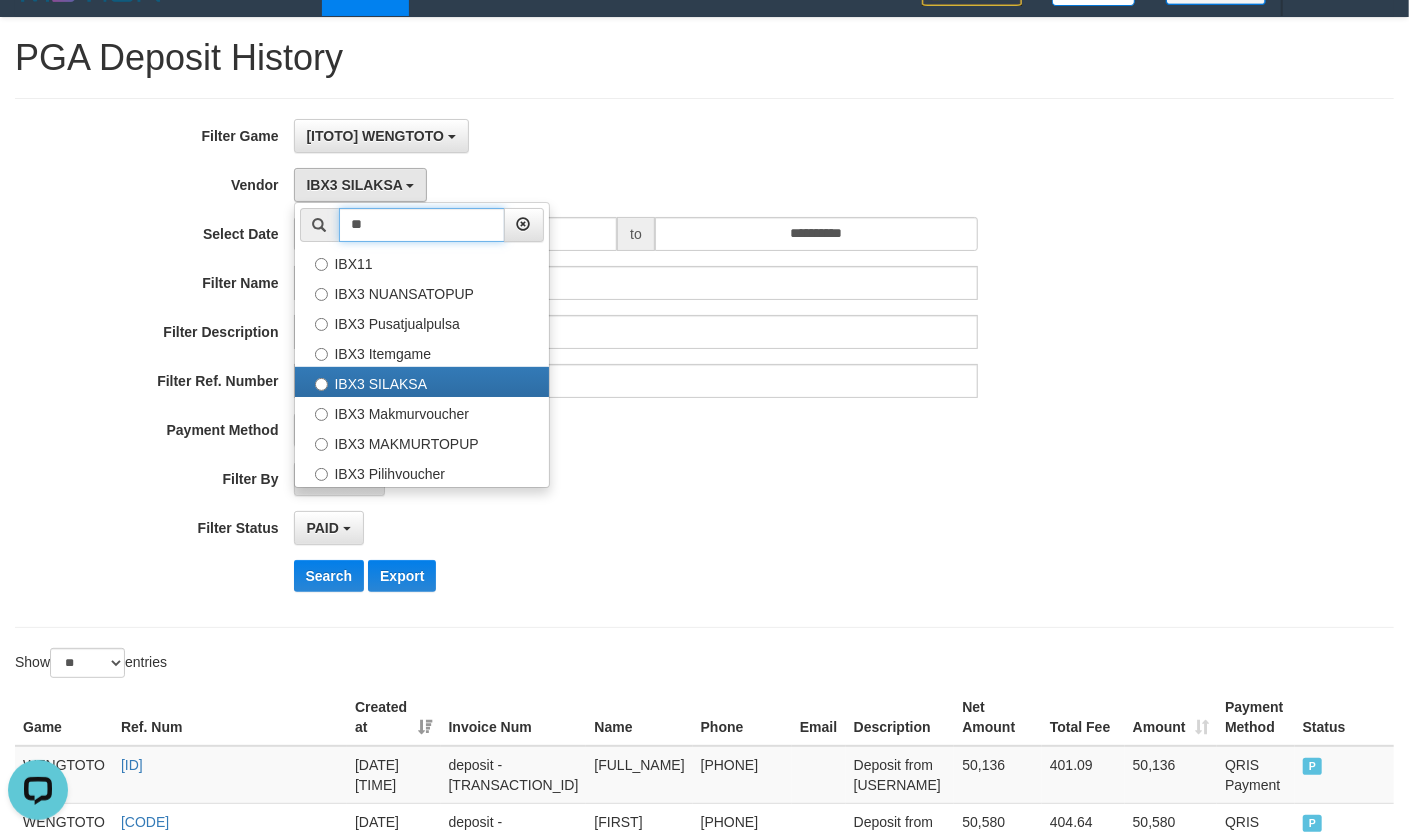 type on "*" 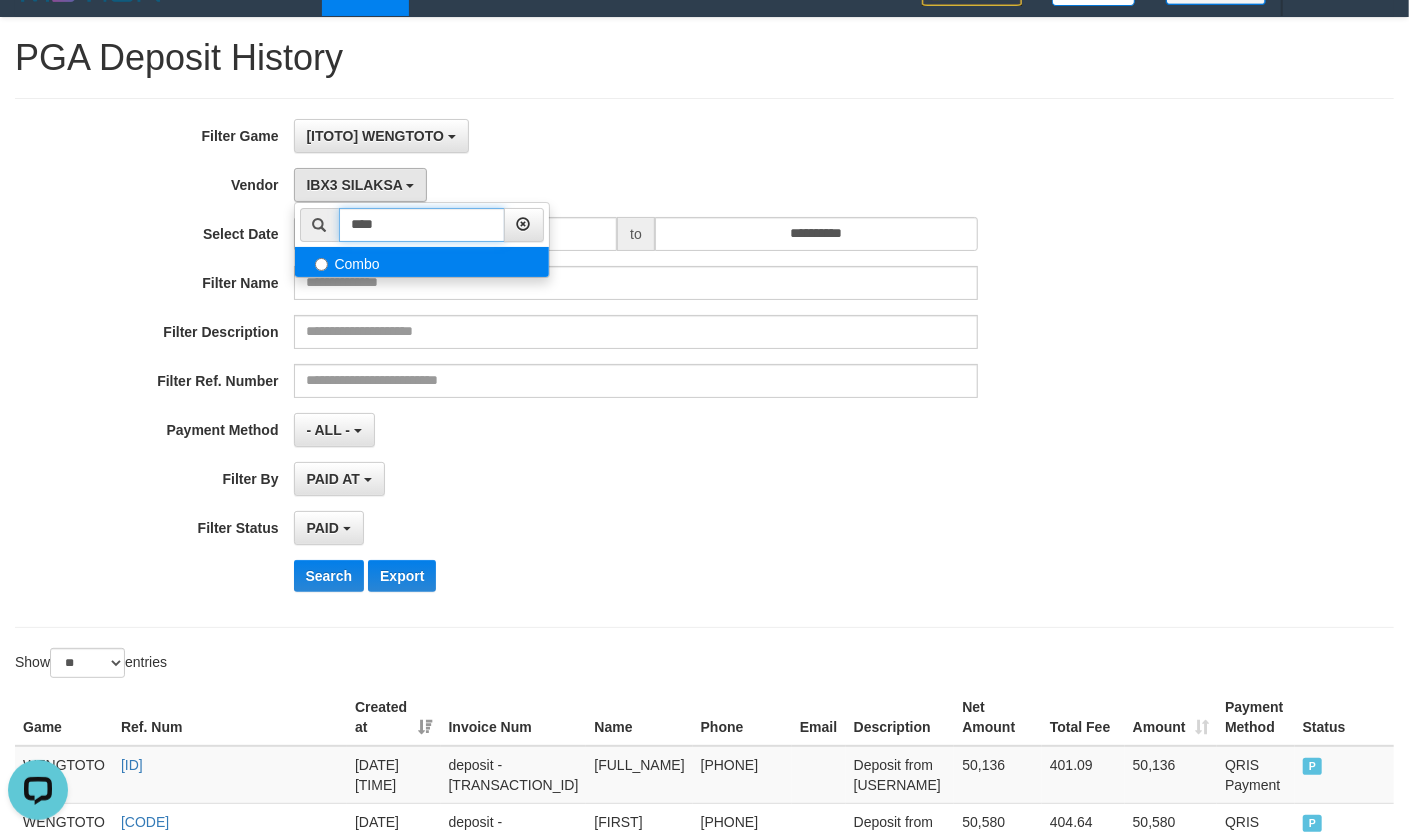 type on "****" 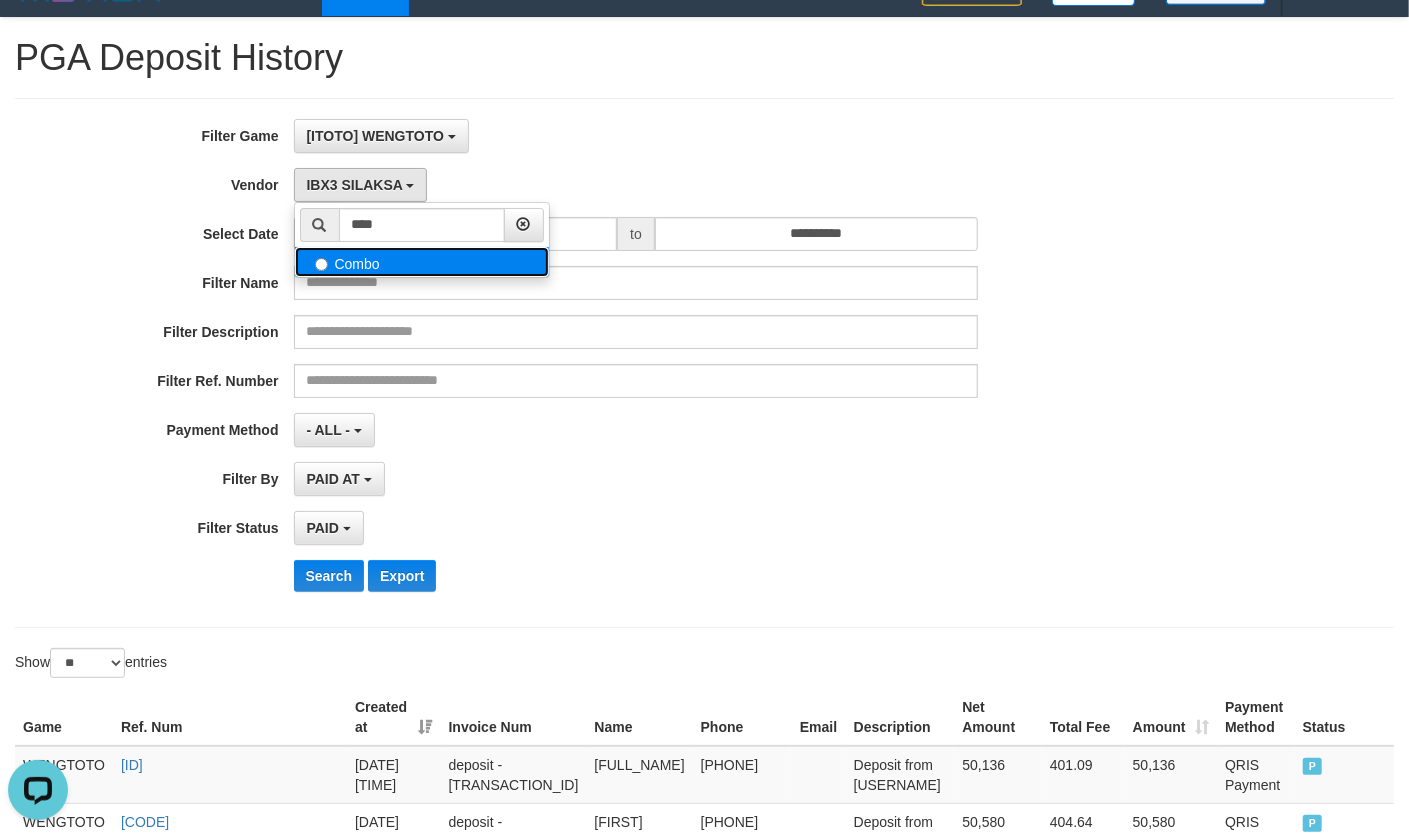 click on "Combo" at bounding box center (422, 262) 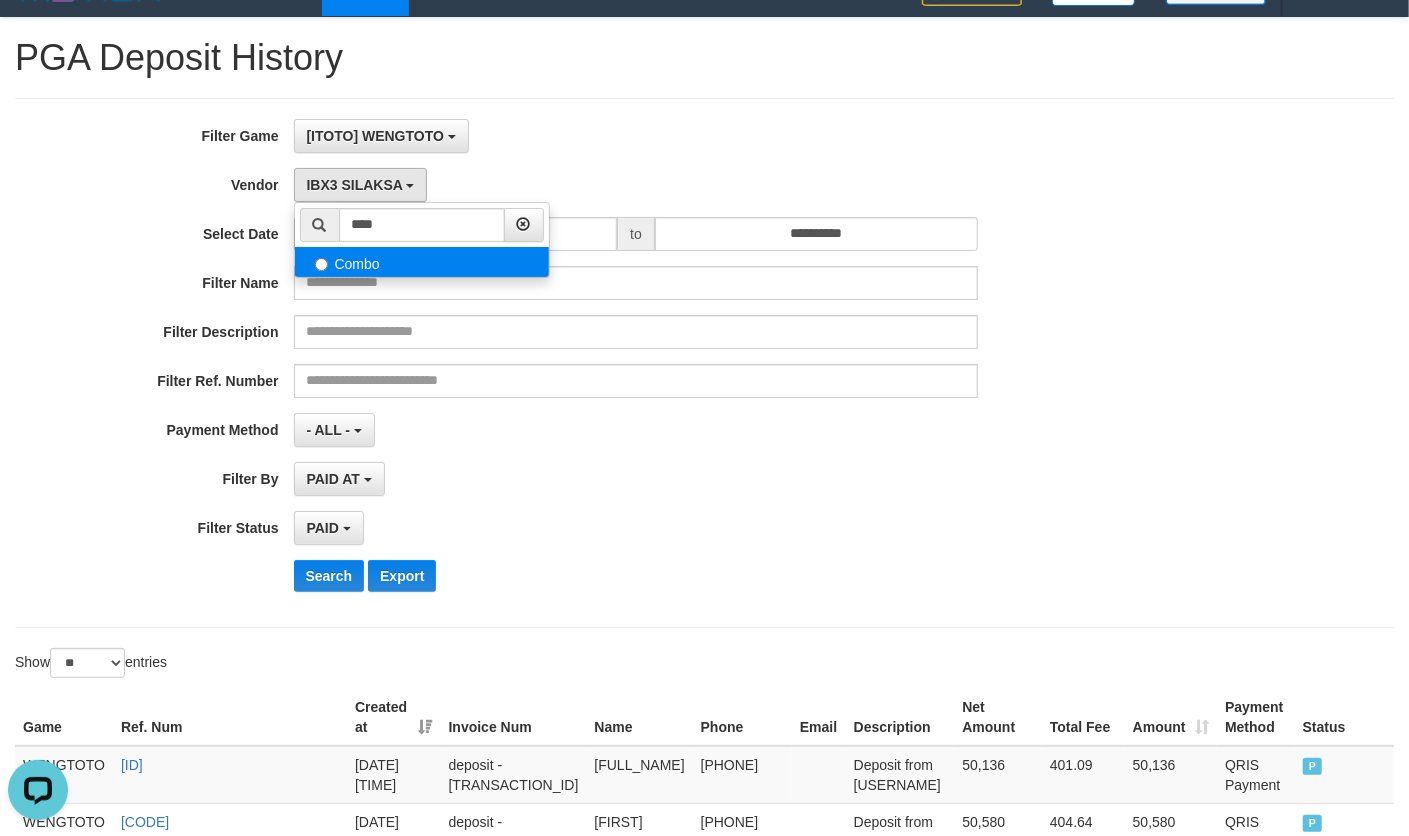 select on "**********" 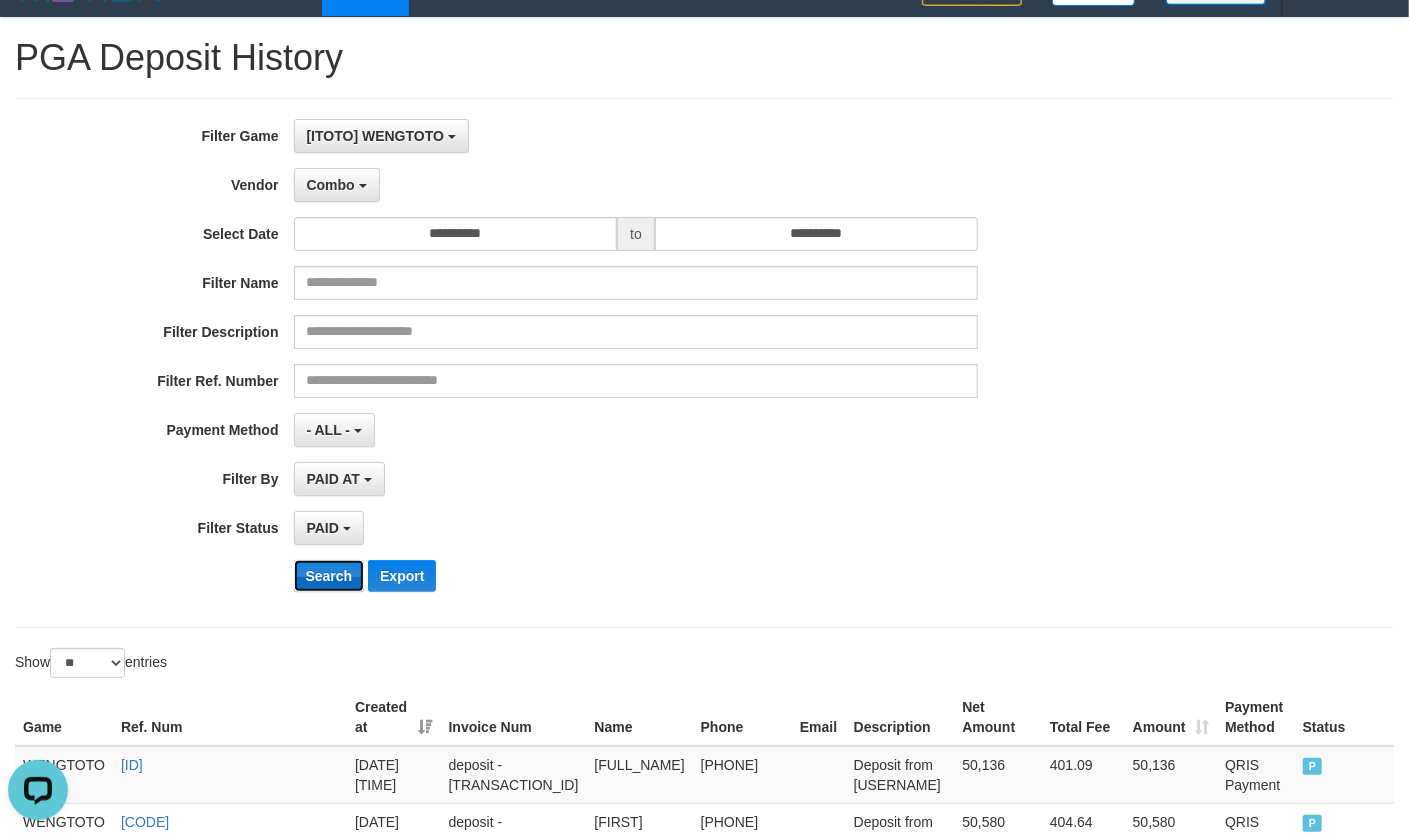 click on "Search" at bounding box center [329, 576] 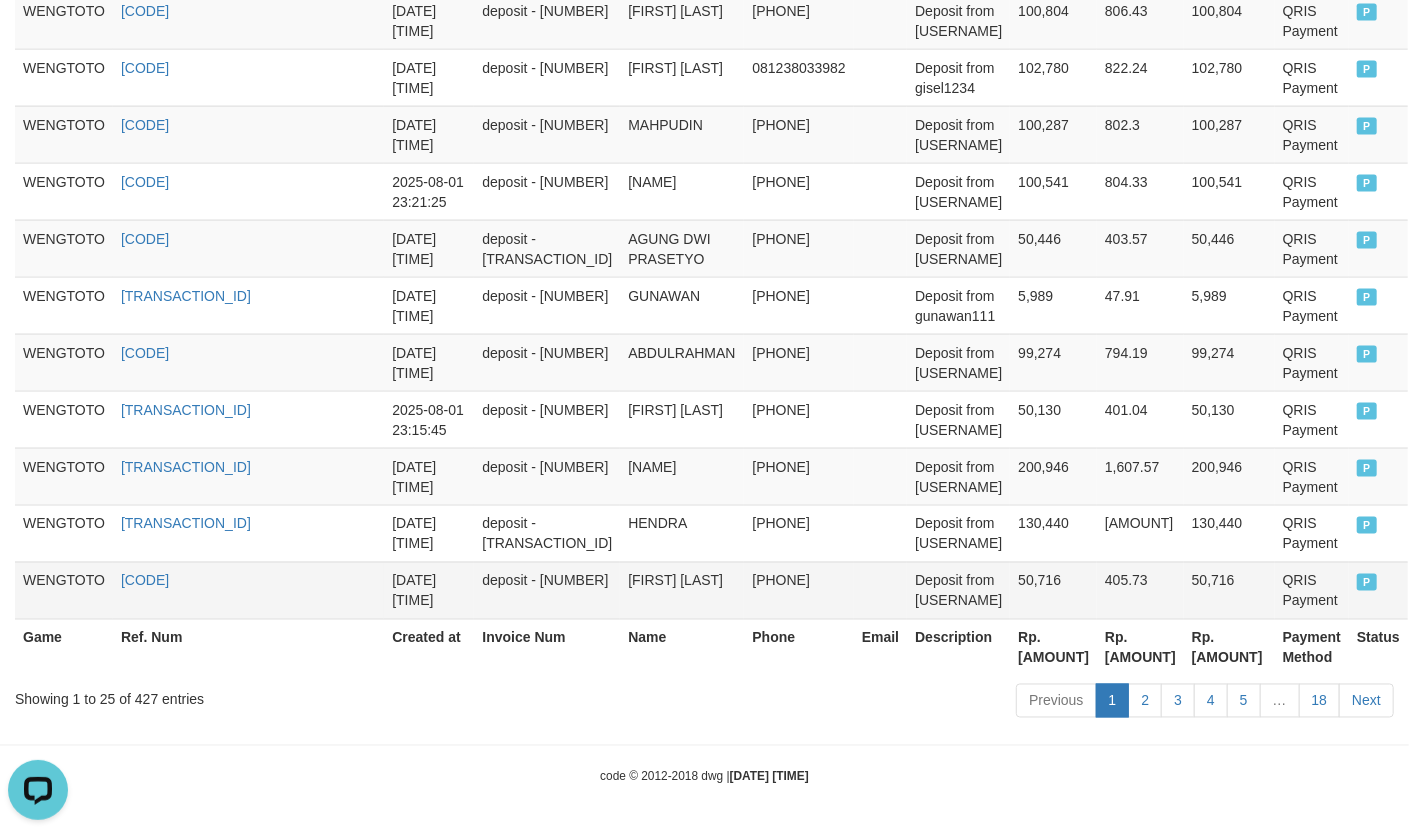 scroll, scrollTop: 1618, scrollLeft: 0, axis: vertical 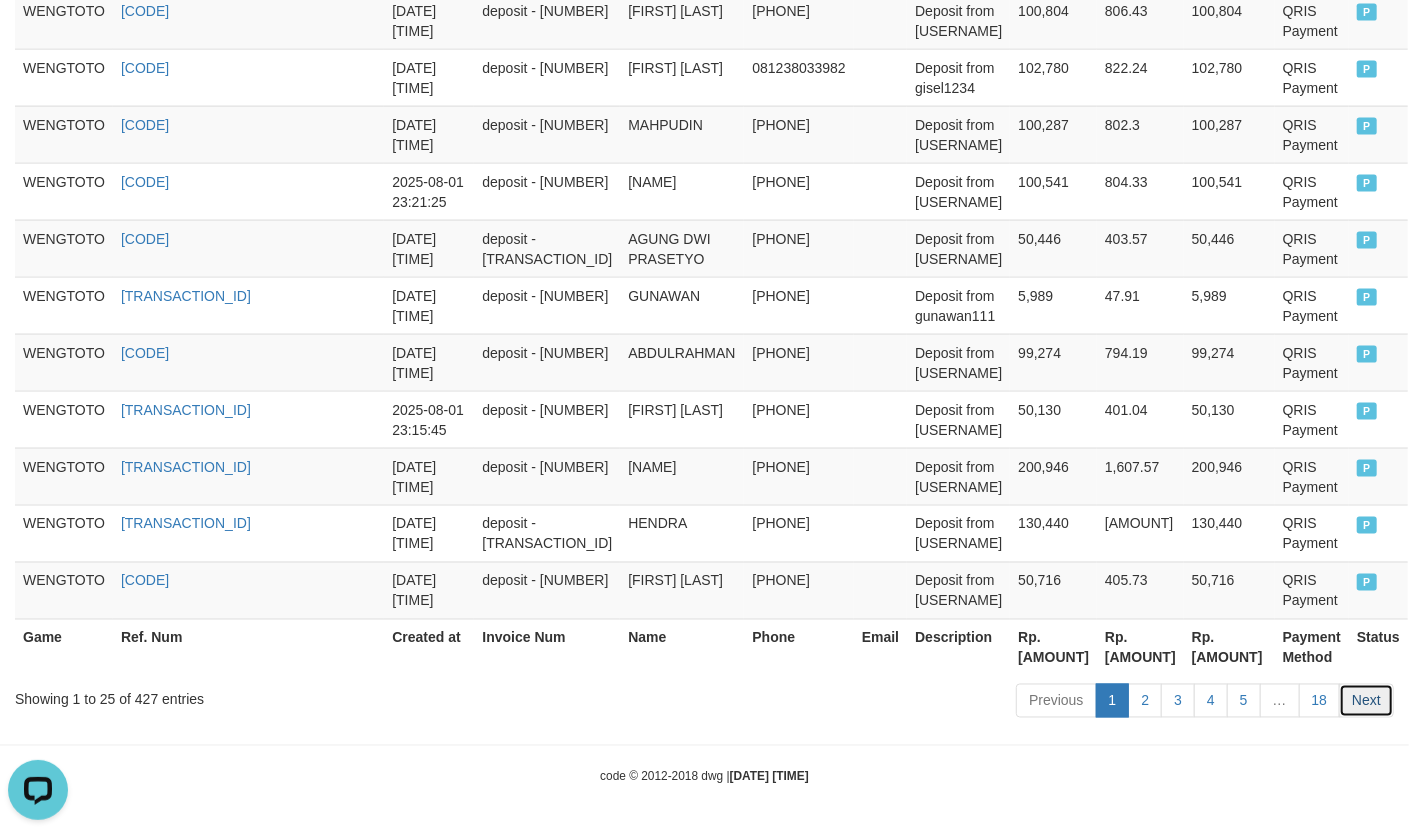 click on "Next" at bounding box center (1366, 701) 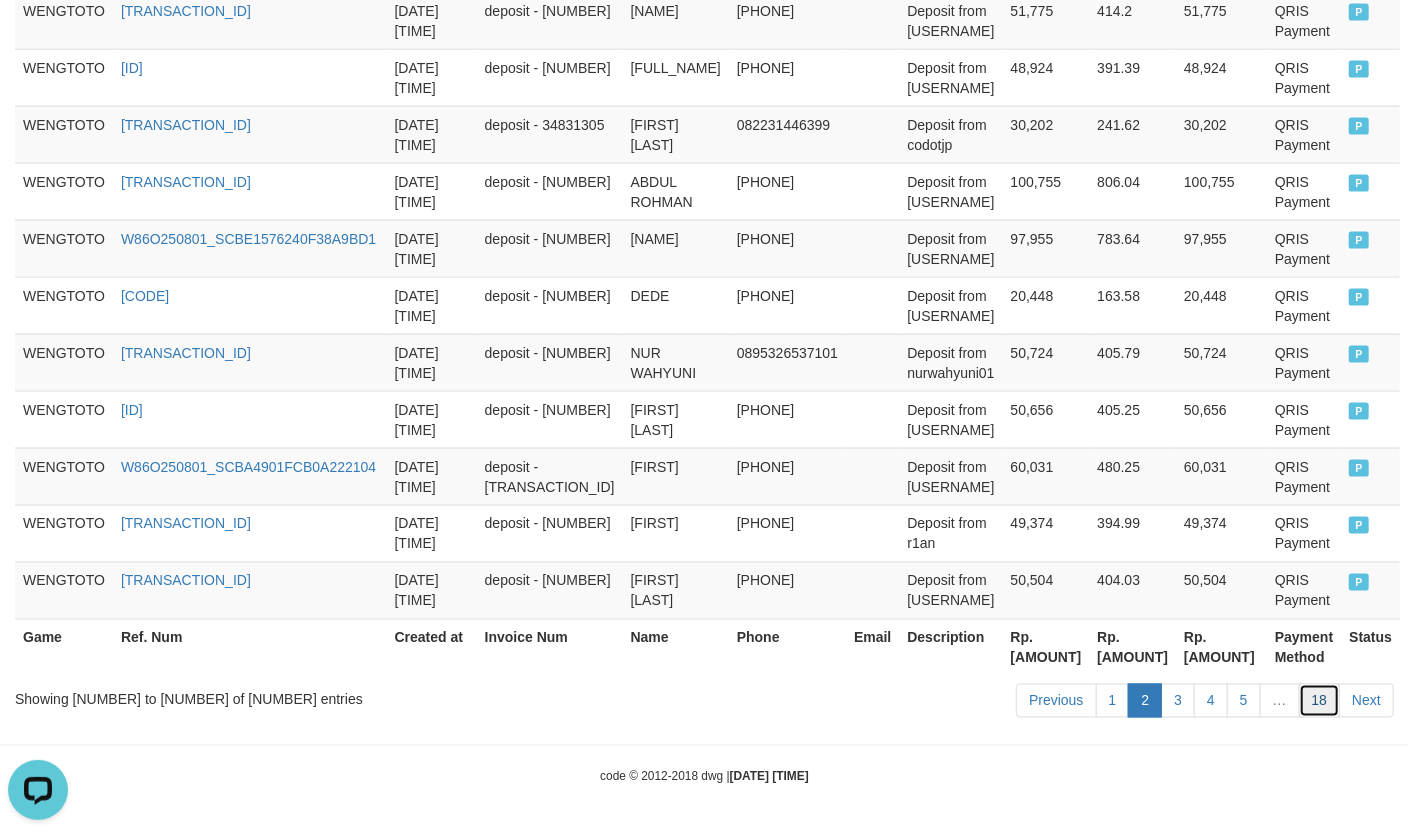 click on "18" at bounding box center (1320, 701) 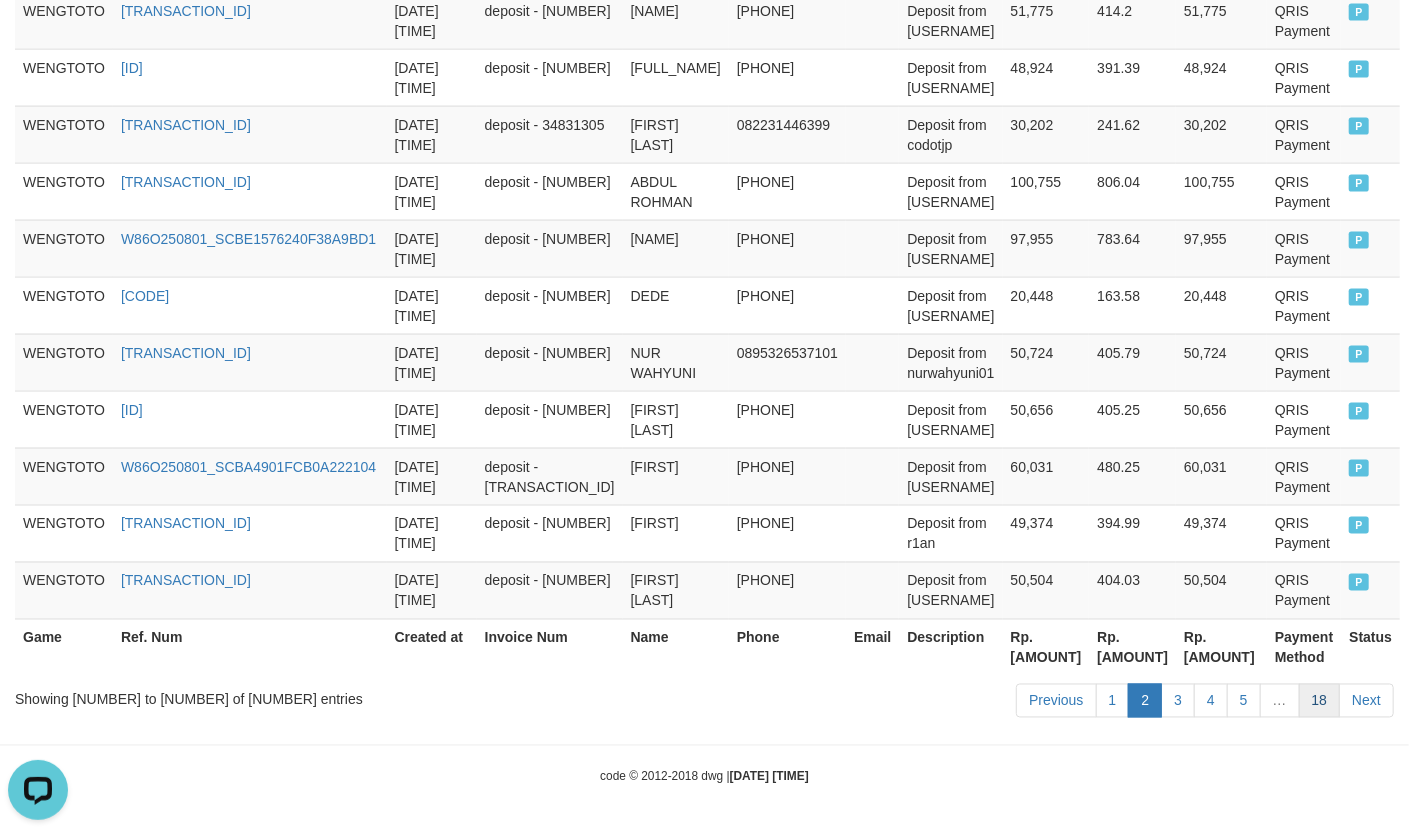 scroll, scrollTop: 280, scrollLeft: 0, axis: vertical 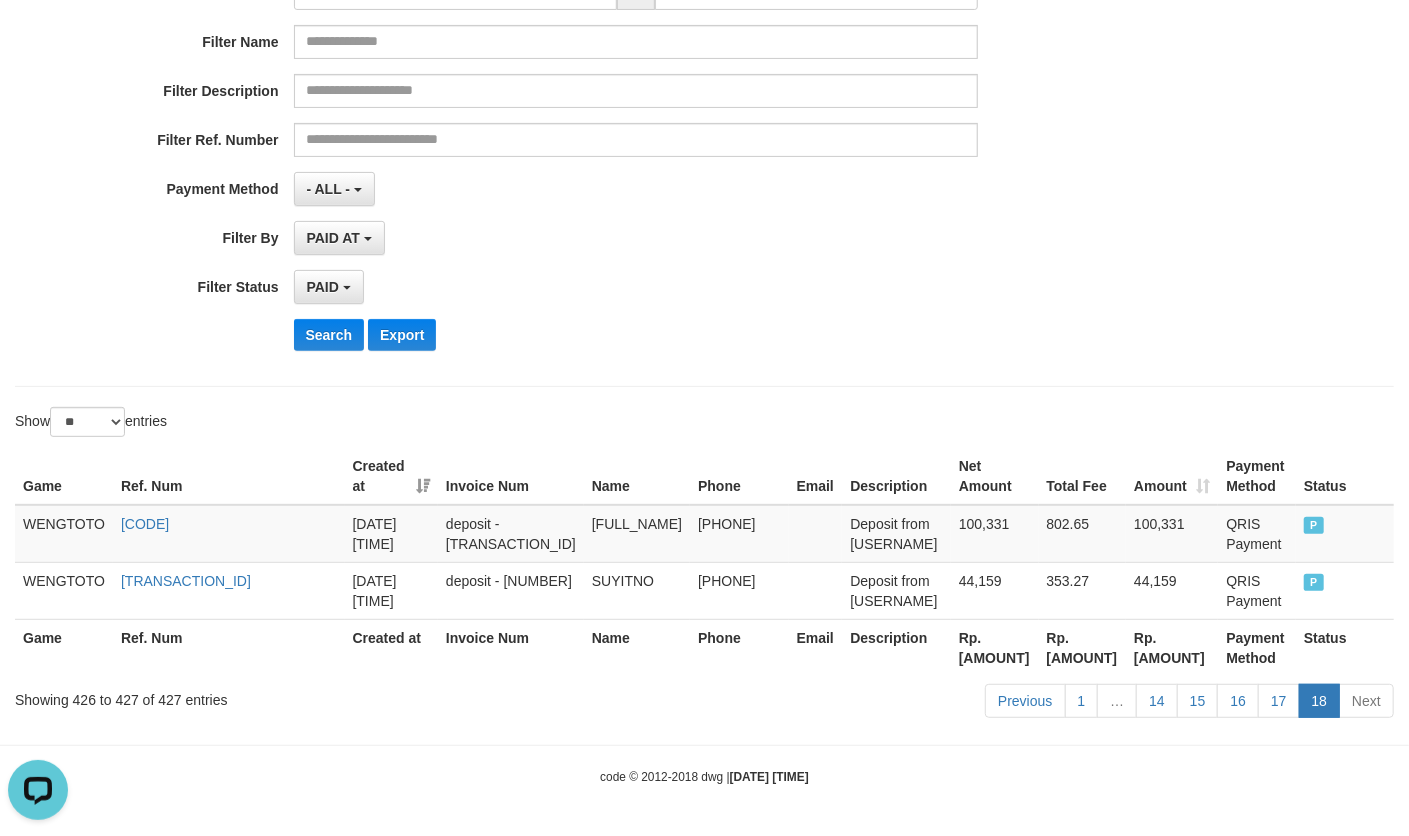 click on "18" at bounding box center [1320, 701] 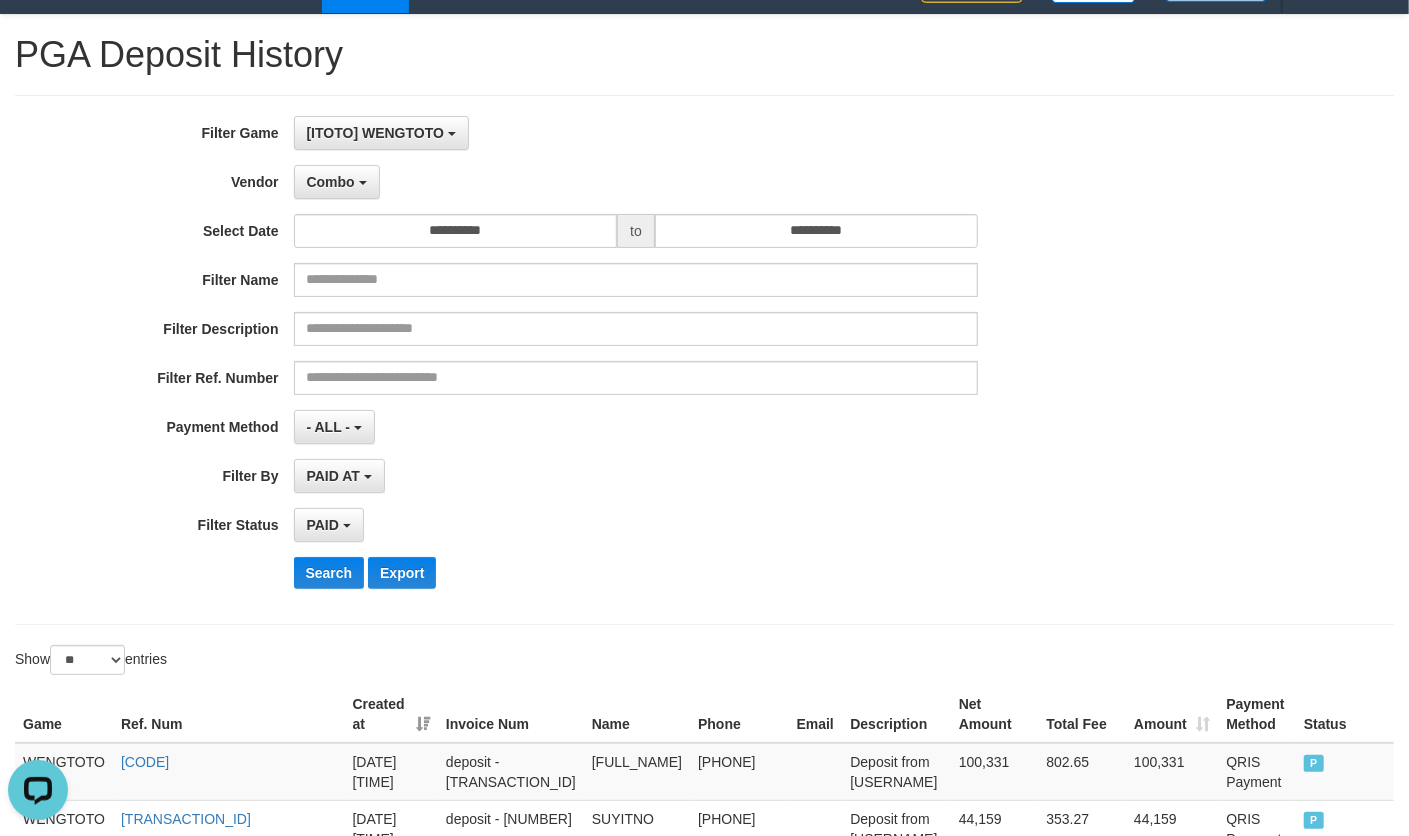 scroll, scrollTop: 0, scrollLeft: 0, axis: both 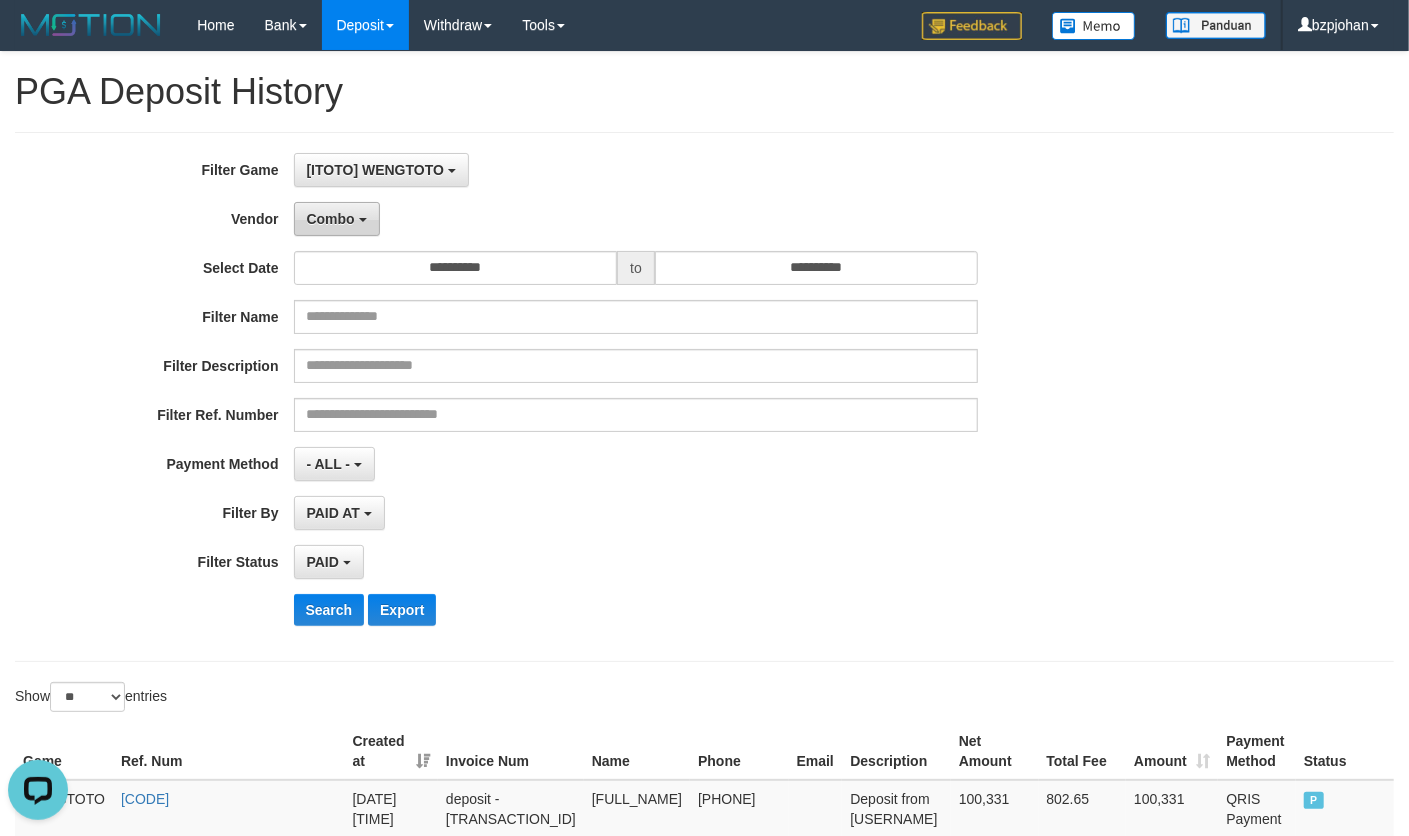 click on "Combo" at bounding box center (337, 219) 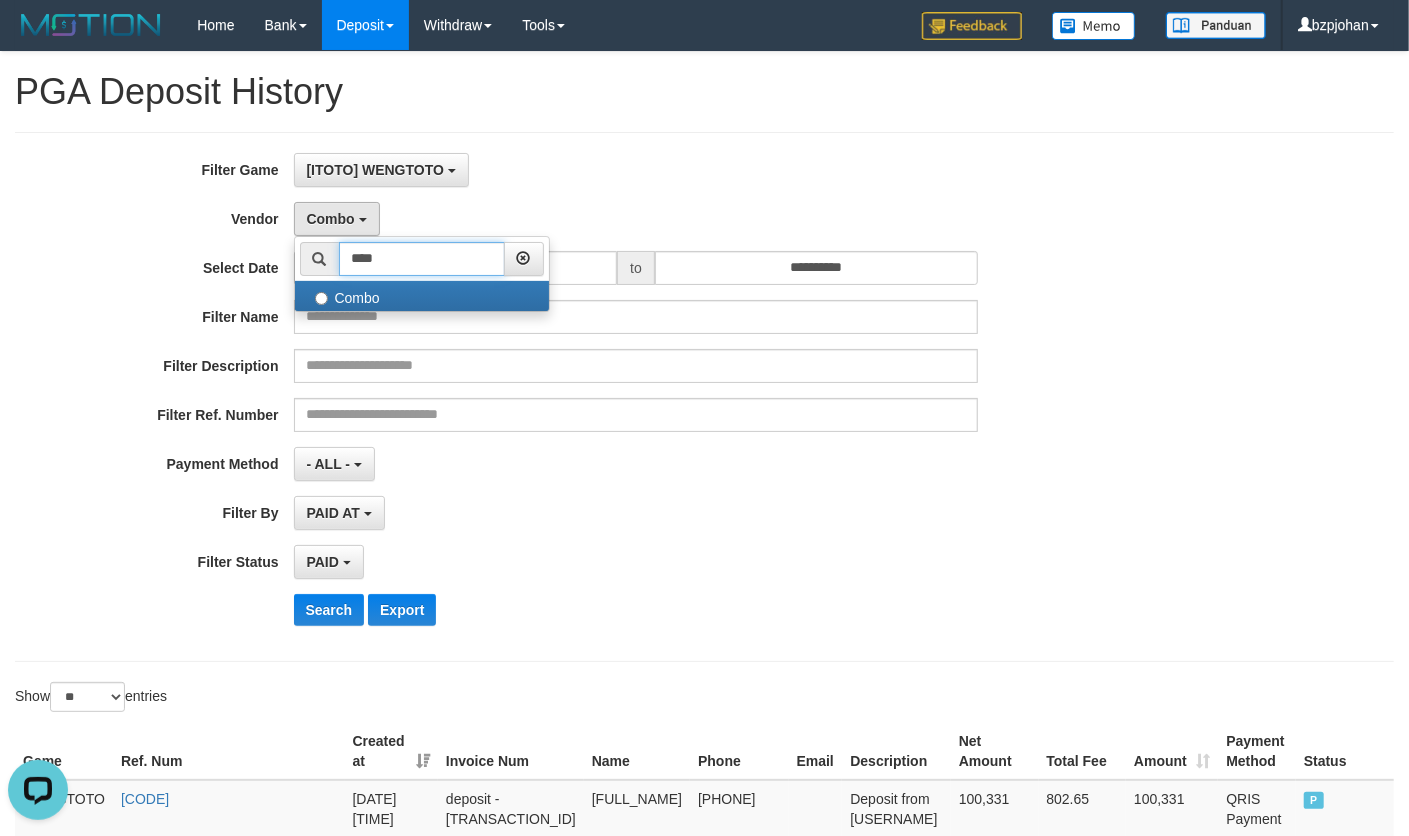 click on "****" at bounding box center (422, 259) 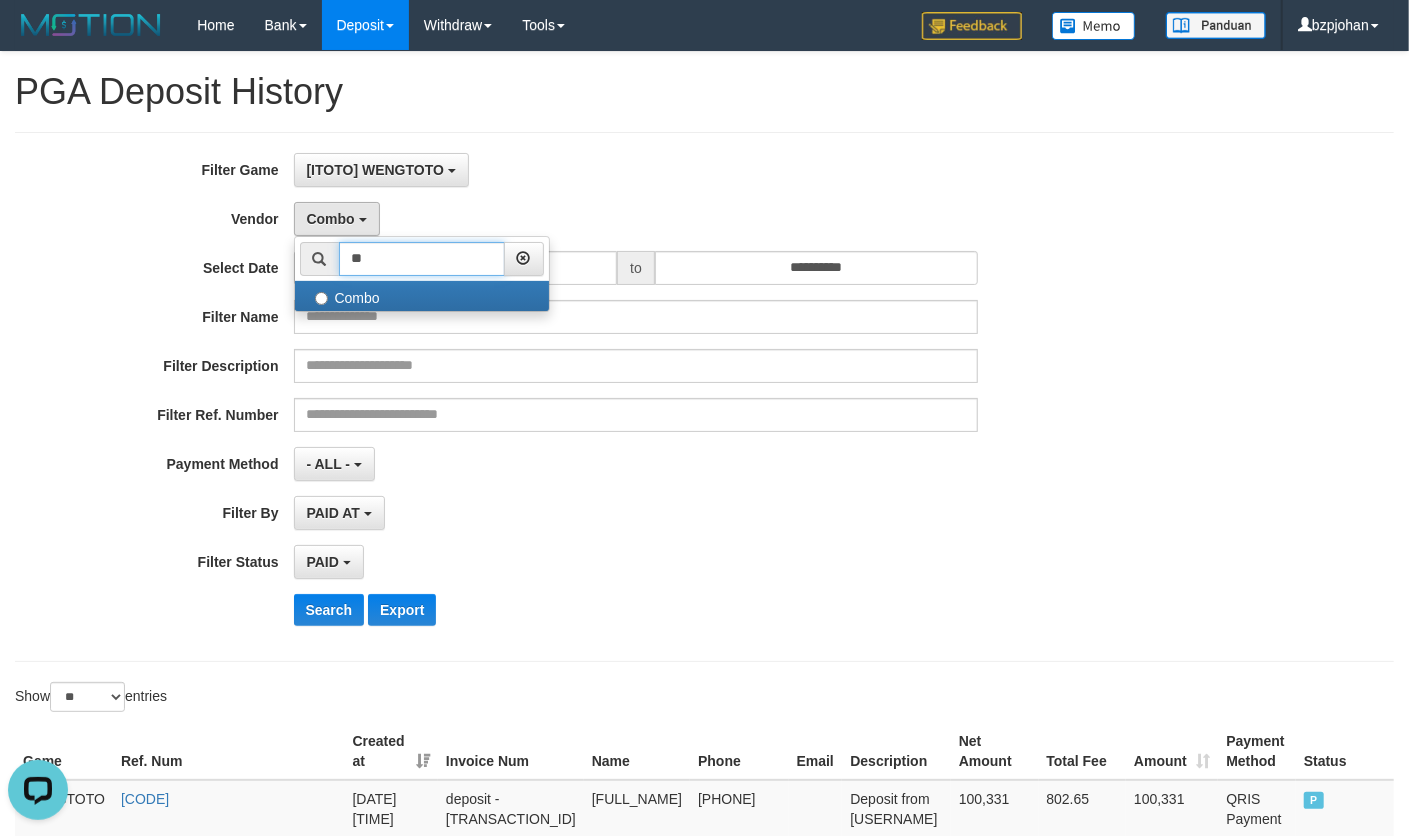 type on "*" 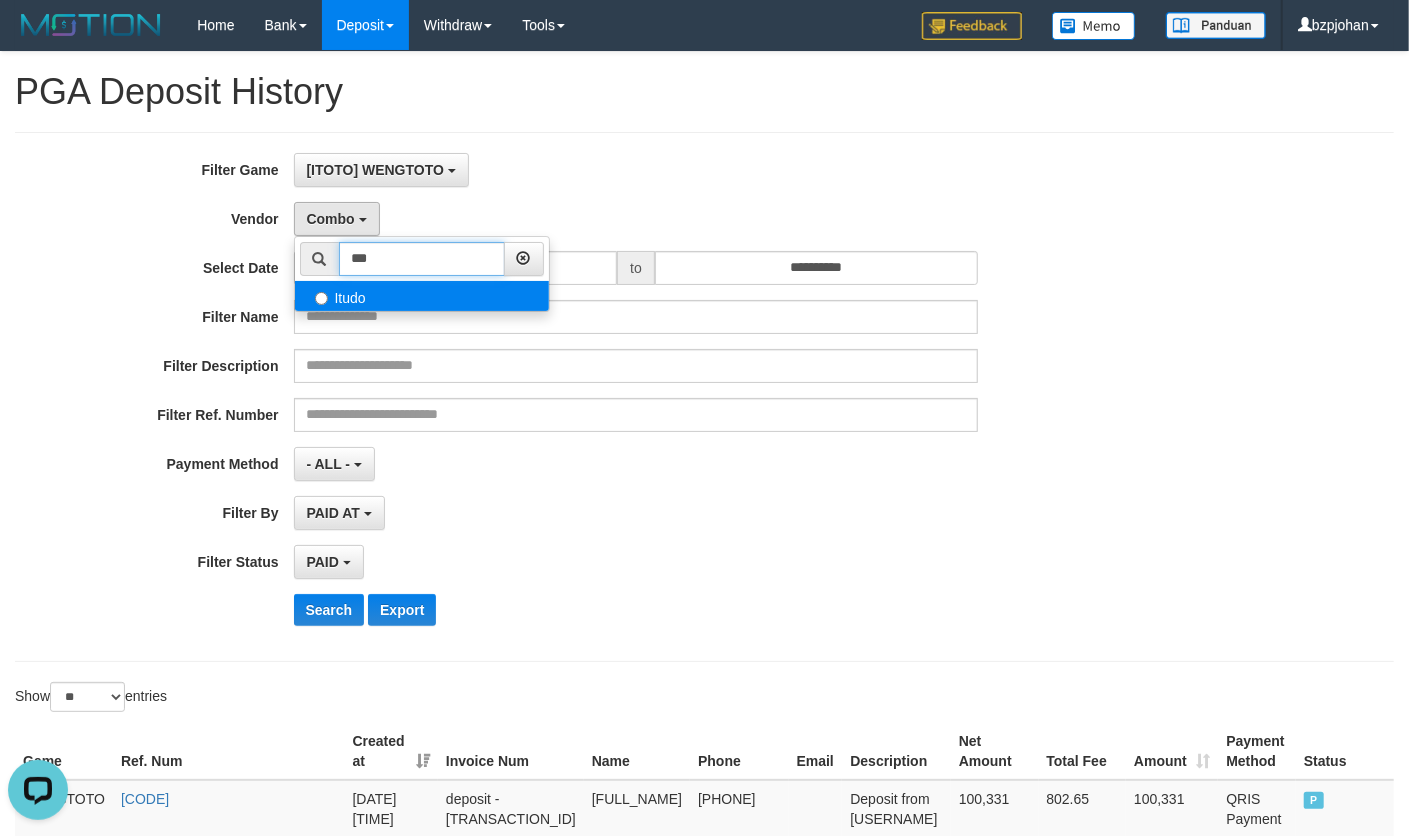 type on "***" 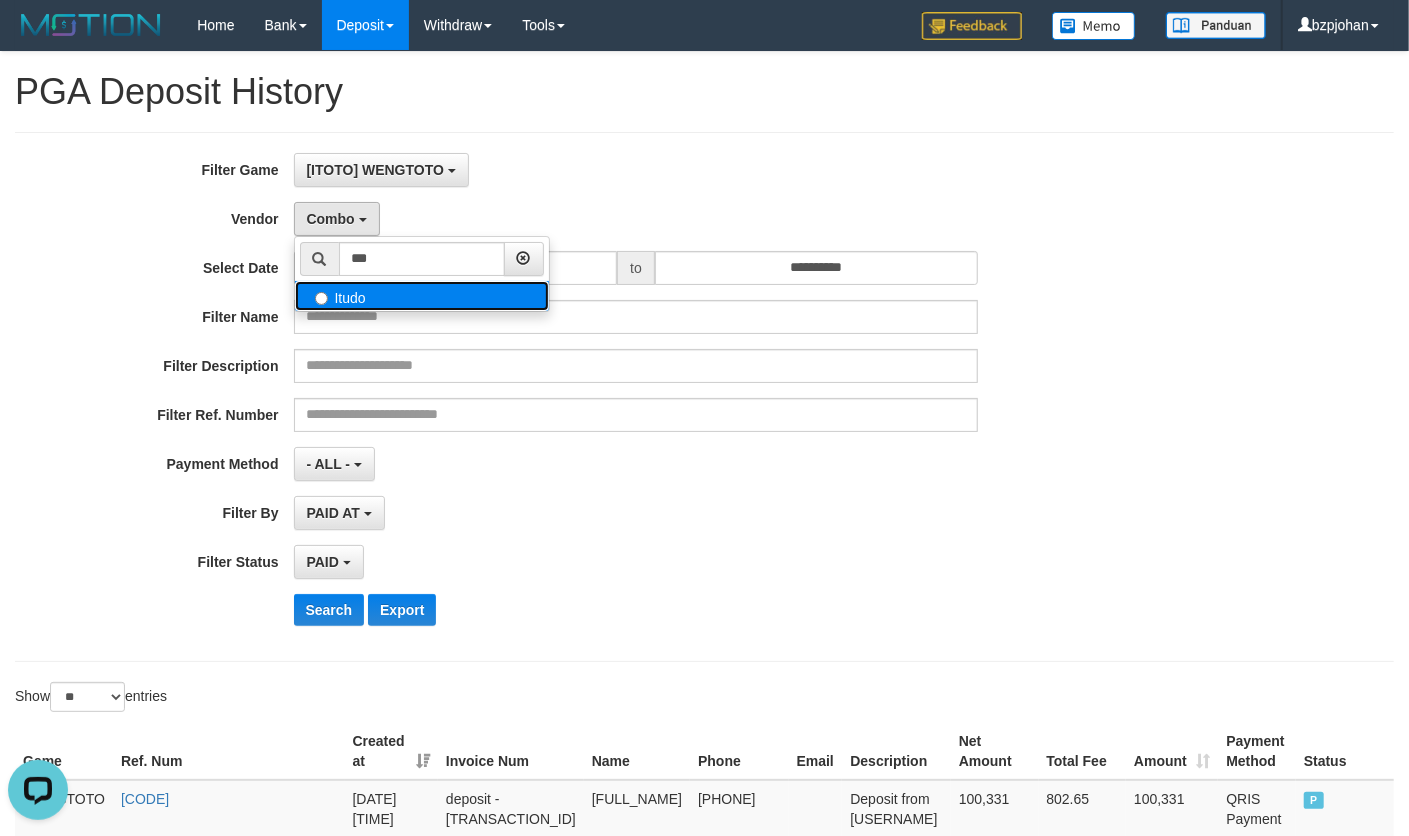 click on "Itudo" at bounding box center (422, 296) 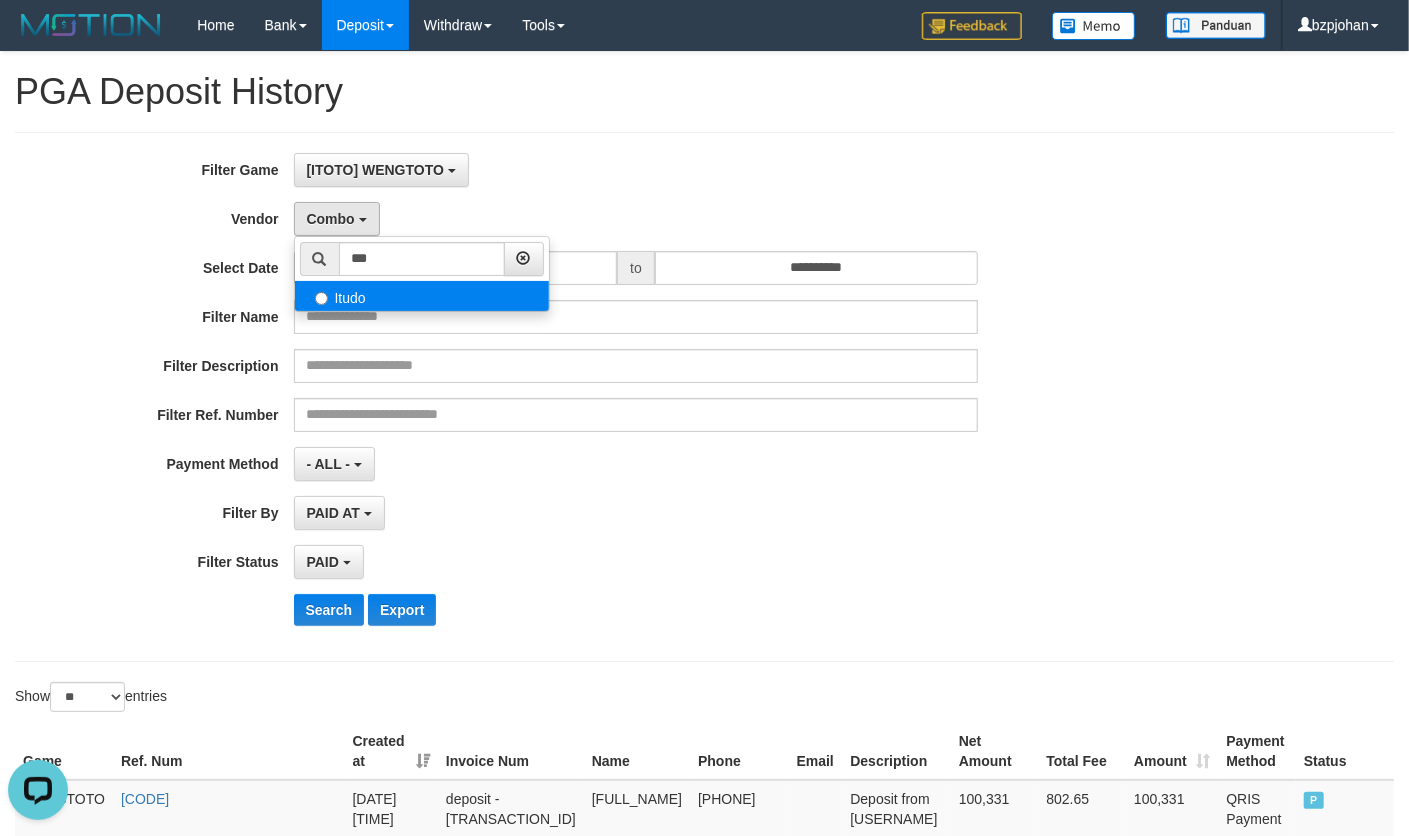 select on "**********" 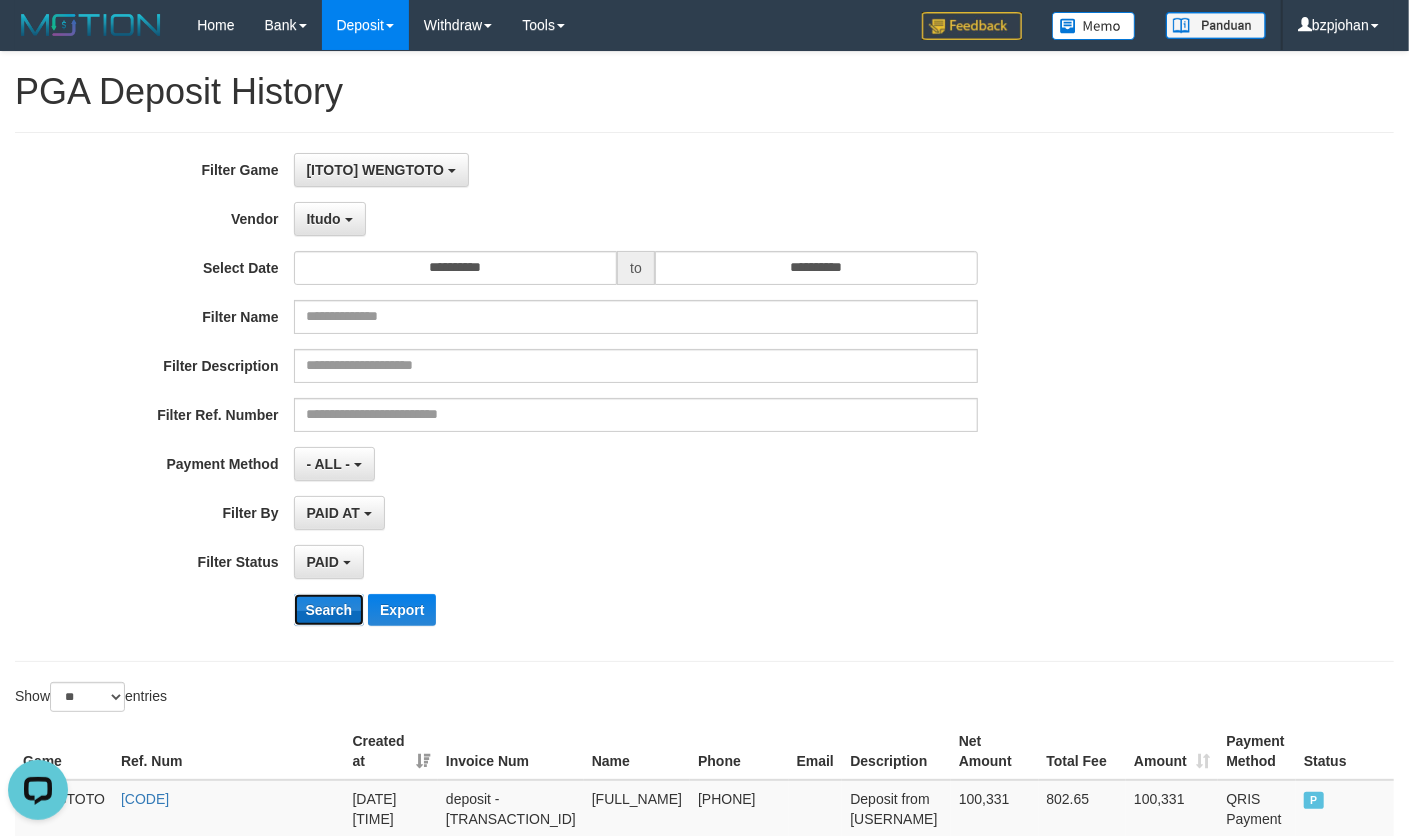 click on "Search" at bounding box center (329, 610) 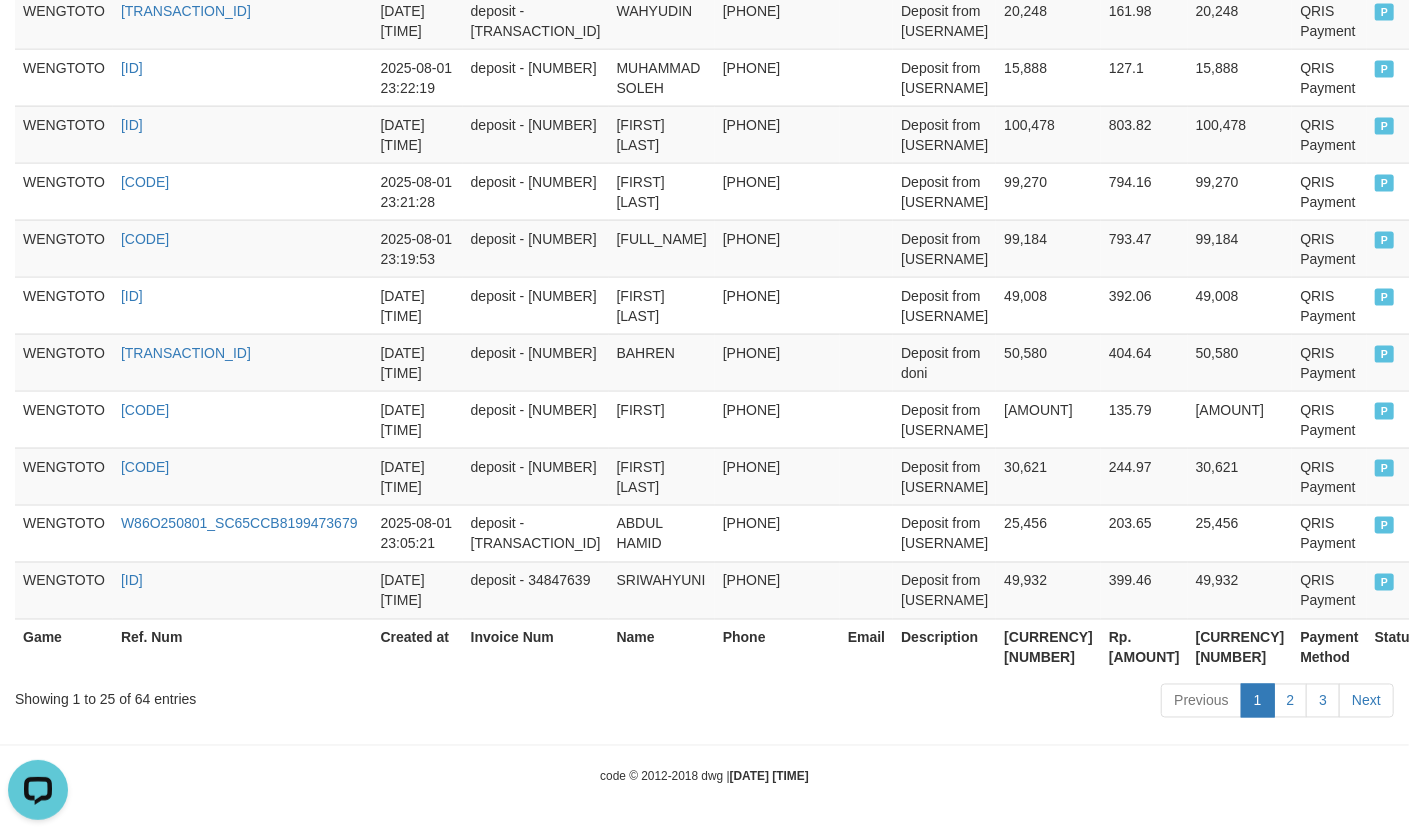 scroll, scrollTop: 1658, scrollLeft: 0, axis: vertical 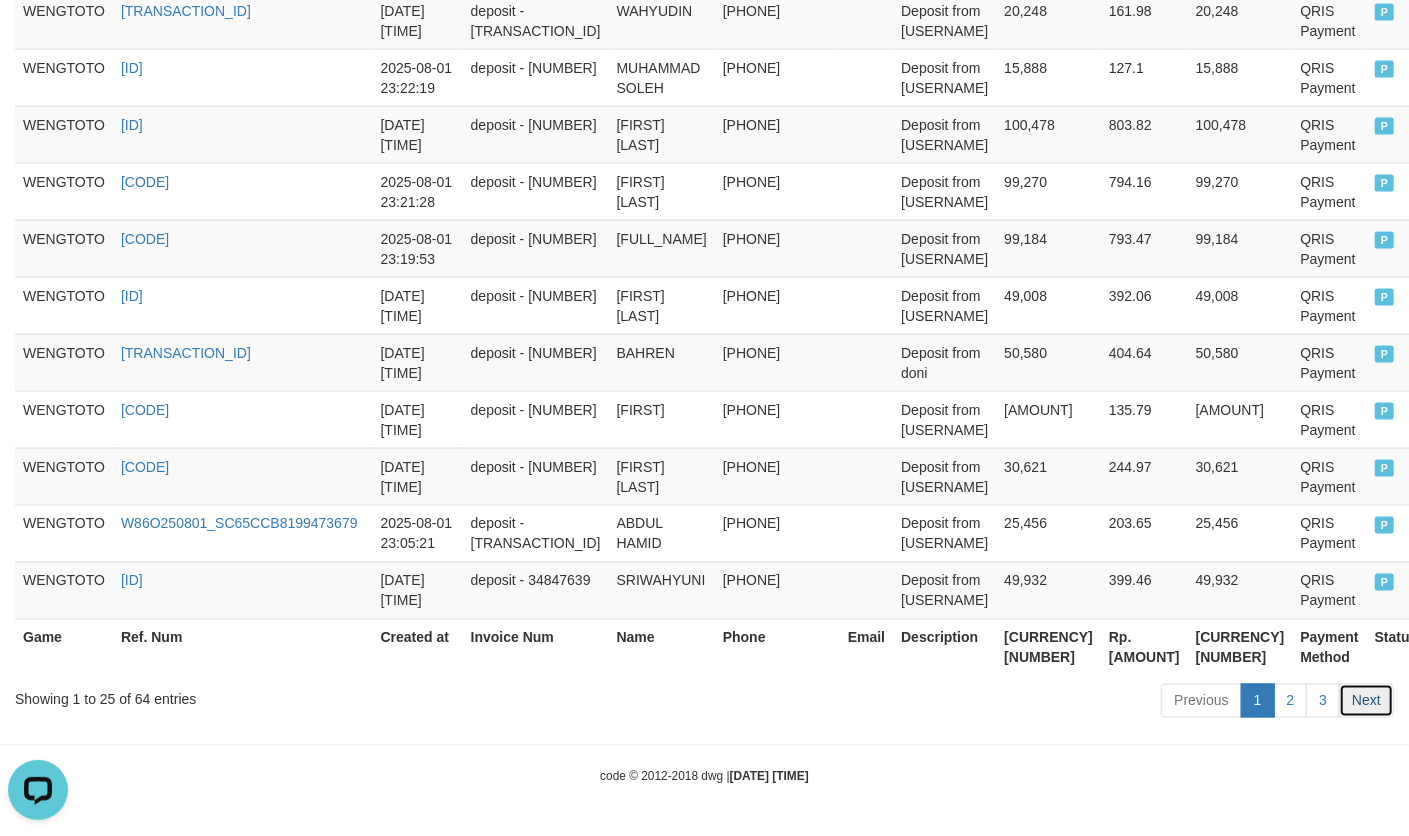 click on "Next" at bounding box center [1366, 701] 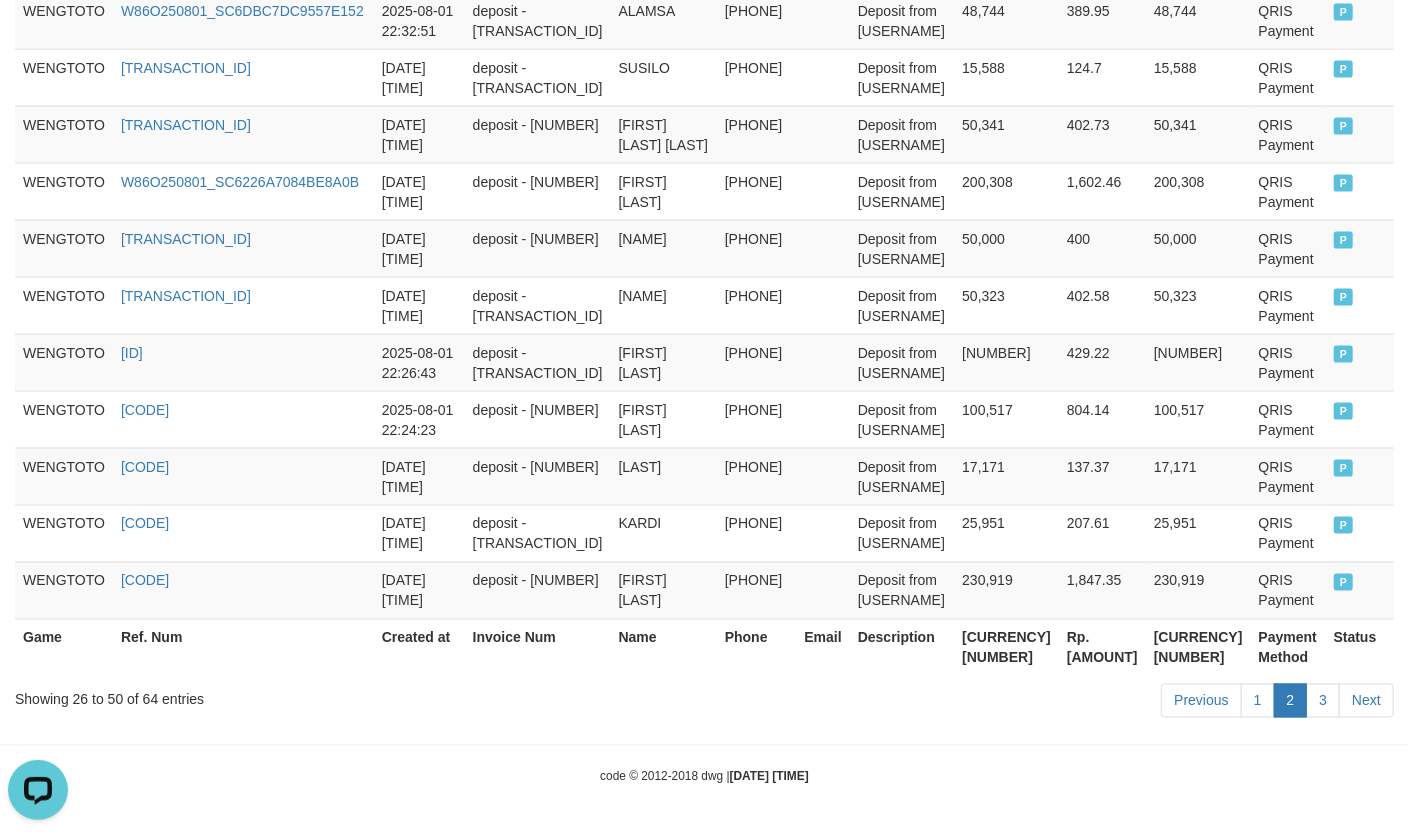 click on "3" at bounding box center [1323, 701] 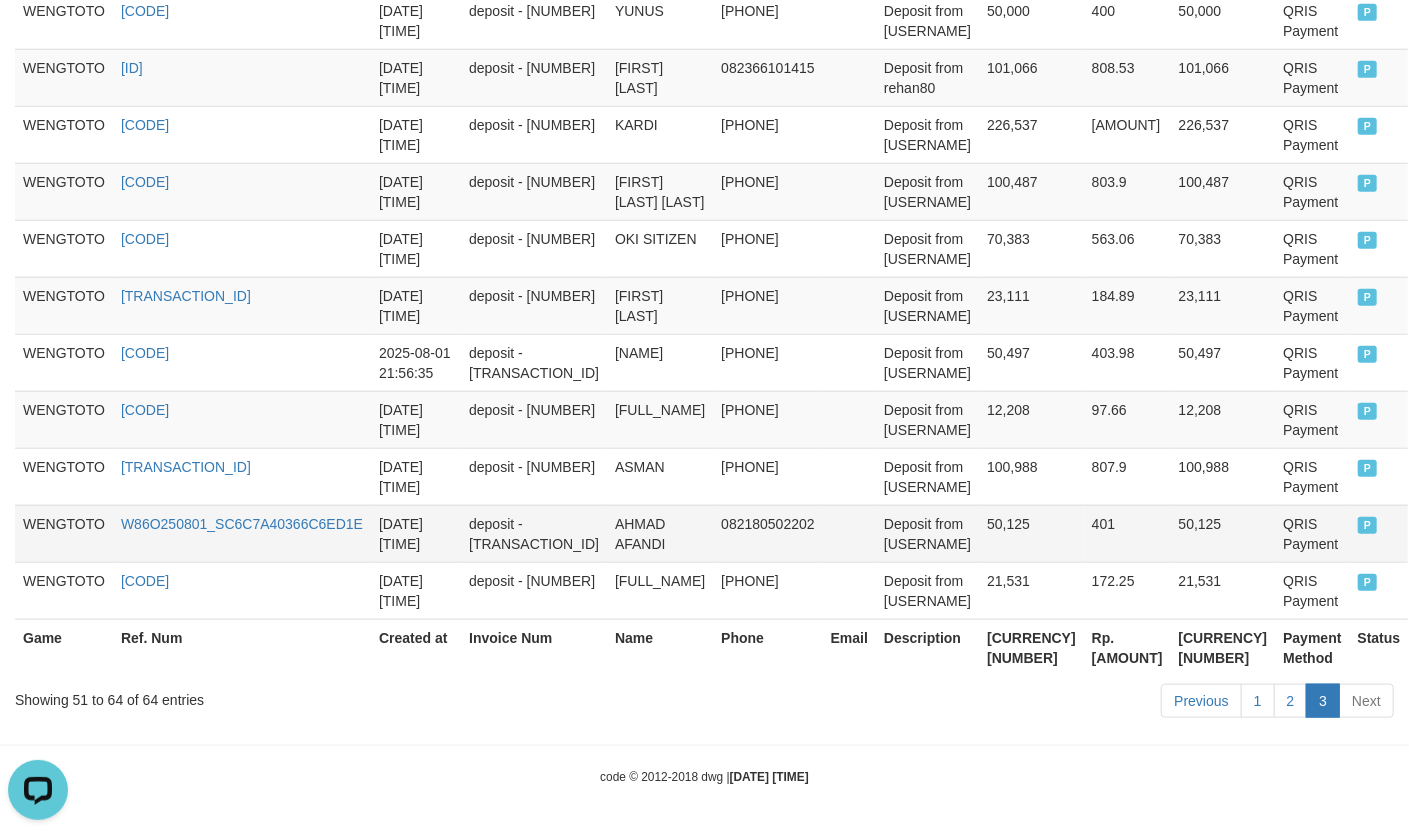 click on "Deposit from [USERNAME]" at bounding box center [927, 533] 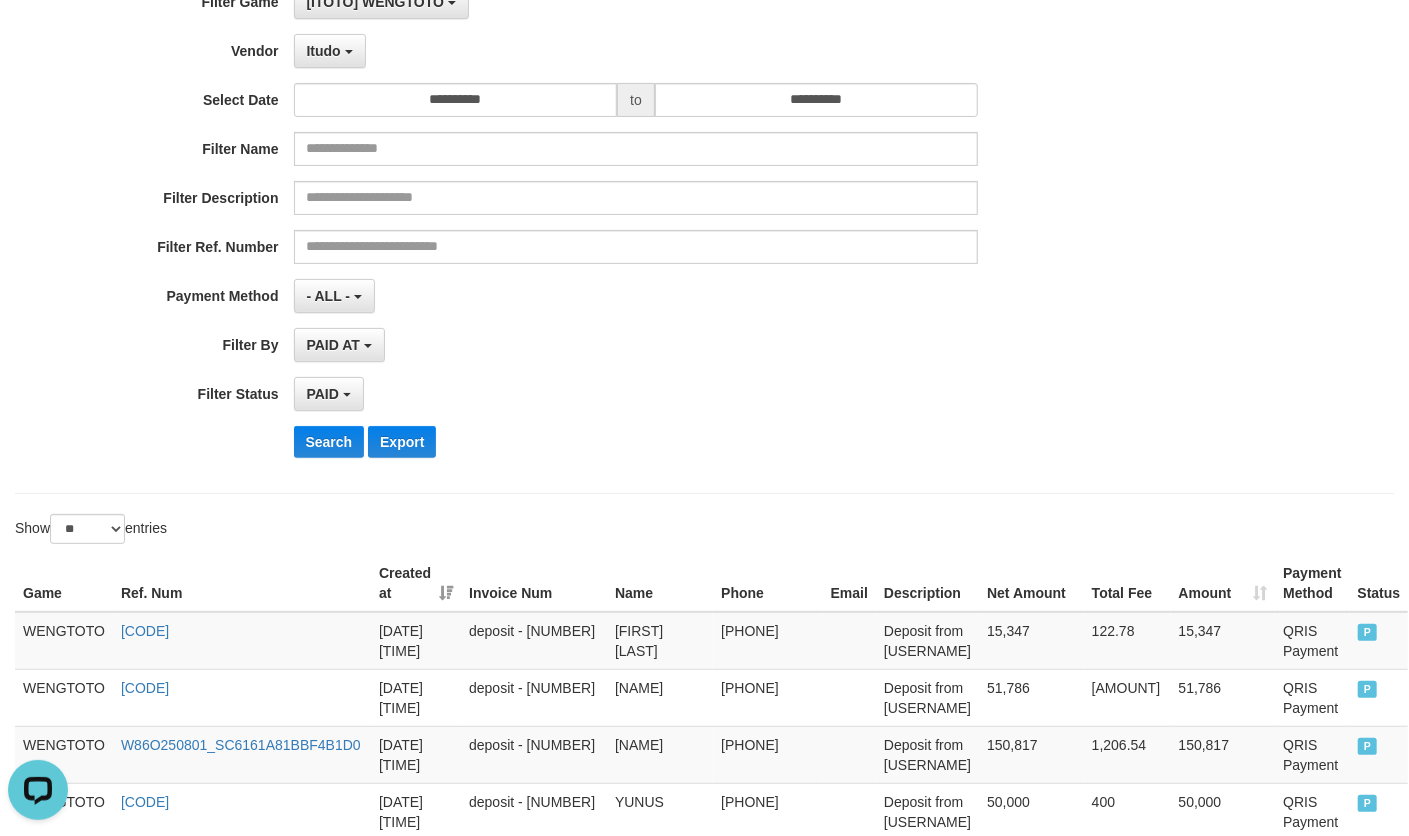 scroll, scrollTop: 0, scrollLeft: 0, axis: both 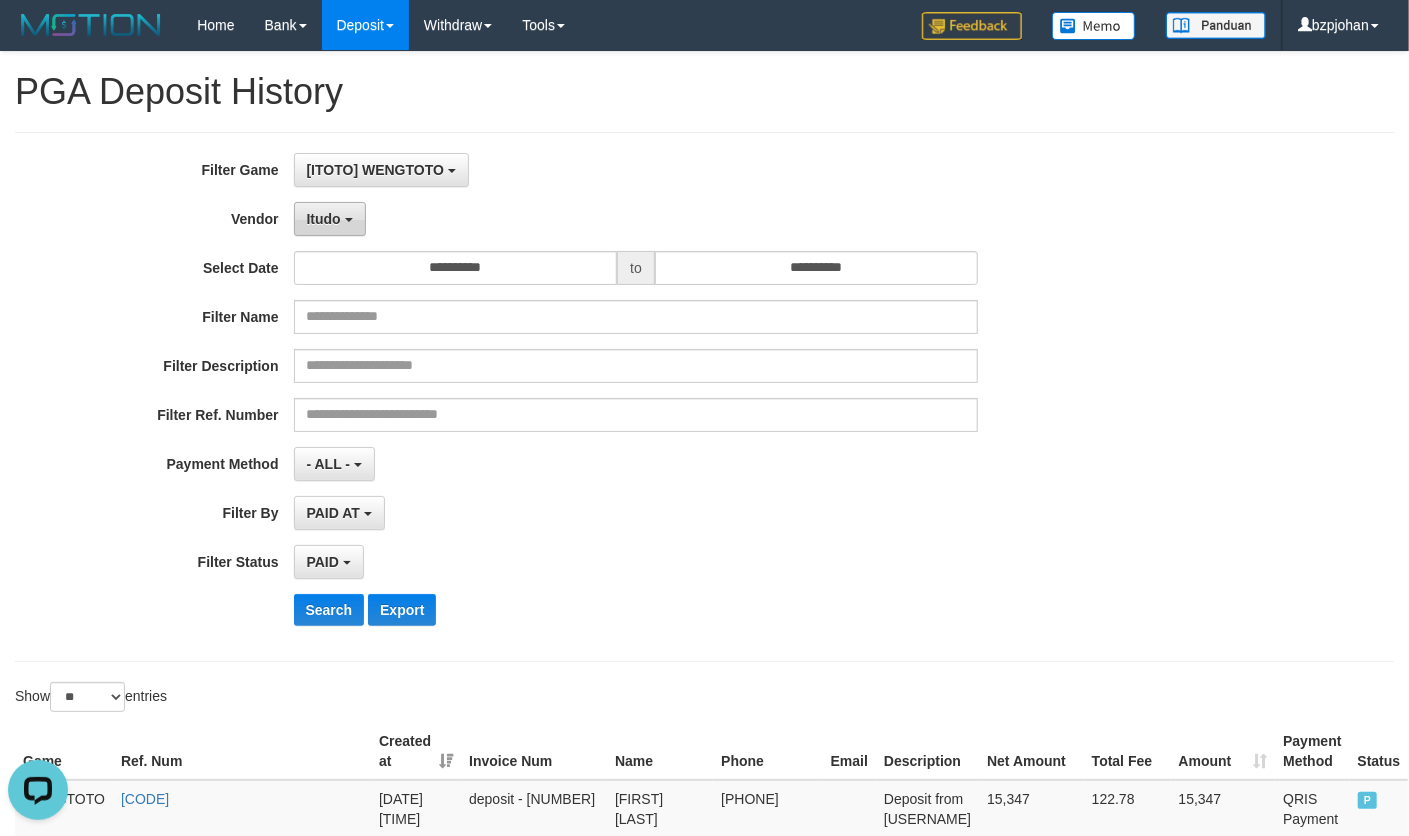 click on "Itudo" at bounding box center [330, 219] 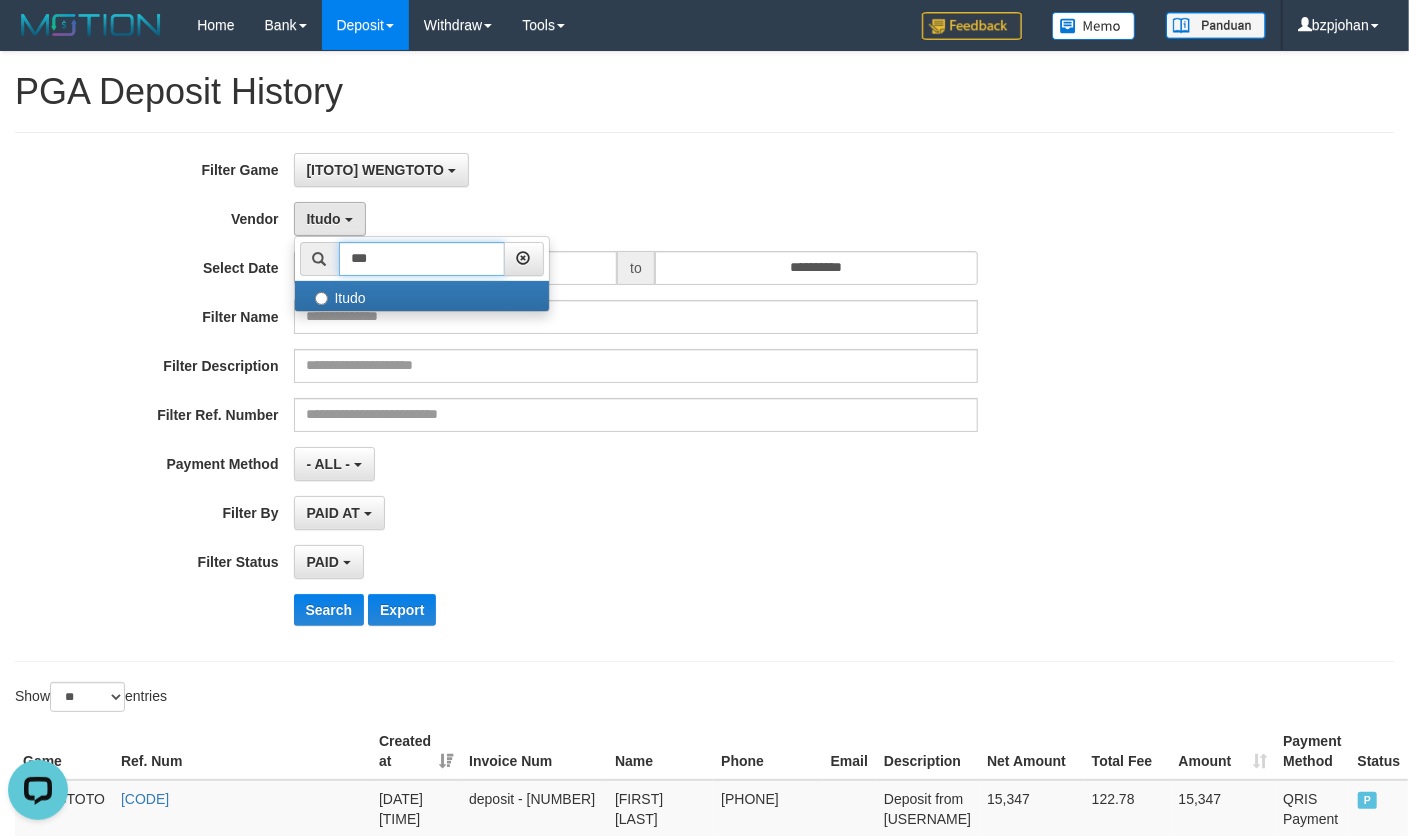 click on "***" at bounding box center [422, 259] 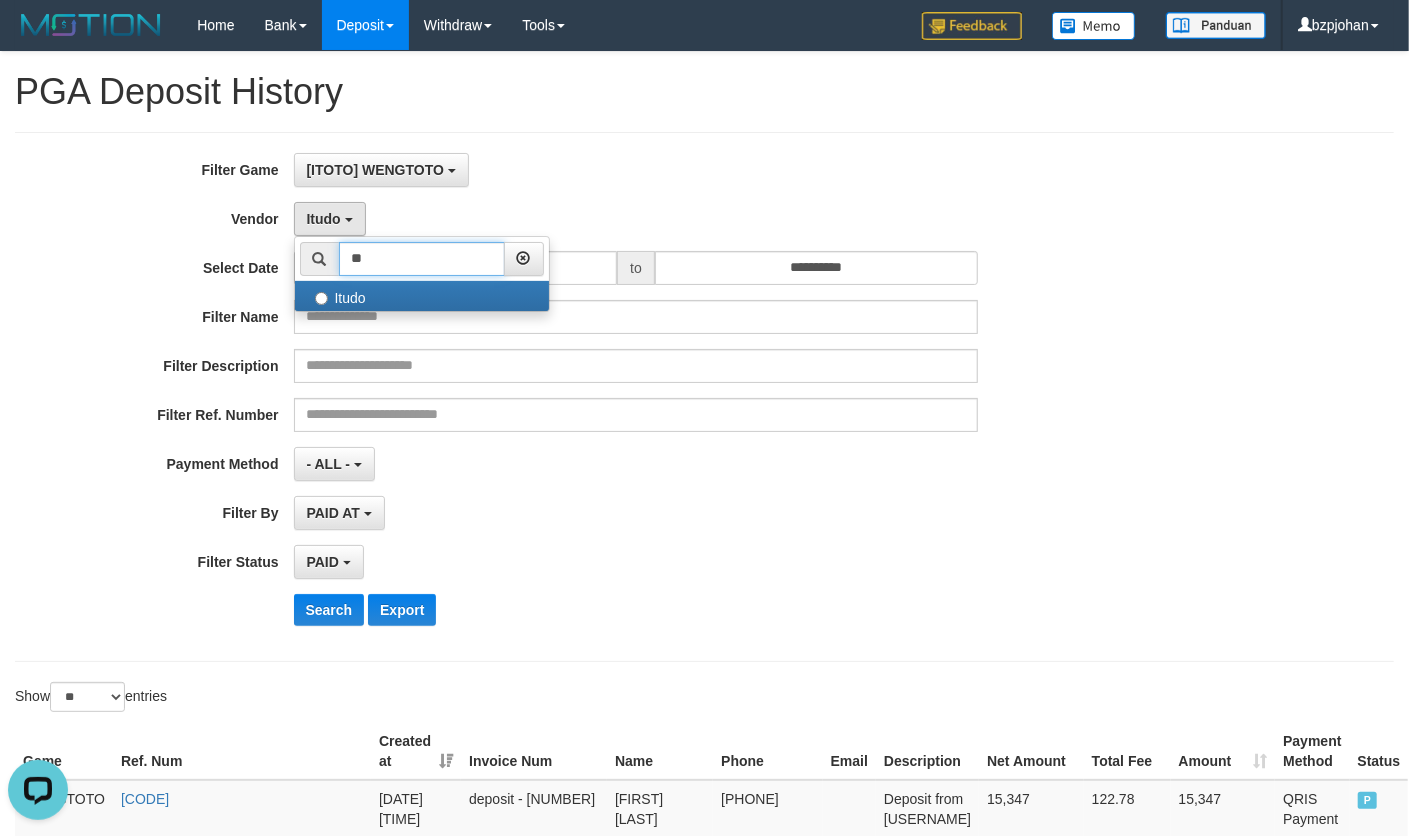 type on "*" 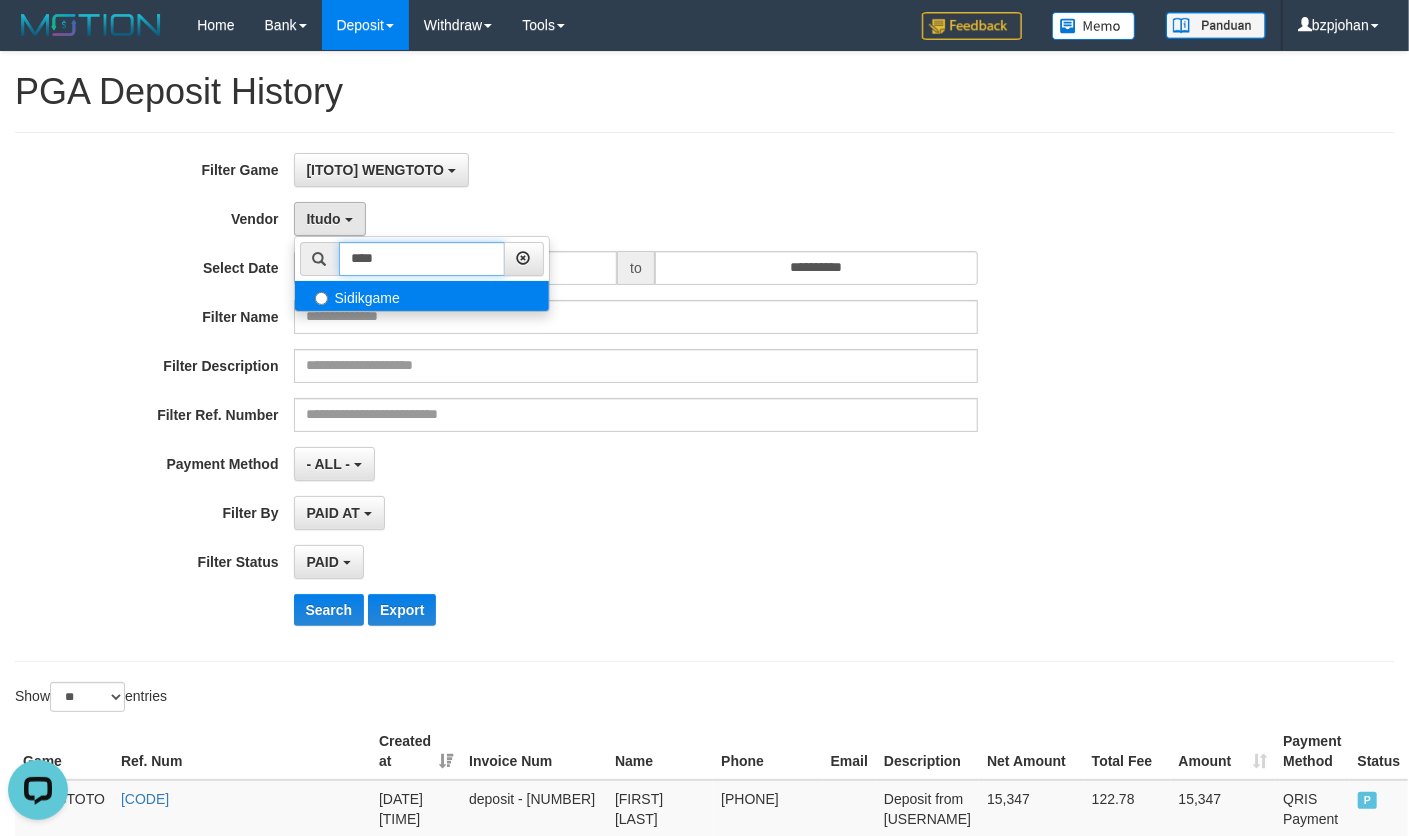 type on "****" 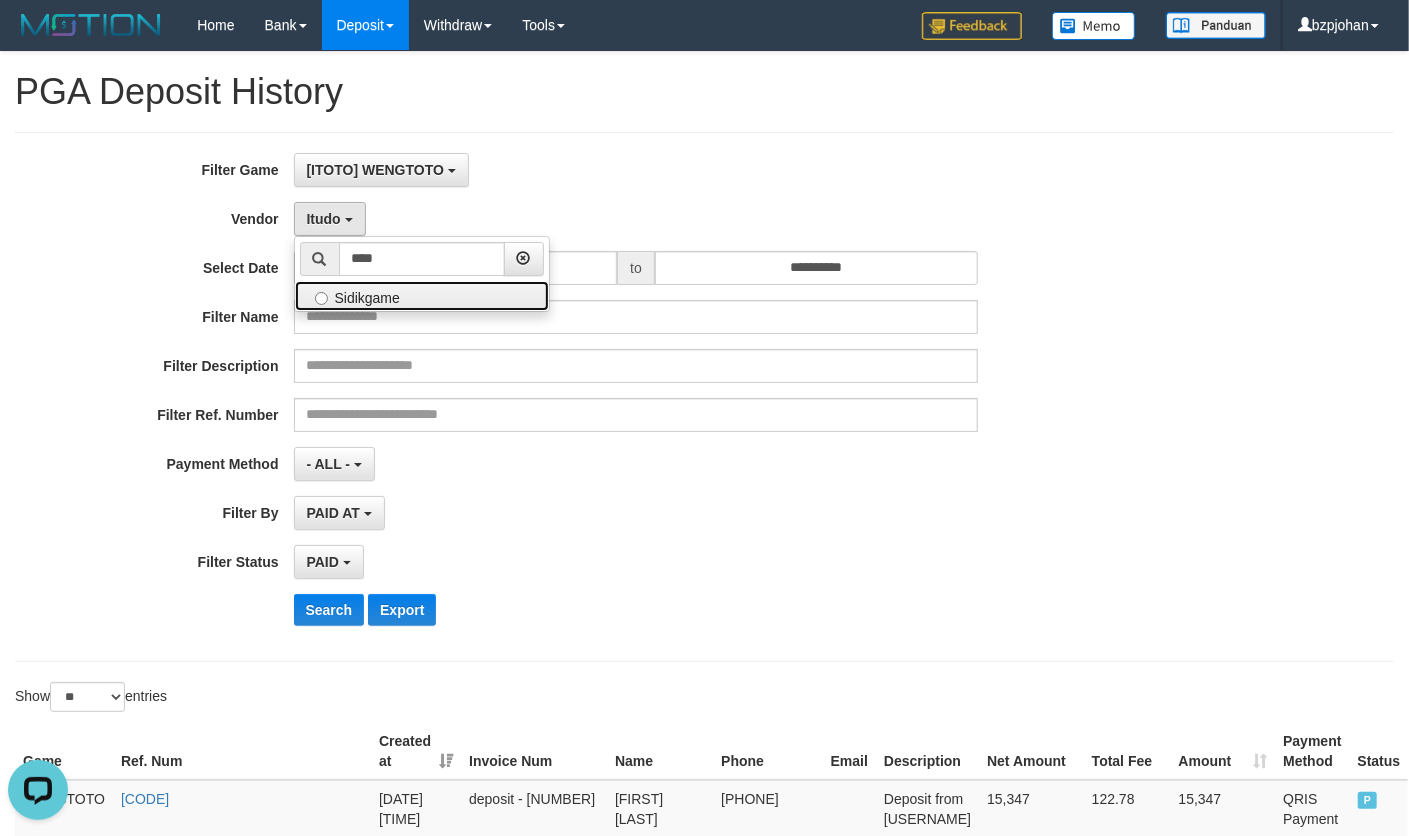 drag, startPoint x: 396, startPoint y: 290, endPoint x: 432, endPoint y: 340, distance: 61.611687 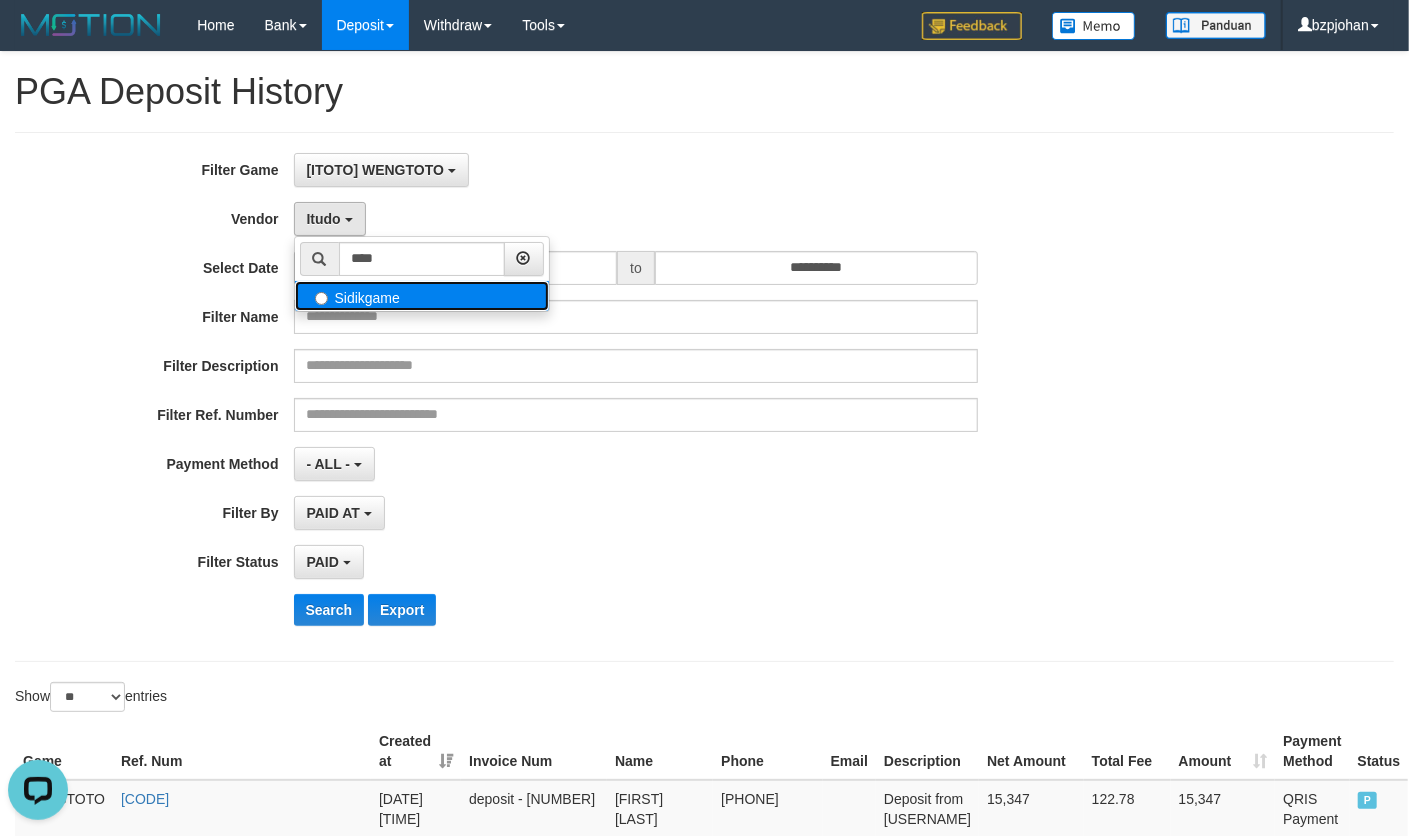 click on "Sidikgame" at bounding box center [422, 296] 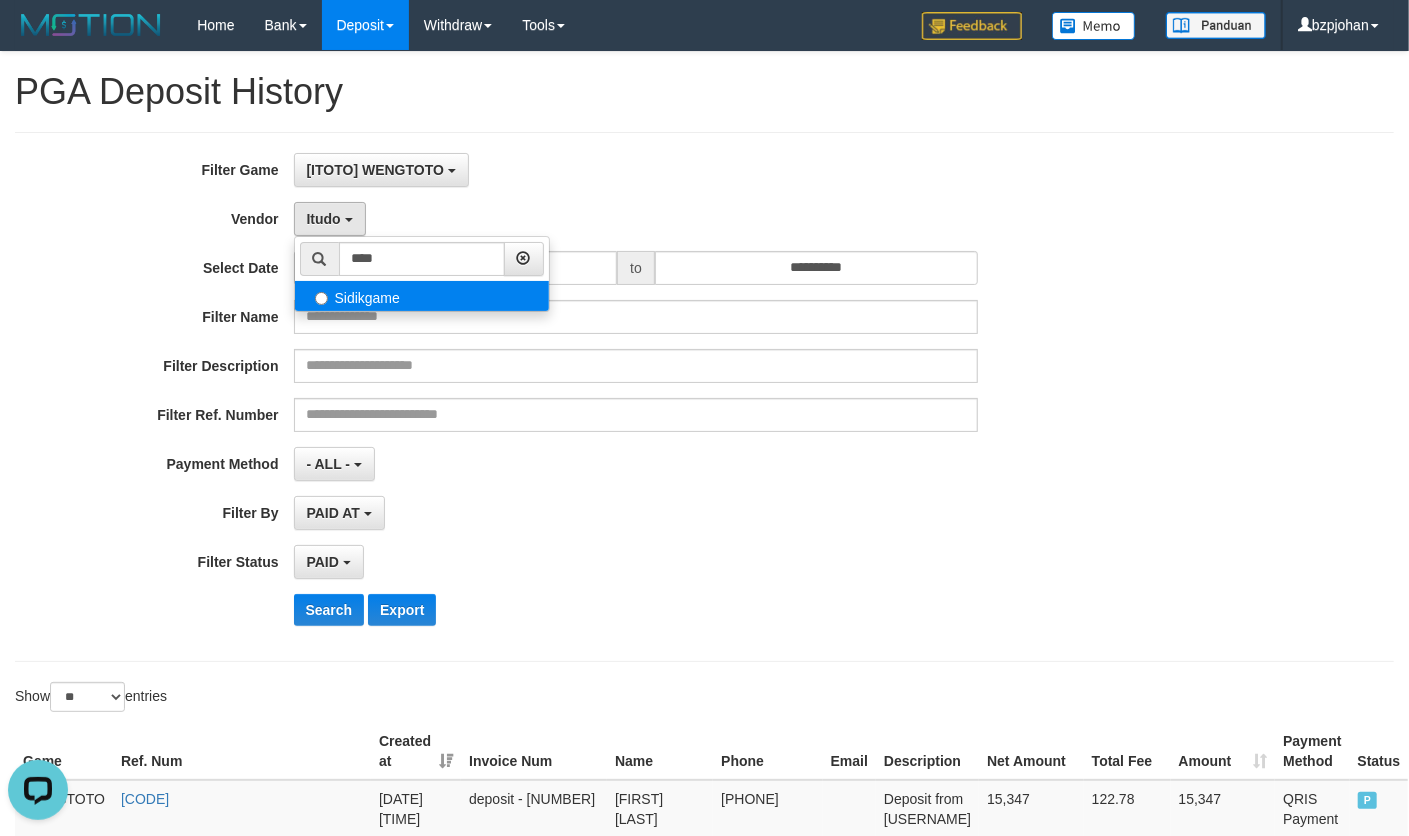 select on "**********" 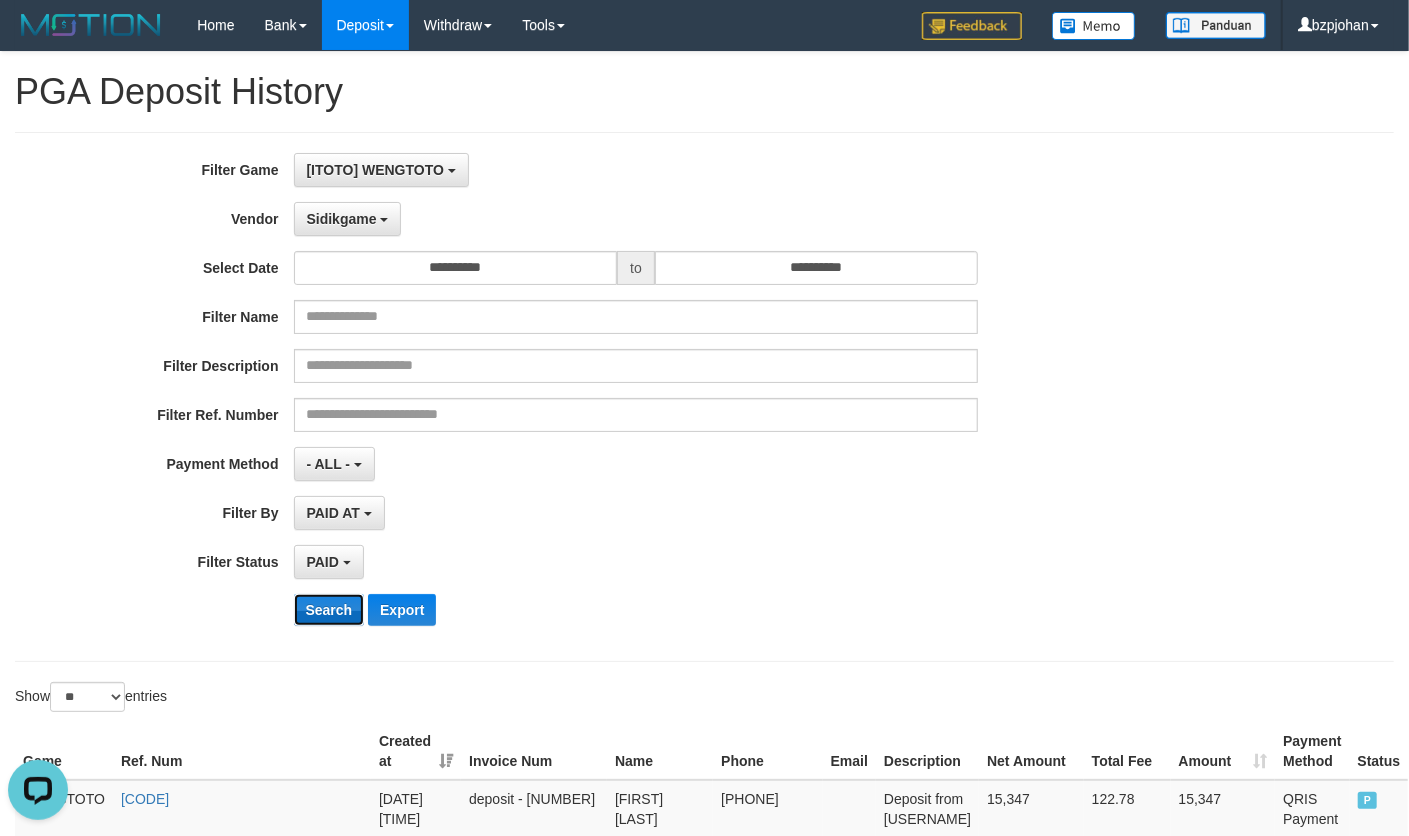click on "Search" at bounding box center (329, 610) 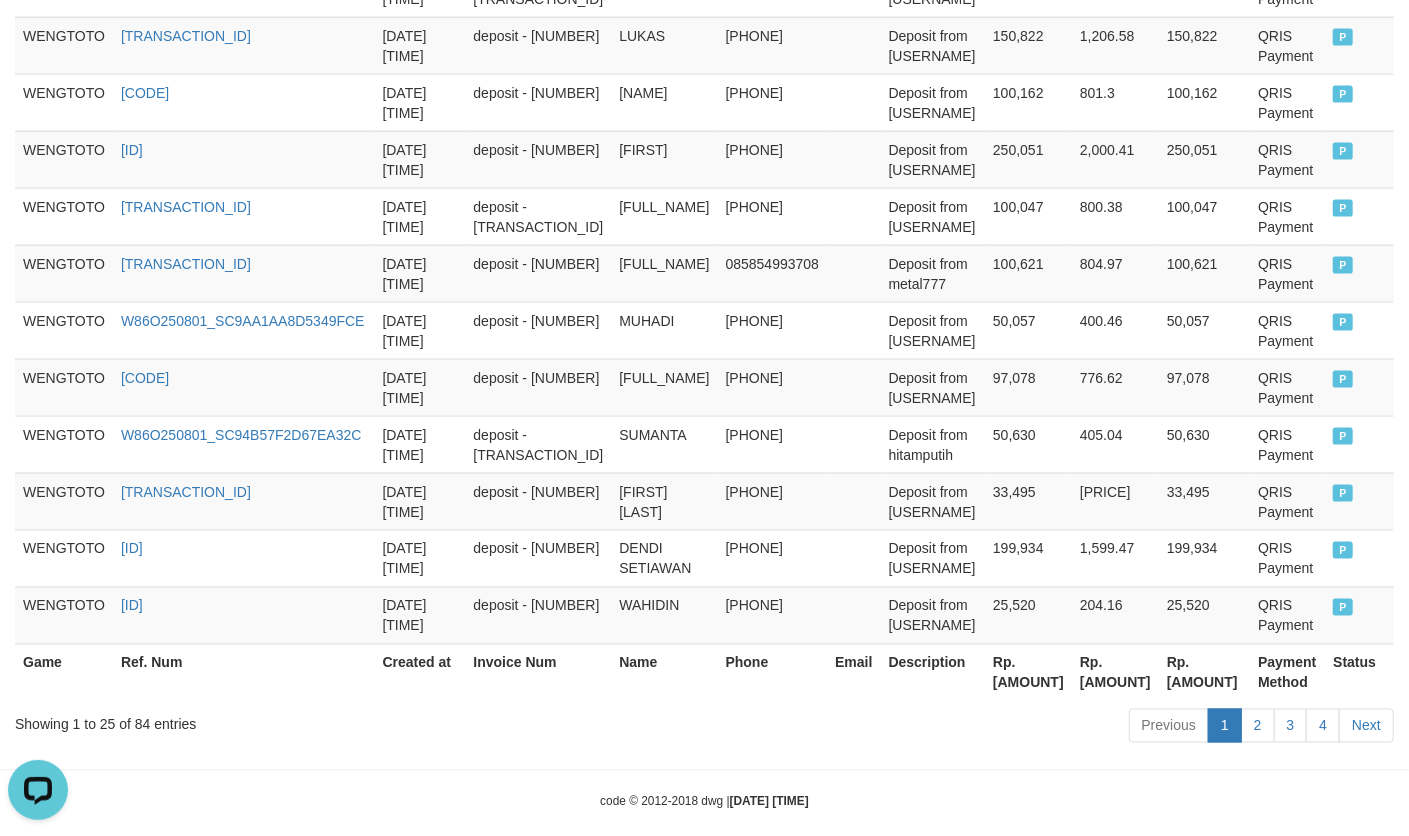 scroll, scrollTop: 1638, scrollLeft: 0, axis: vertical 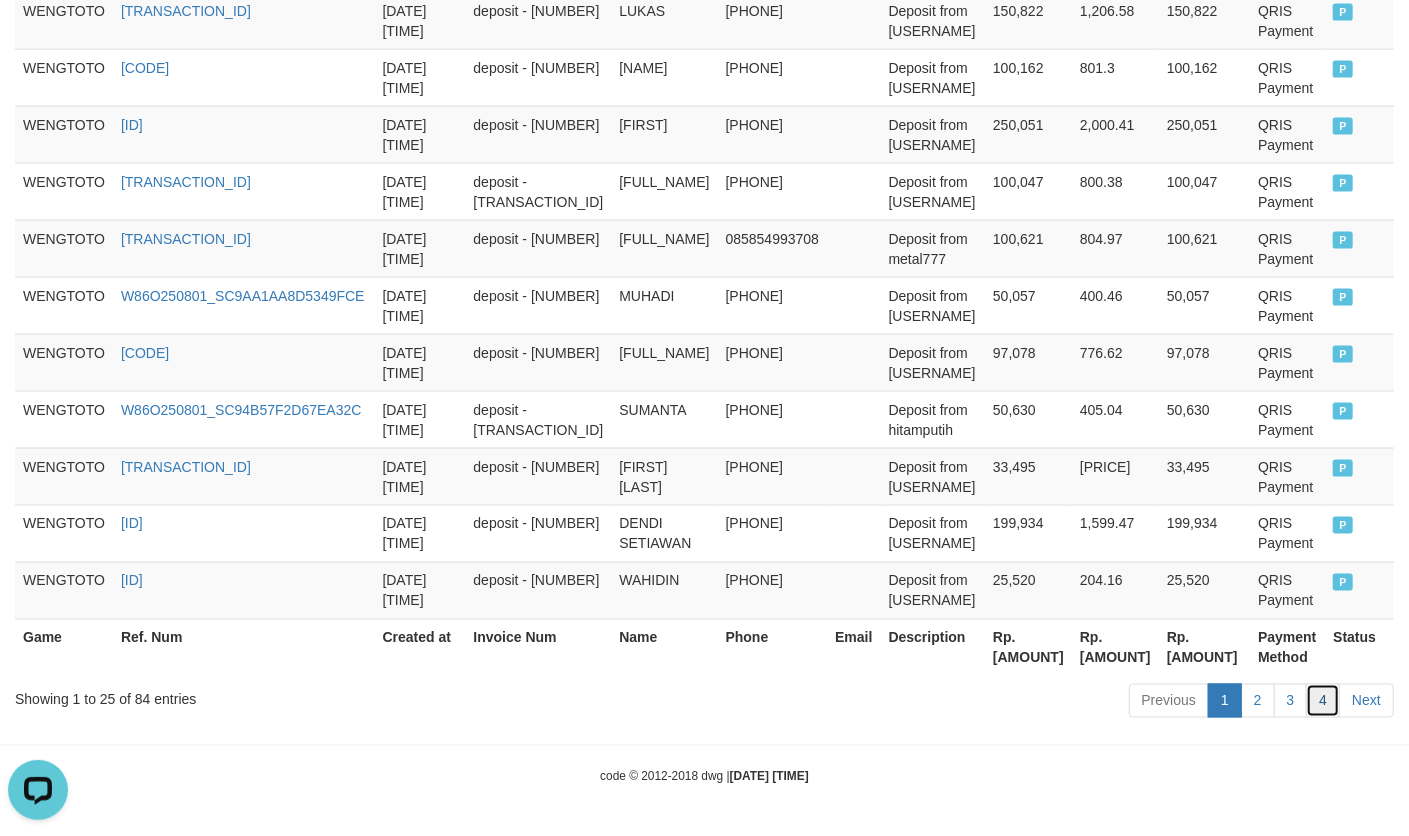 click on "4" at bounding box center (1323, 701) 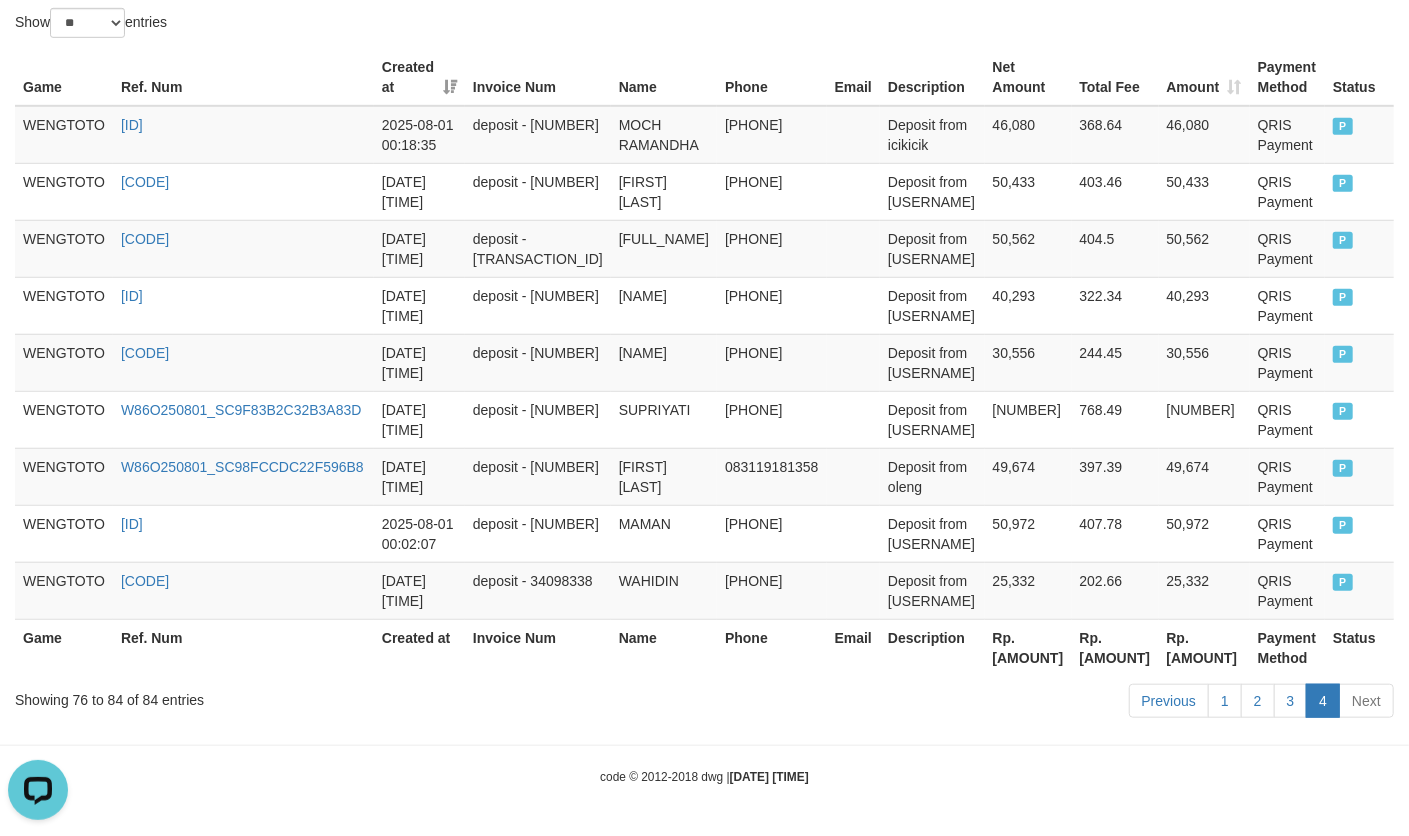 scroll, scrollTop: 0, scrollLeft: 0, axis: both 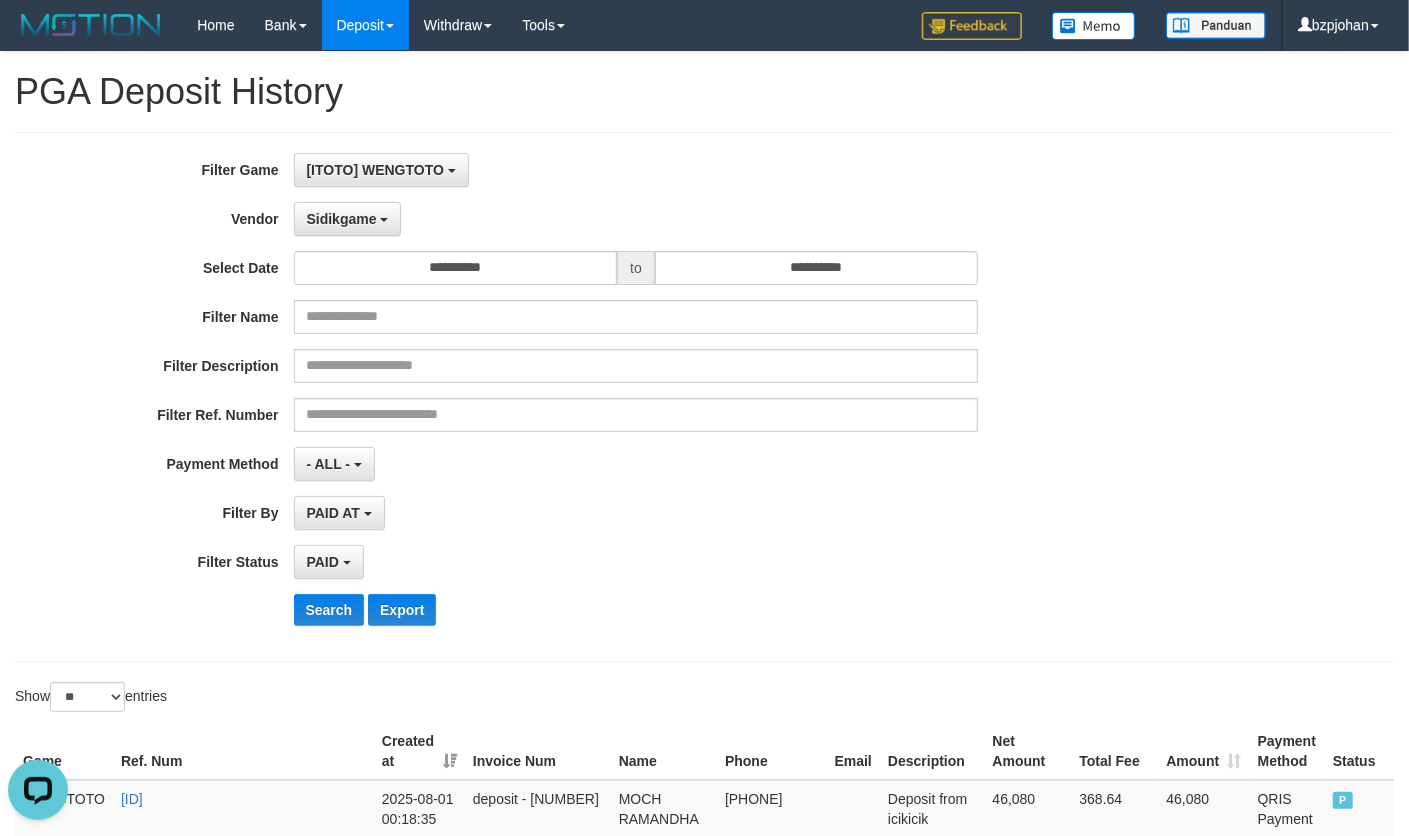 click on "**********" at bounding box center [587, 397] 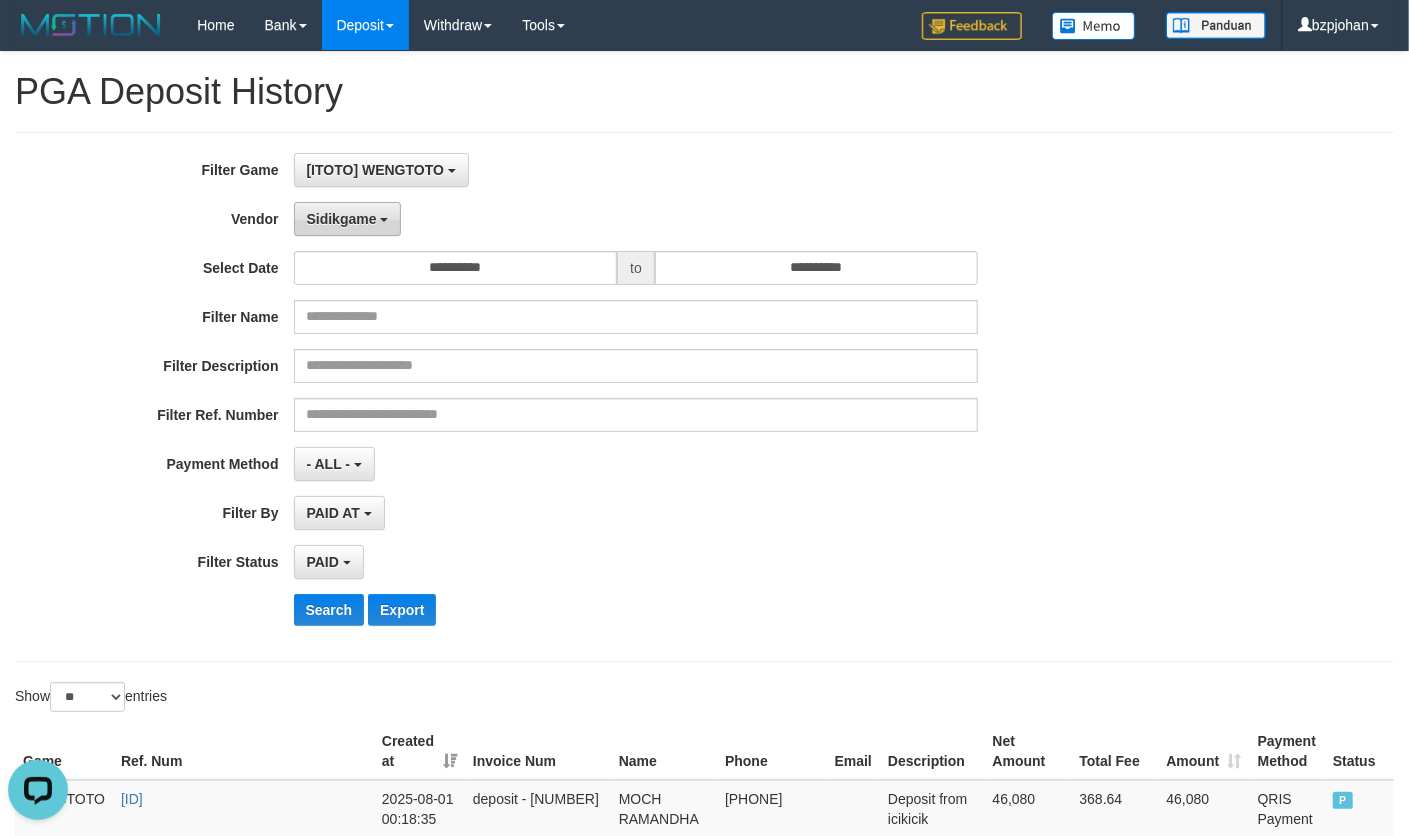 click on "Sidikgame" at bounding box center (342, 219) 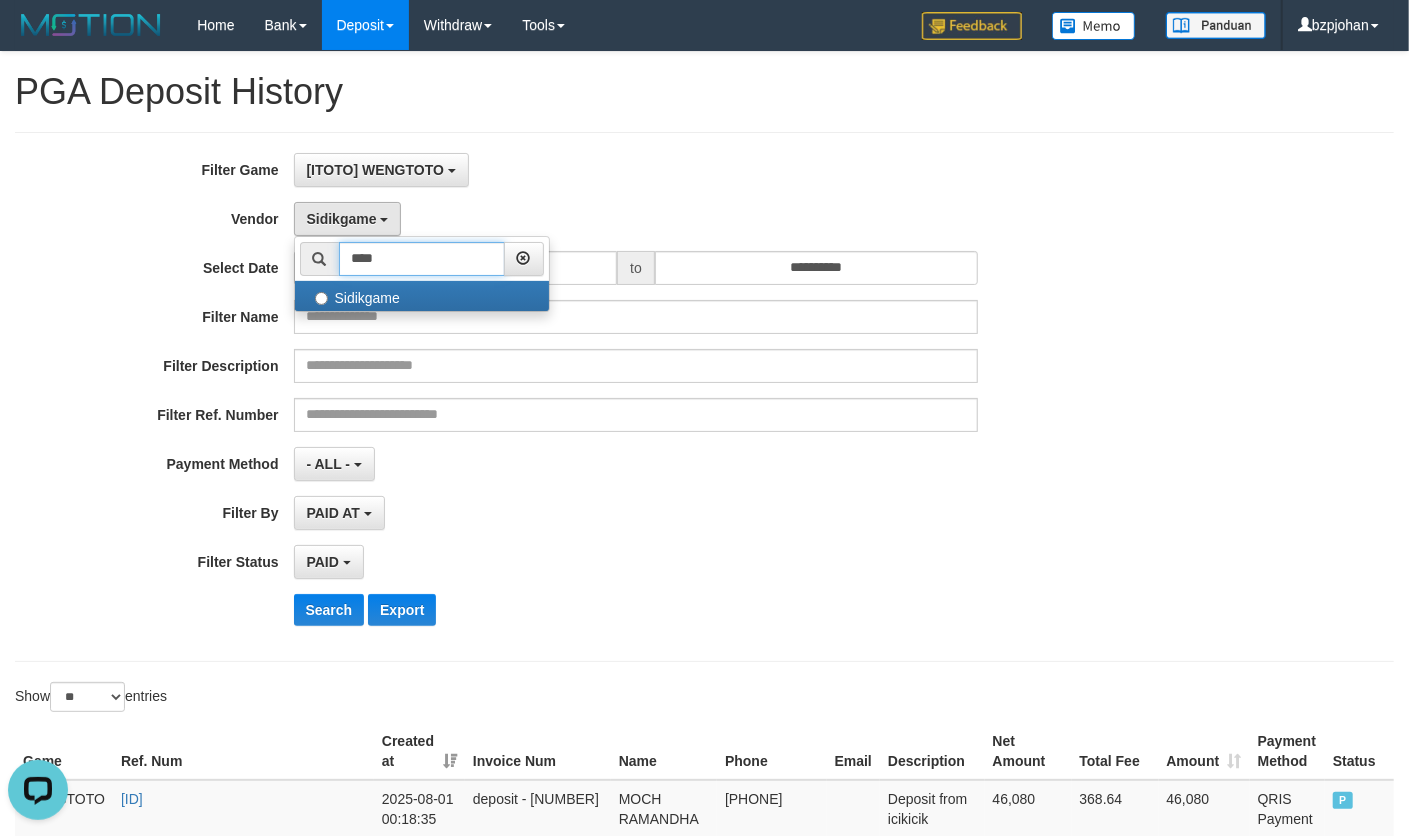 click on "****" at bounding box center [422, 259] 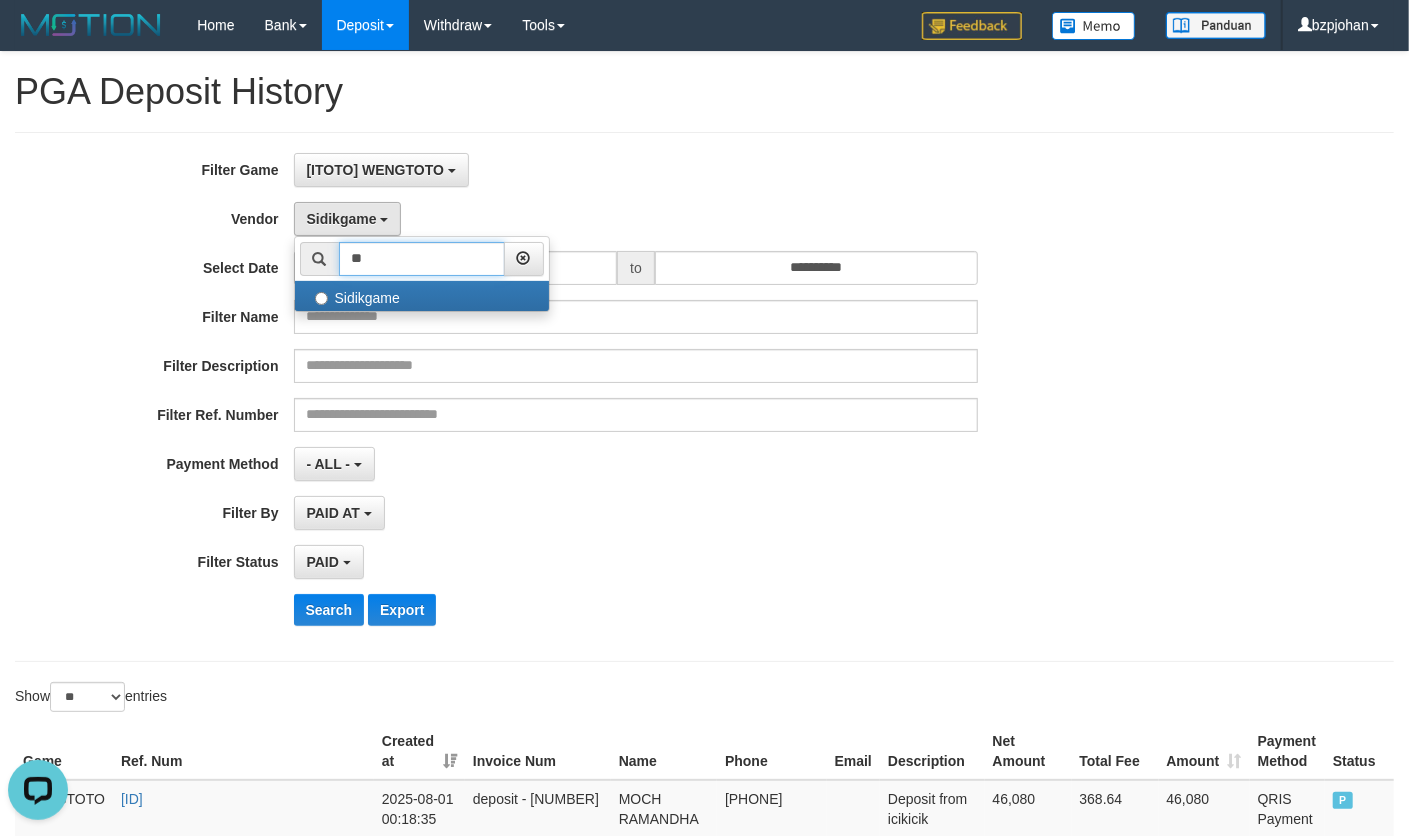 type on "*" 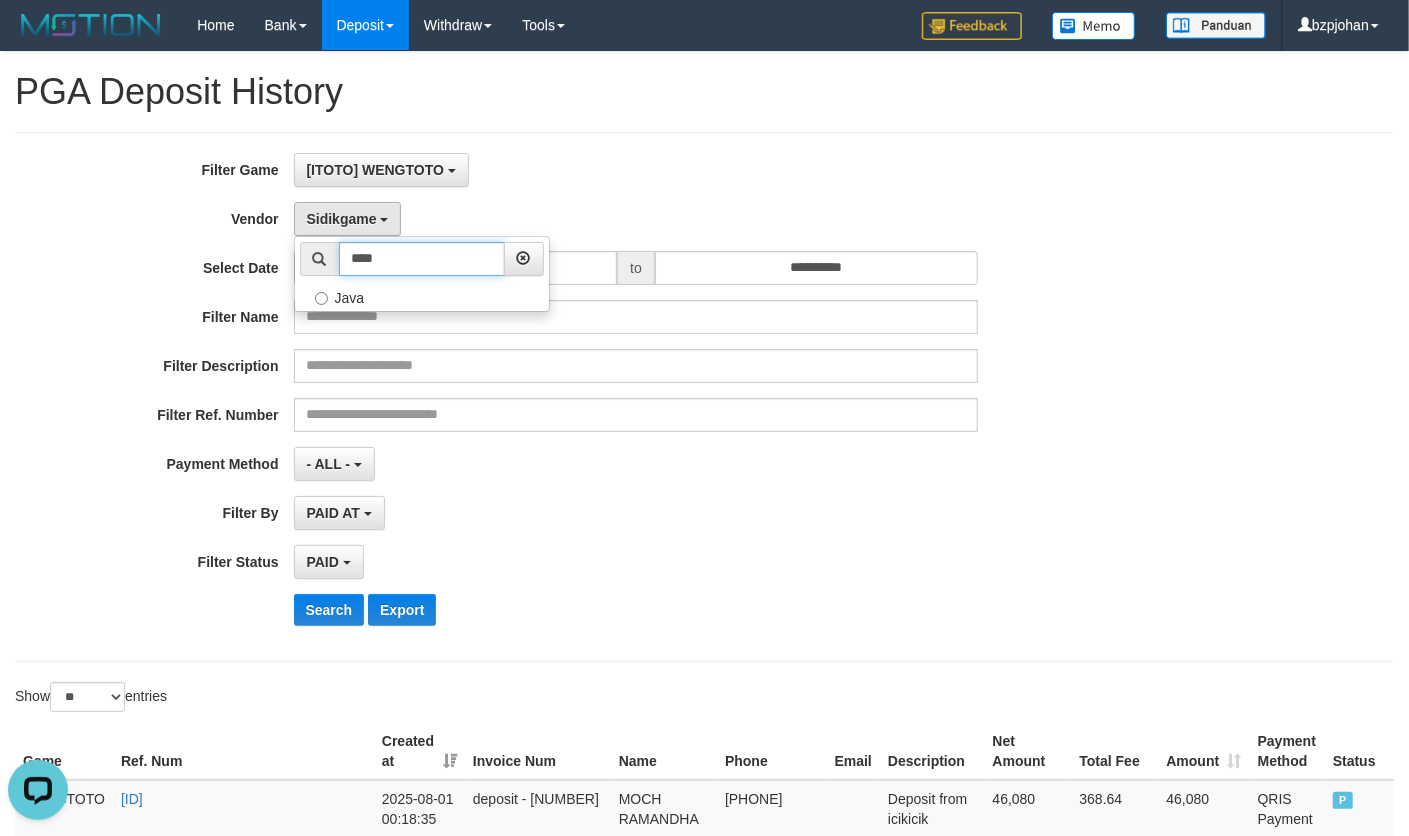 type on "****" 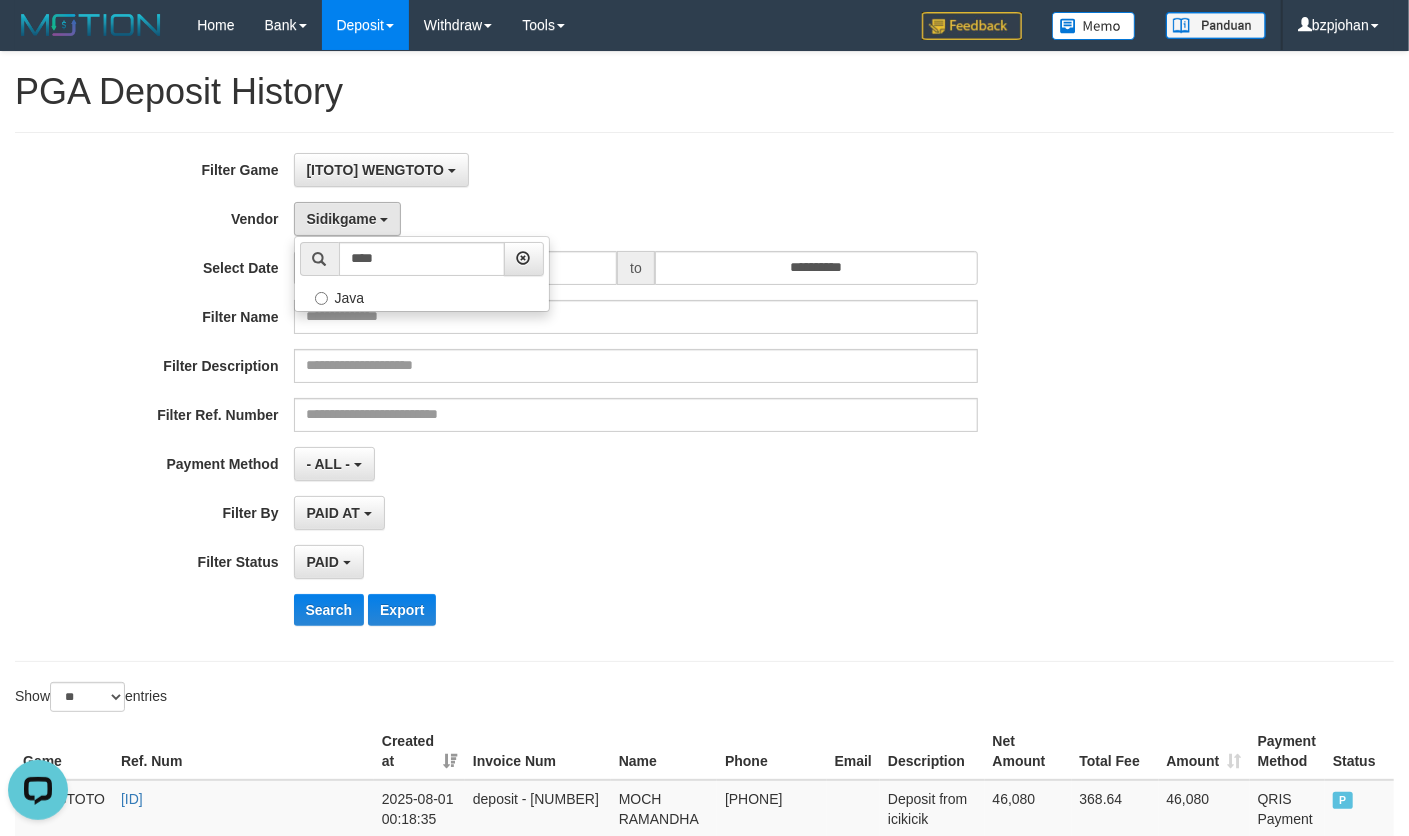 click on "[BRANDS]" at bounding box center [422, 274] 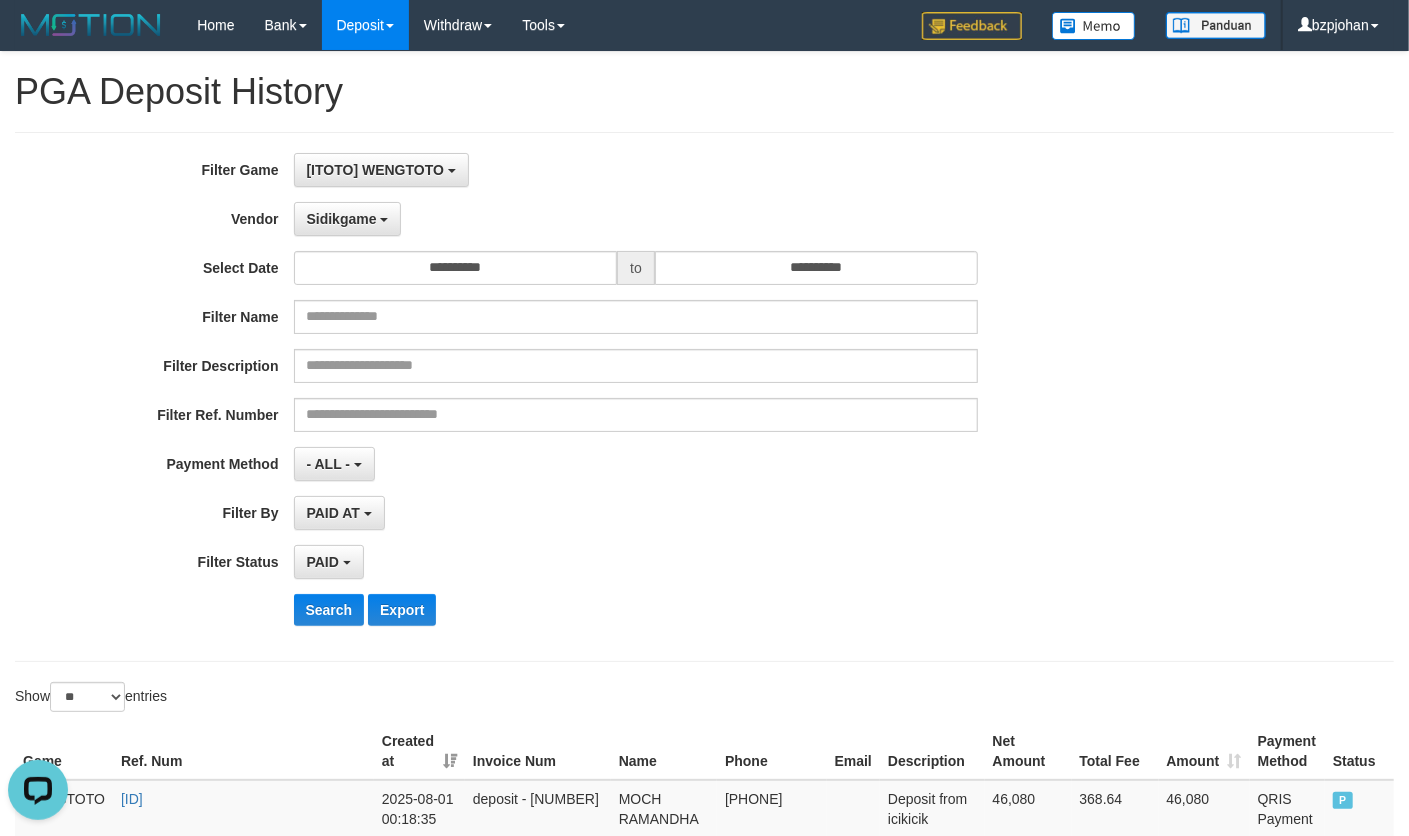 click on "**********" at bounding box center (587, 397) 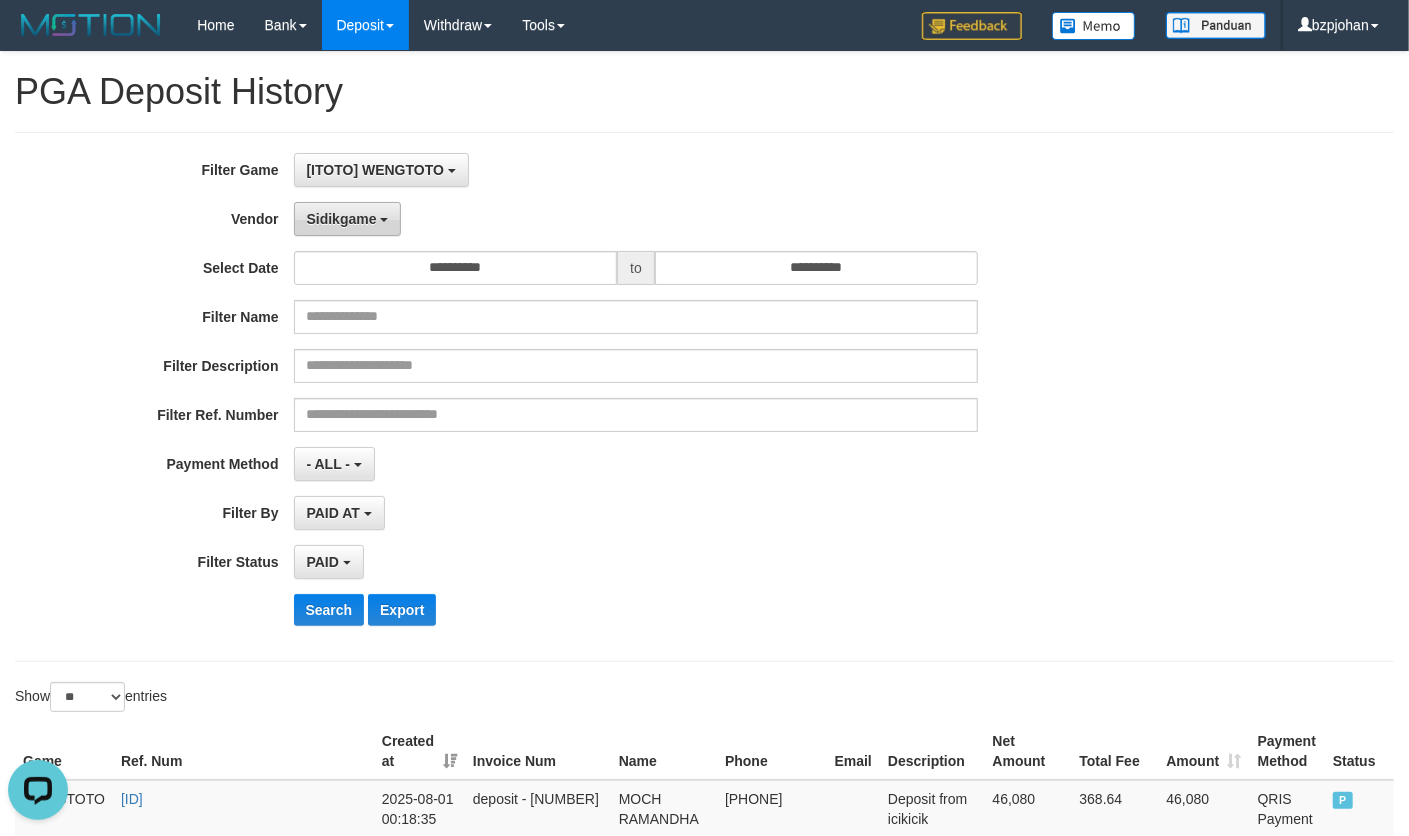 click on "Sidikgame" at bounding box center (348, 219) 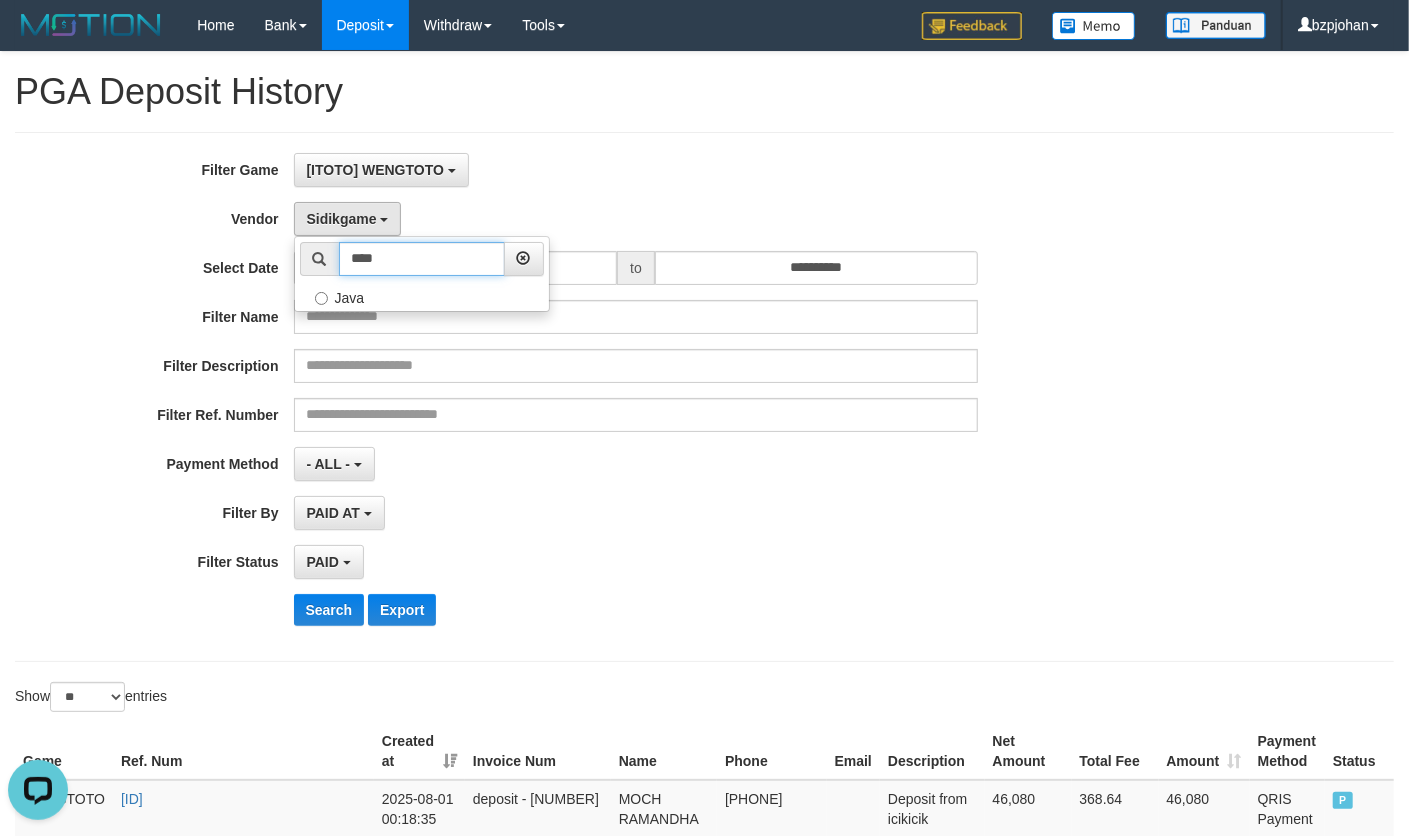 click on "****" at bounding box center [422, 259] 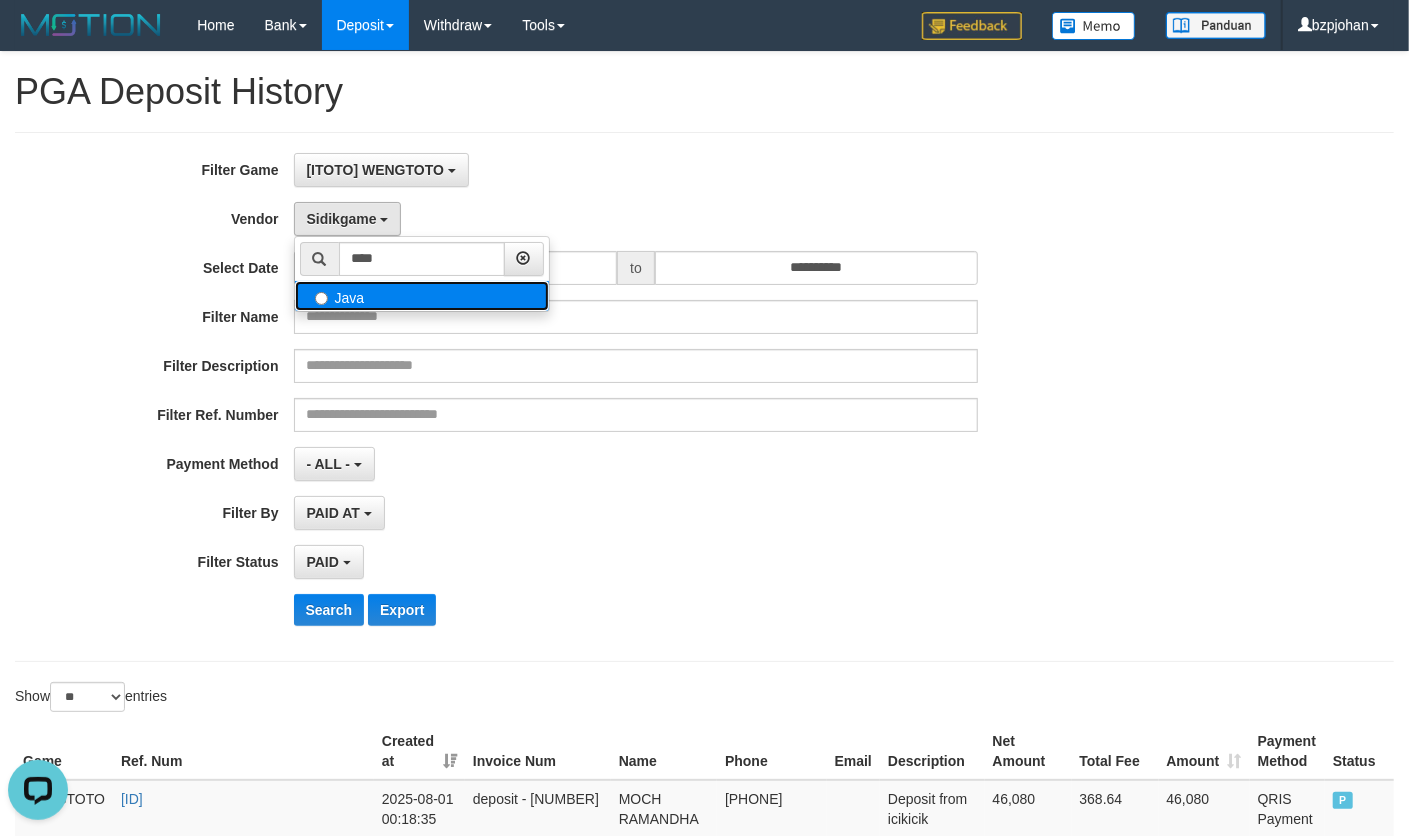 click on "Java" at bounding box center [422, 296] 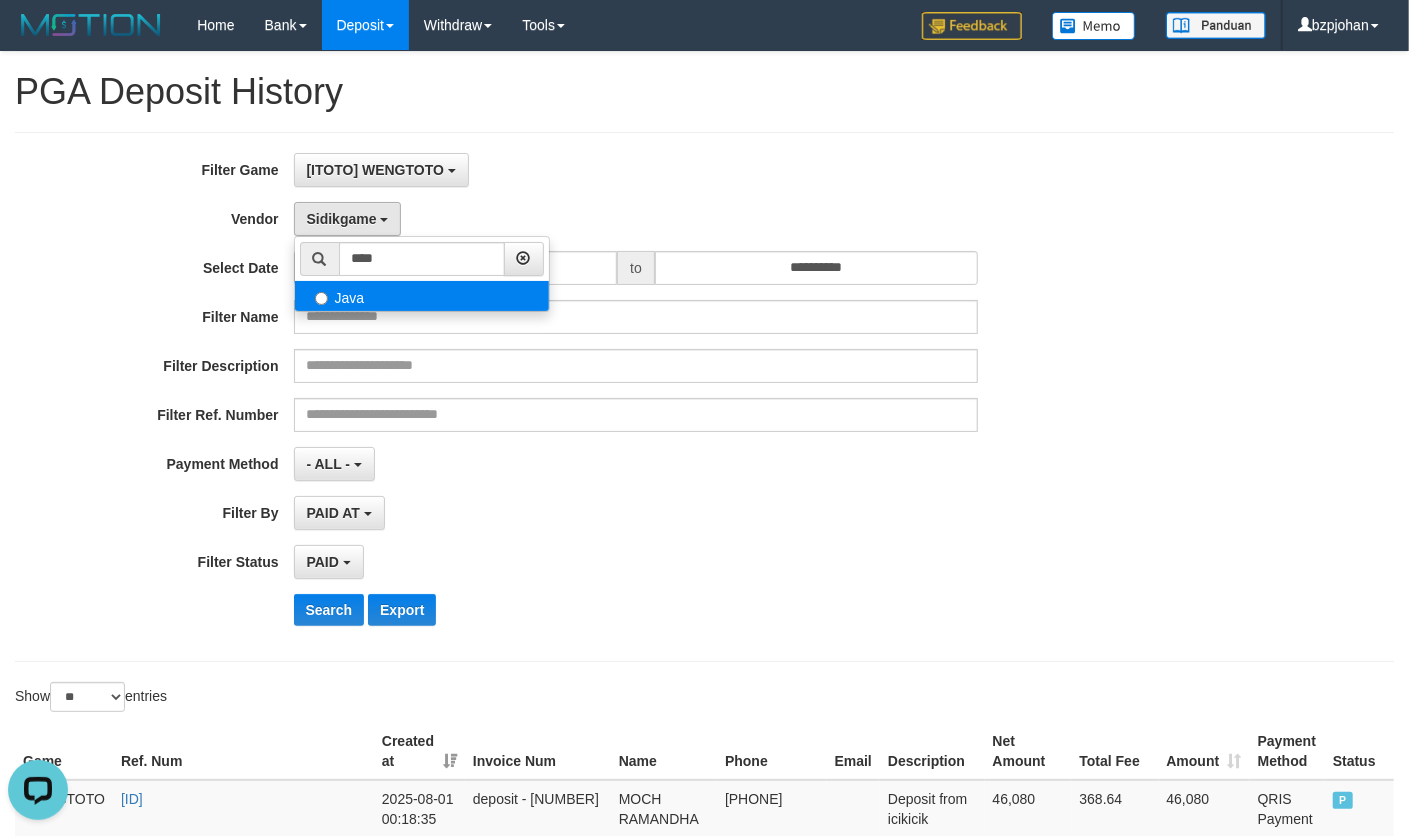 select on "**********" 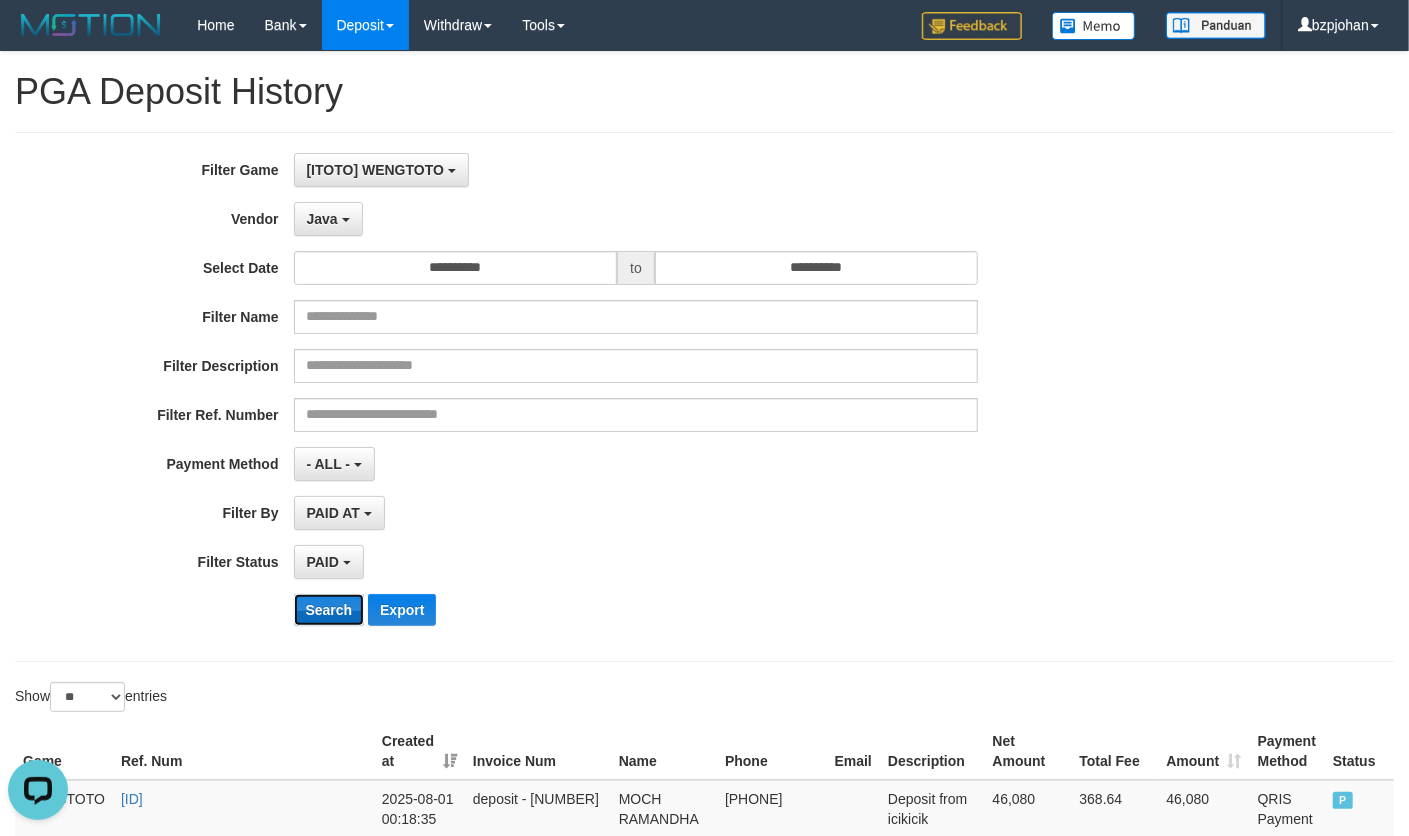 click on "Search" at bounding box center (329, 610) 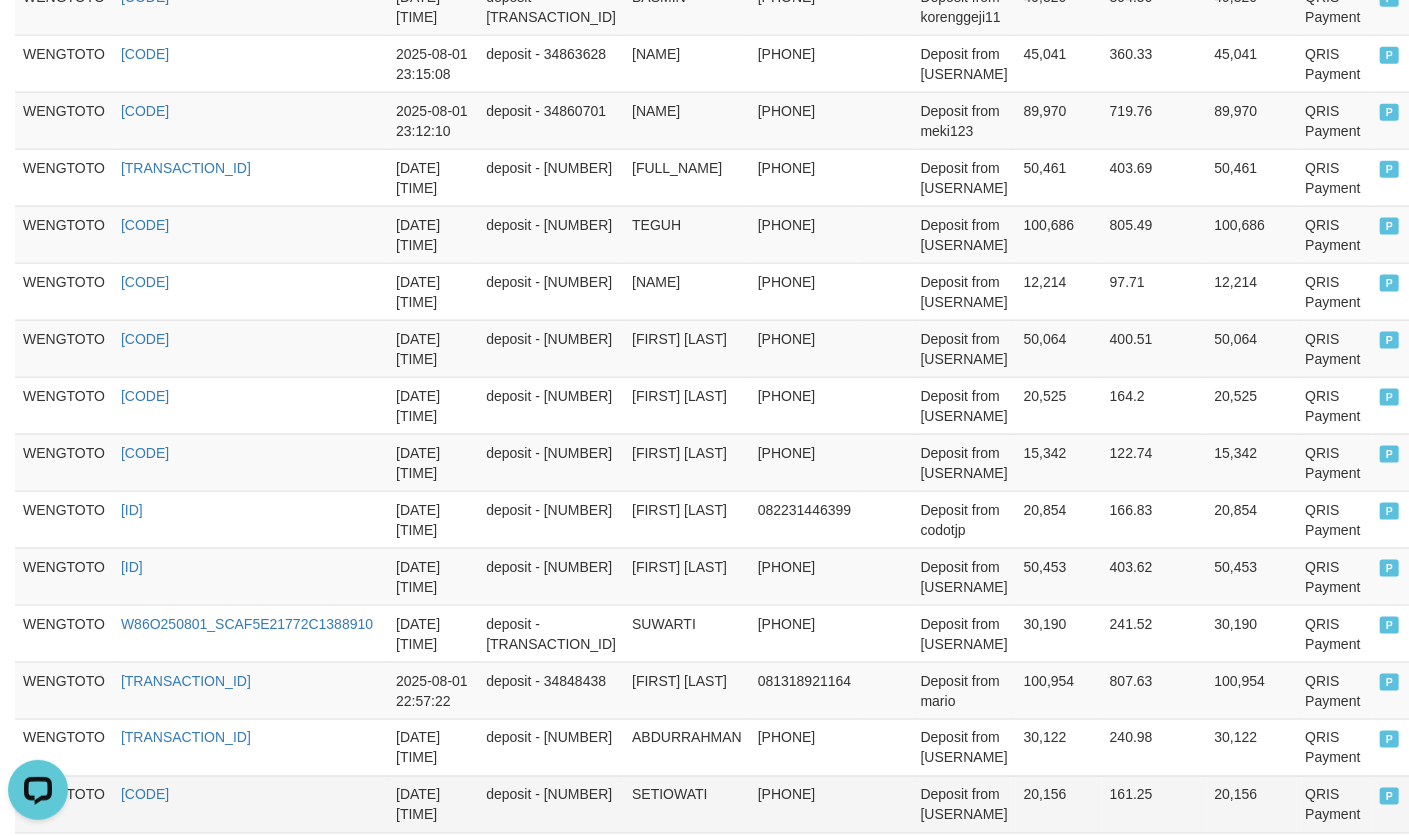 scroll, scrollTop: 1598, scrollLeft: 0, axis: vertical 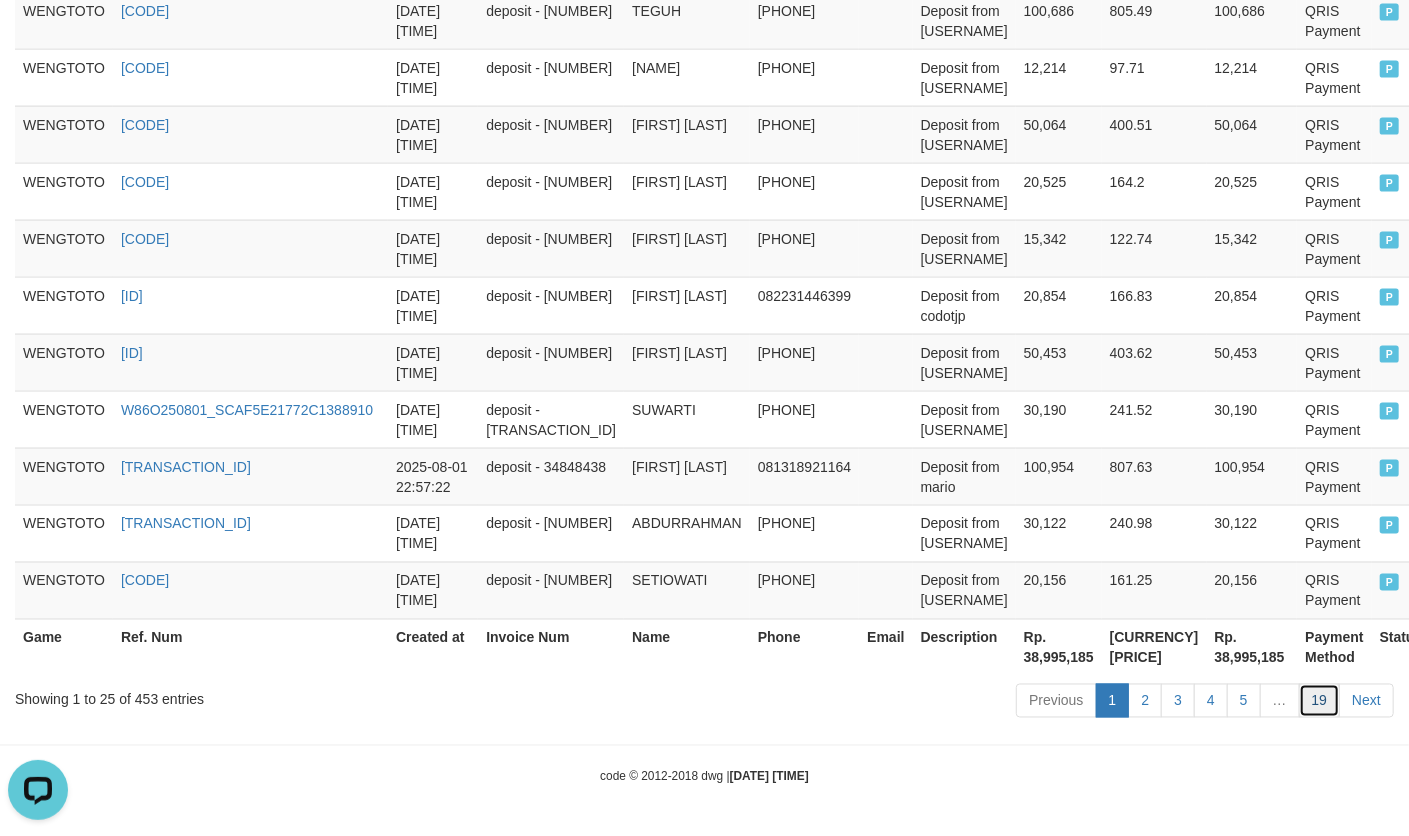 click on "19" at bounding box center (1320, 701) 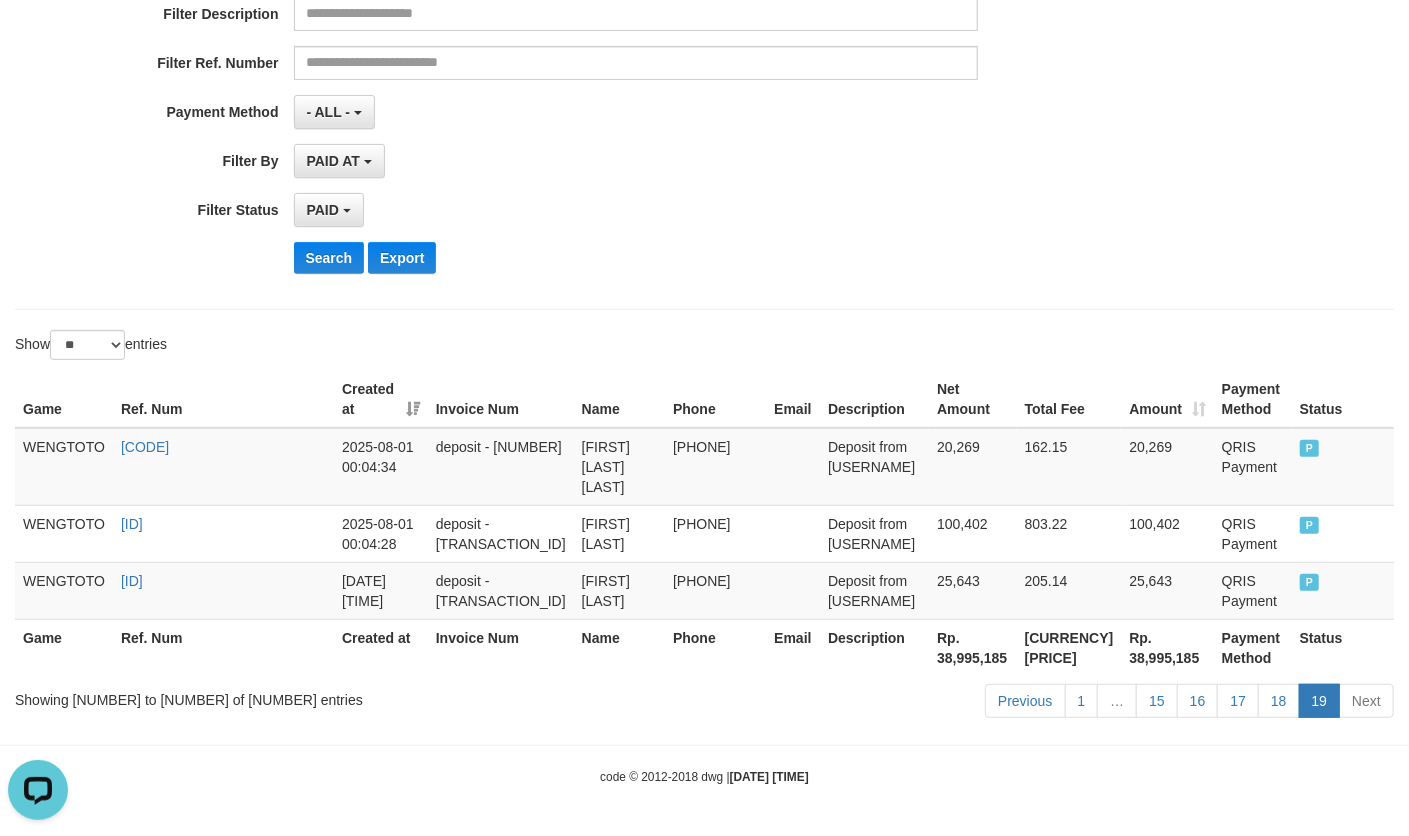 scroll, scrollTop: 0, scrollLeft: 0, axis: both 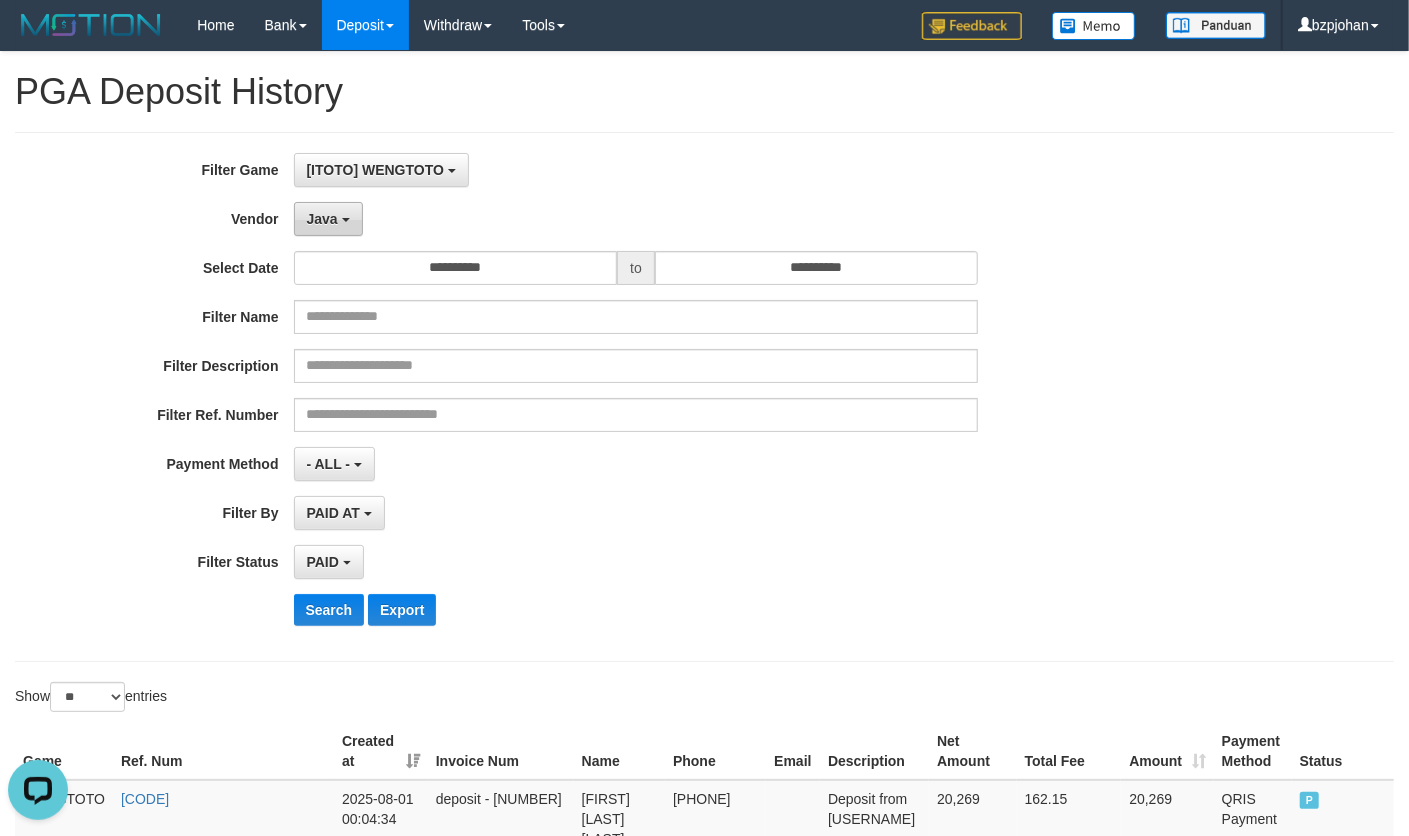 click on "Java" at bounding box center [322, 219] 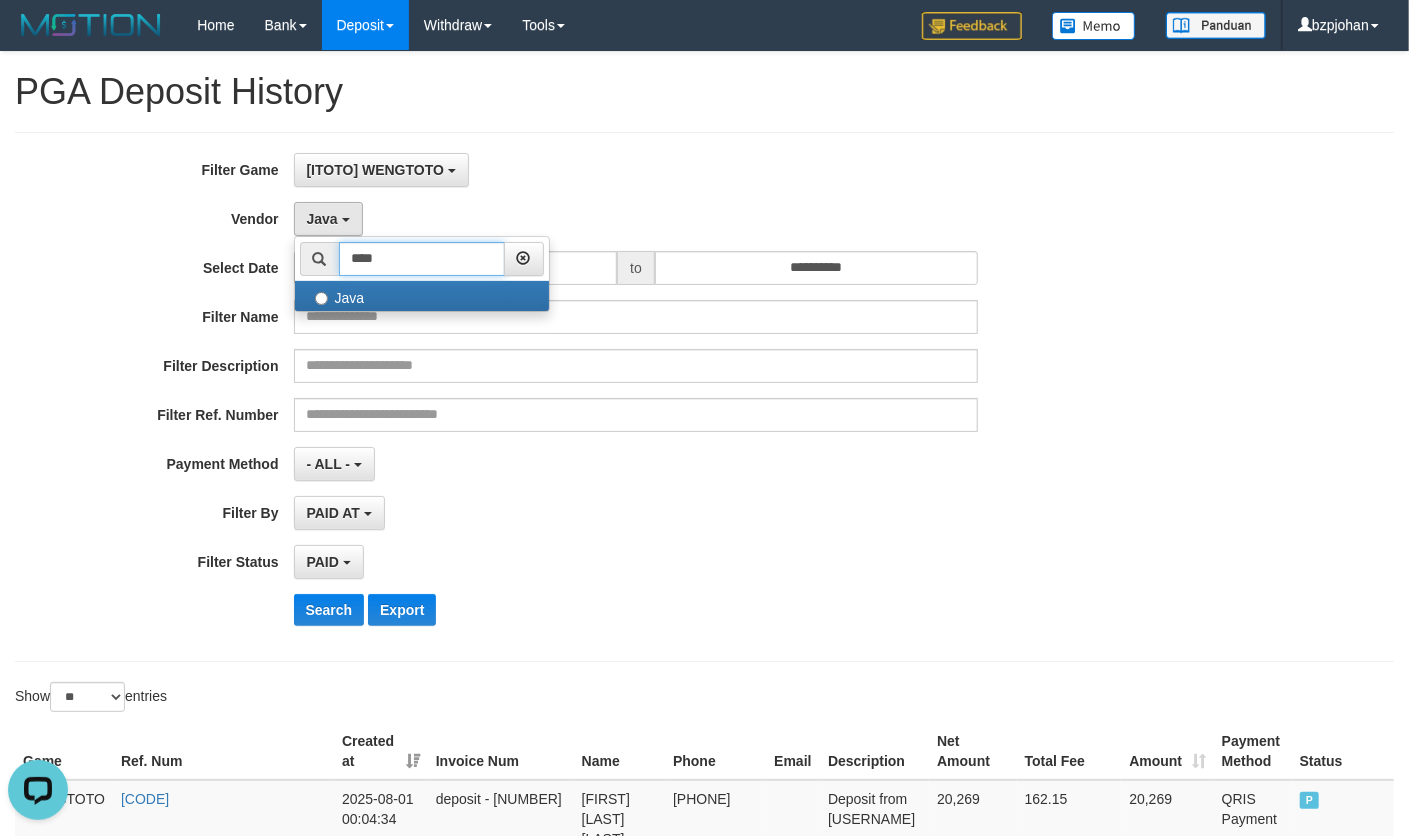 click on "****" at bounding box center [422, 259] 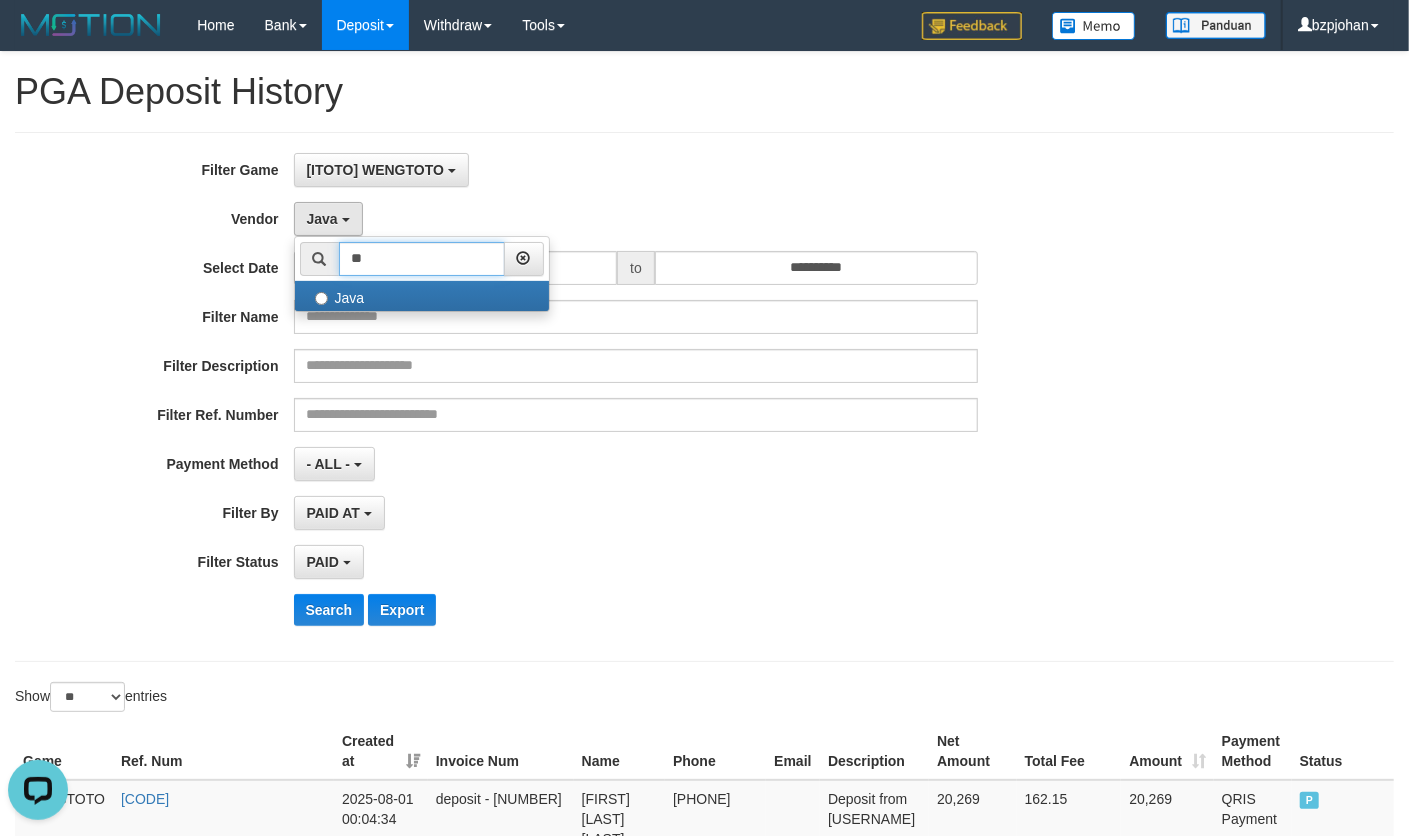 type on "*" 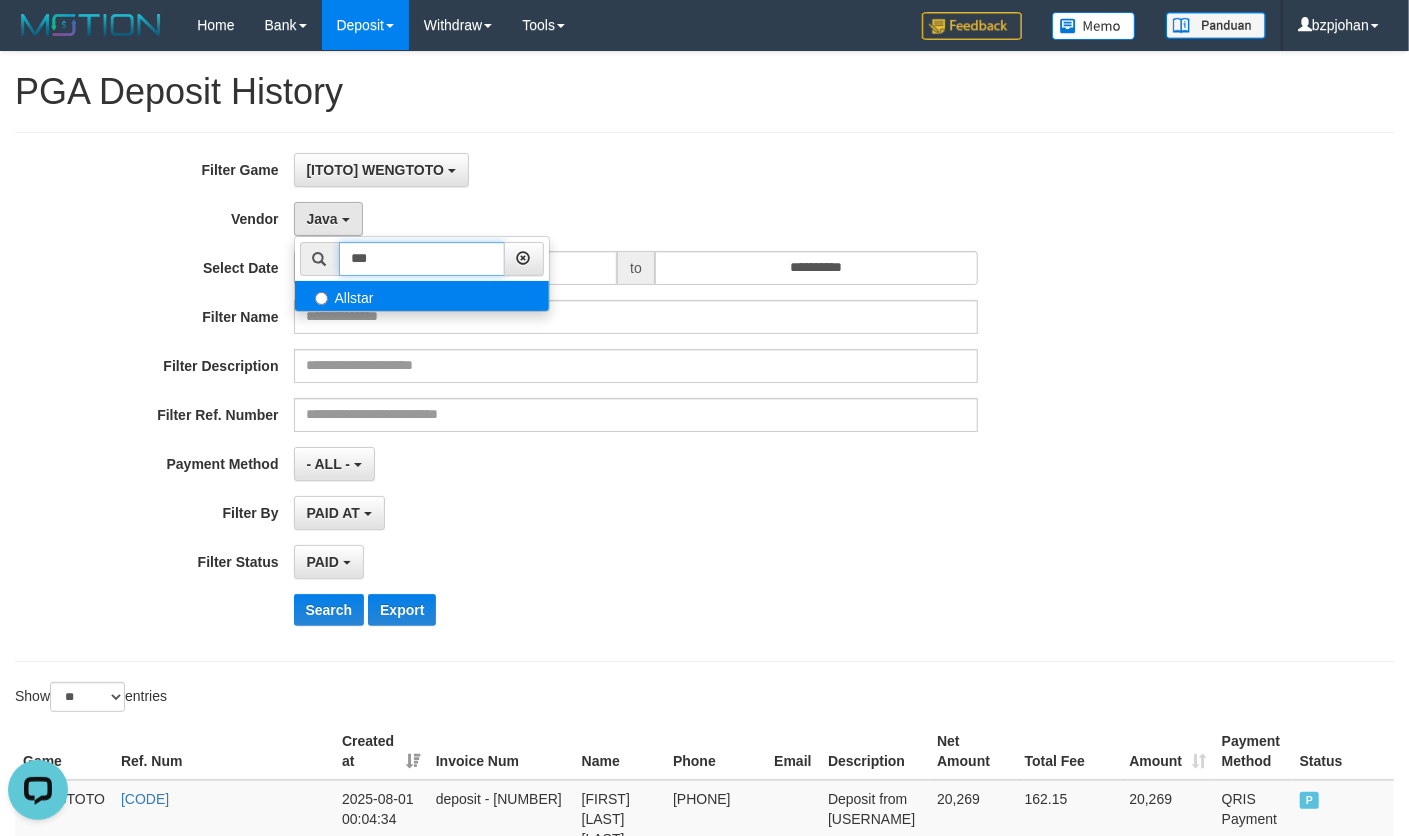type on "***" 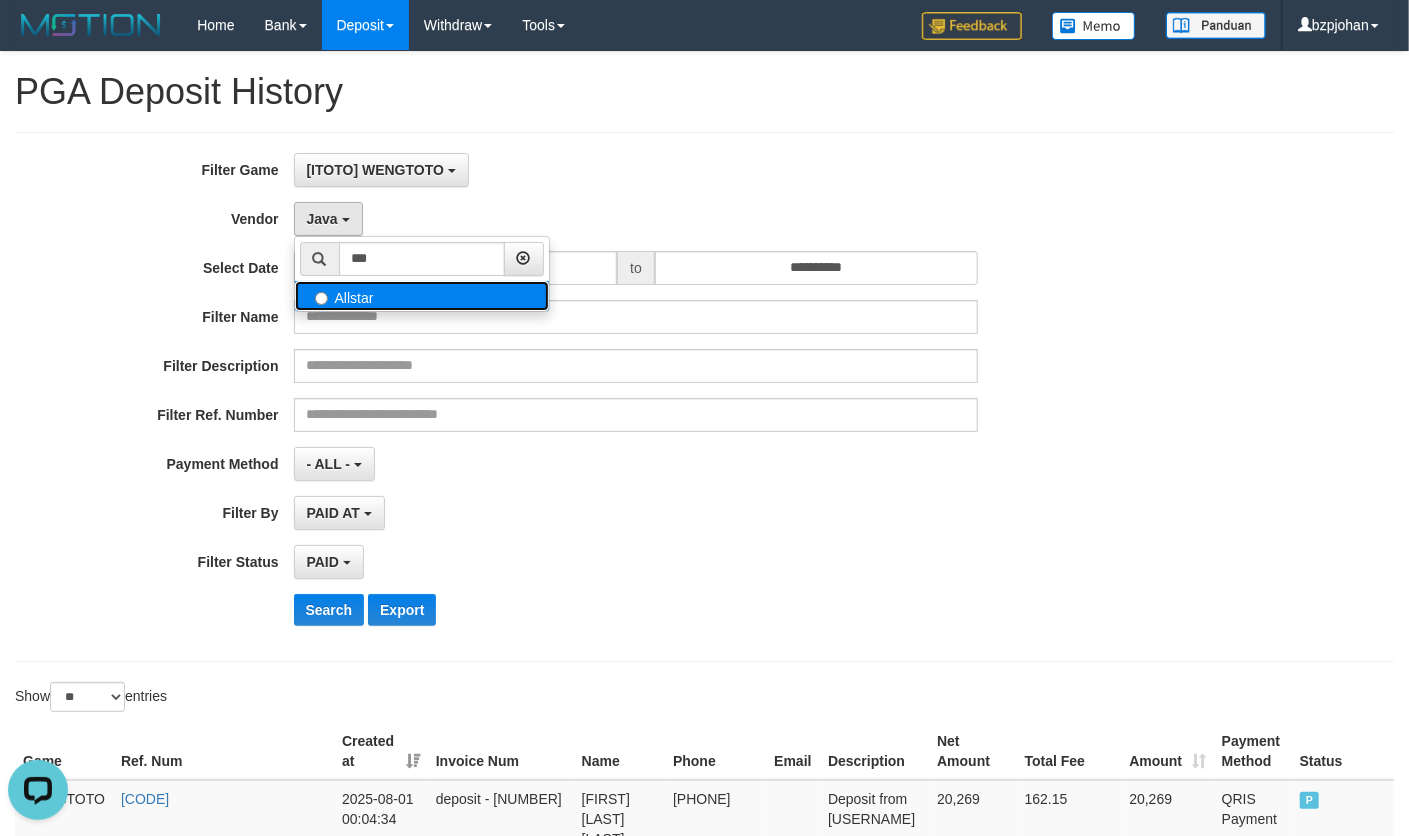 click on "Allstar" at bounding box center [422, 296] 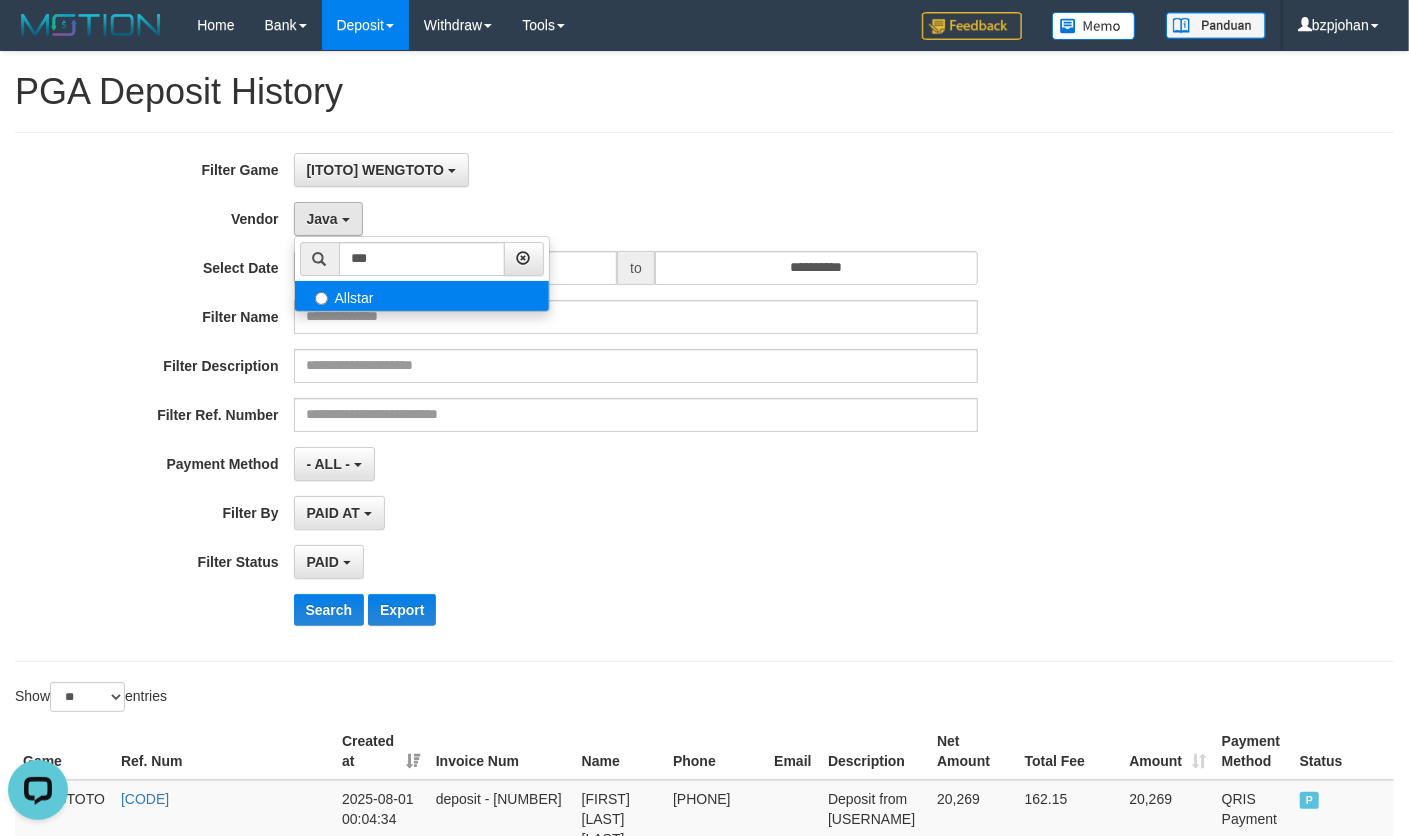 select on "**********" 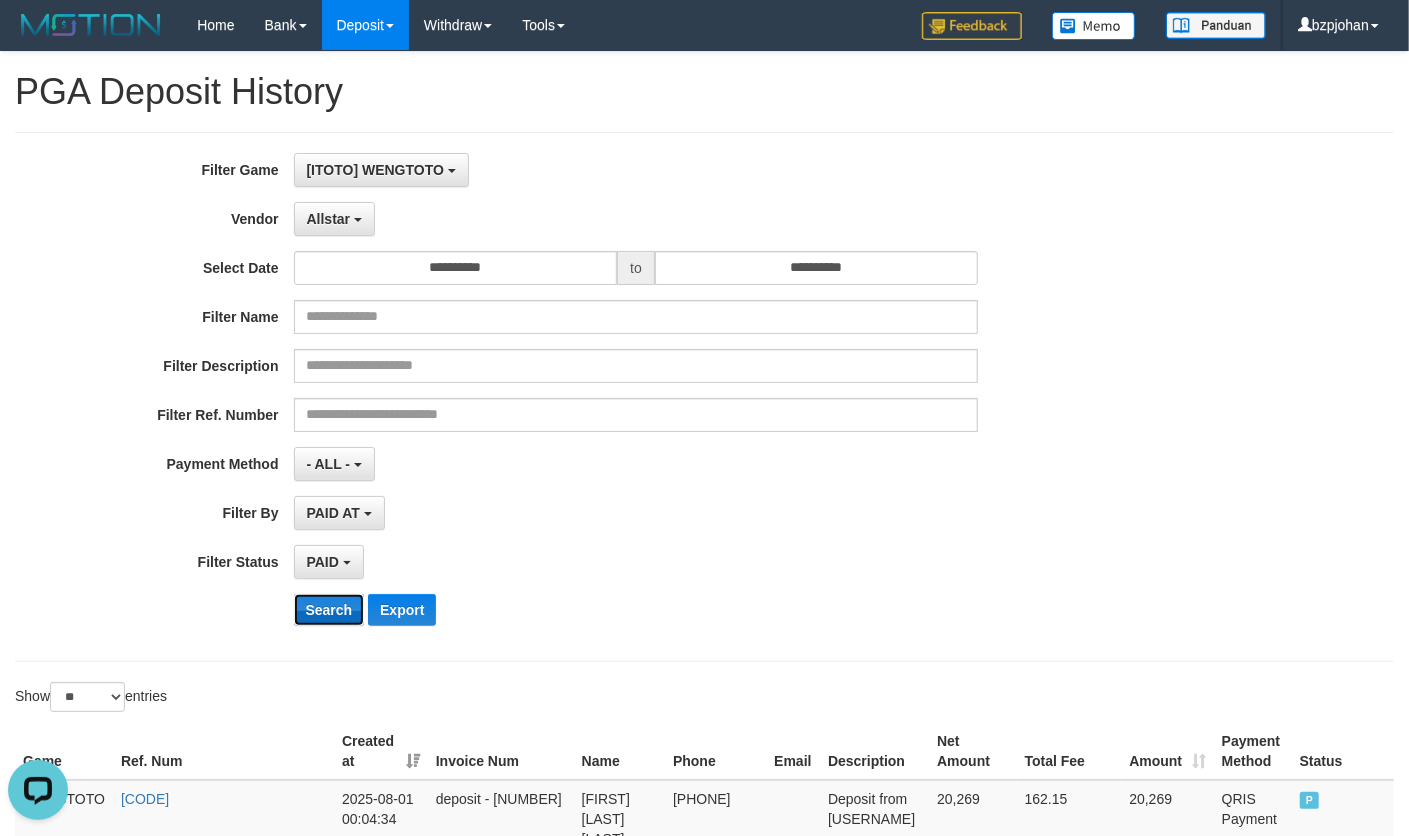 drag, startPoint x: 336, startPoint y: 613, endPoint x: 346, endPoint y: 609, distance: 10.770329 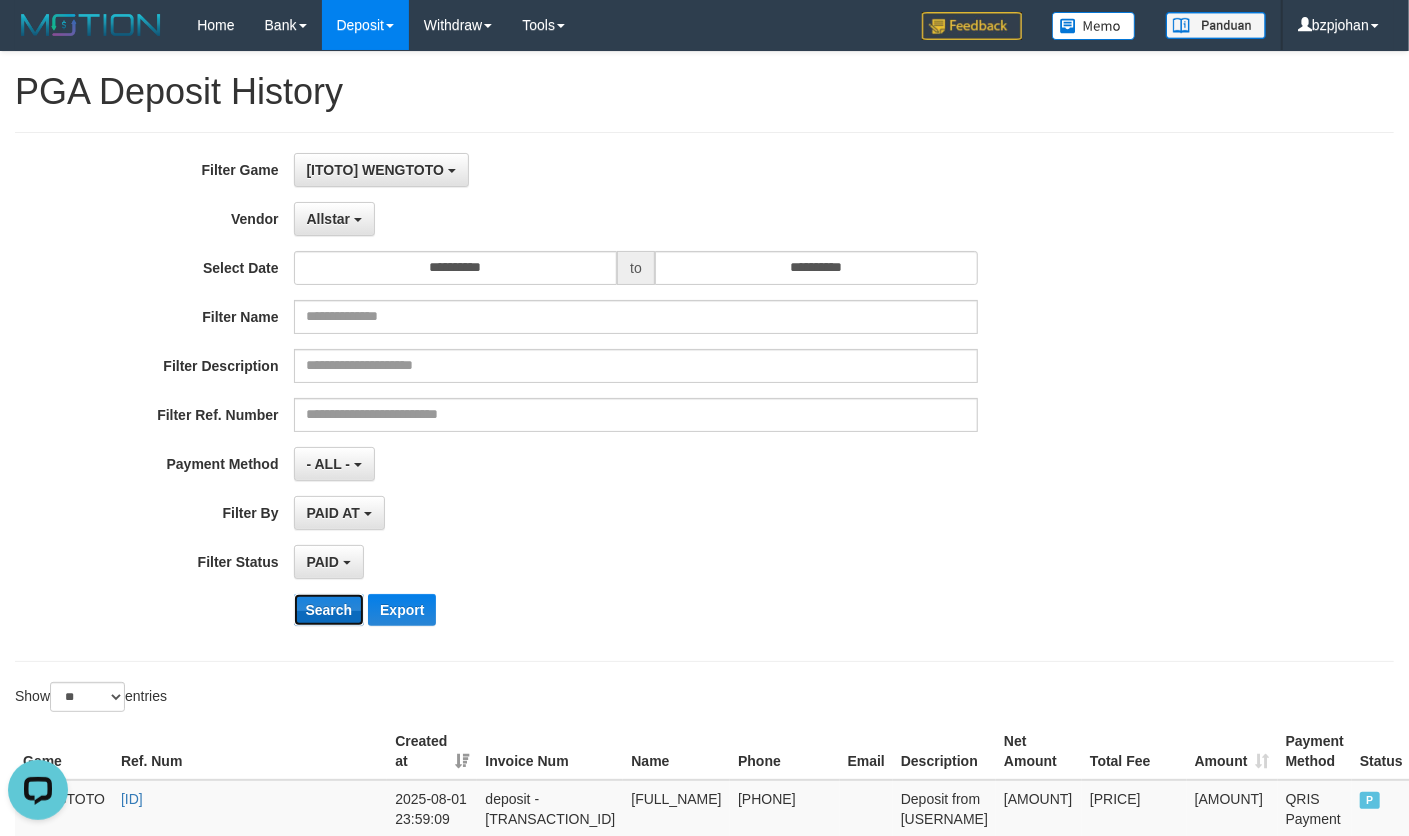 scroll, scrollTop: 1638, scrollLeft: 0, axis: vertical 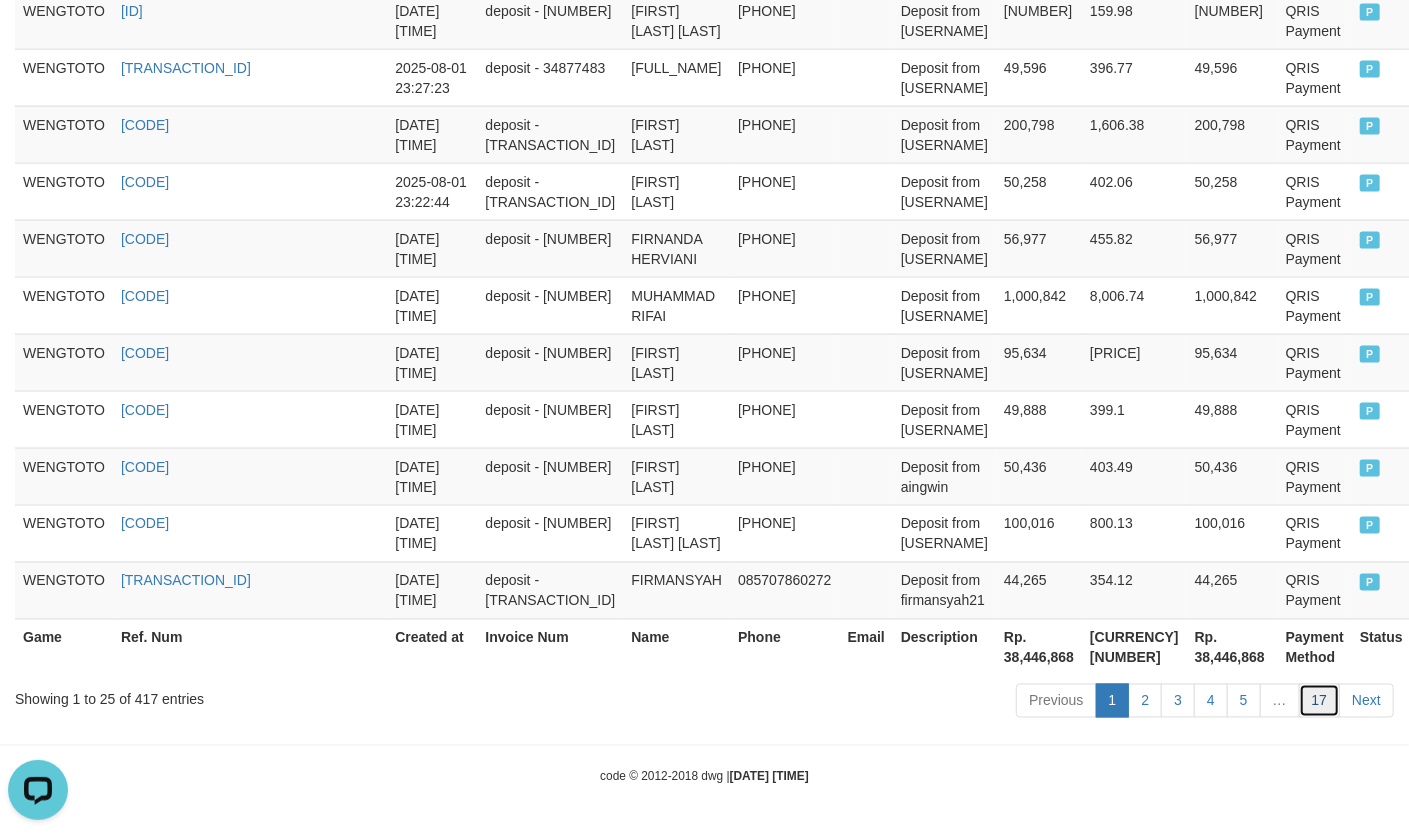 click on "17" at bounding box center (1320, 701) 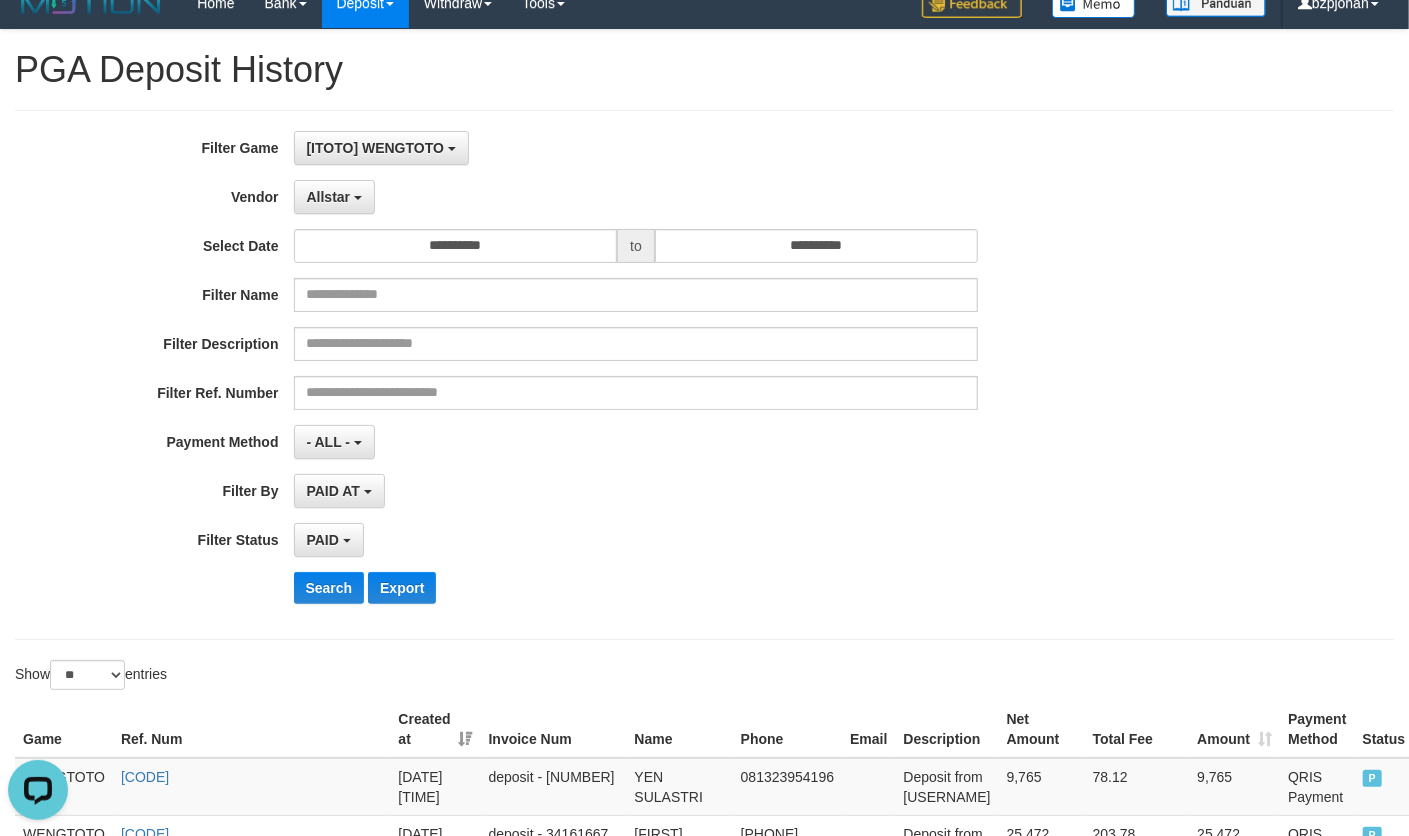scroll, scrollTop: 0, scrollLeft: 0, axis: both 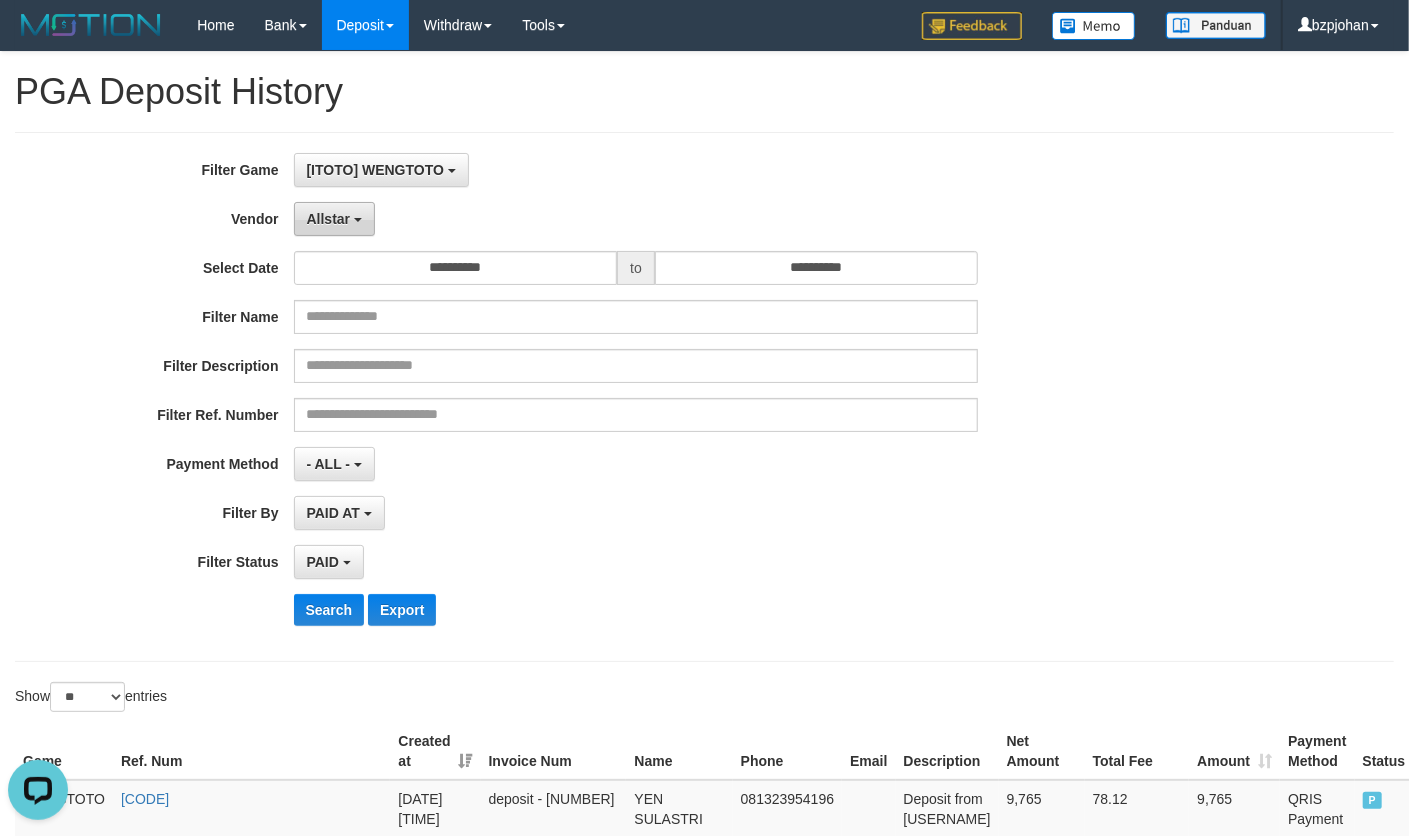 click on "Allstar" at bounding box center [329, 219] 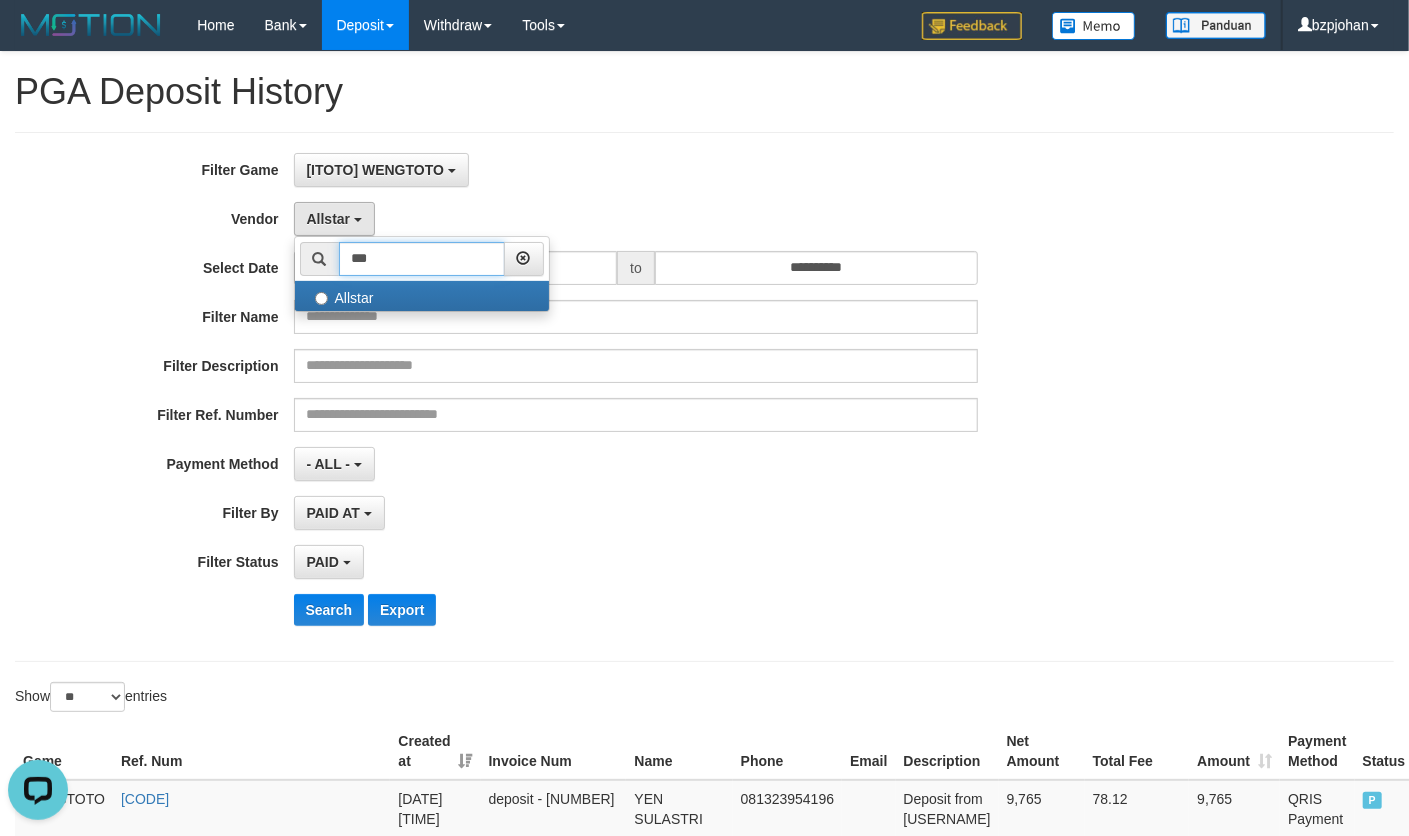 click on "***" at bounding box center (422, 259) 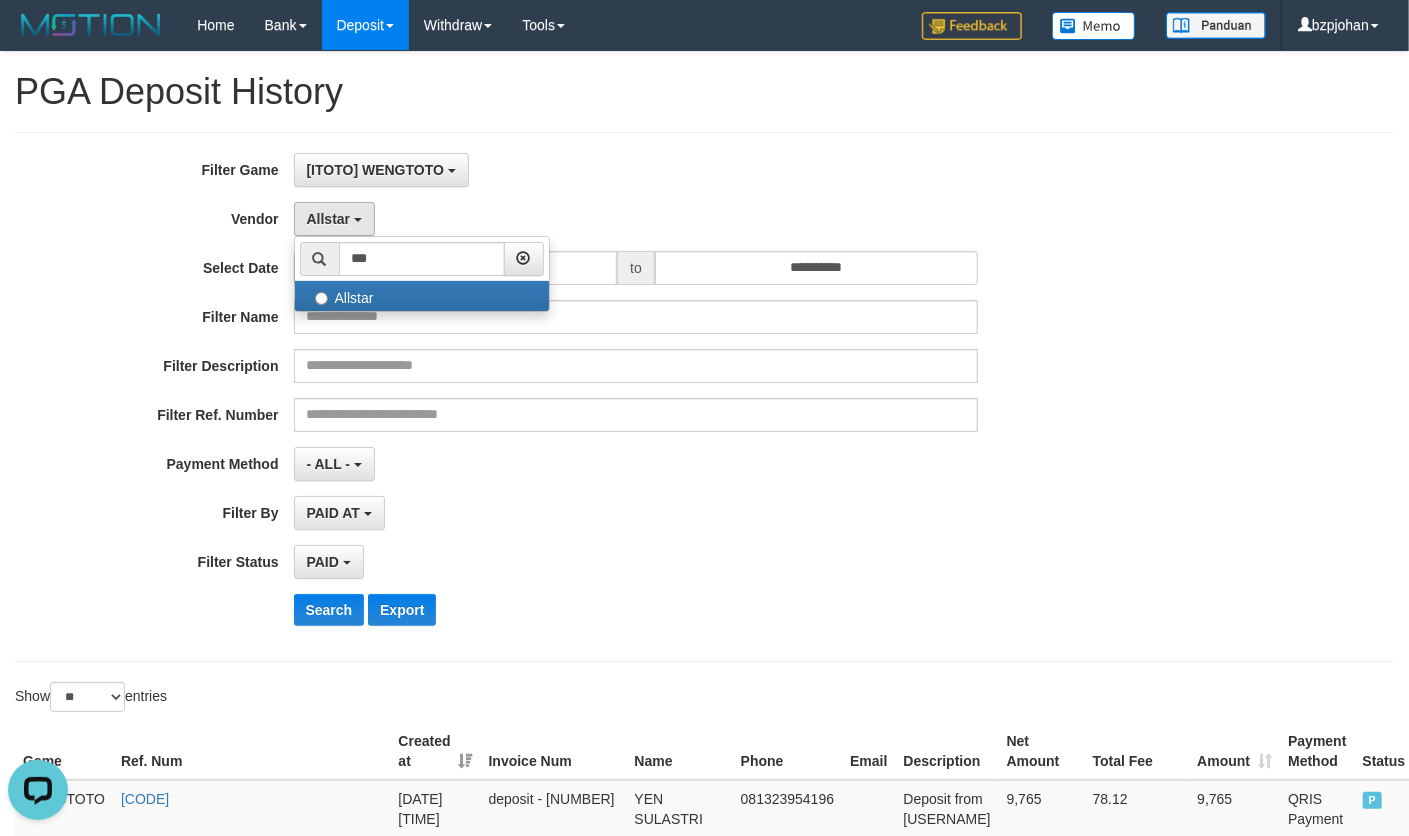 click on "[ITOTO] WENGTOTO
SELECT GAME
[ITOTO] WENGTOTO" at bounding box center [636, 170] 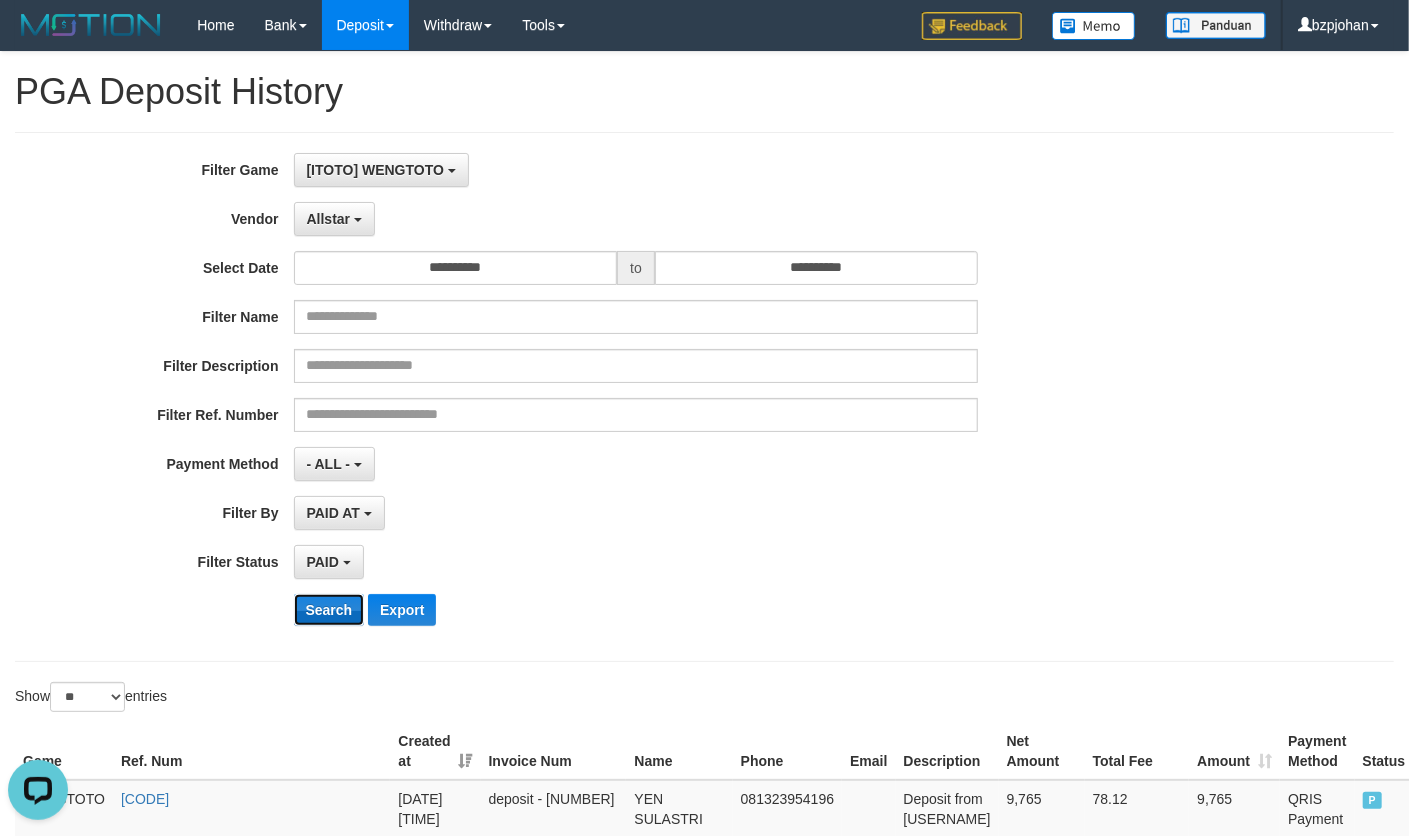 click on "Search" at bounding box center [329, 610] 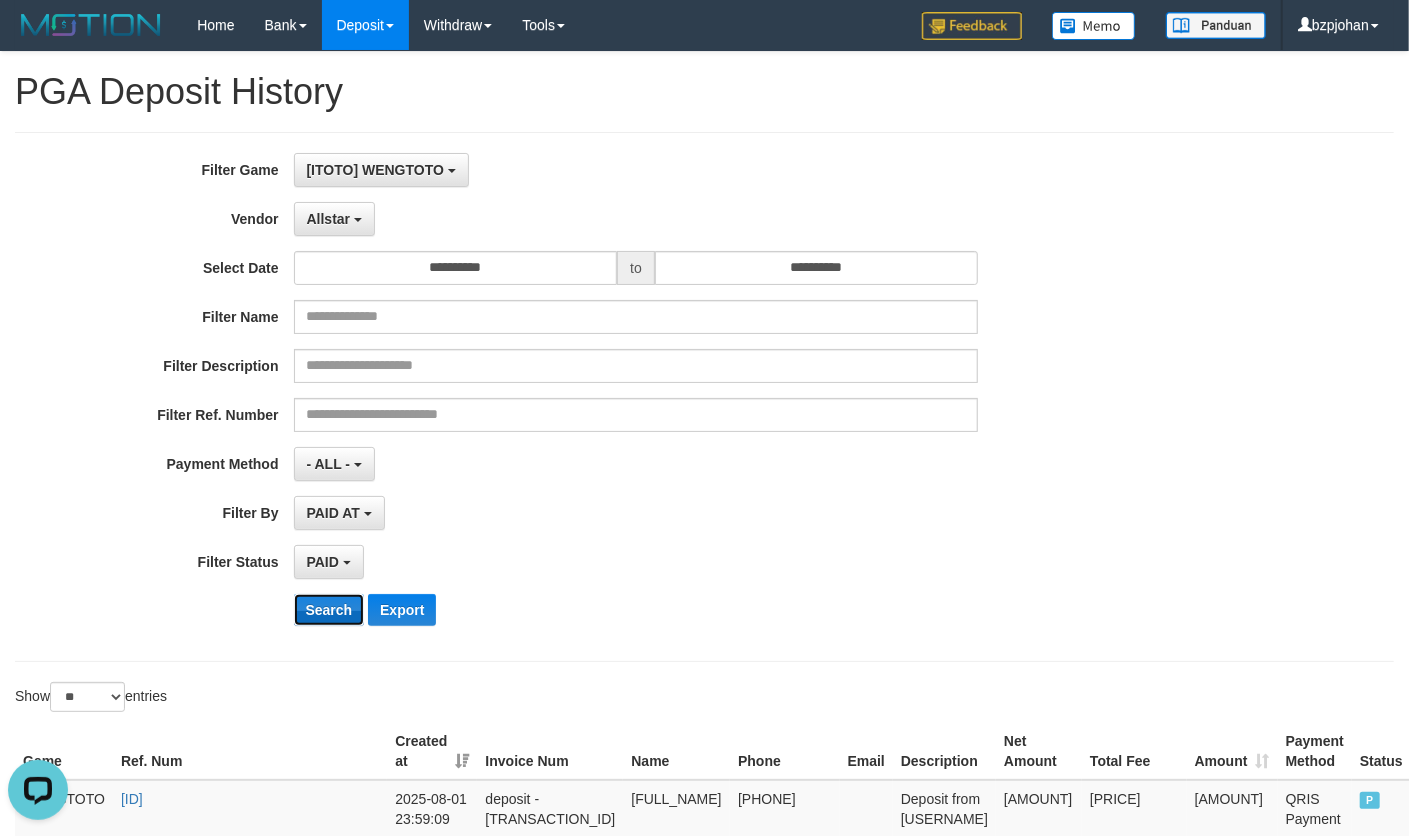 scroll, scrollTop: 1638, scrollLeft: 0, axis: vertical 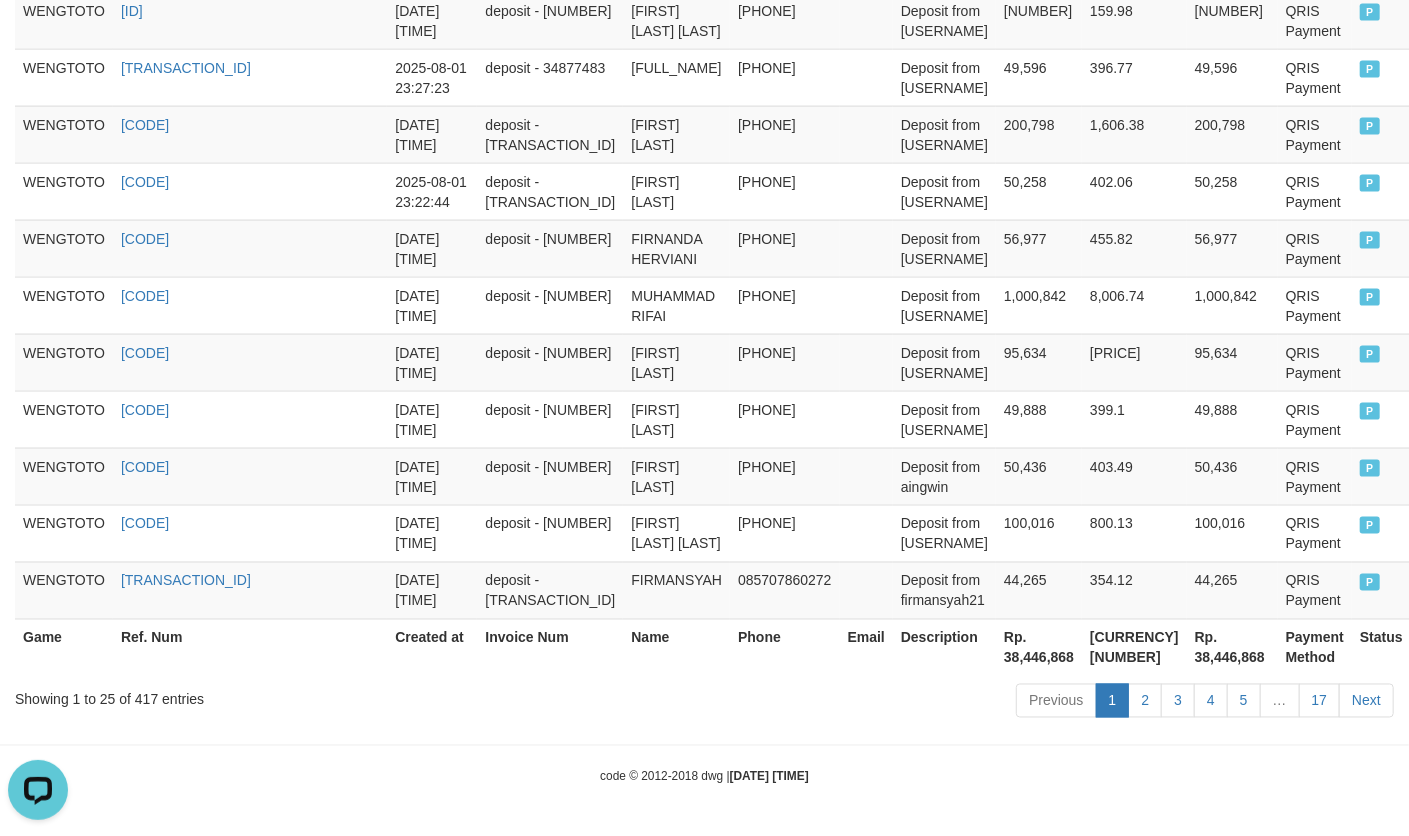 click on "Rp. 38,446,868" at bounding box center (1039, 647) 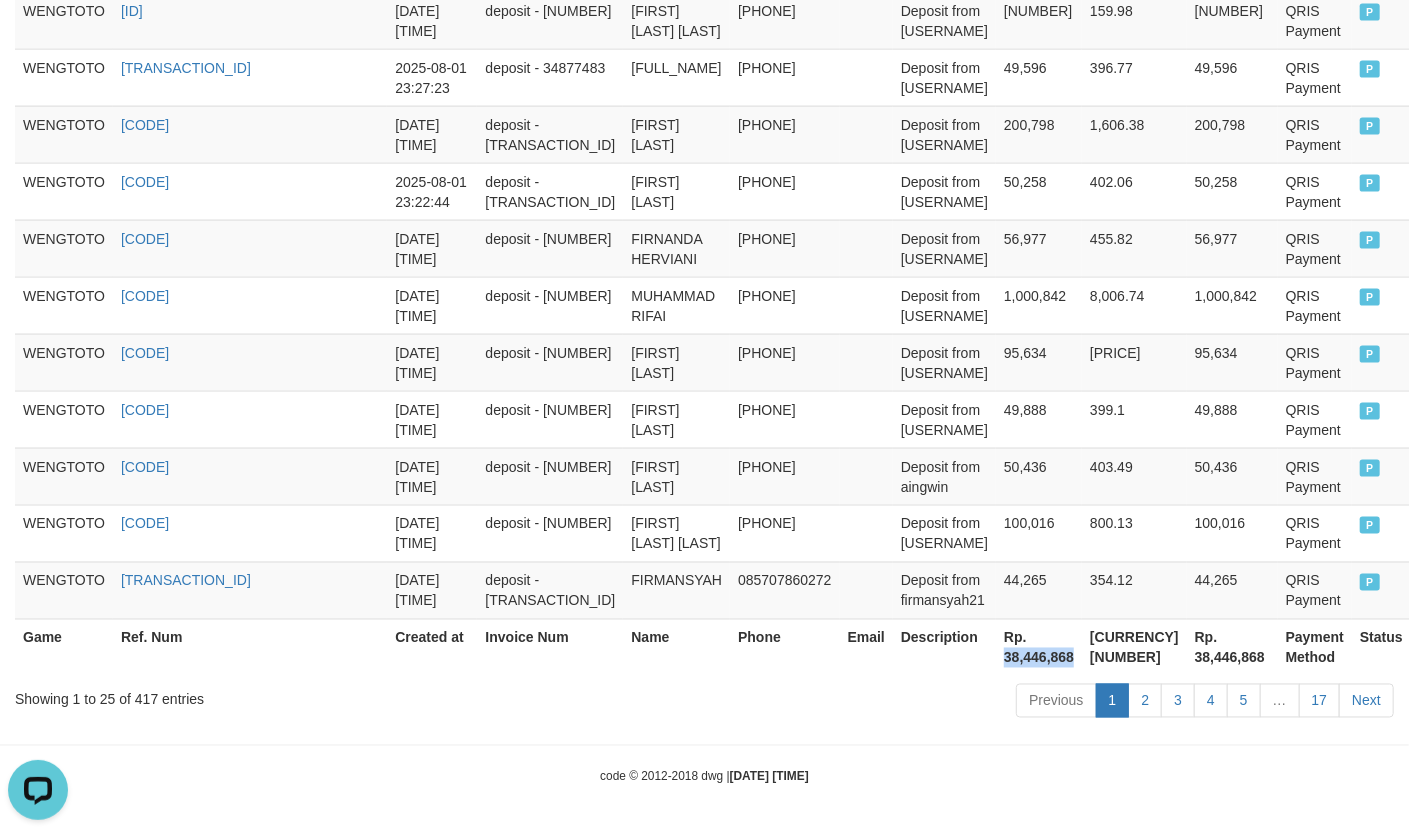 click on "Rp. 38,446,868" at bounding box center [1039, 647] 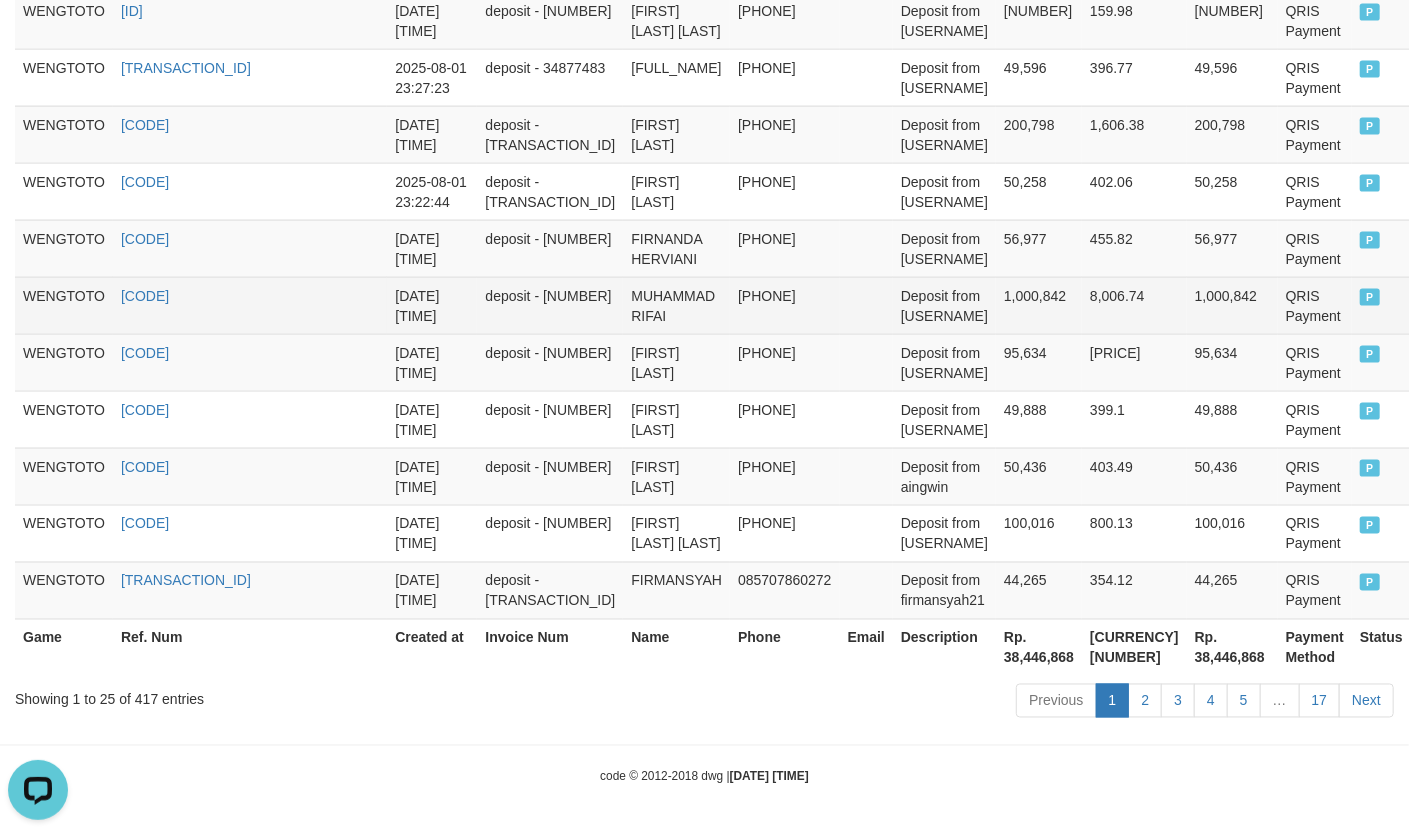 click at bounding box center [866, 305] 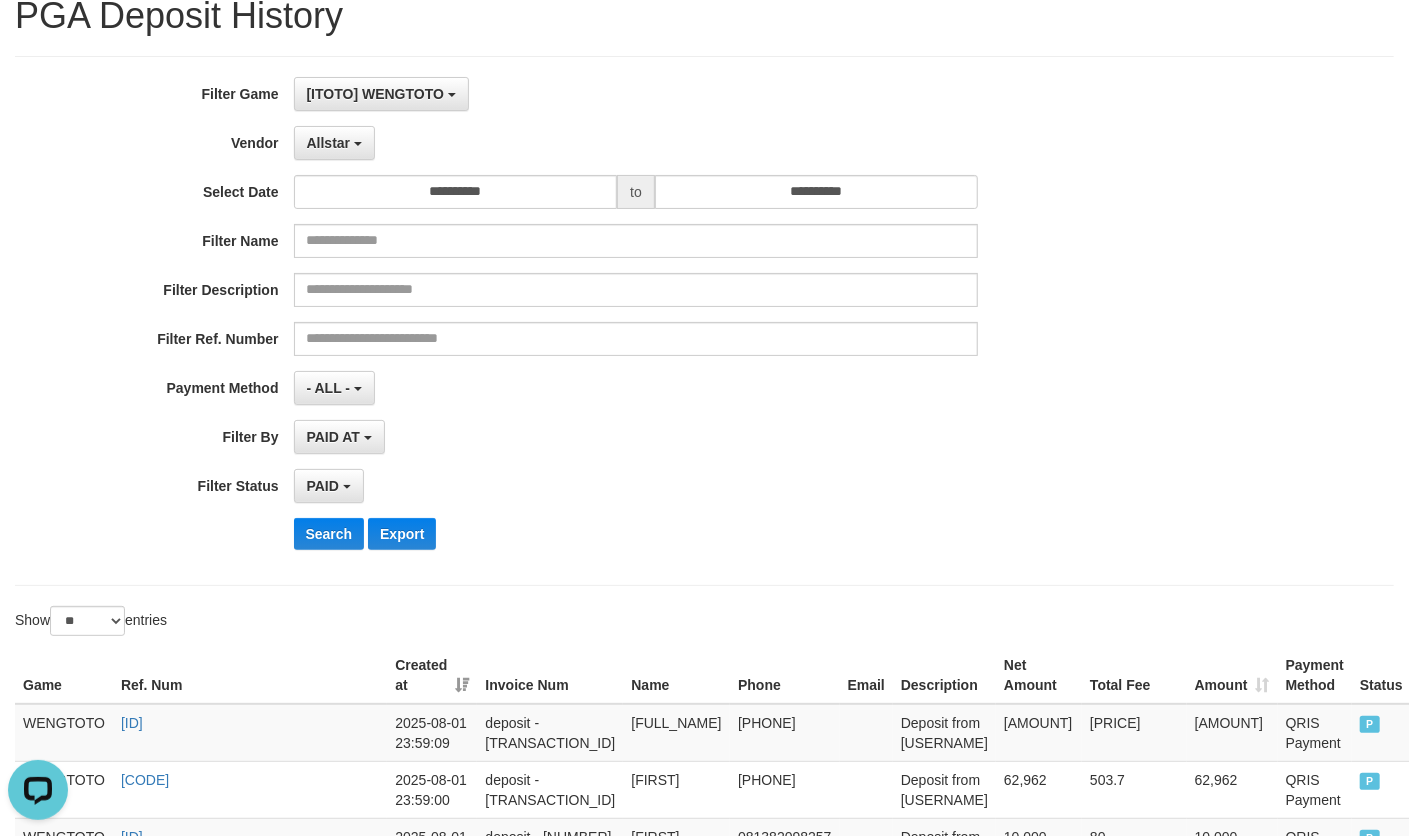 scroll, scrollTop: 0, scrollLeft: 0, axis: both 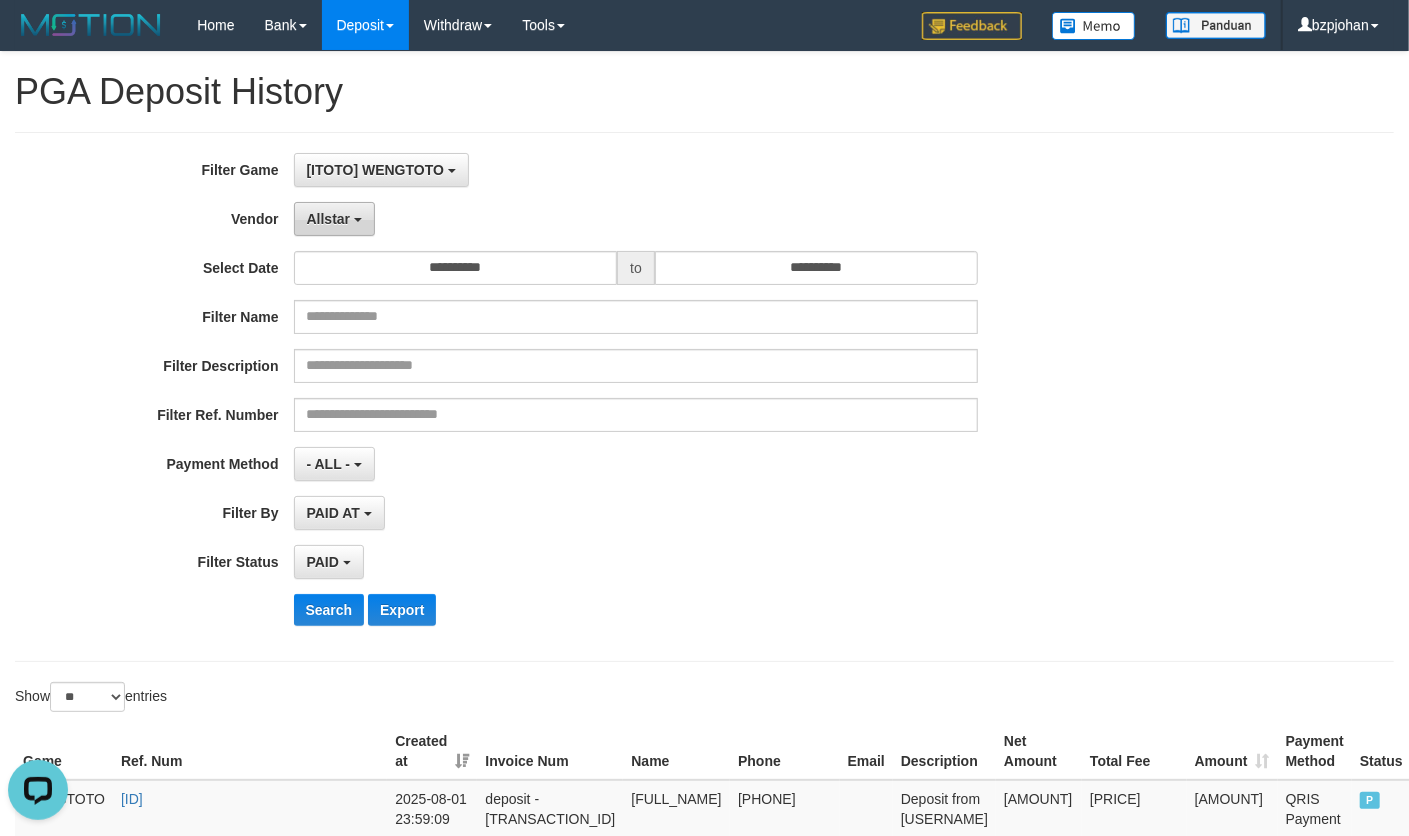 click on "Allstar" at bounding box center [329, 219] 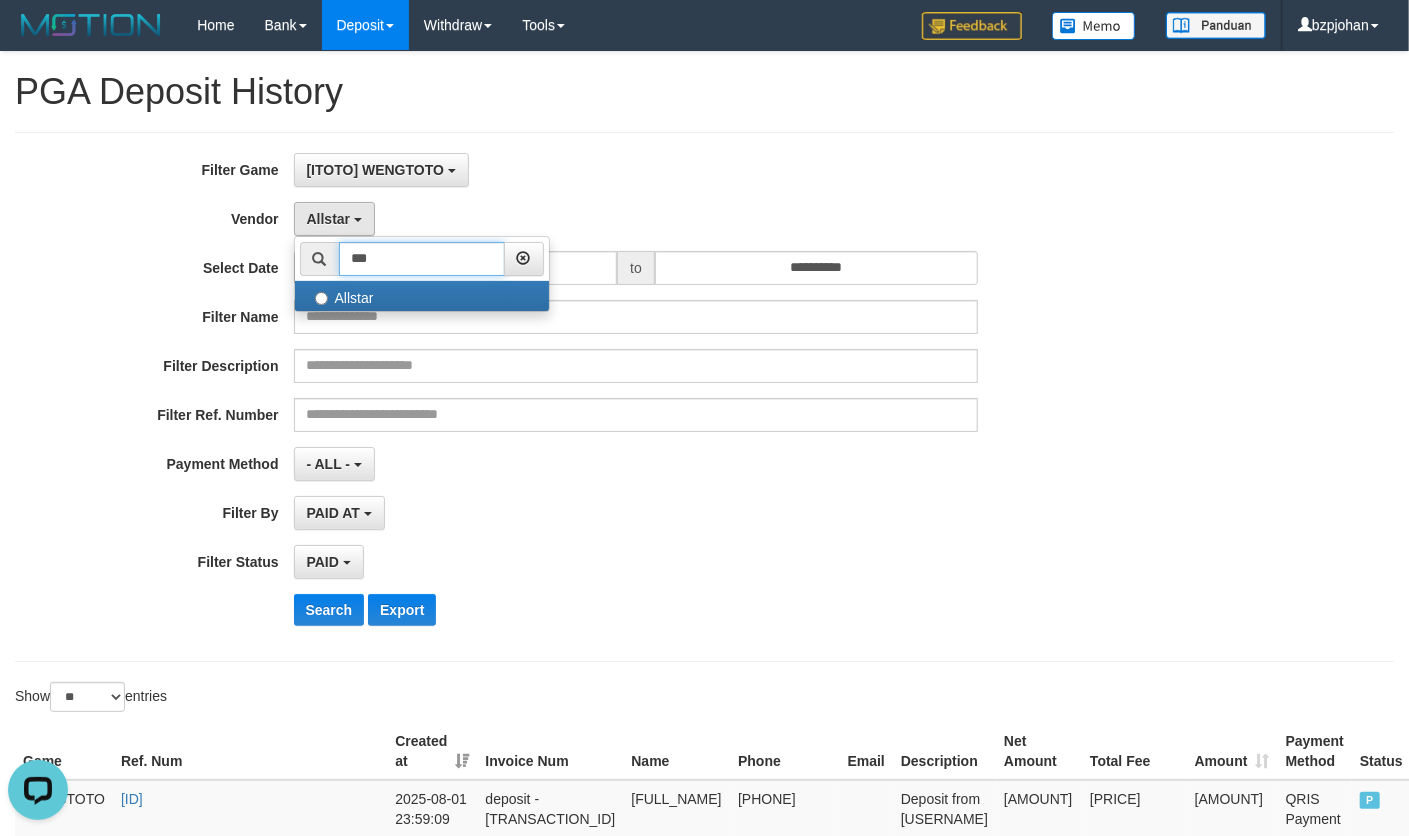 click on "***" at bounding box center [422, 259] 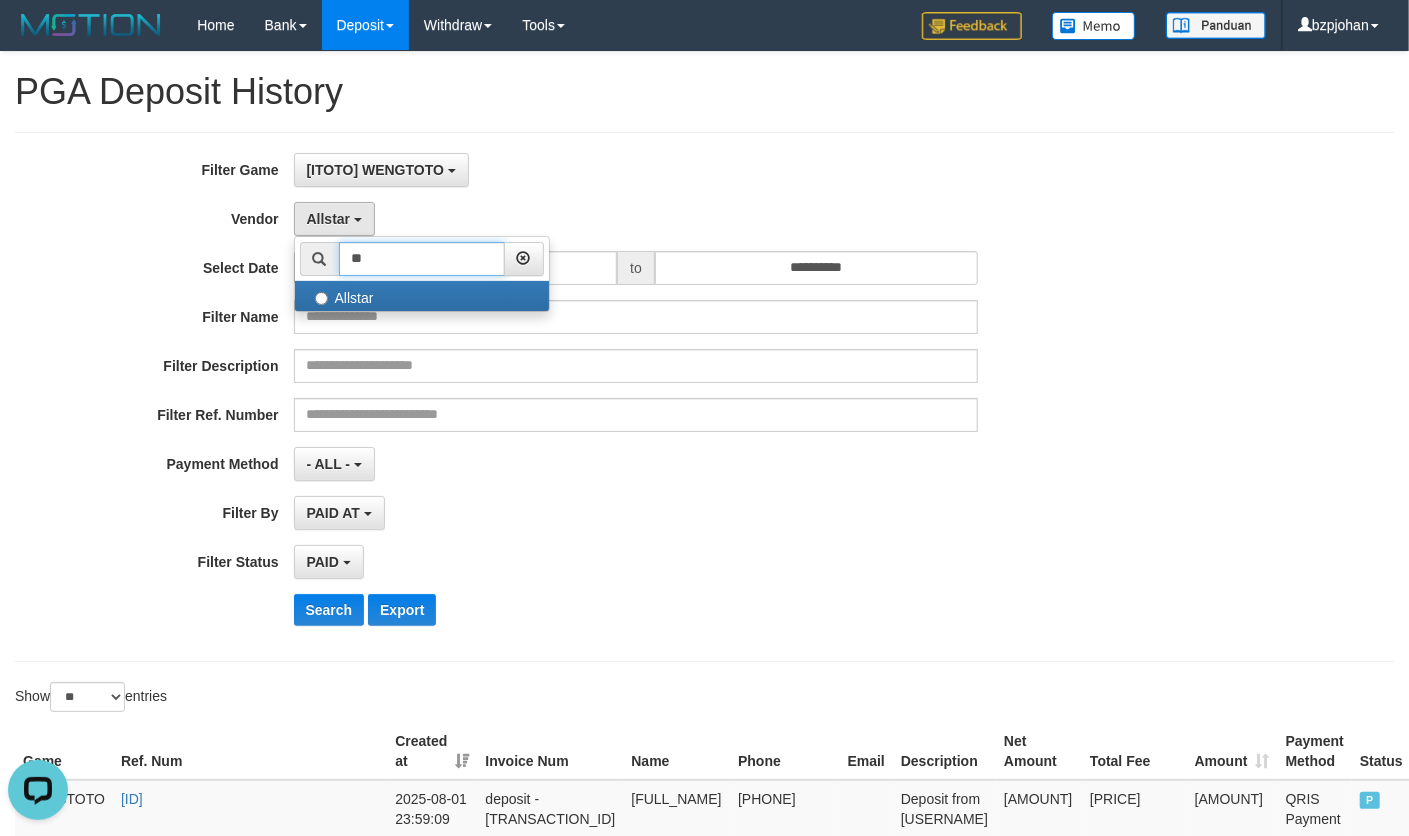 type on "*" 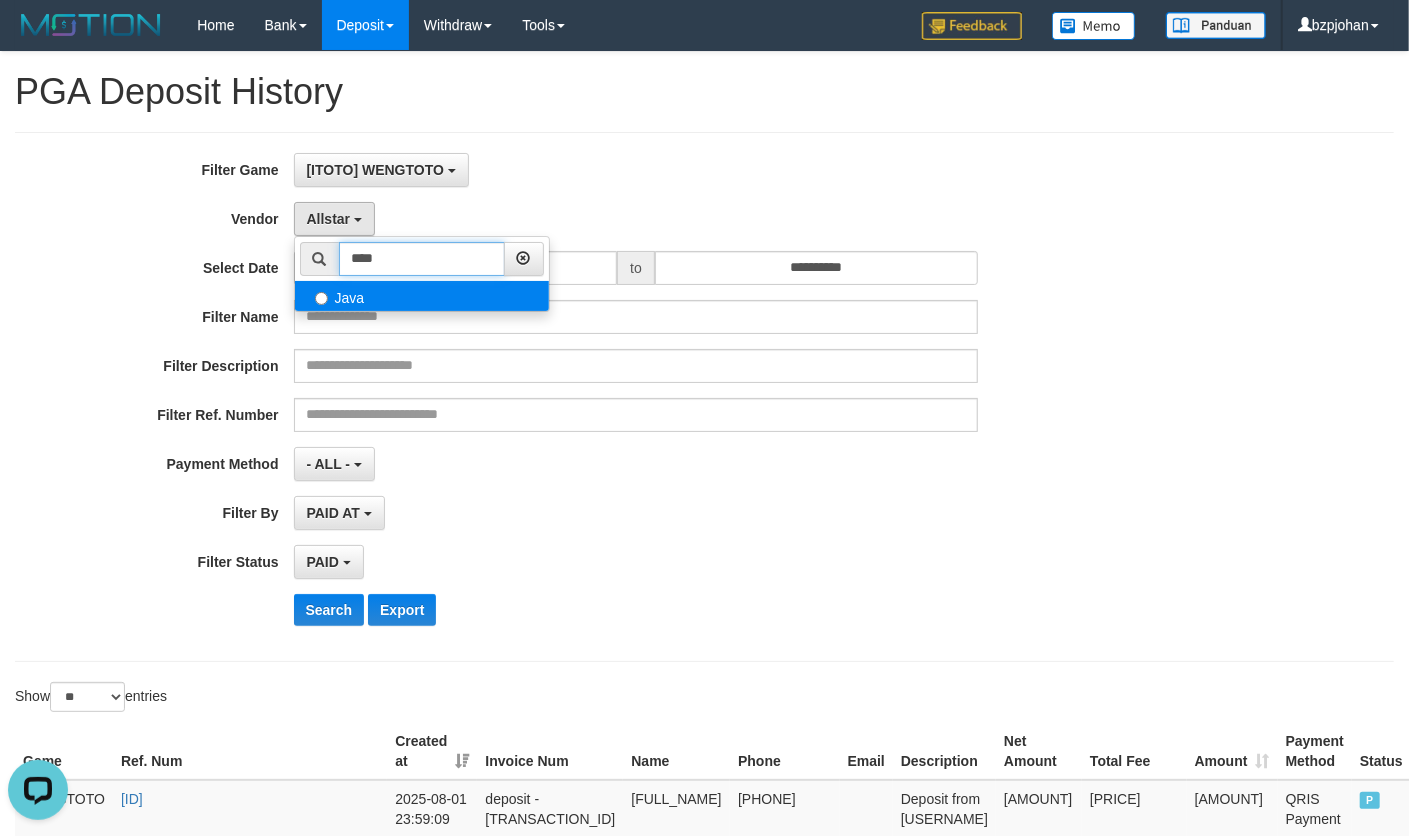 type on "****" 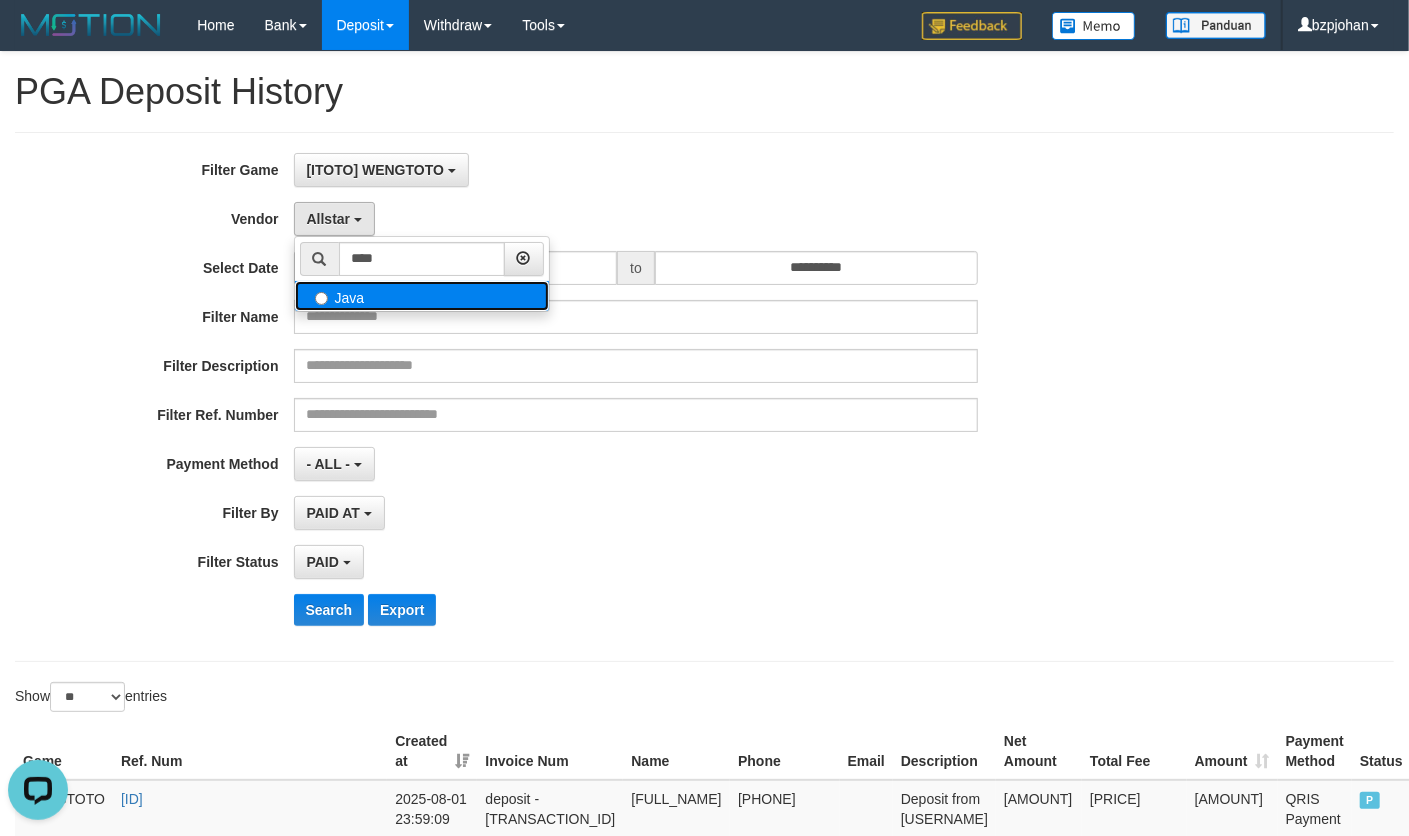 click on "Java" at bounding box center [422, 296] 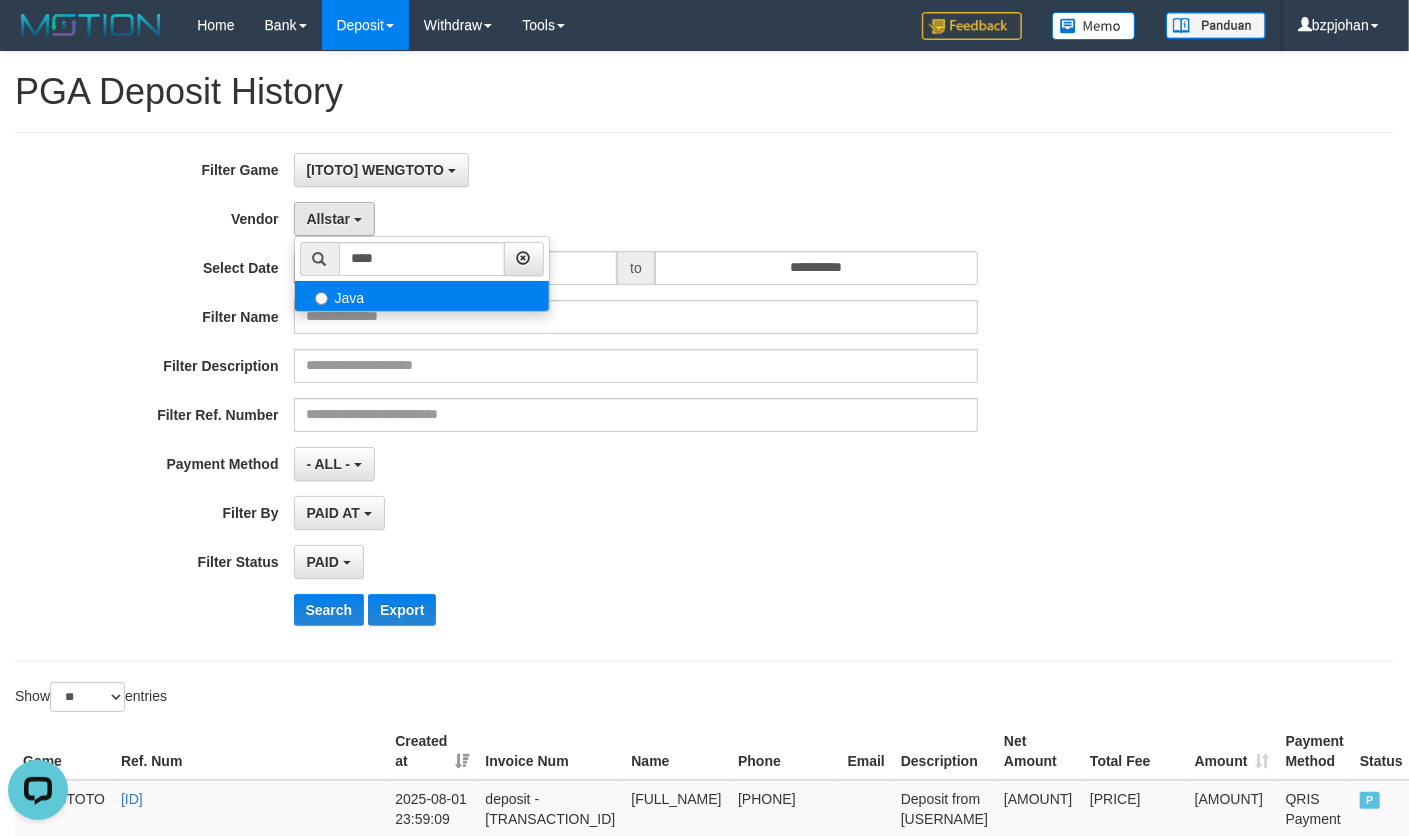 select on "**********" 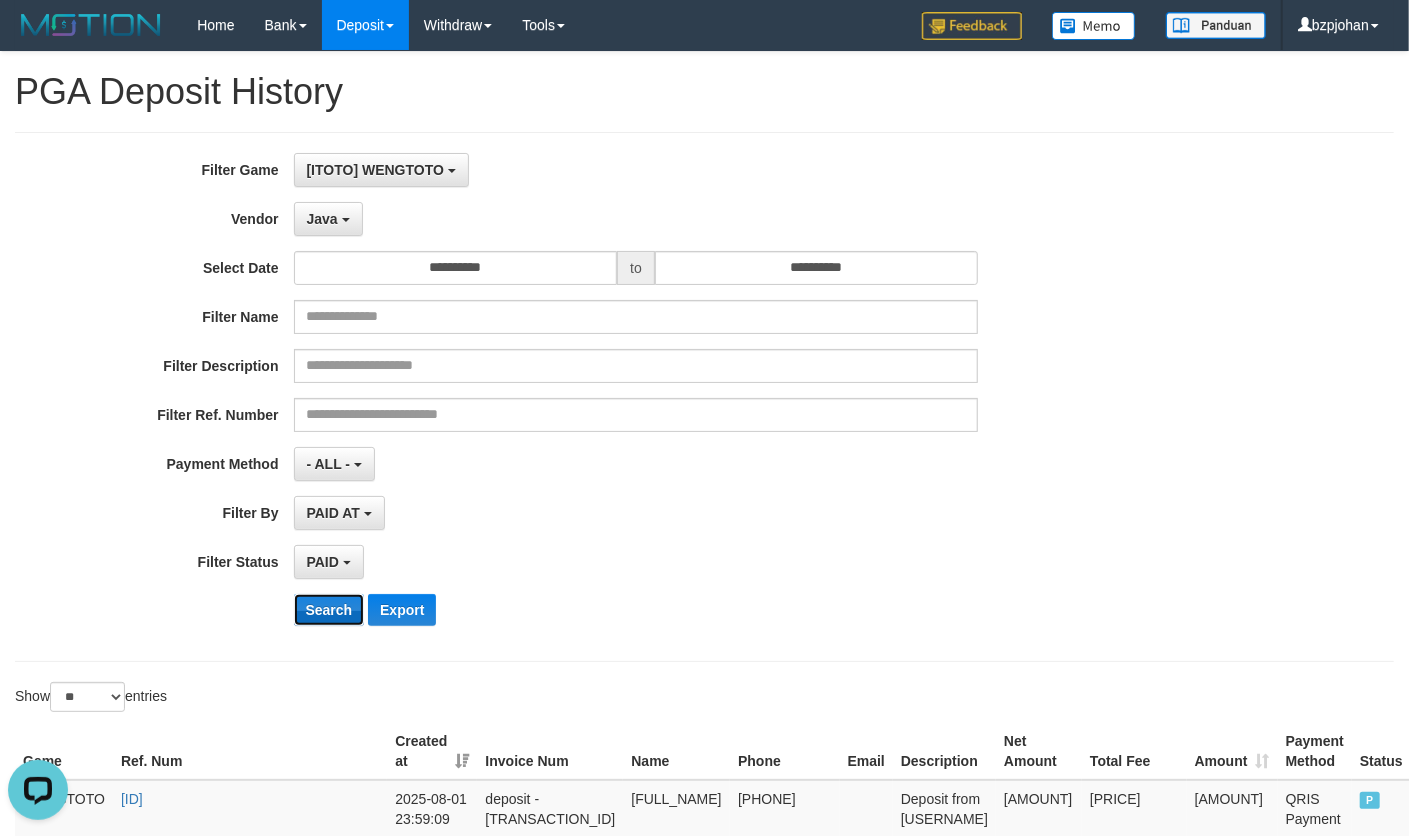 click on "Search" at bounding box center (329, 610) 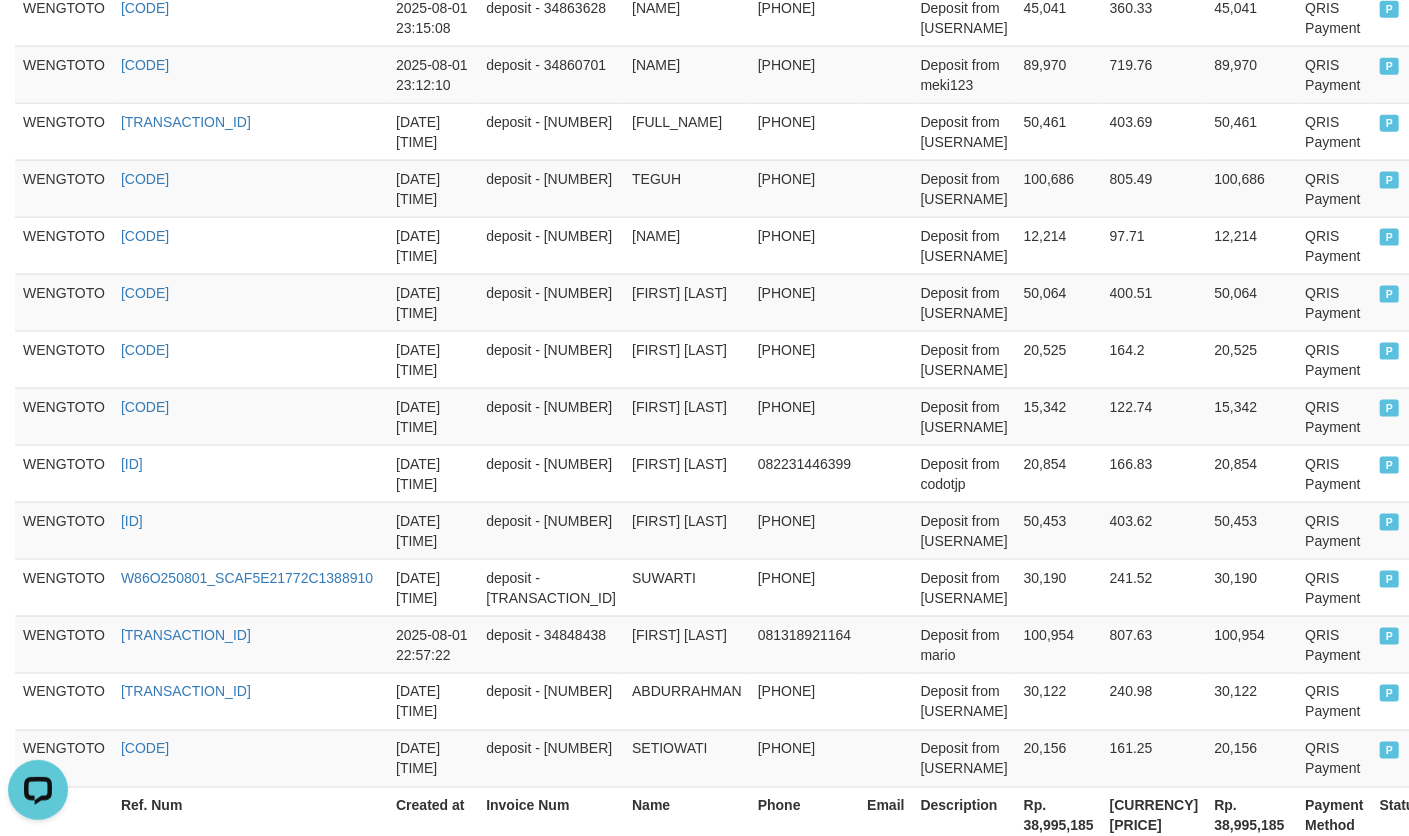 scroll, scrollTop: 1598, scrollLeft: 0, axis: vertical 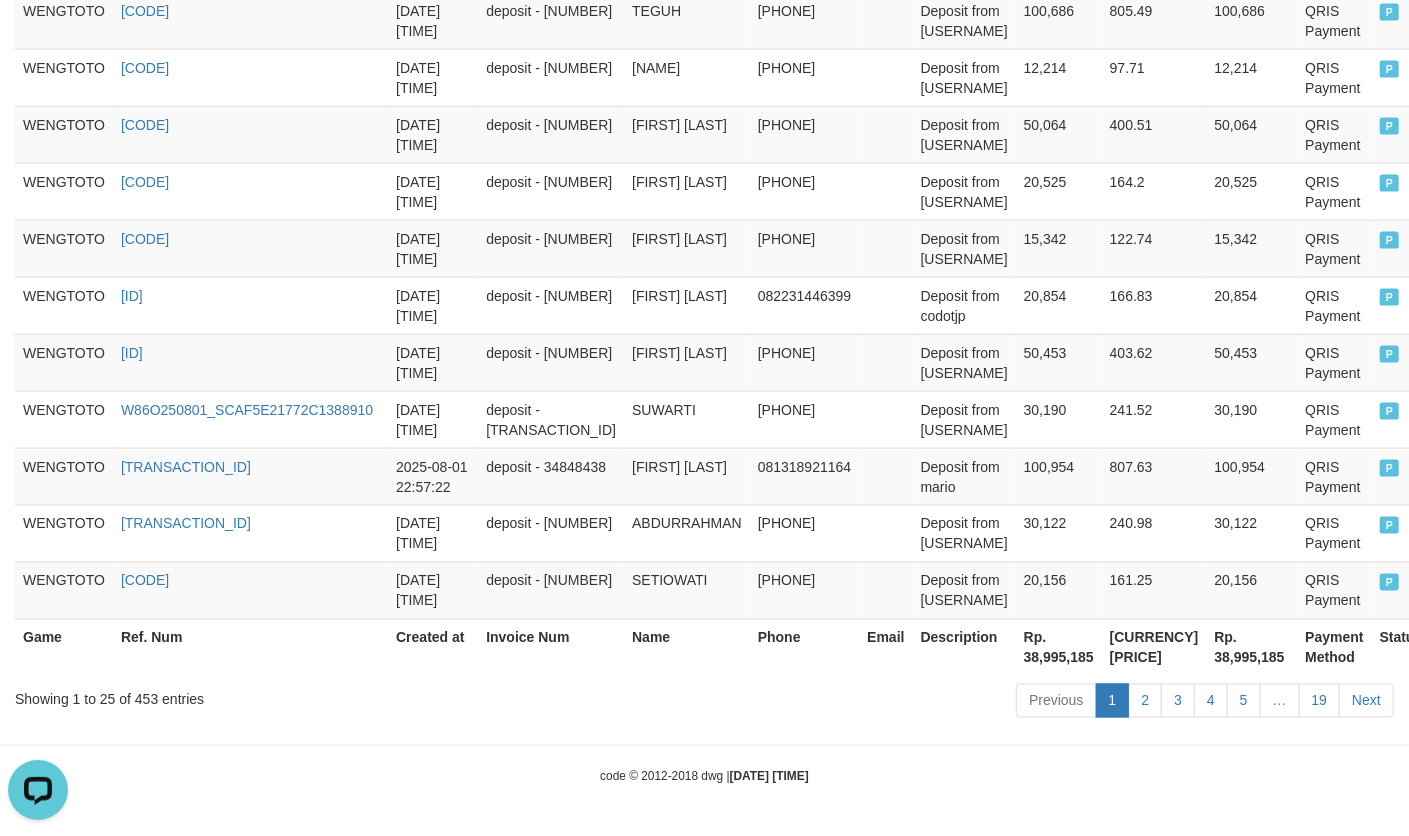 click on "Rp. 38,995,185" at bounding box center [1059, 647] 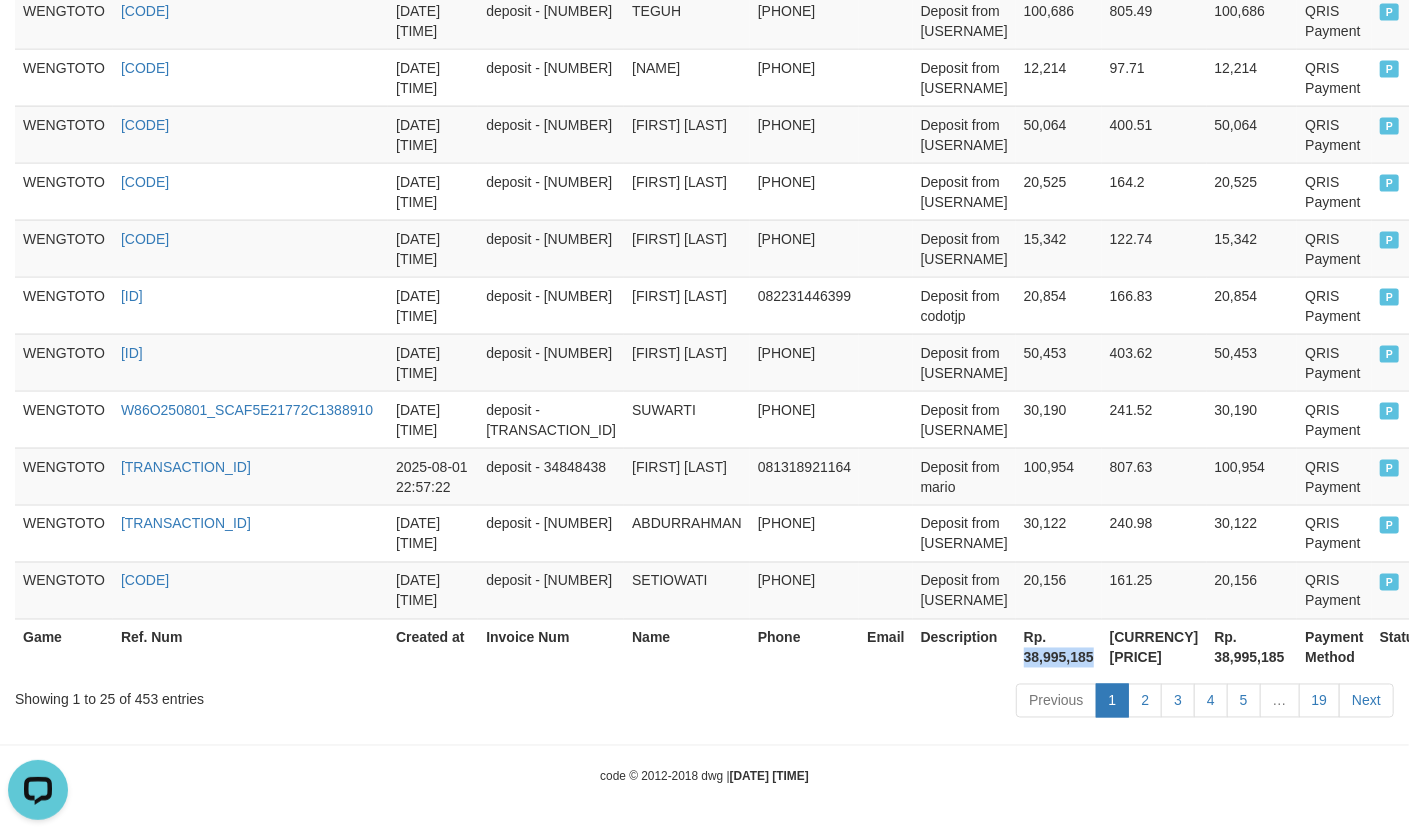 click on "Rp. 38,995,185" at bounding box center (1059, 647) 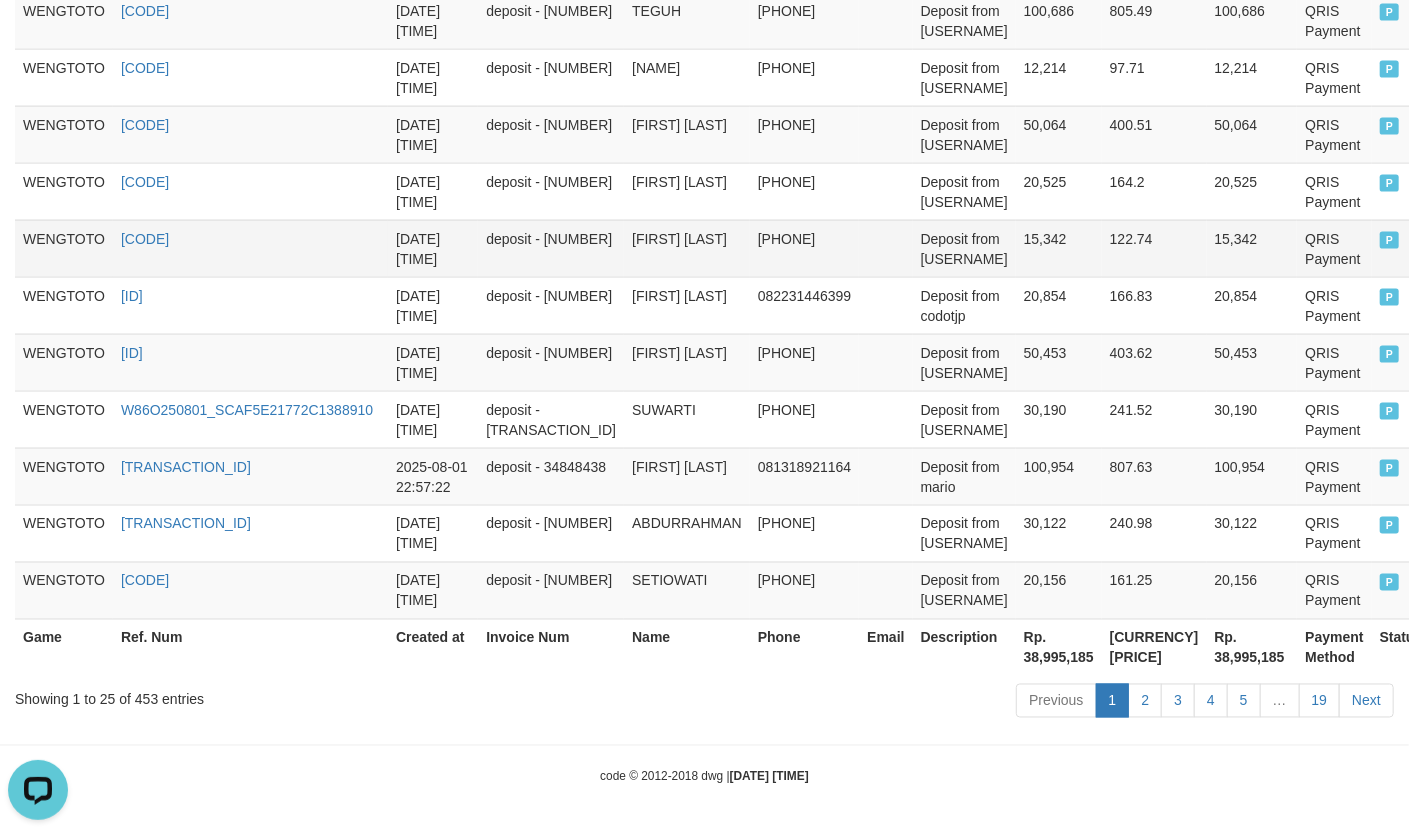click on "Deposit from [USERNAME]" at bounding box center [964, 248] 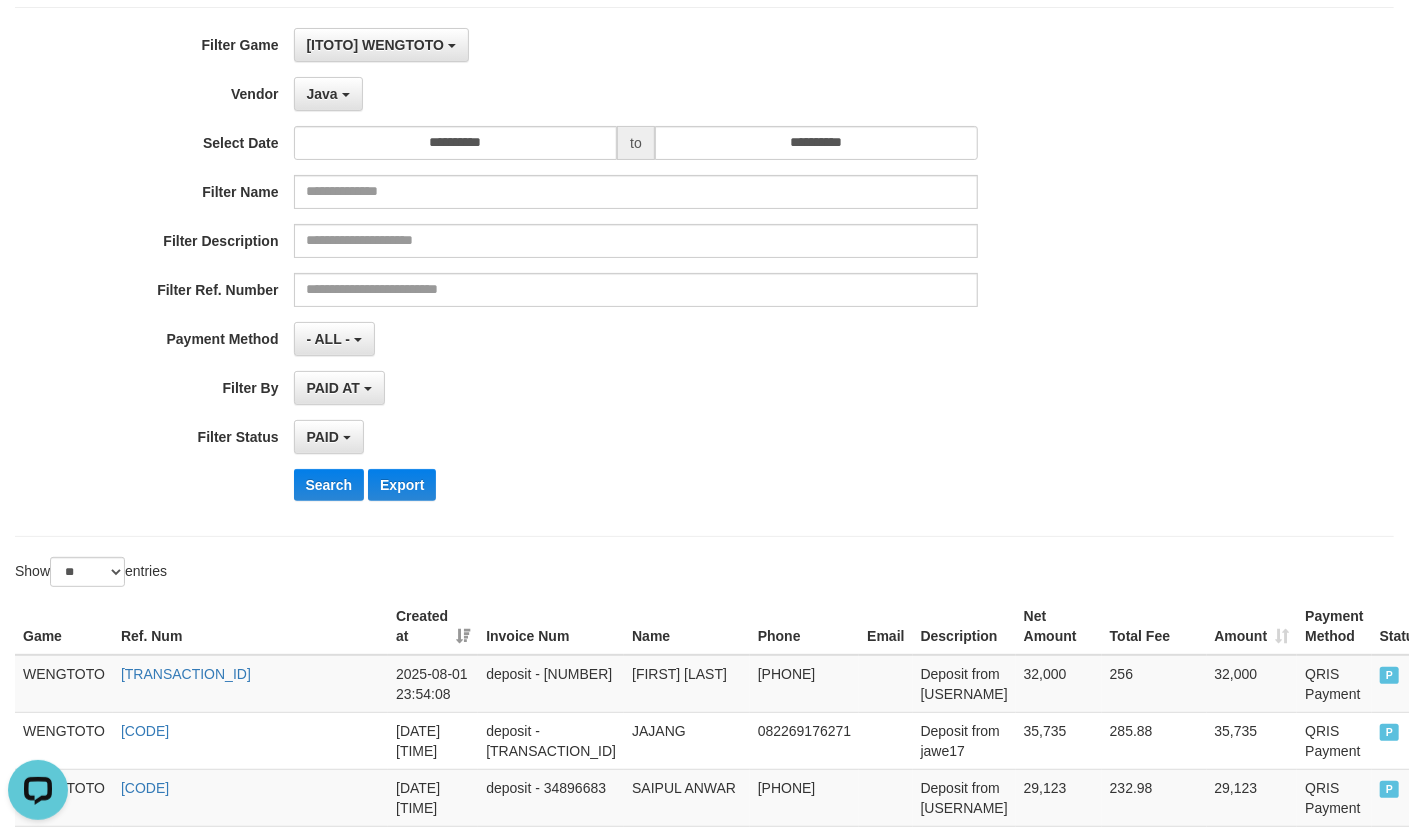 scroll, scrollTop: 0, scrollLeft: 0, axis: both 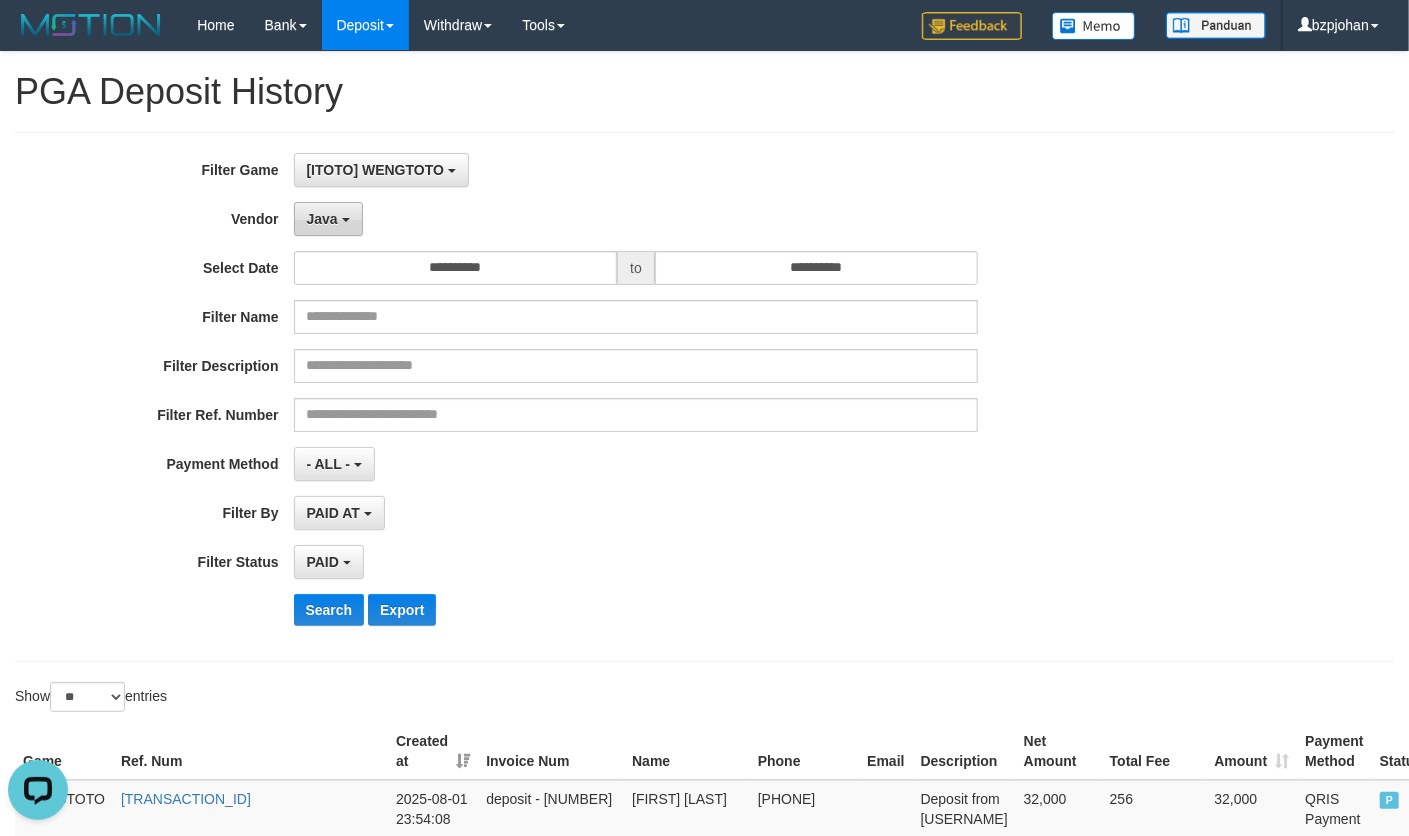 click on "Java" at bounding box center [322, 219] 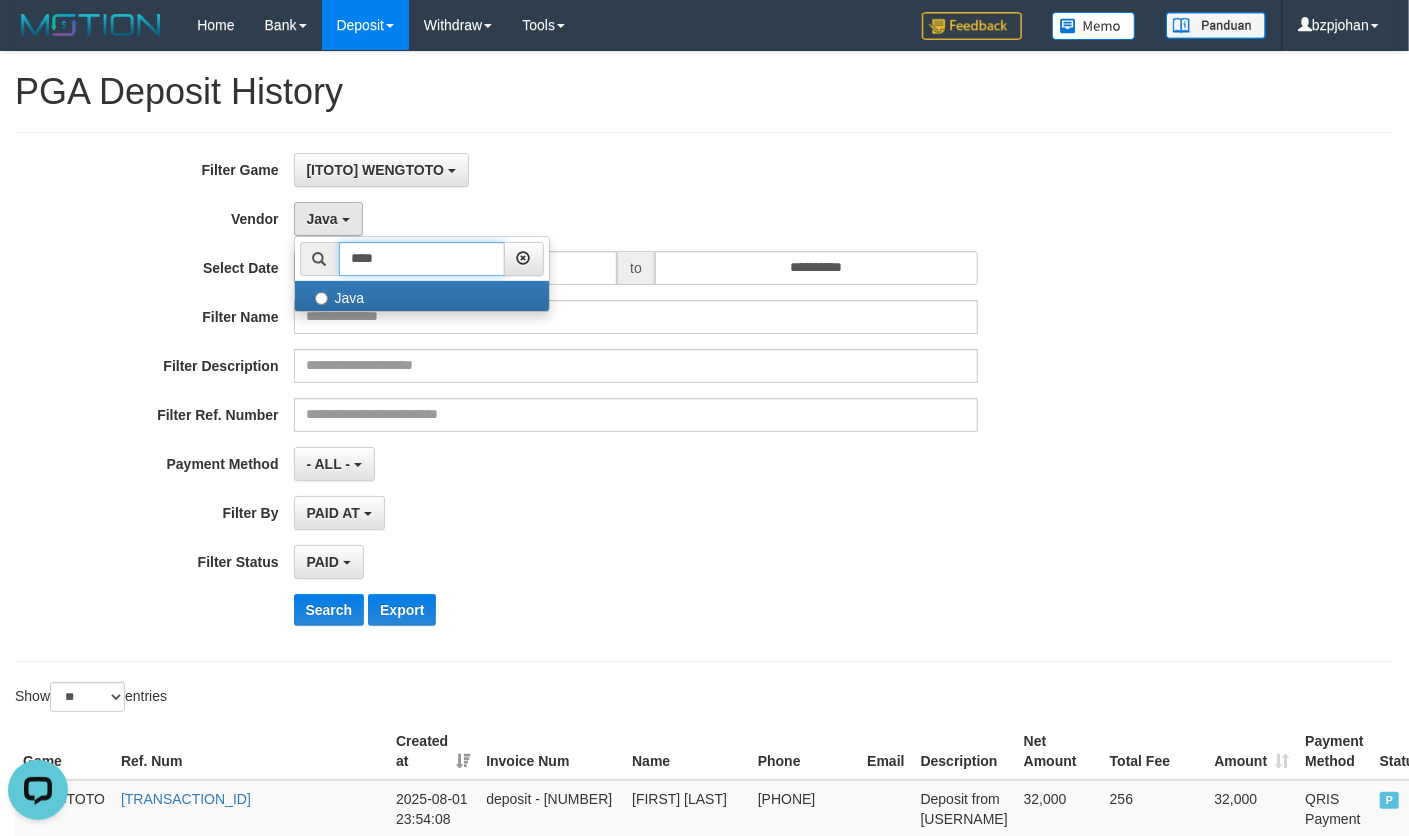 click on "****" at bounding box center (422, 259) 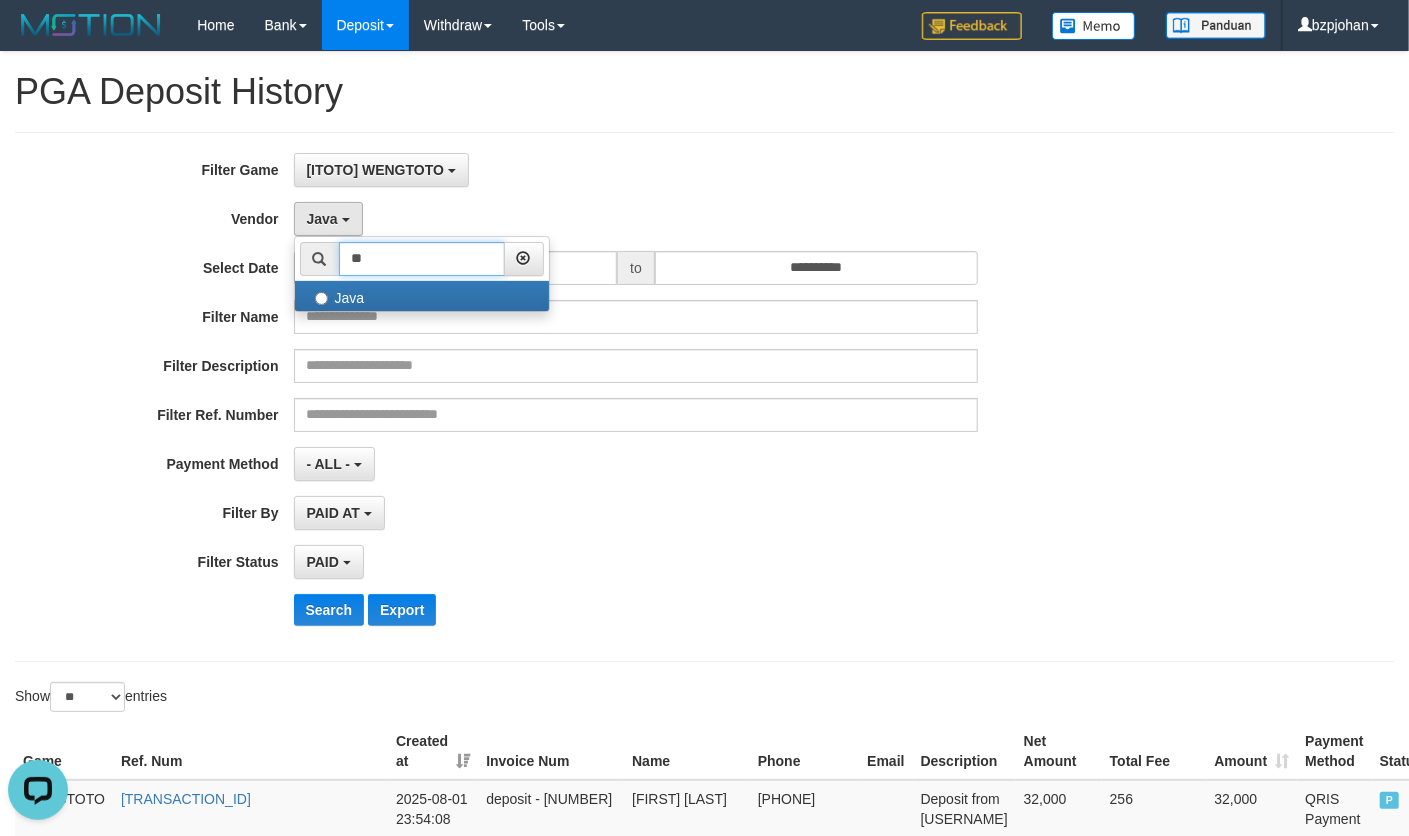 type on "*" 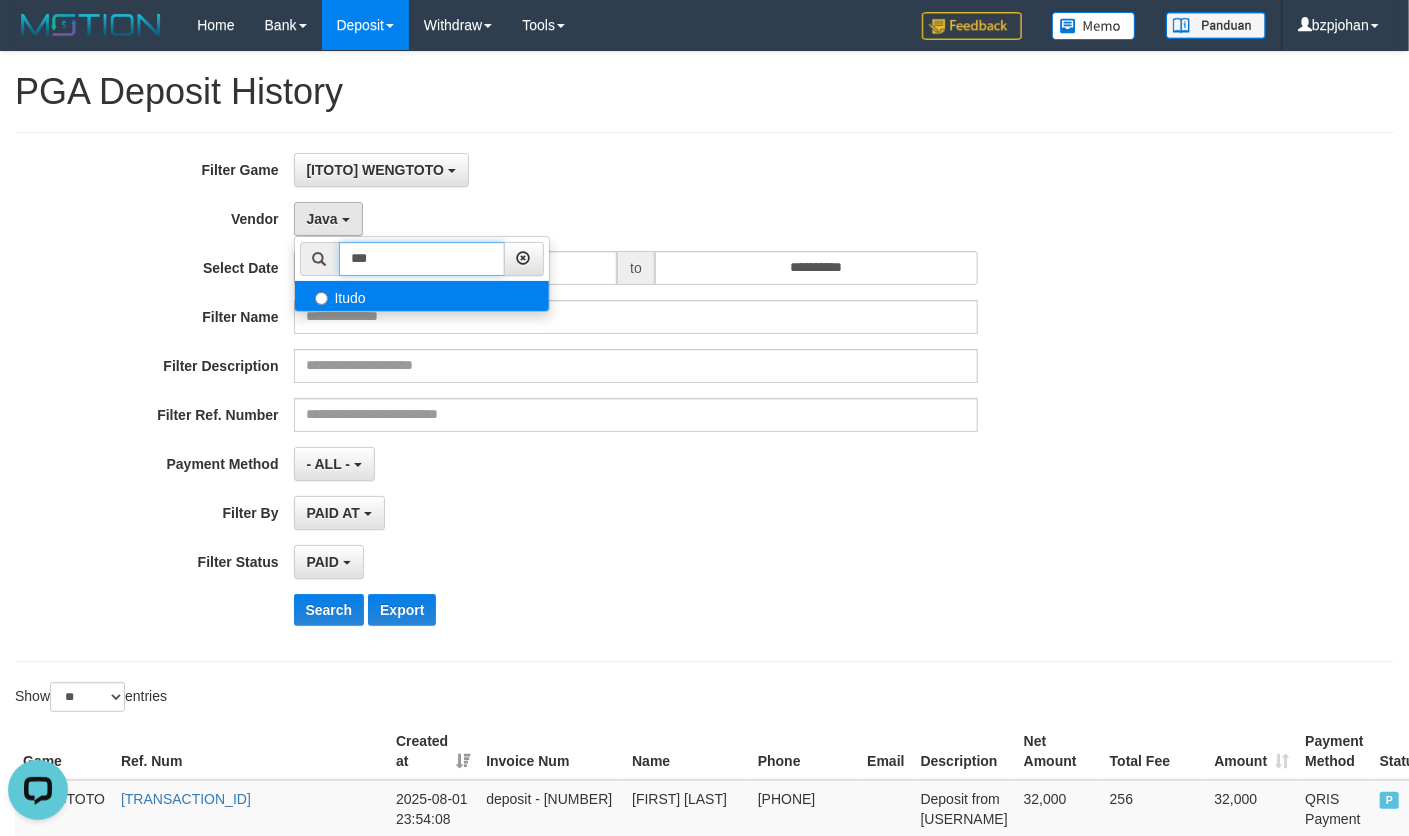 type on "***" 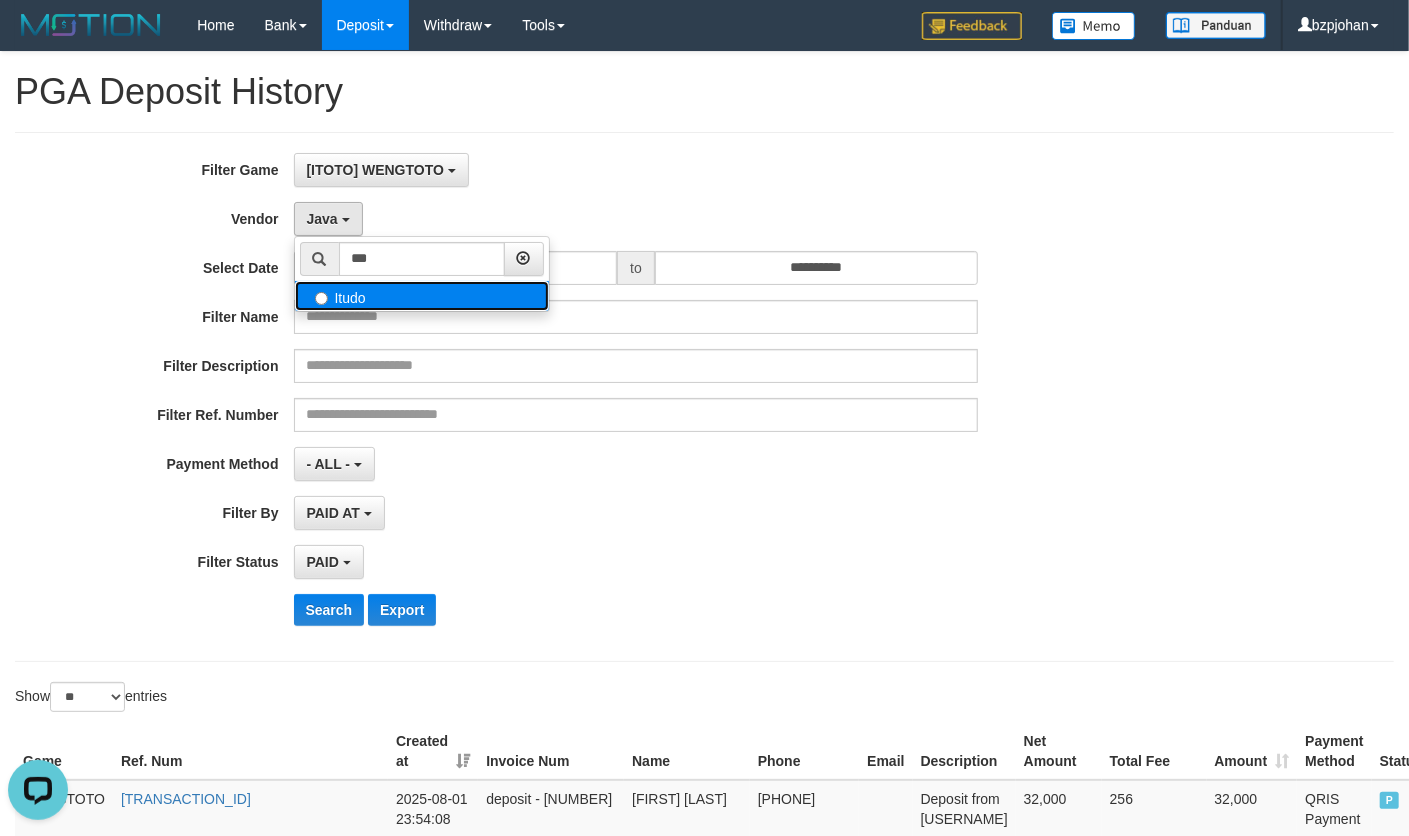 click on "Itudo" at bounding box center [422, 296] 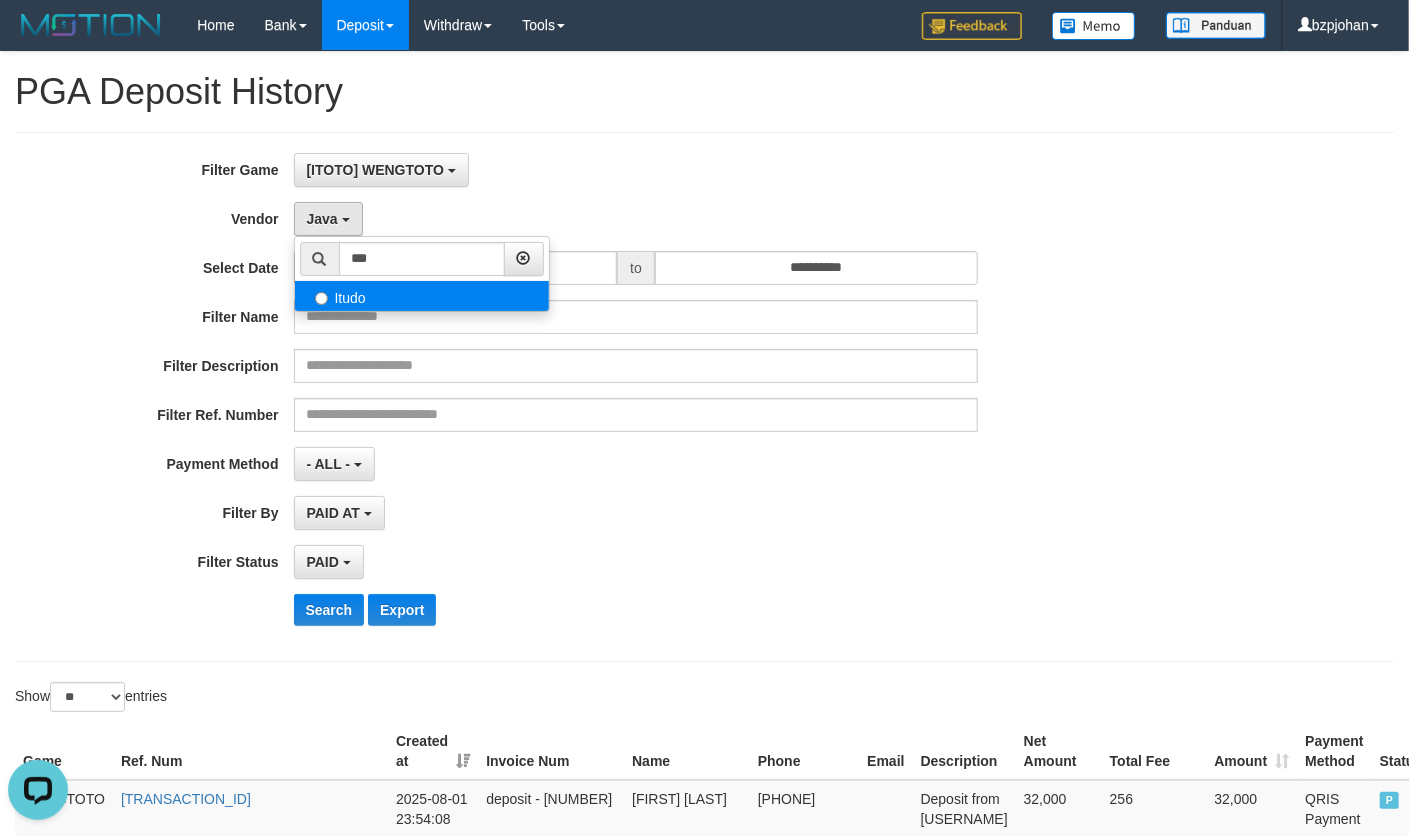 select on "**********" 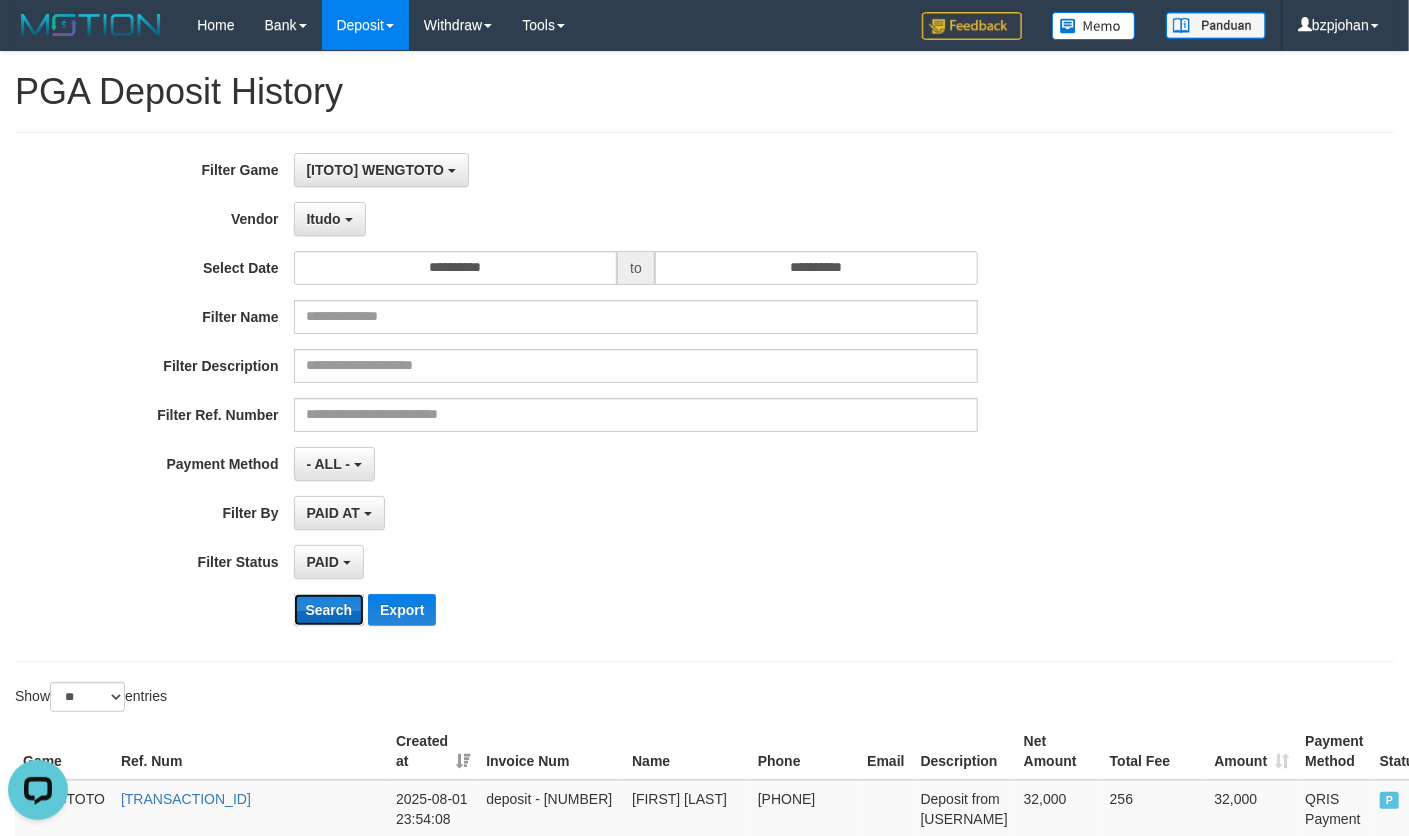 click on "Search" at bounding box center [329, 610] 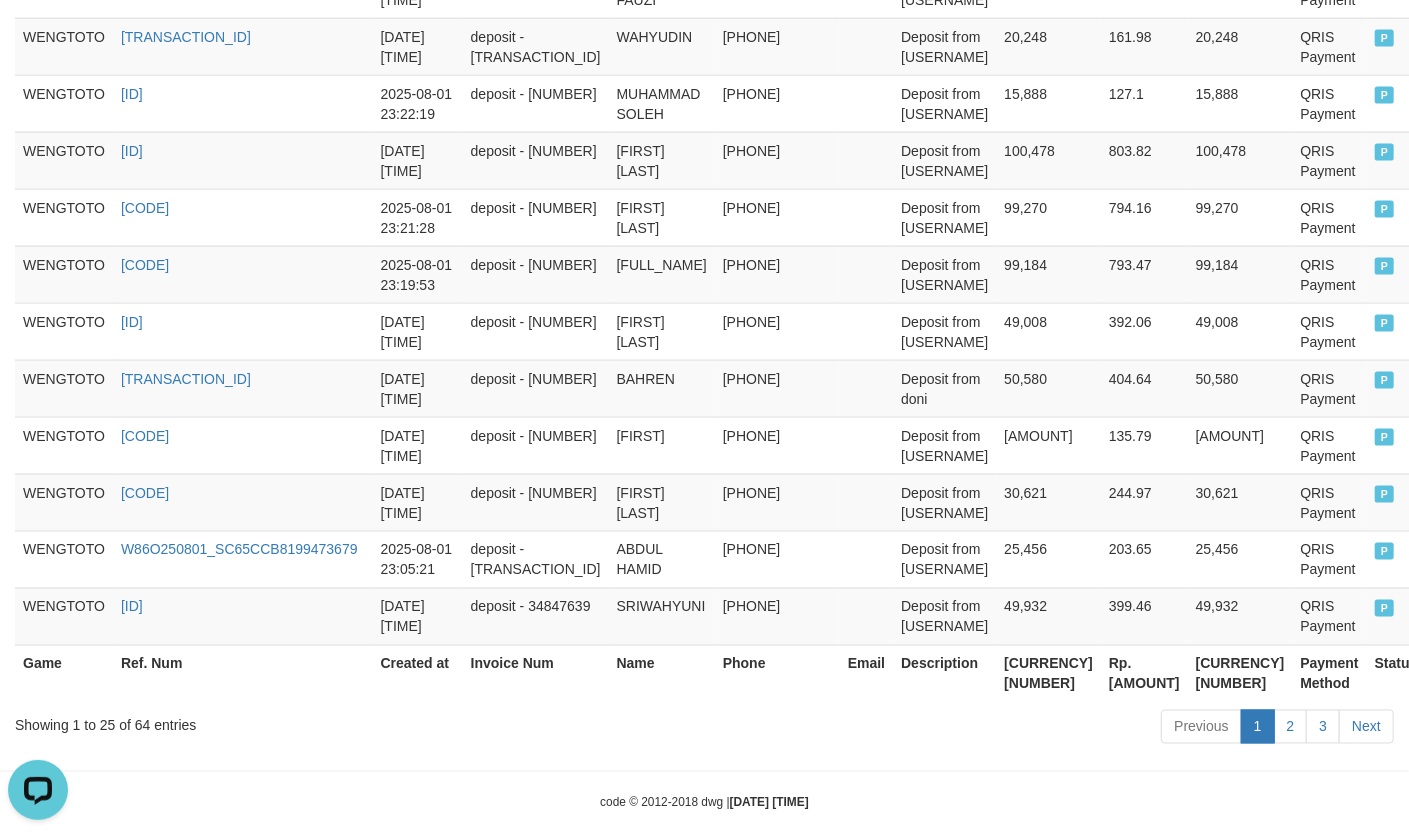 scroll, scrollTop: 1658, scrollLeft: 0, axis: vertical 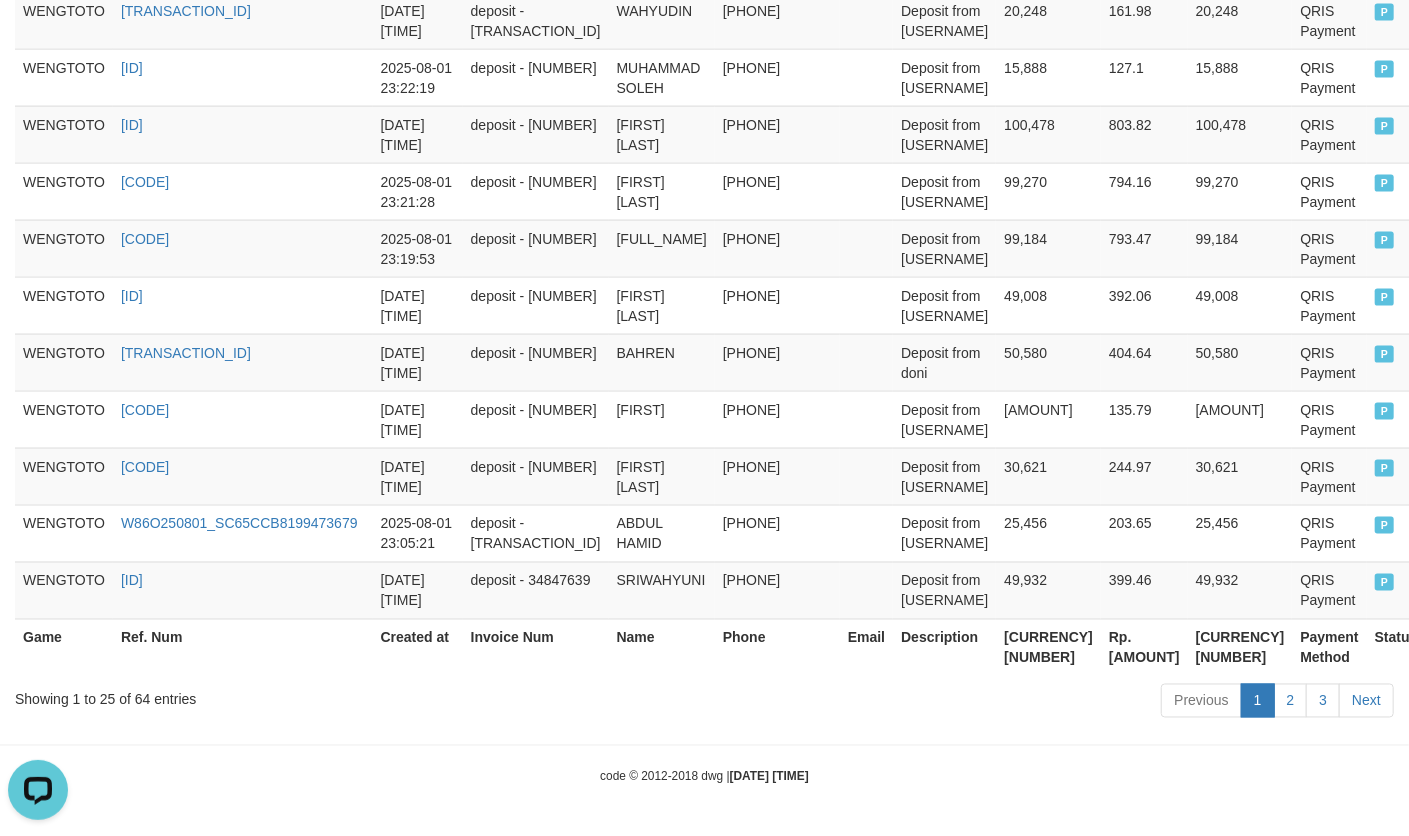 click on "[CURRENCY] [NUMBER]" at bounding box center [1048, 647] 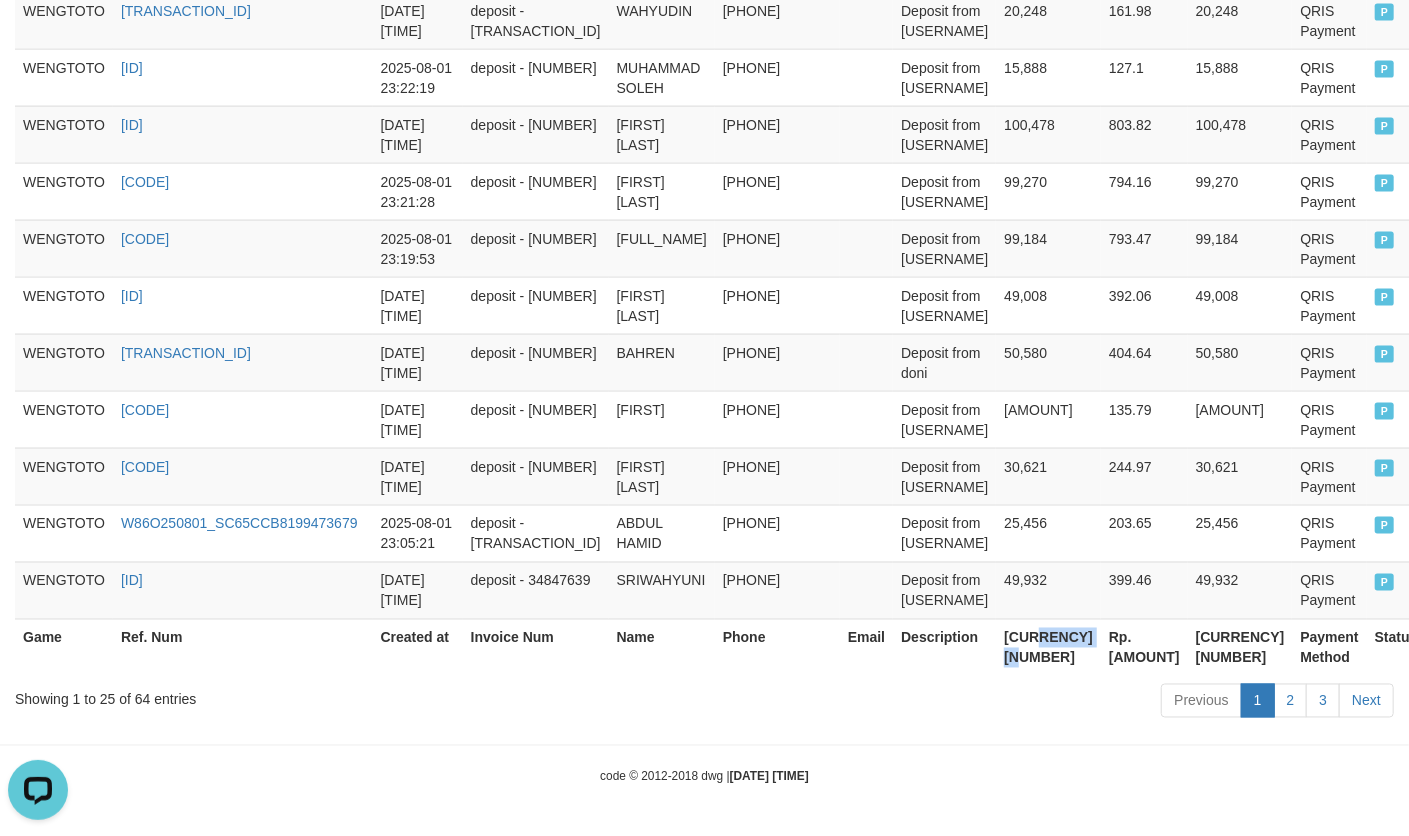 click on "[CURRENCY] [NUMBER]" at bounding box center [1048, 647] 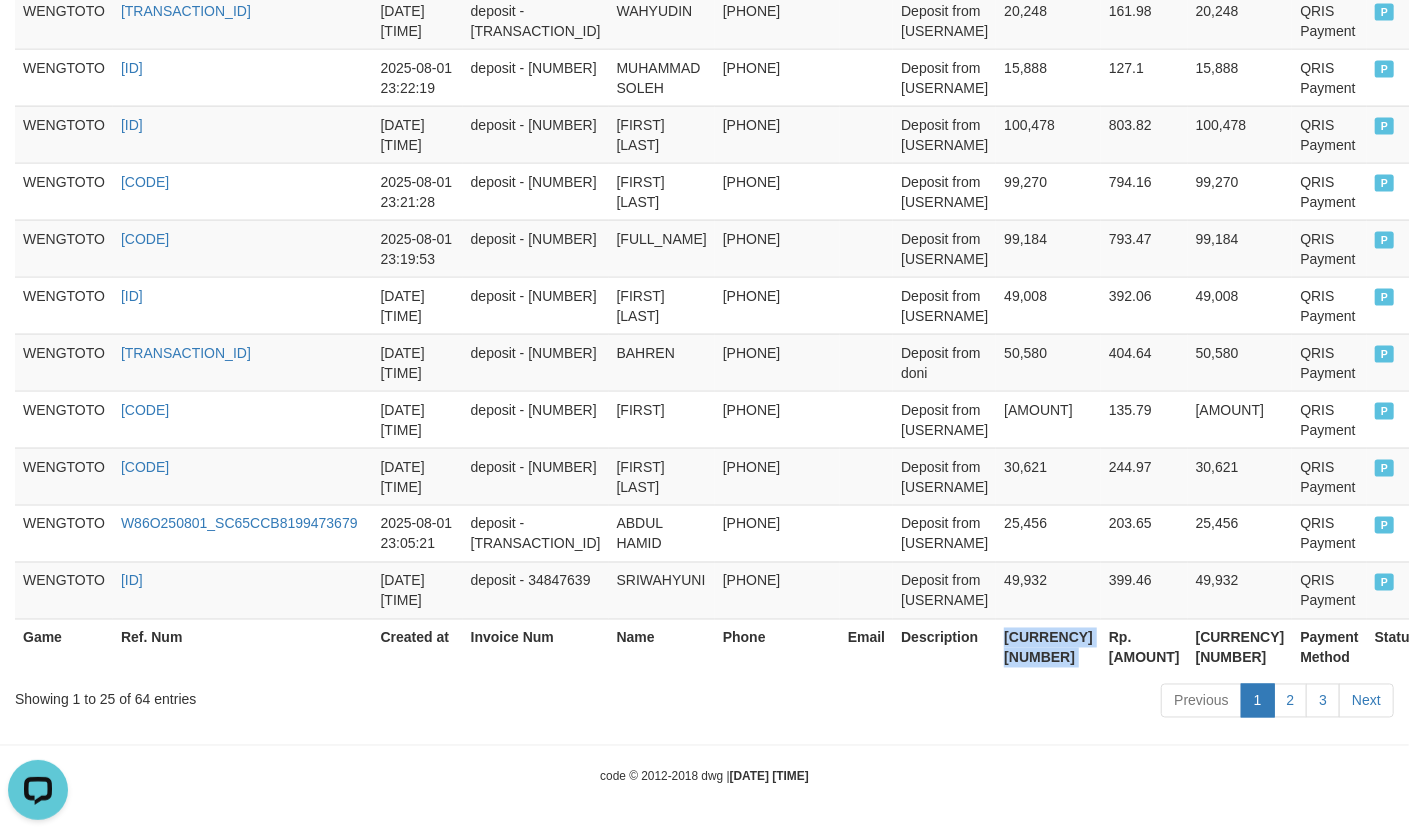 click on "[CURRENCY] [NUMBER]" at bounding box center [1048, 647] 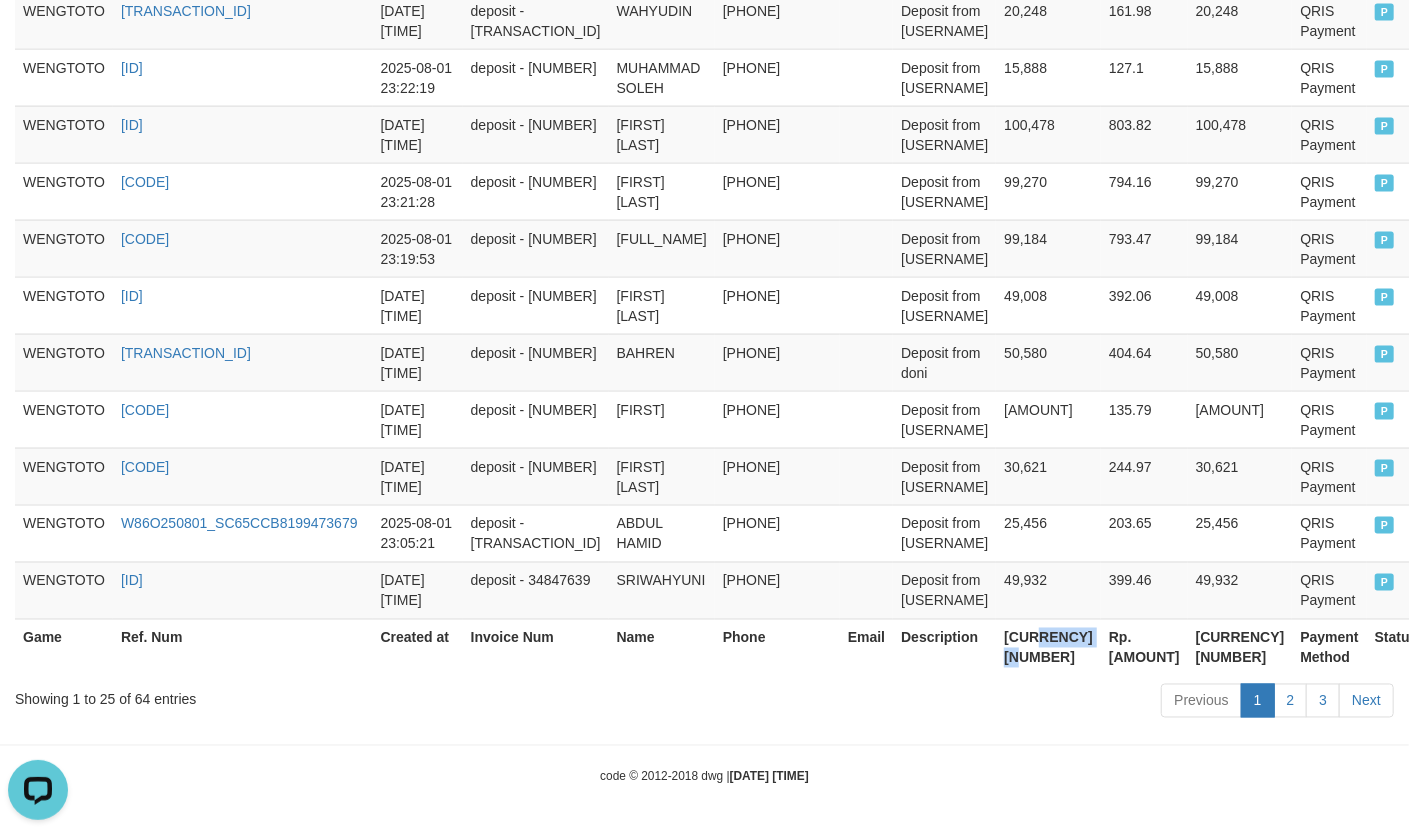 click on "[CURRENCY] [NUMBER]" at bounding box center [1048, 647] 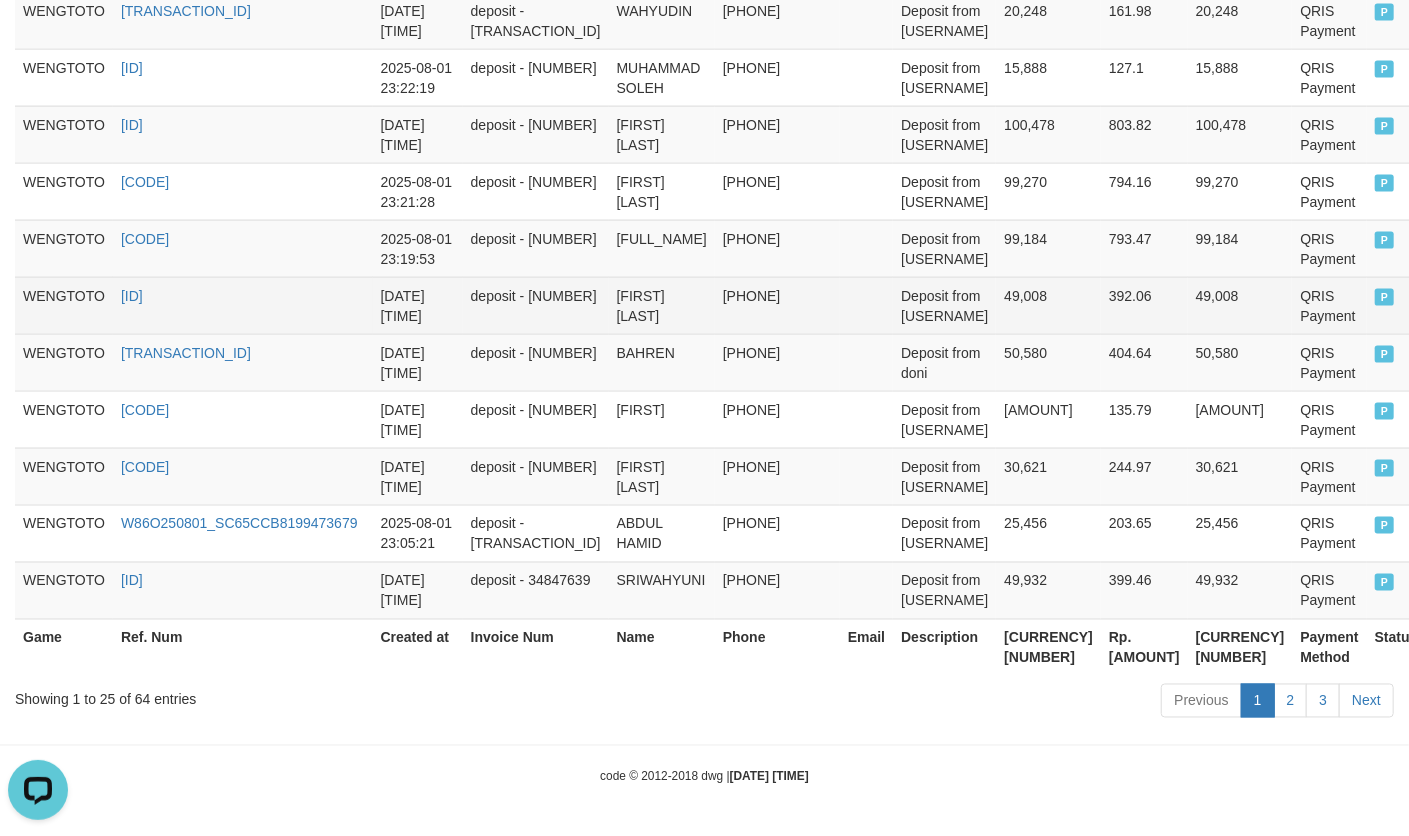 click on "Deposit from [USERNAME]" at bounding box center [944, 305] 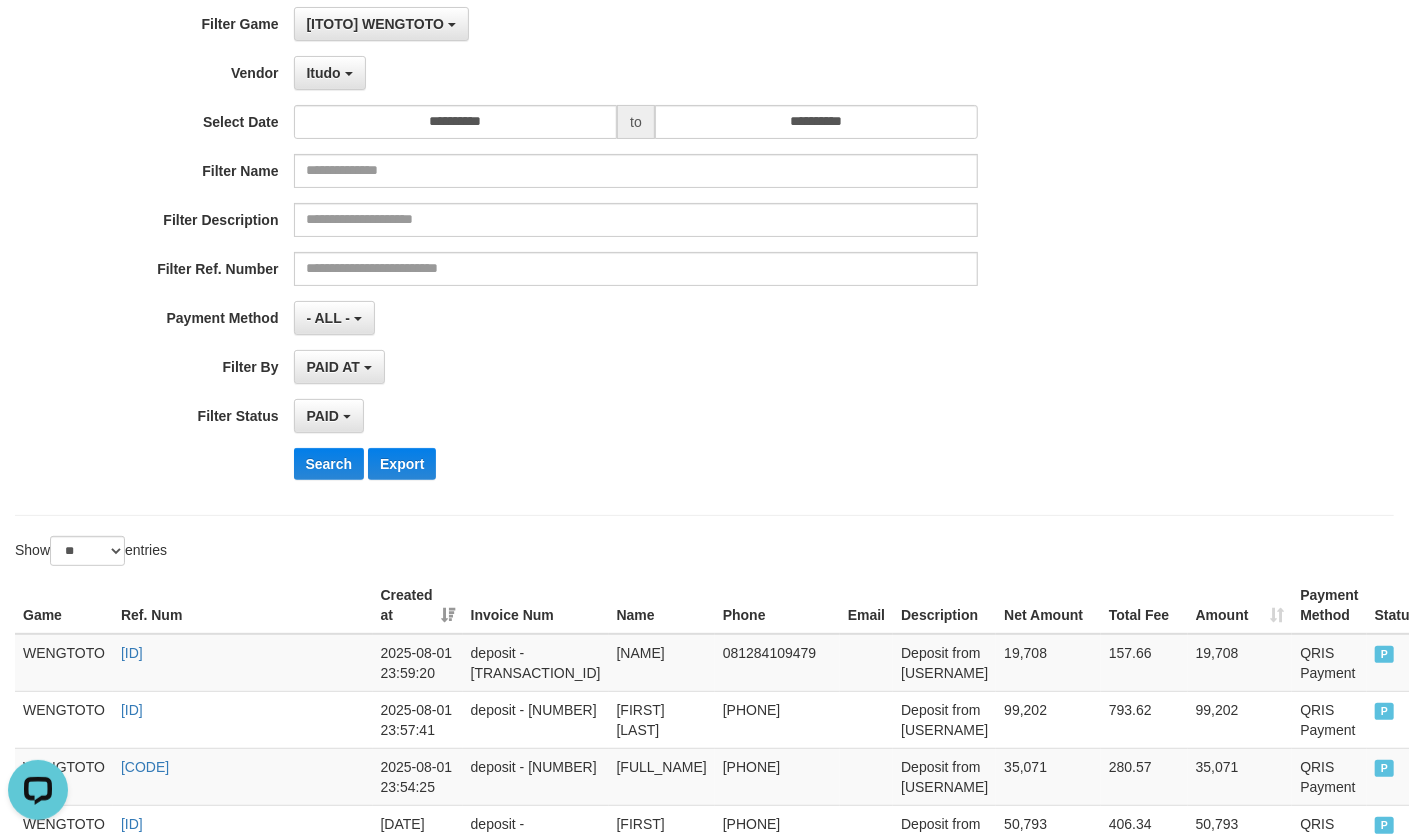 scroll, scrollTop: 0, scrollLeft: 0, axis: both 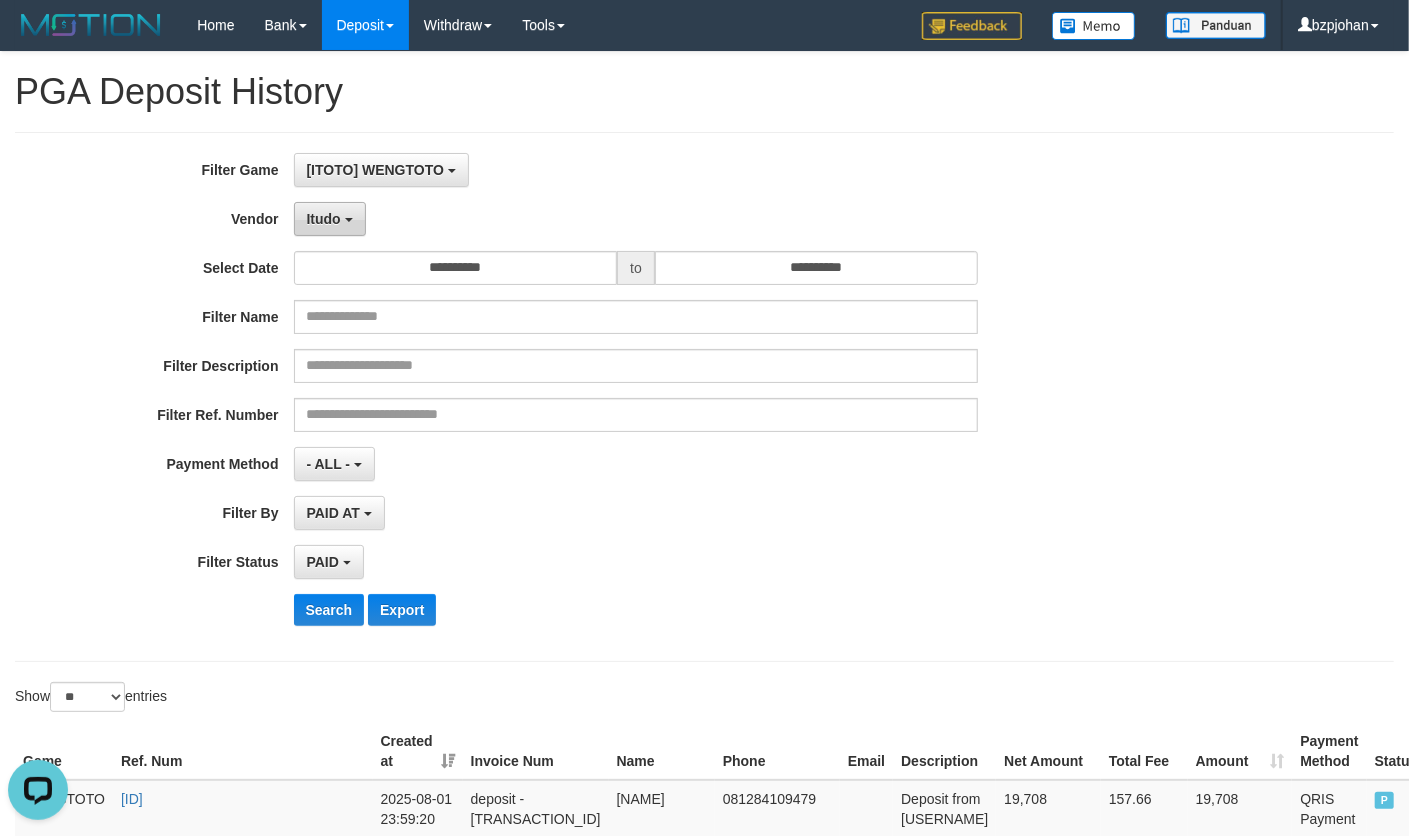 click on "Itudo" at bounding box center (330, 219) 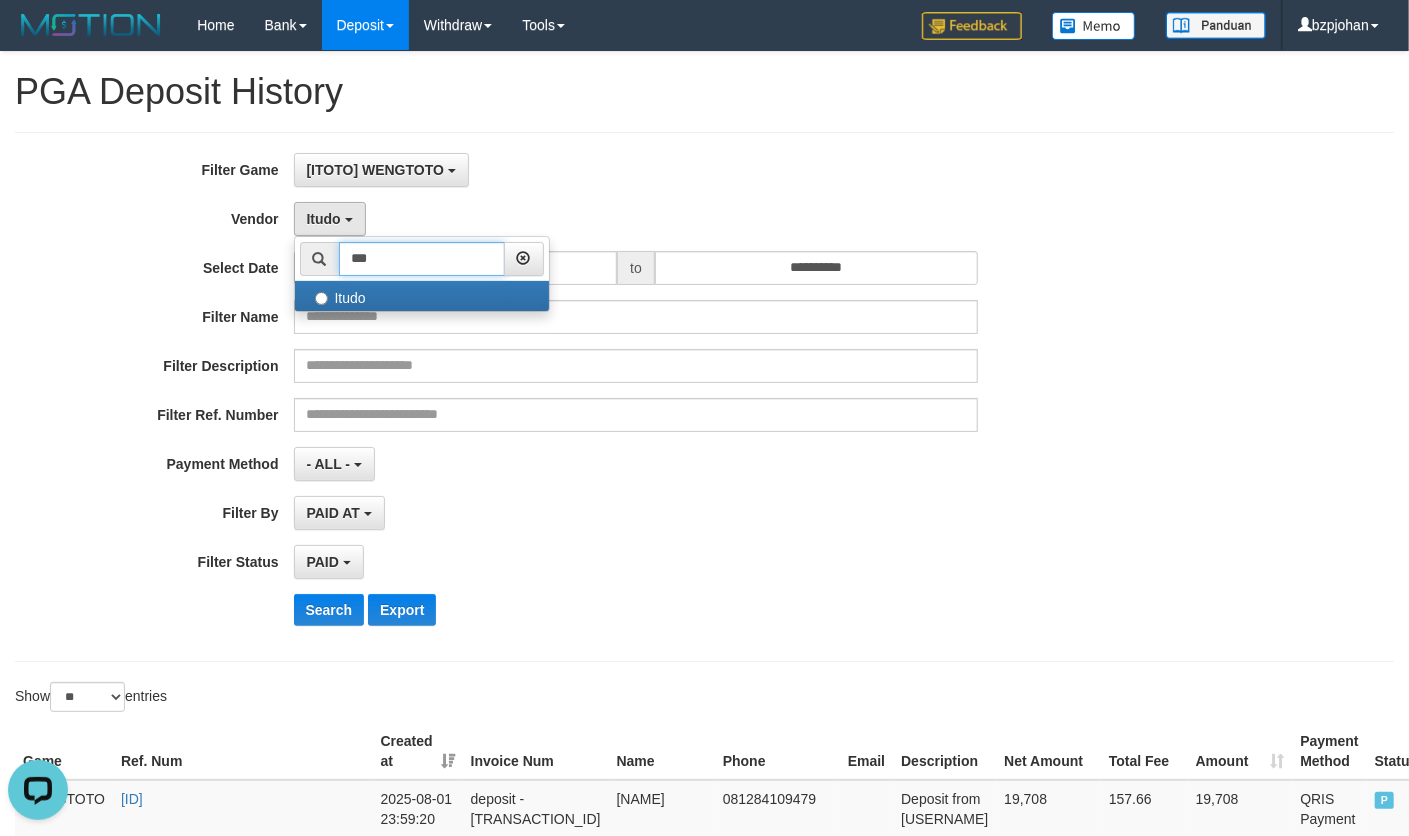 click on "***" at bounding box center (422, 259) 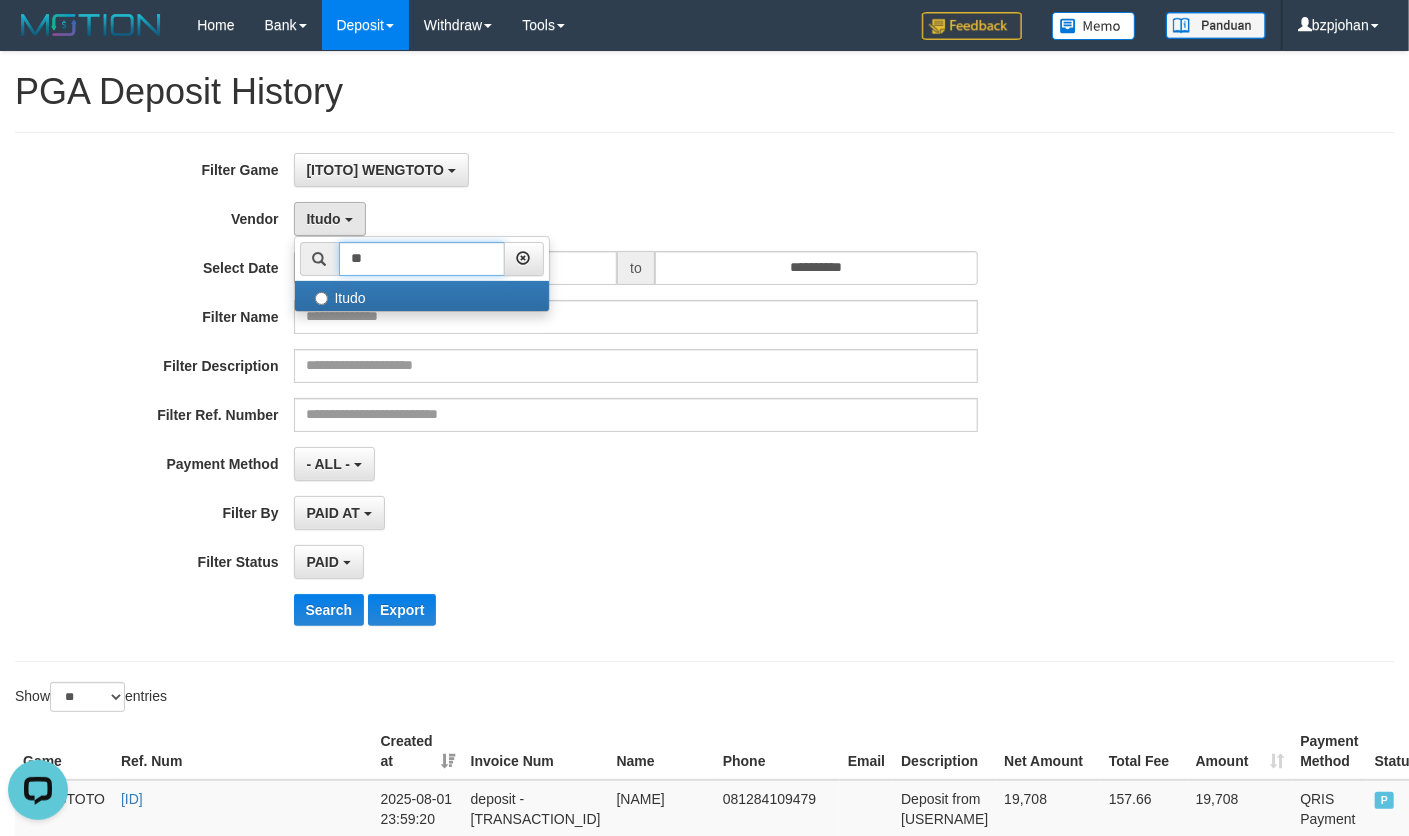 type on "*" 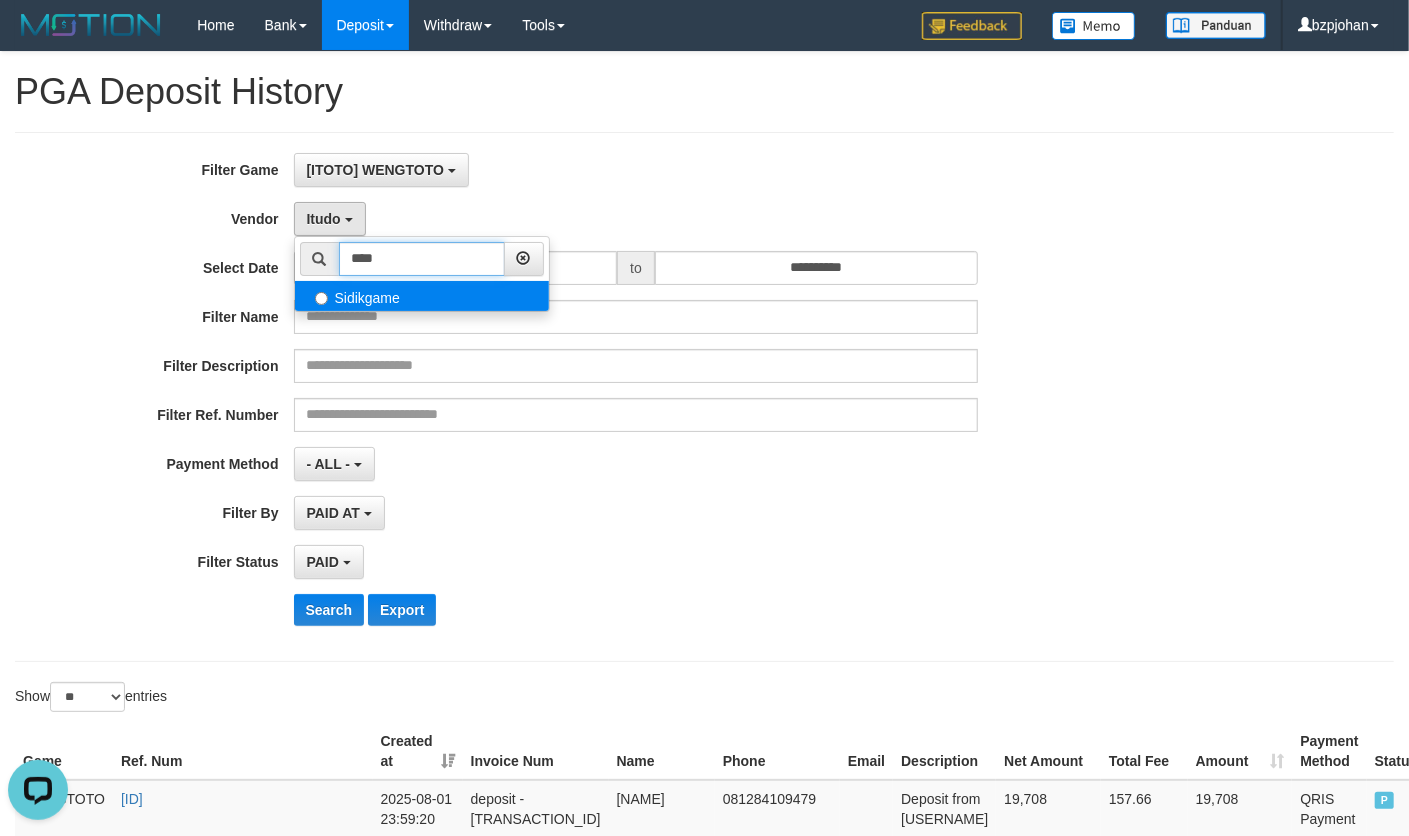 type on "****" 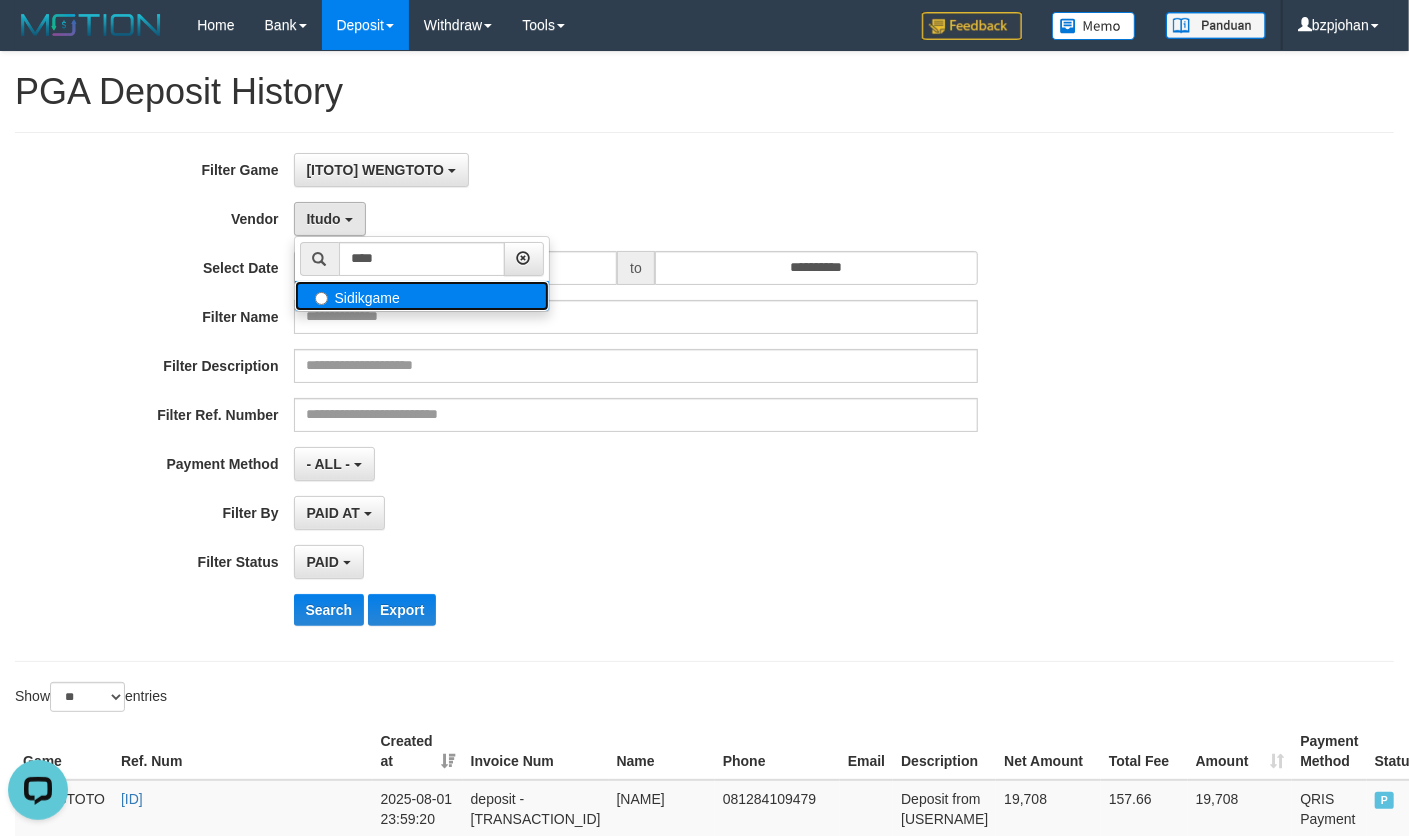 click on "Sidikgame" at bounding box center (422, 296) 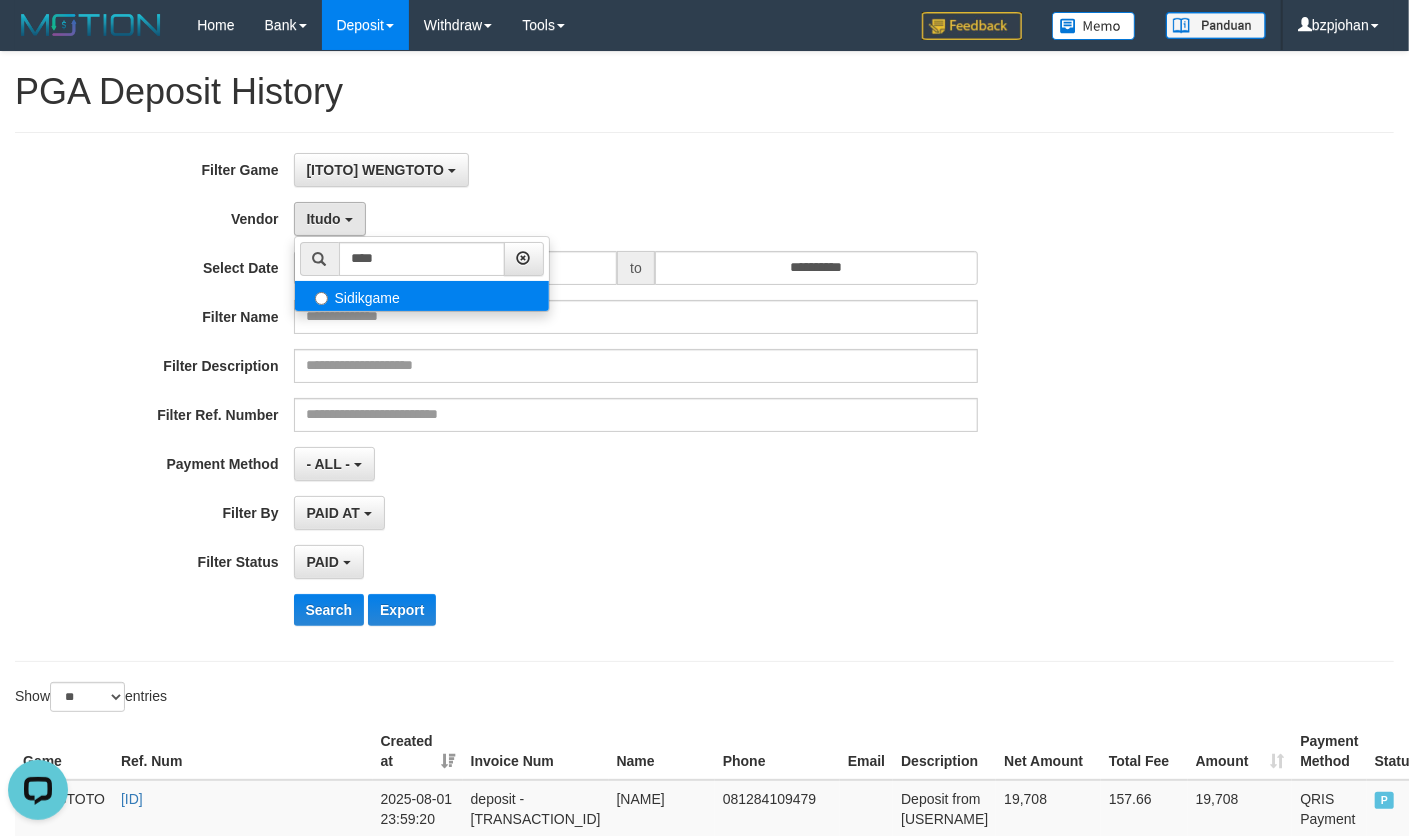 select on "**********" 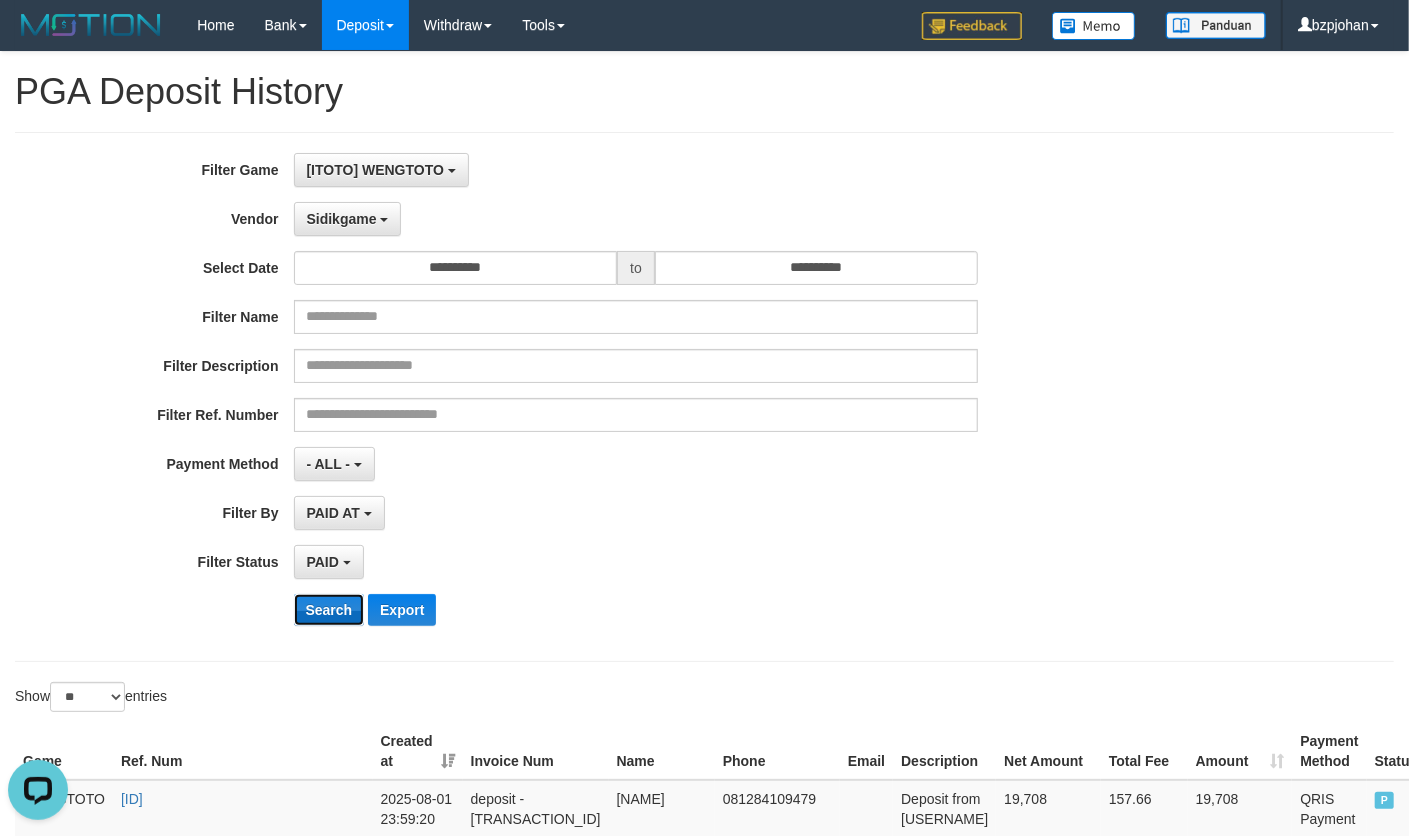 click on "Search" at bounding box center (329, 610) 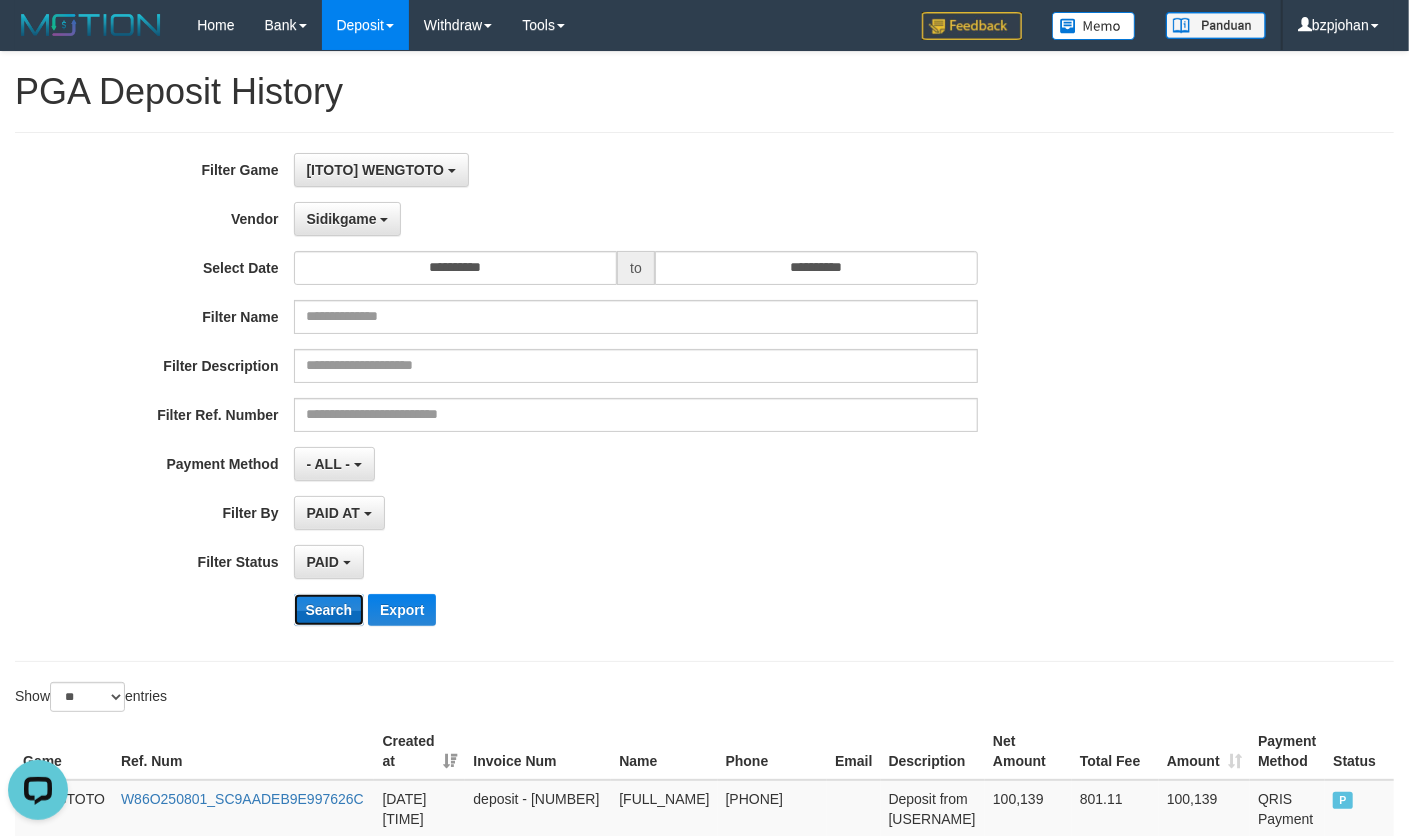 scroll, scrollTop: 1638, scrollLeft: 0, axis: vertical 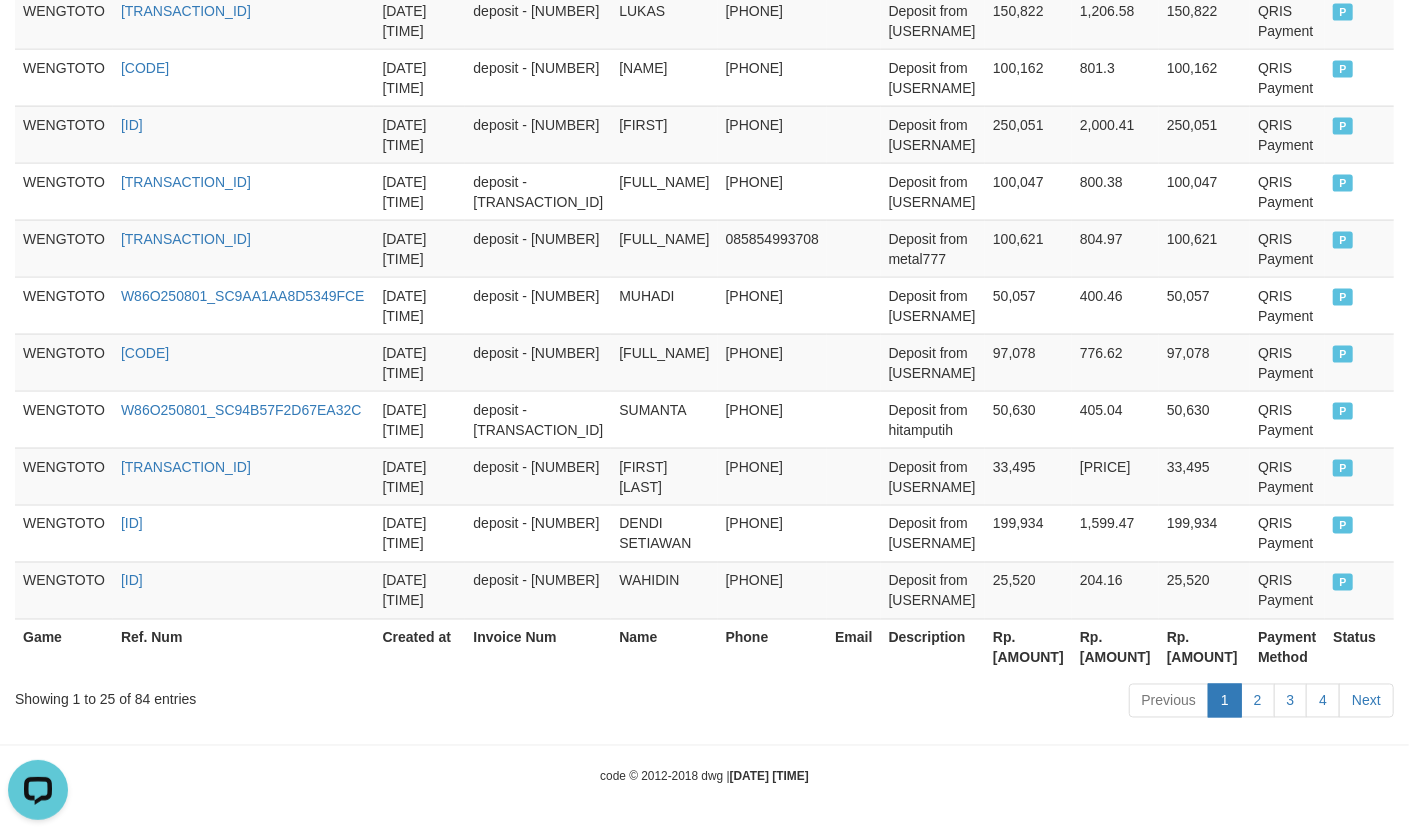 click on "Rp. [AMOUNT]" at bounding box center (1028, 647) 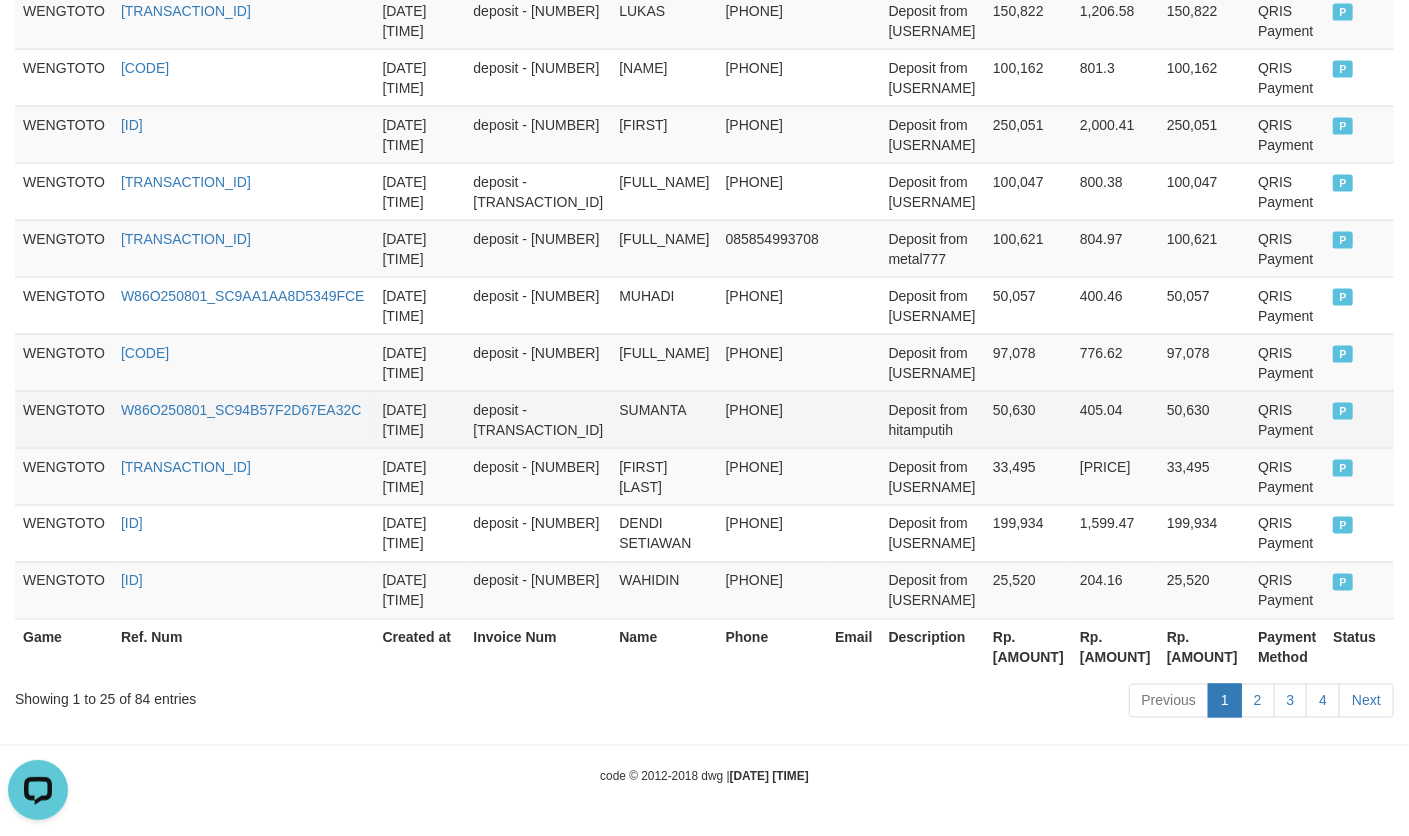 click on "Deposit from hitamputih" at bounding box center [933, 419] 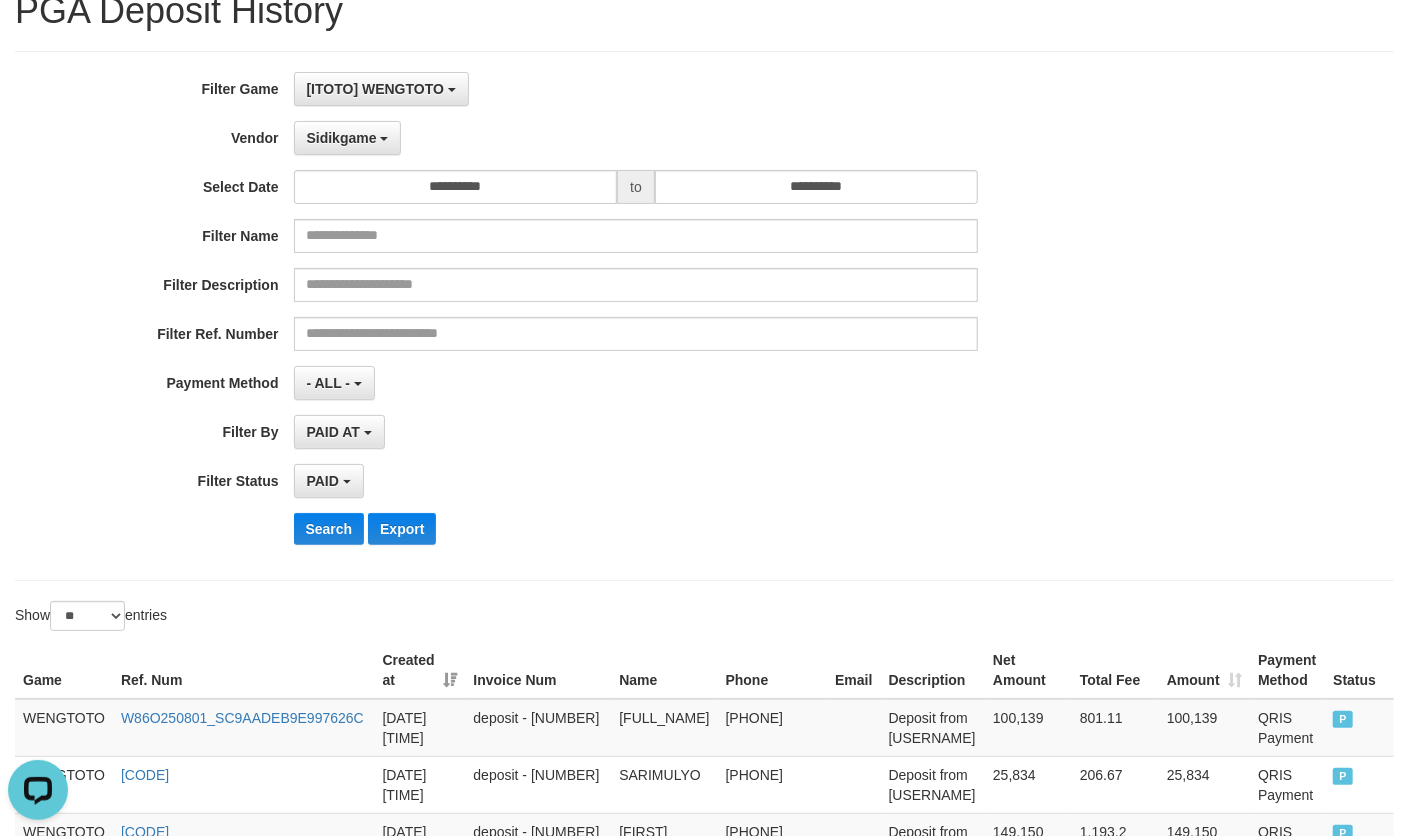 scroll, scrollTop: 0, scrollLeft: 0, axis: both 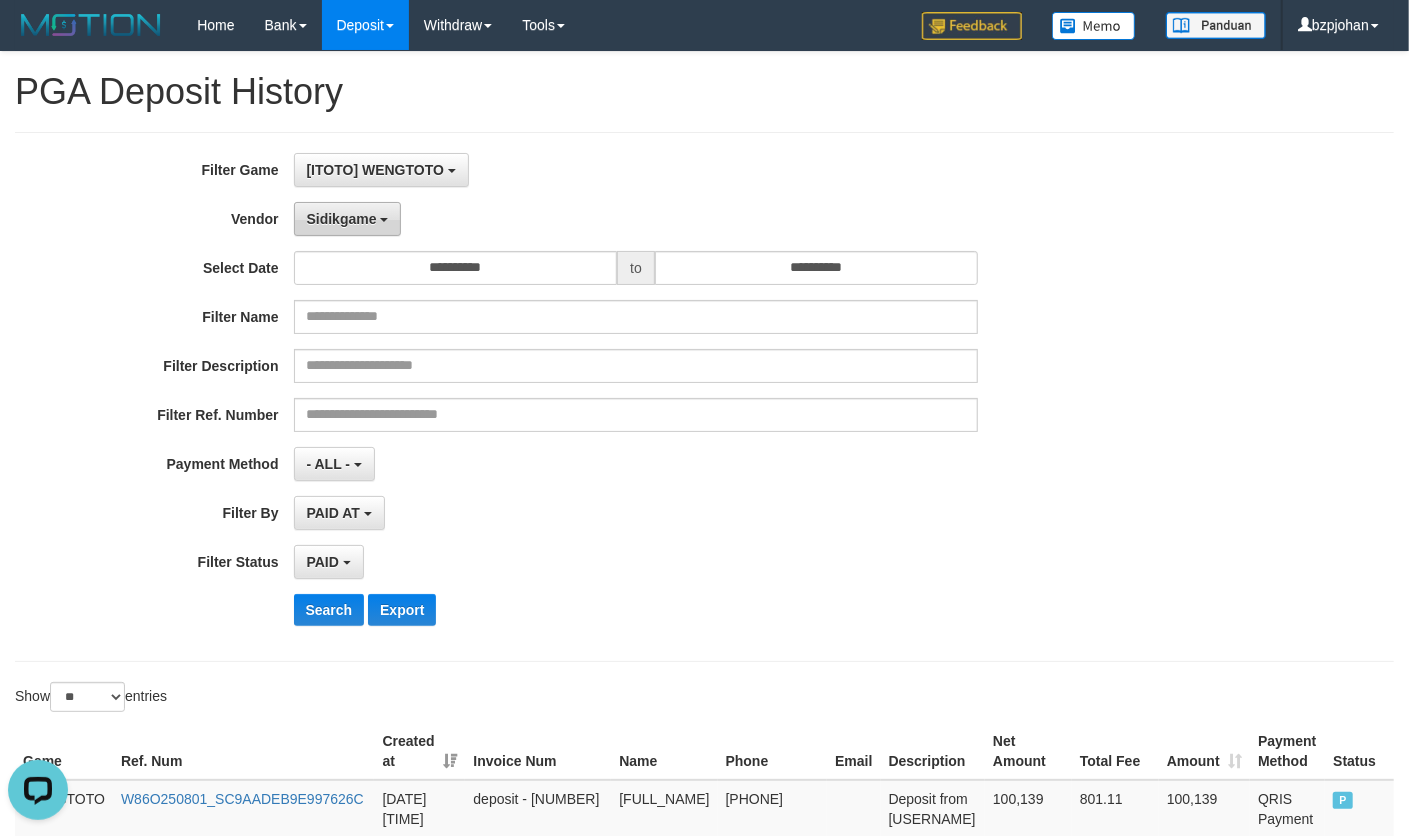 click on "Sidikgame" at bounding box center [342, 219] 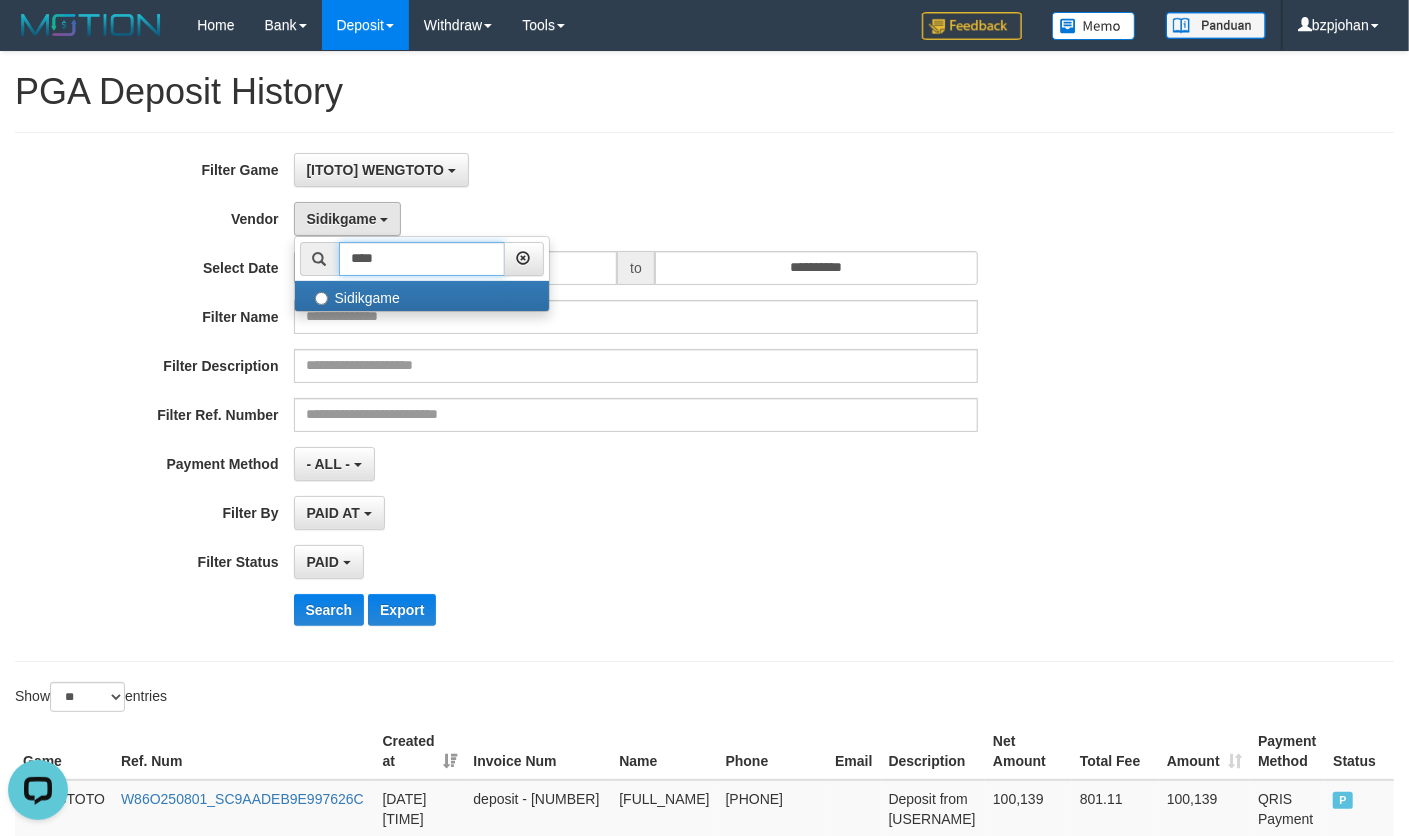 click on "****" at bounding box center (422, 259) 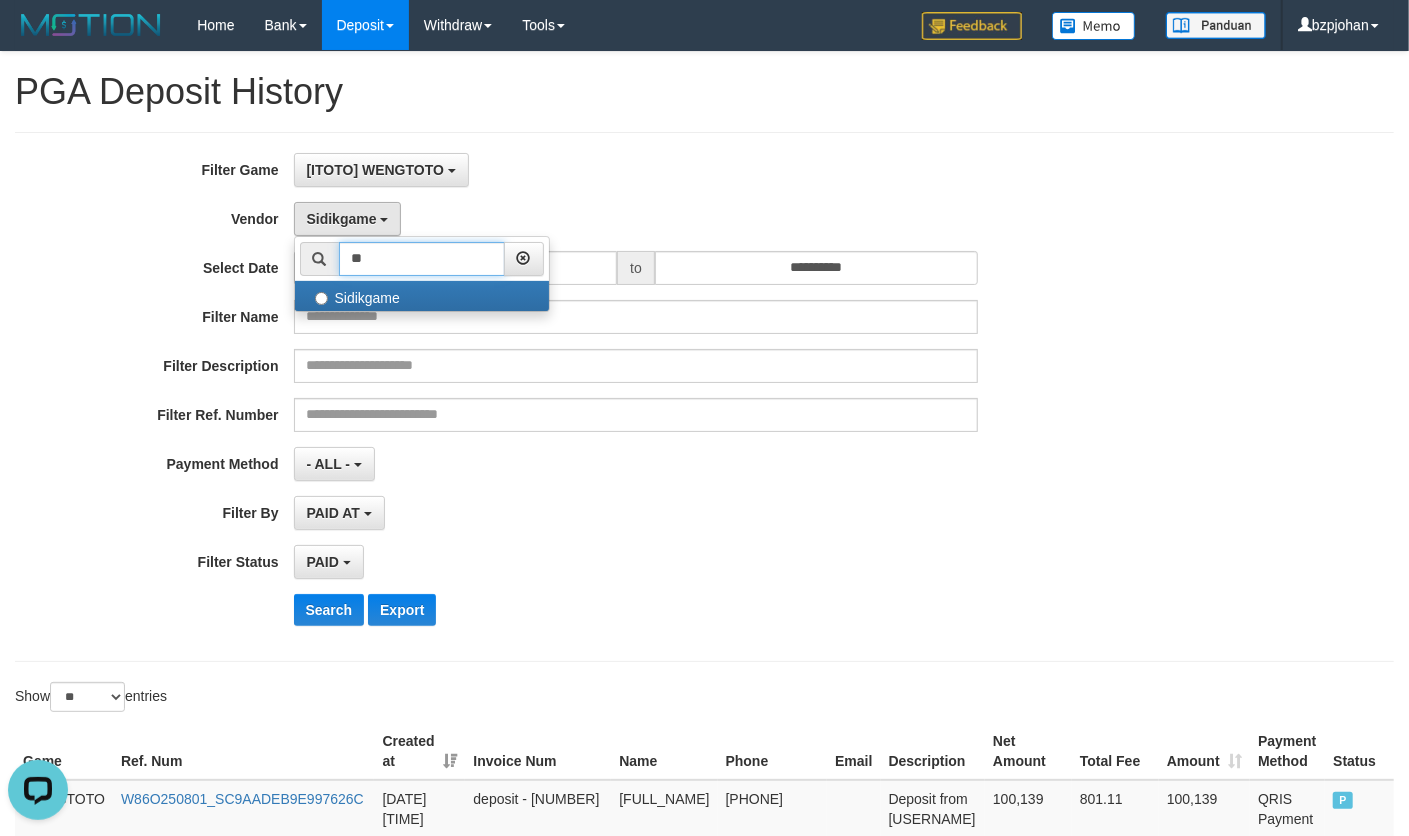 type on "*" 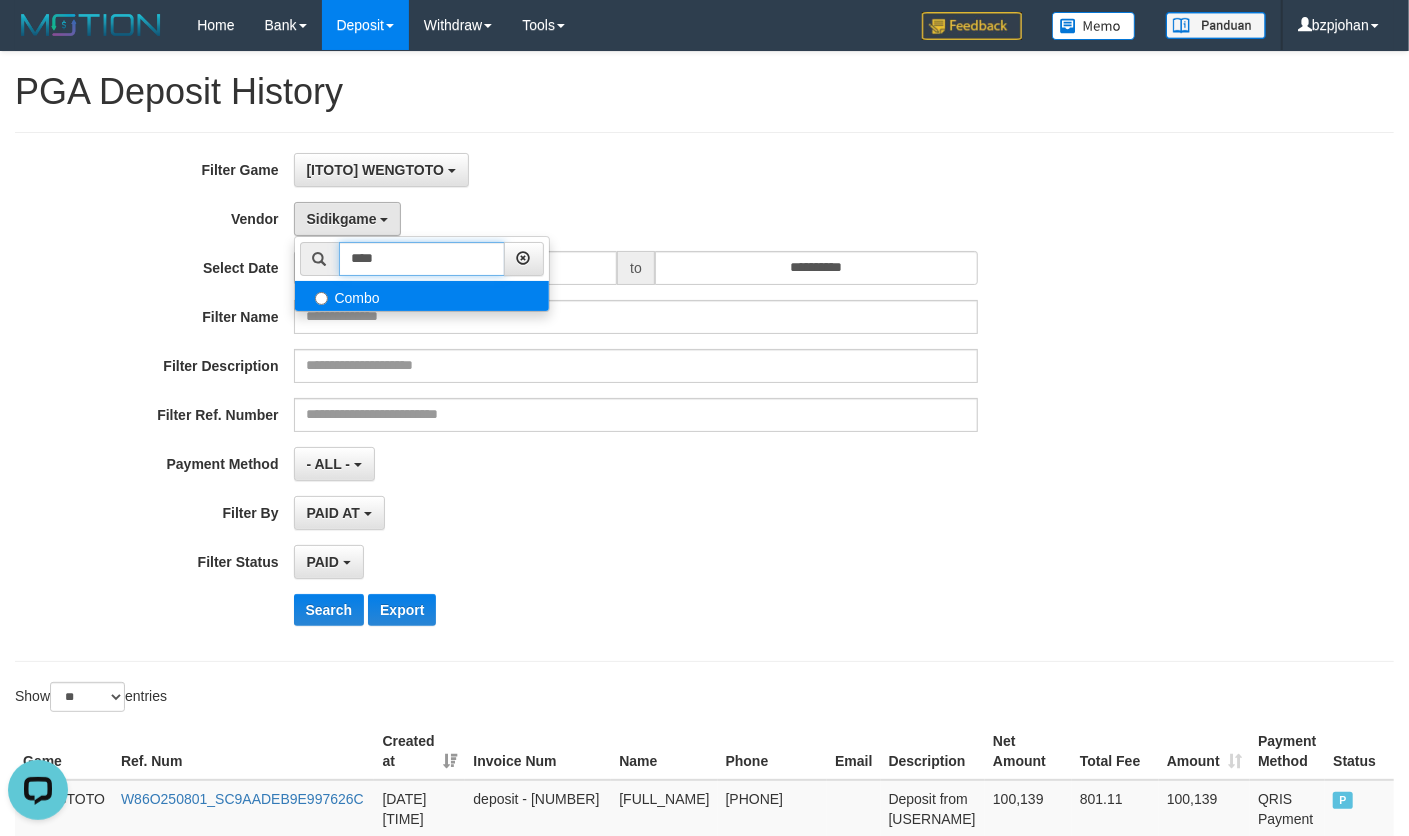 type on "****" 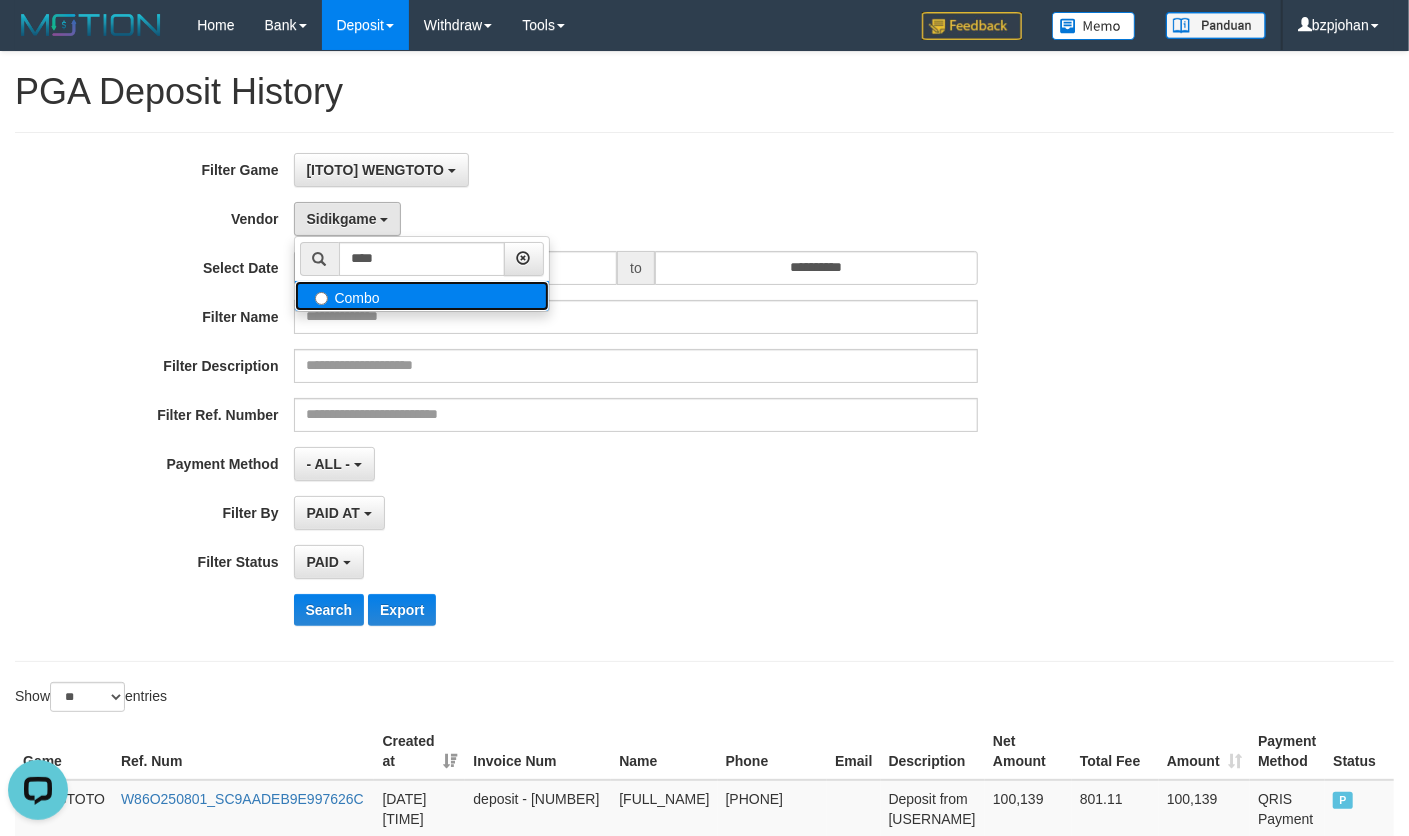 click on "Combo" at bounding box center (422, 296) 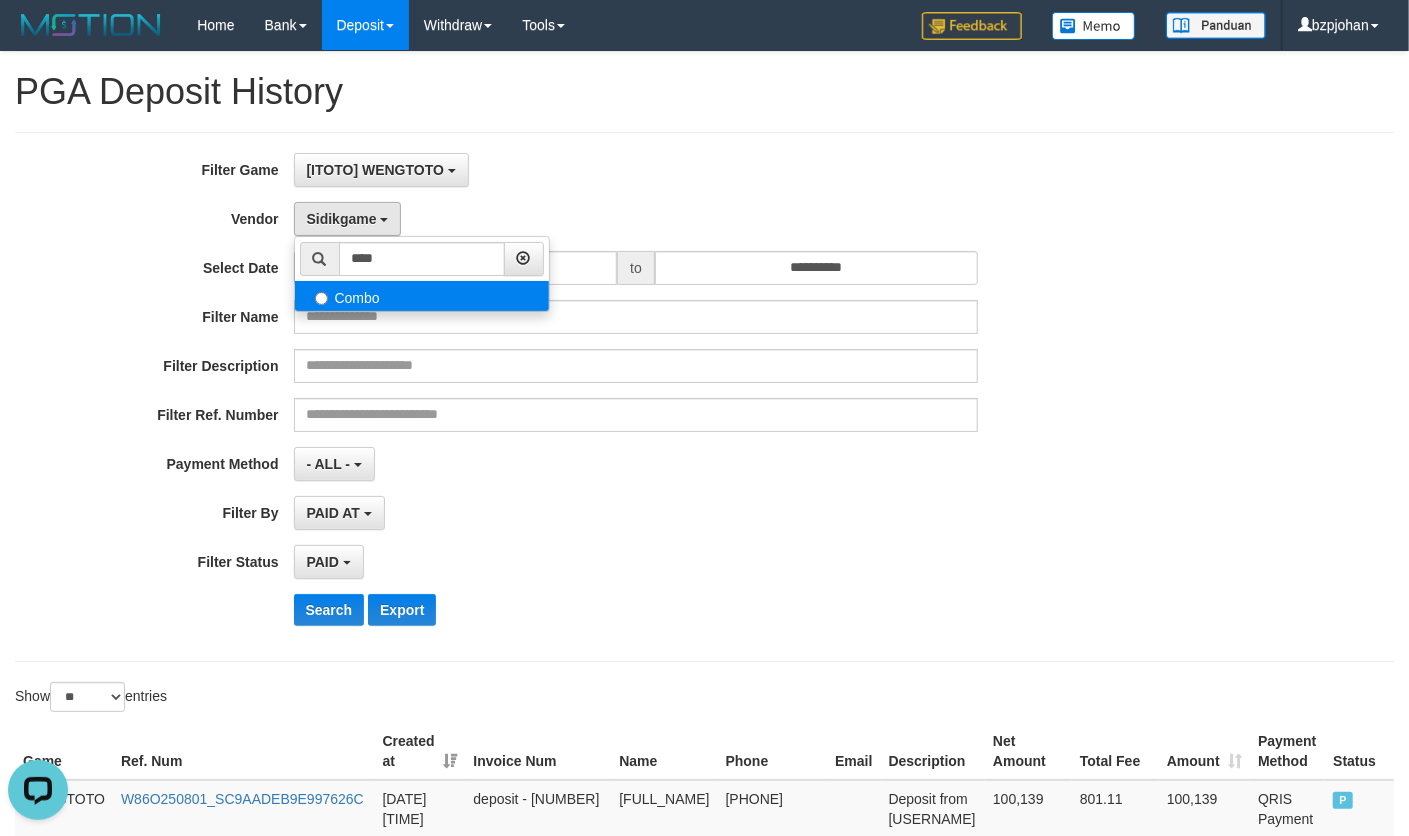 select on "**********" 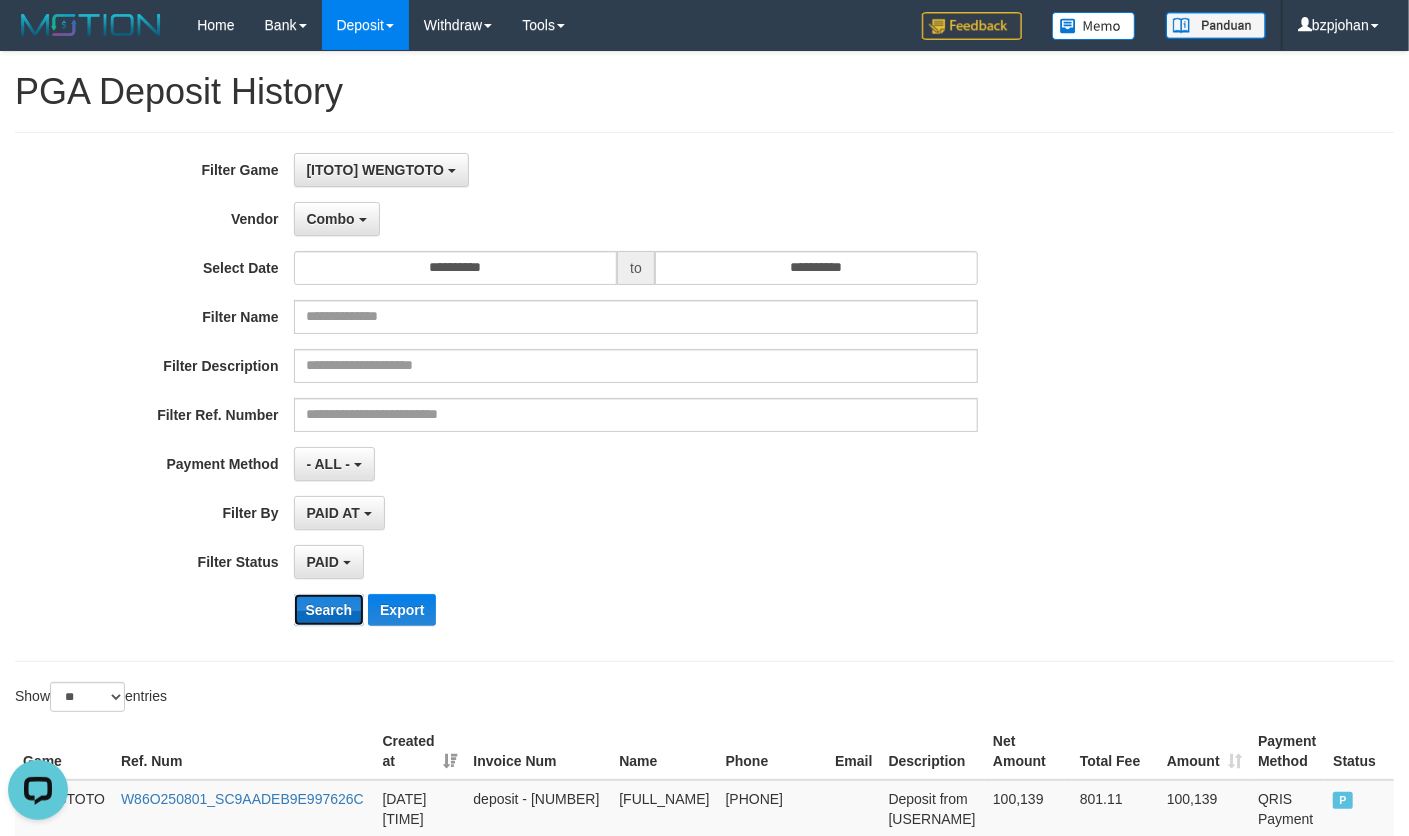 click on "Search" at bounding box center [329, 610] 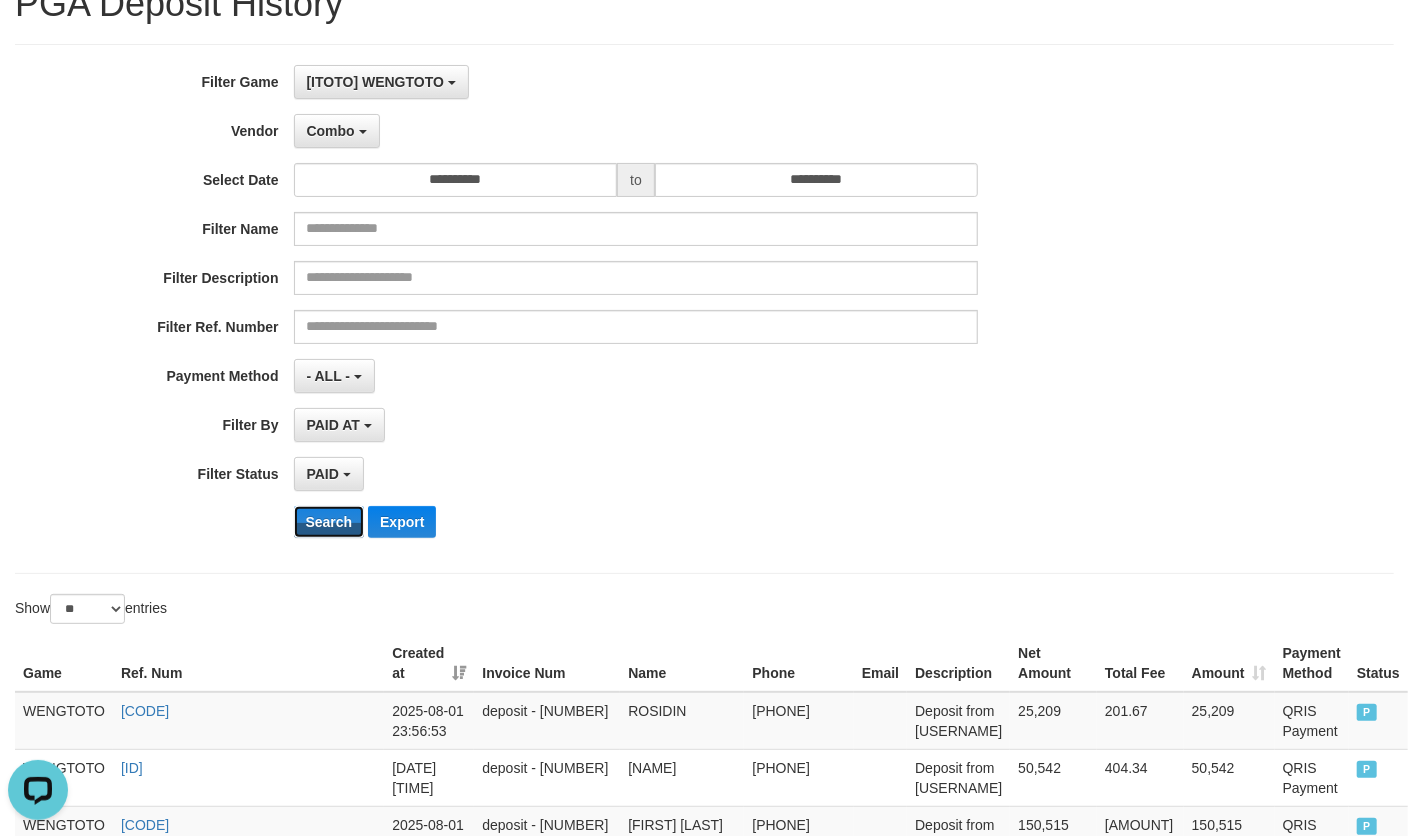 scroll, scrollTop: 0, scrollLeft: 0, axis: both 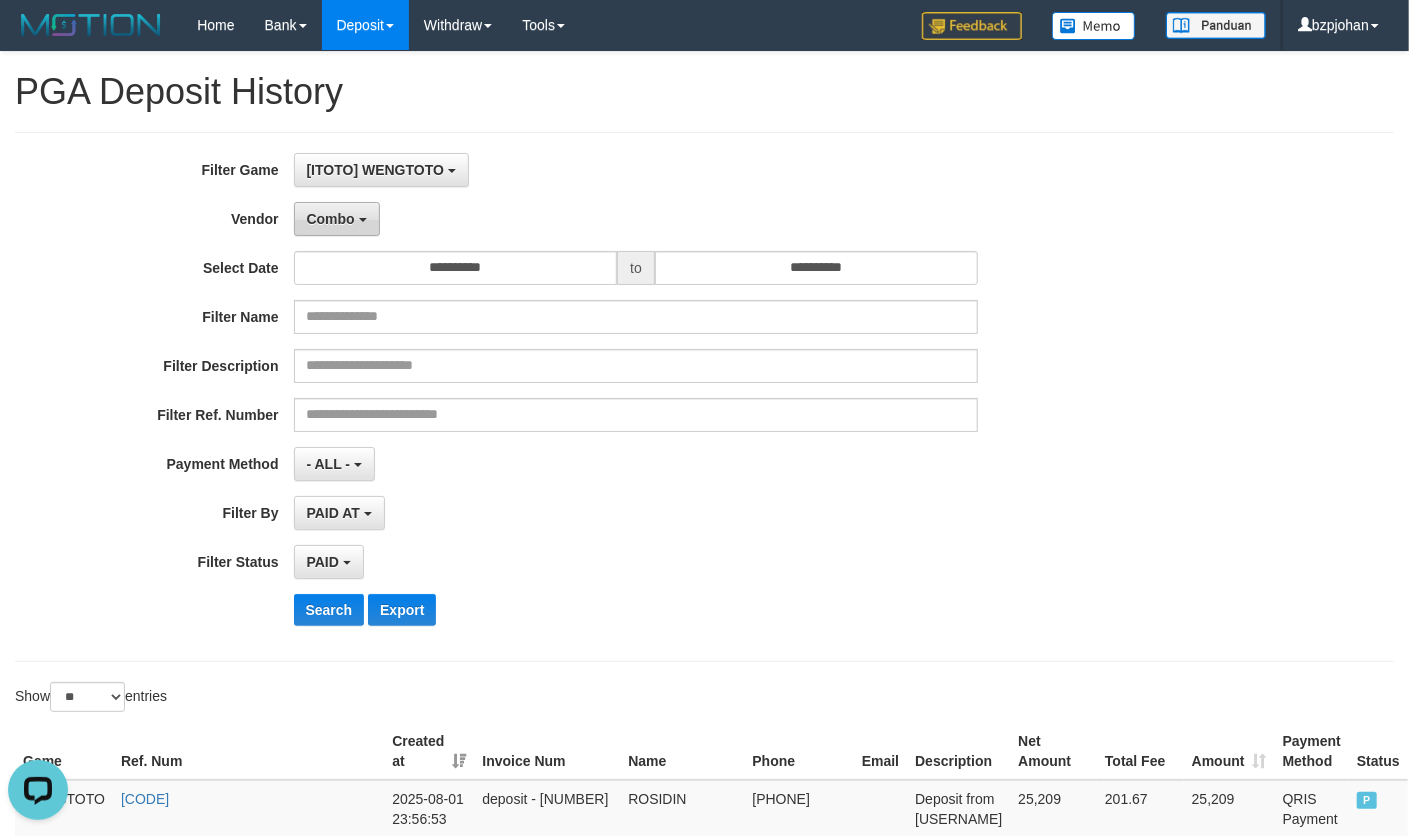 click on "Combo" at bounding box center (331, 219) 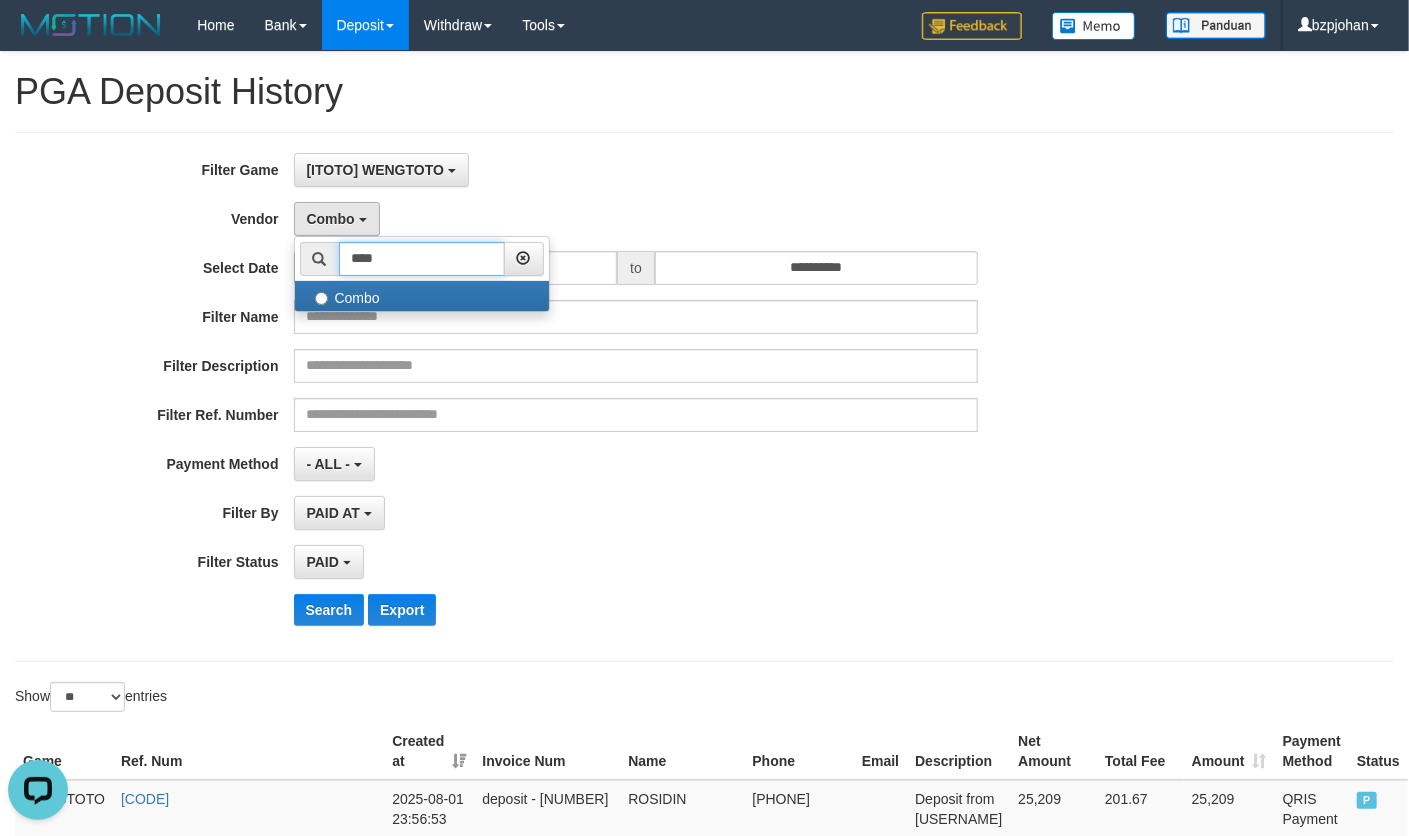 click on "****" at bounding box center [422, 259] 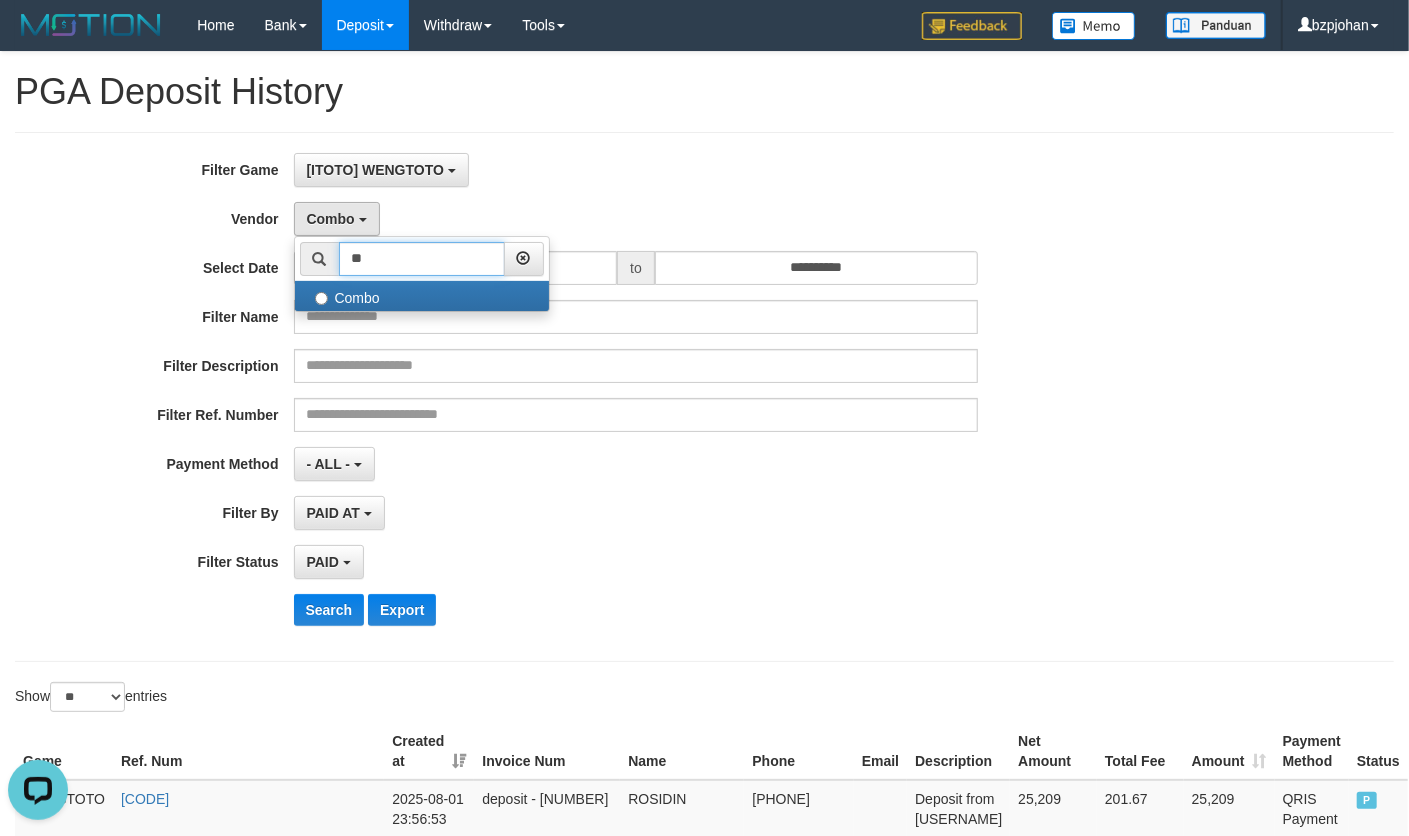 type on "*" 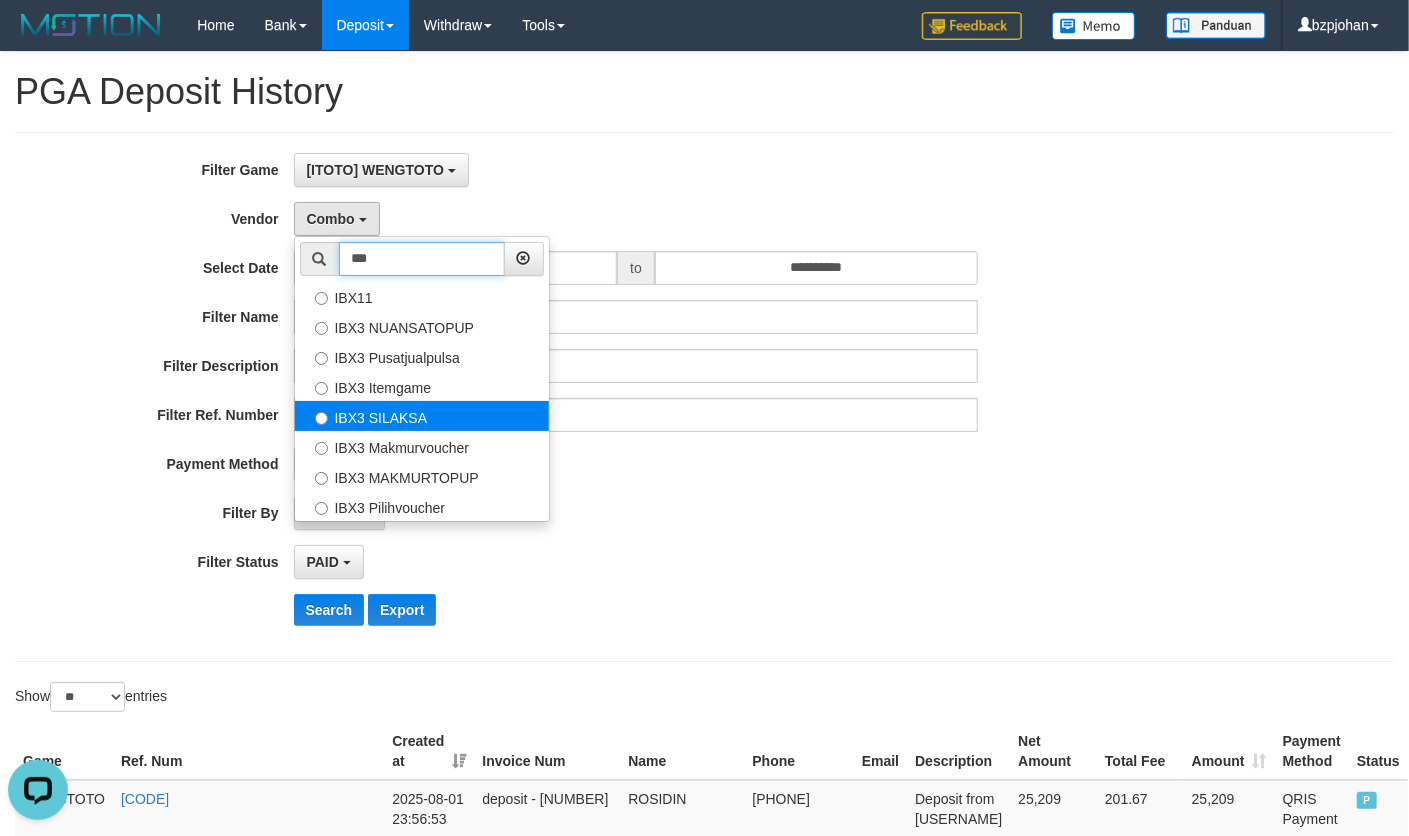 type on "***" 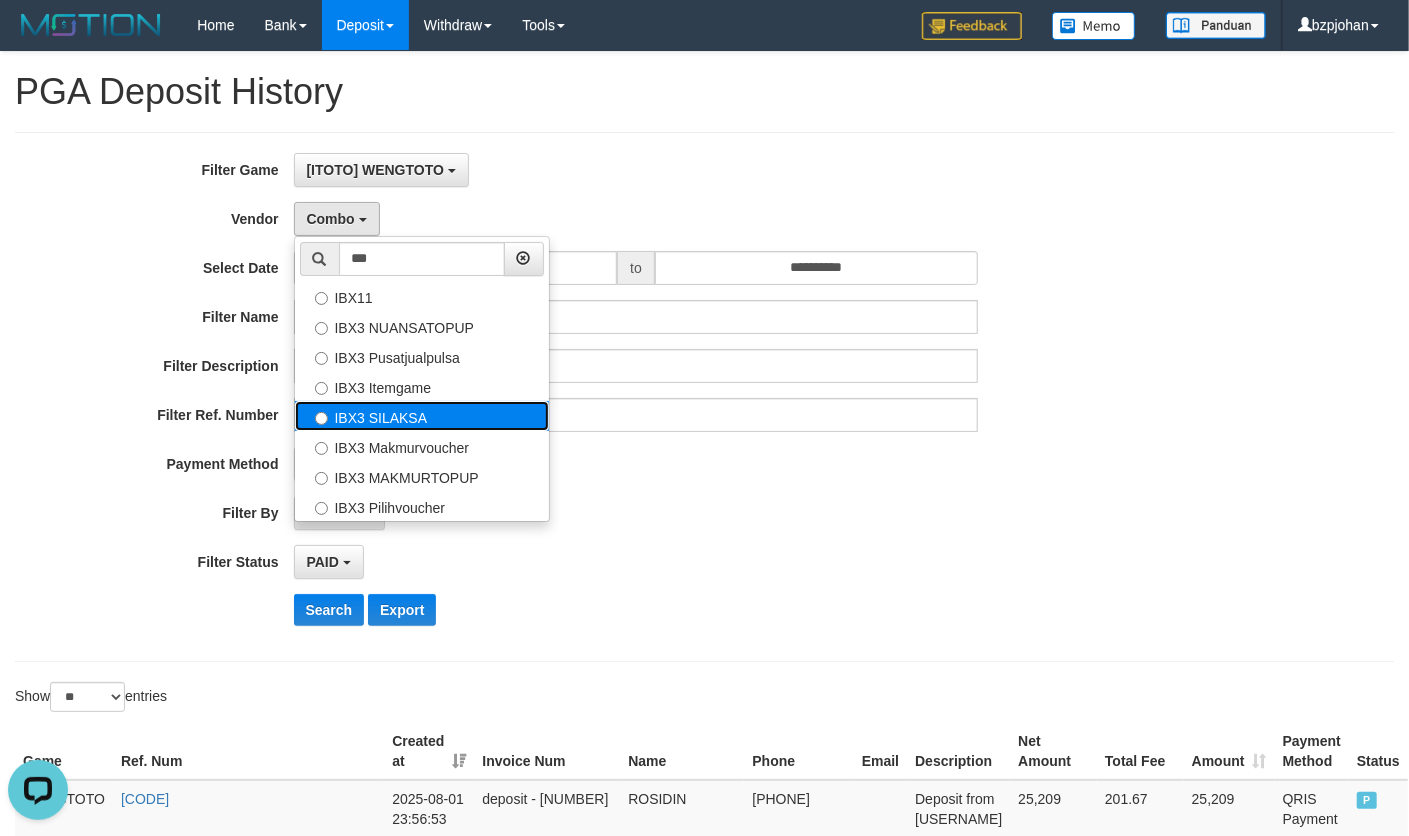 click on "IBX3 SILAKSA" at bounding box center [422, 416] 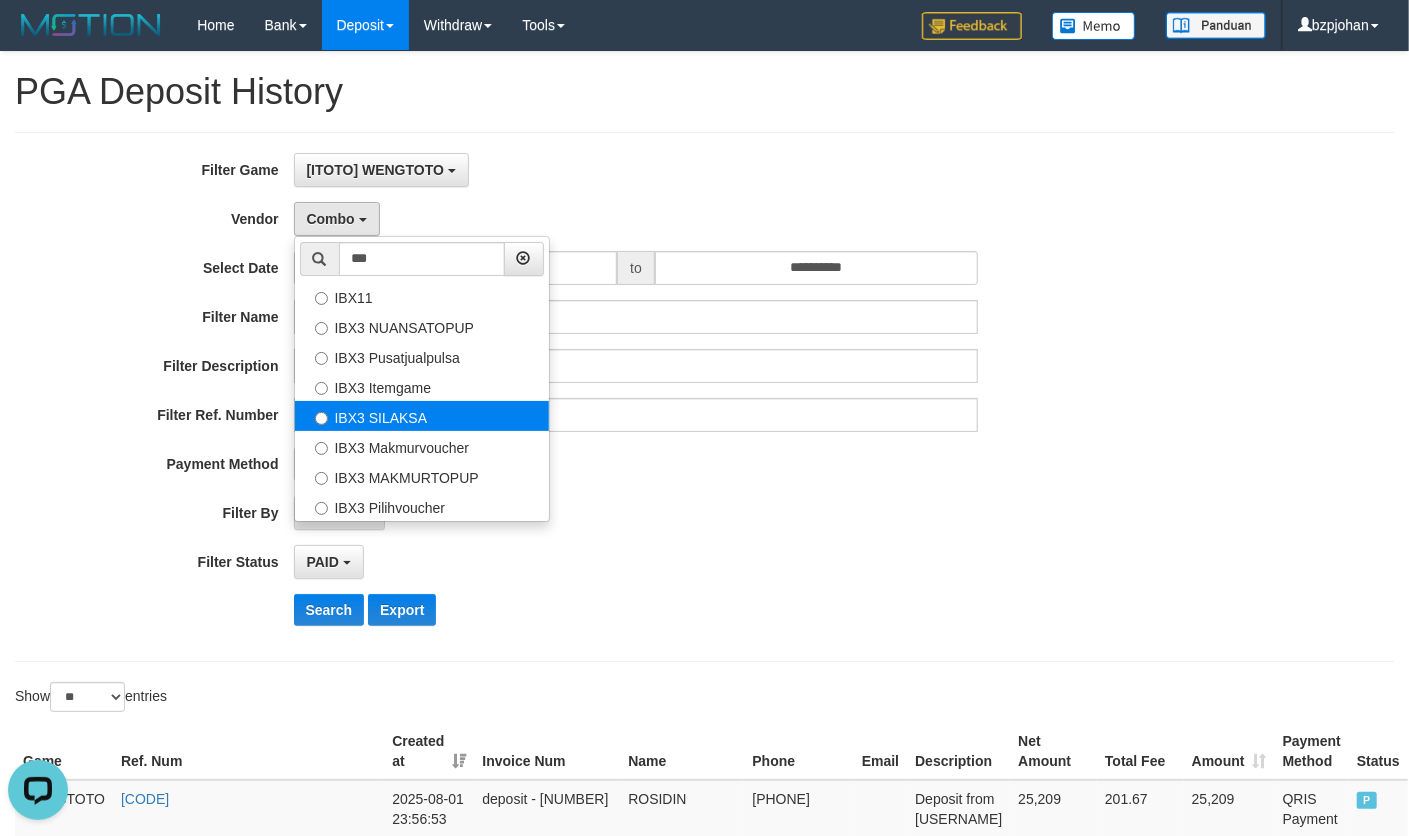 select on "**********" 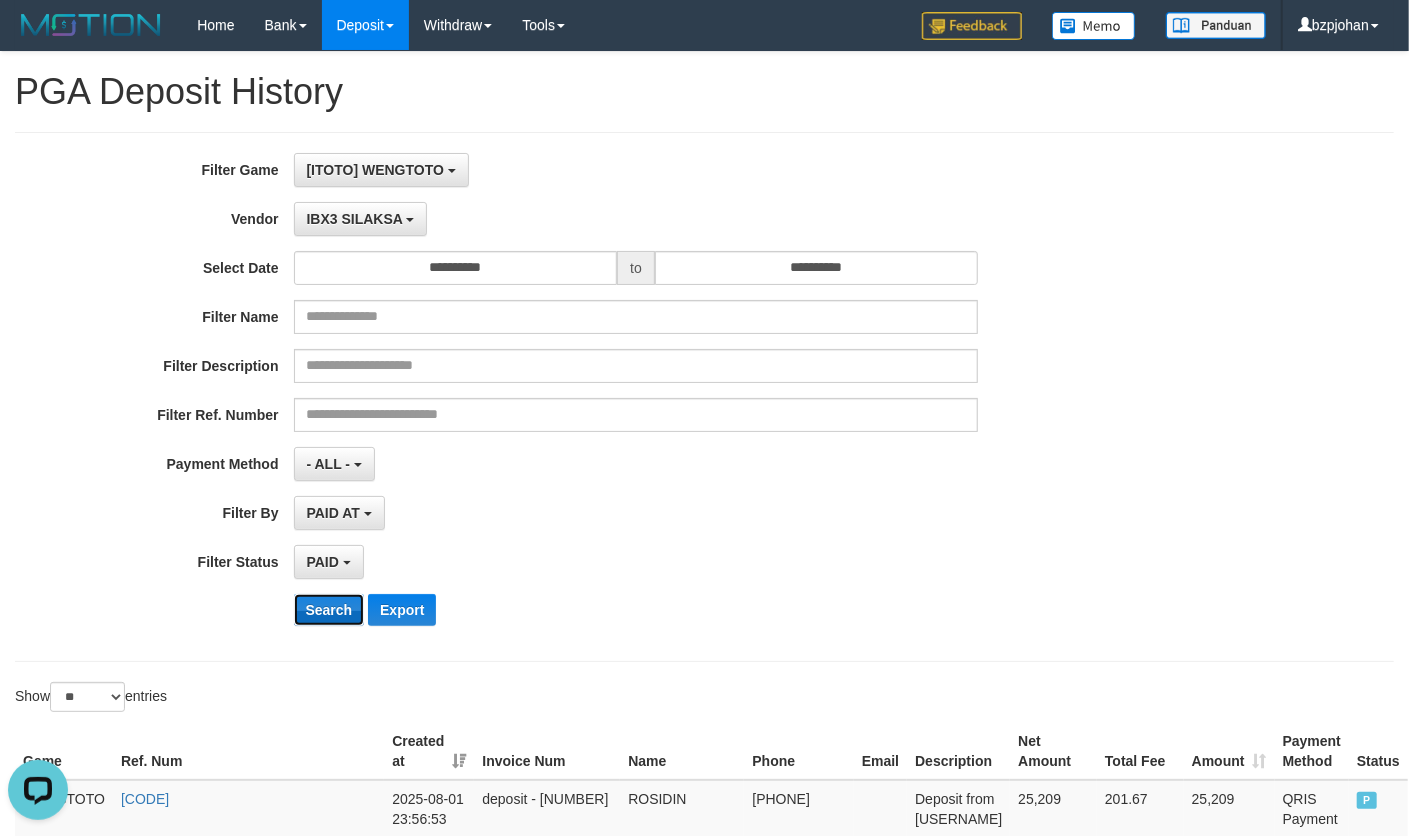 click on "Search" at bounding box center (329, 610) 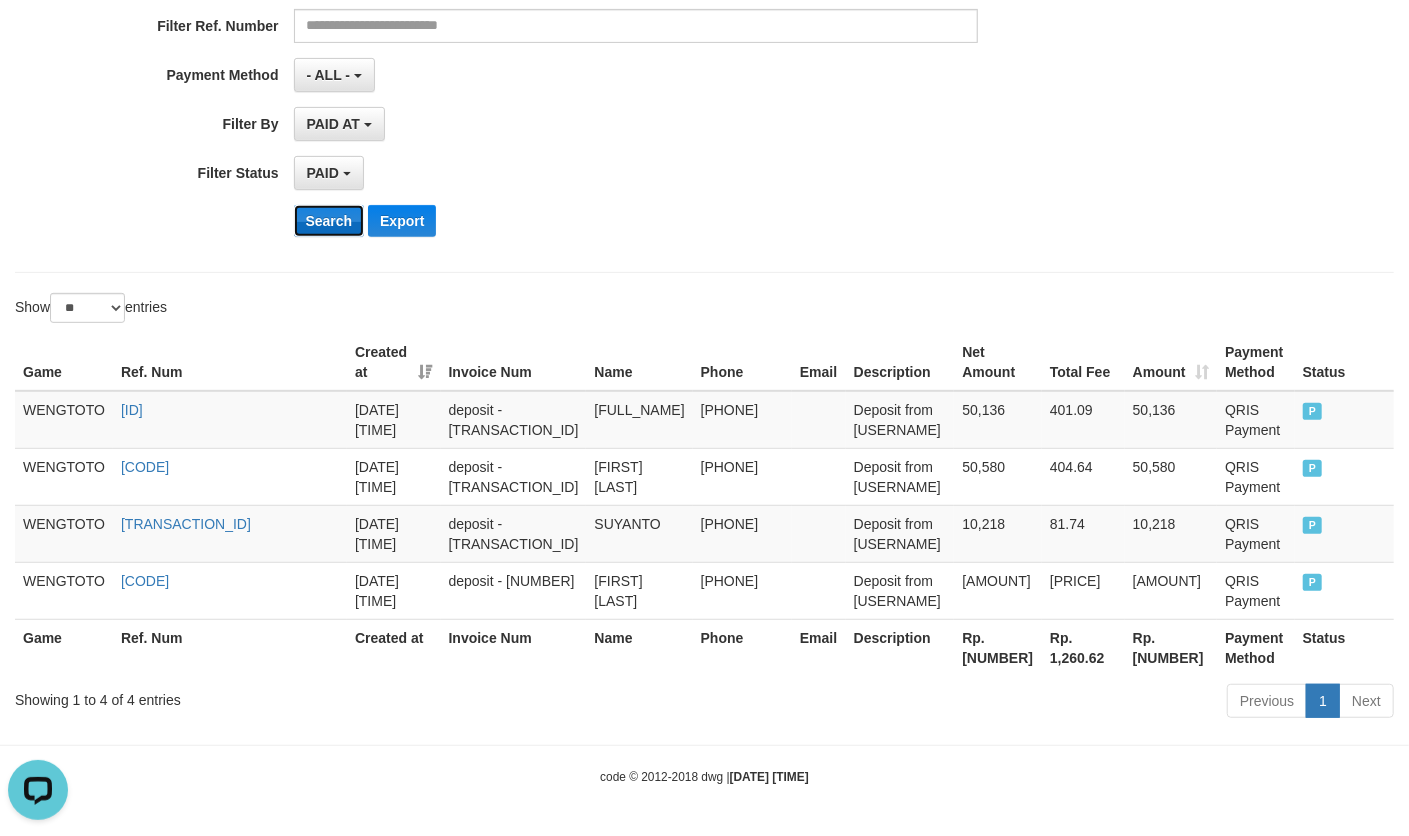 scroll, scrollTop: 434, scrollLeft: 0, axis: vertical 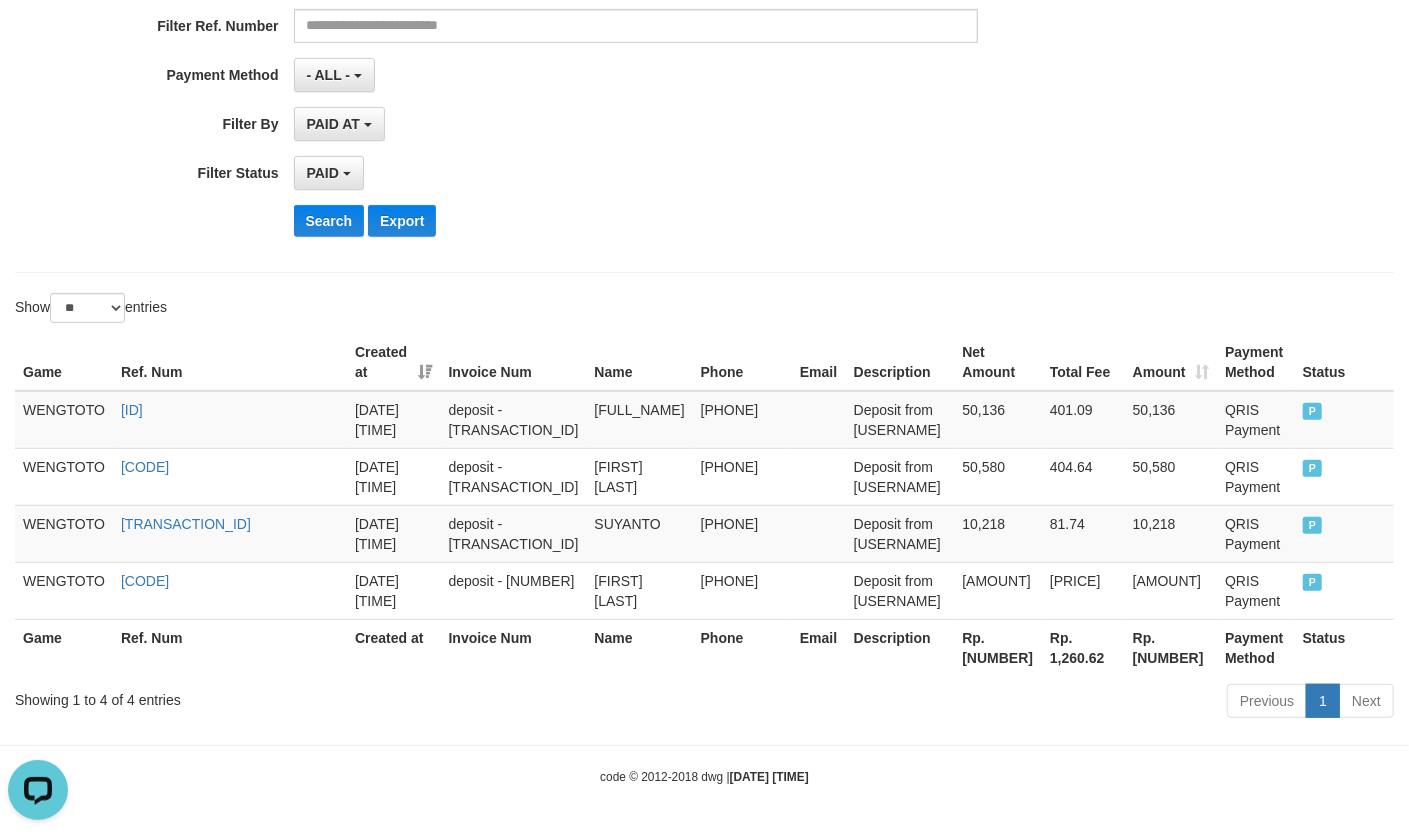 click on "Show  ** ** ** ***  entries" at bounding box center [704, 310] 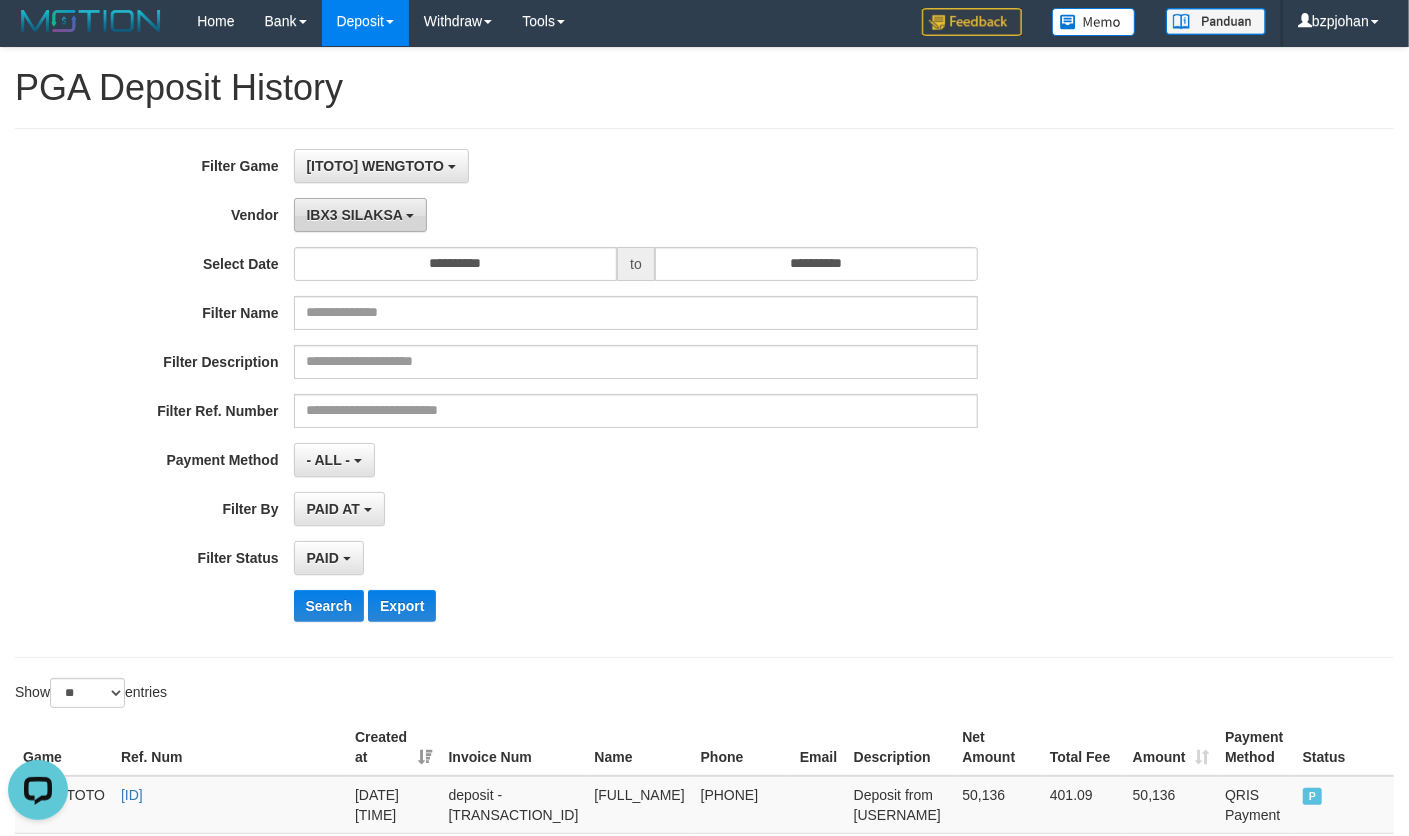 scroll, scrollTop: 0, scrollLeft: 0, axis: both 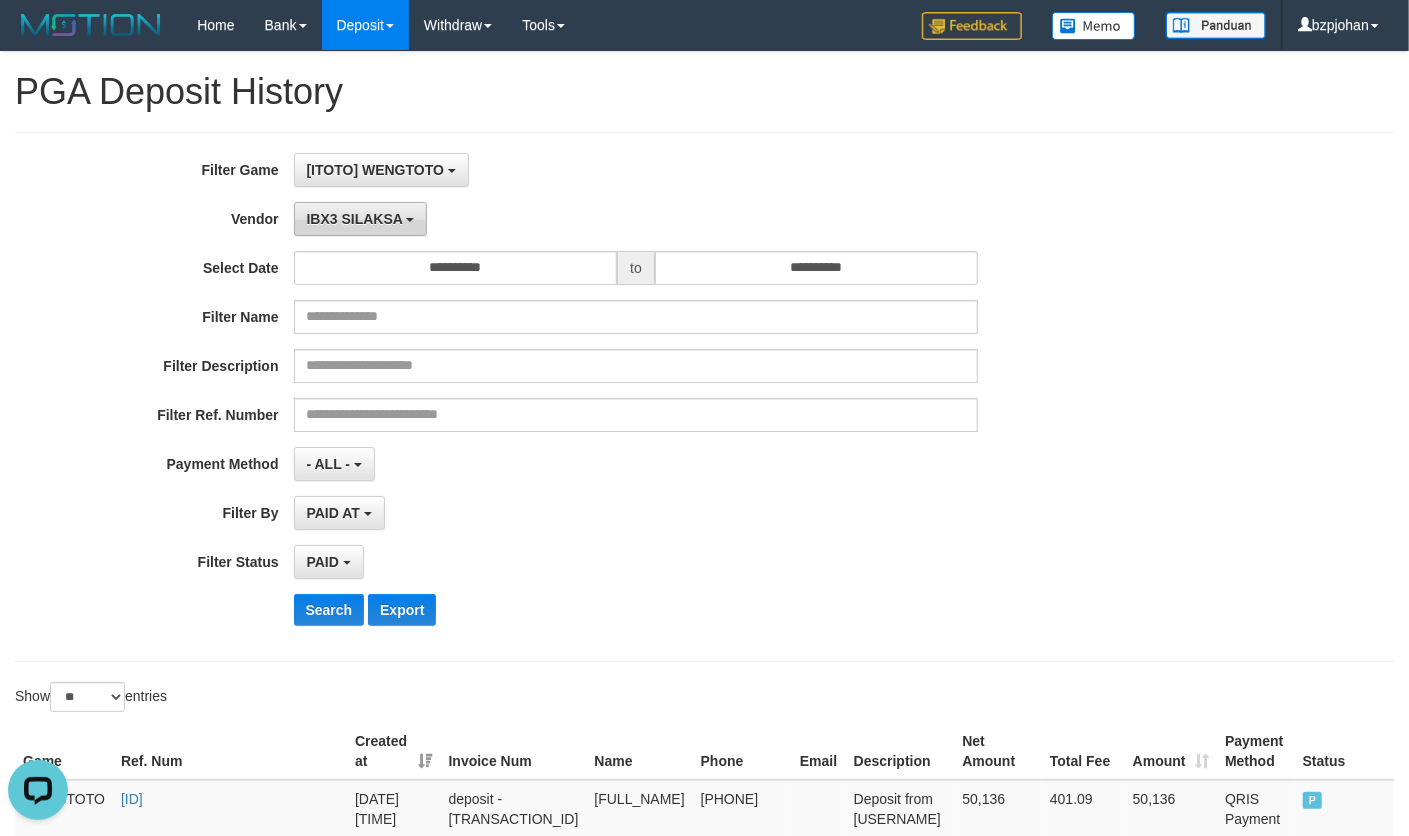 click on "IBX3 SILAKSA" at bounding box center (355, 219) 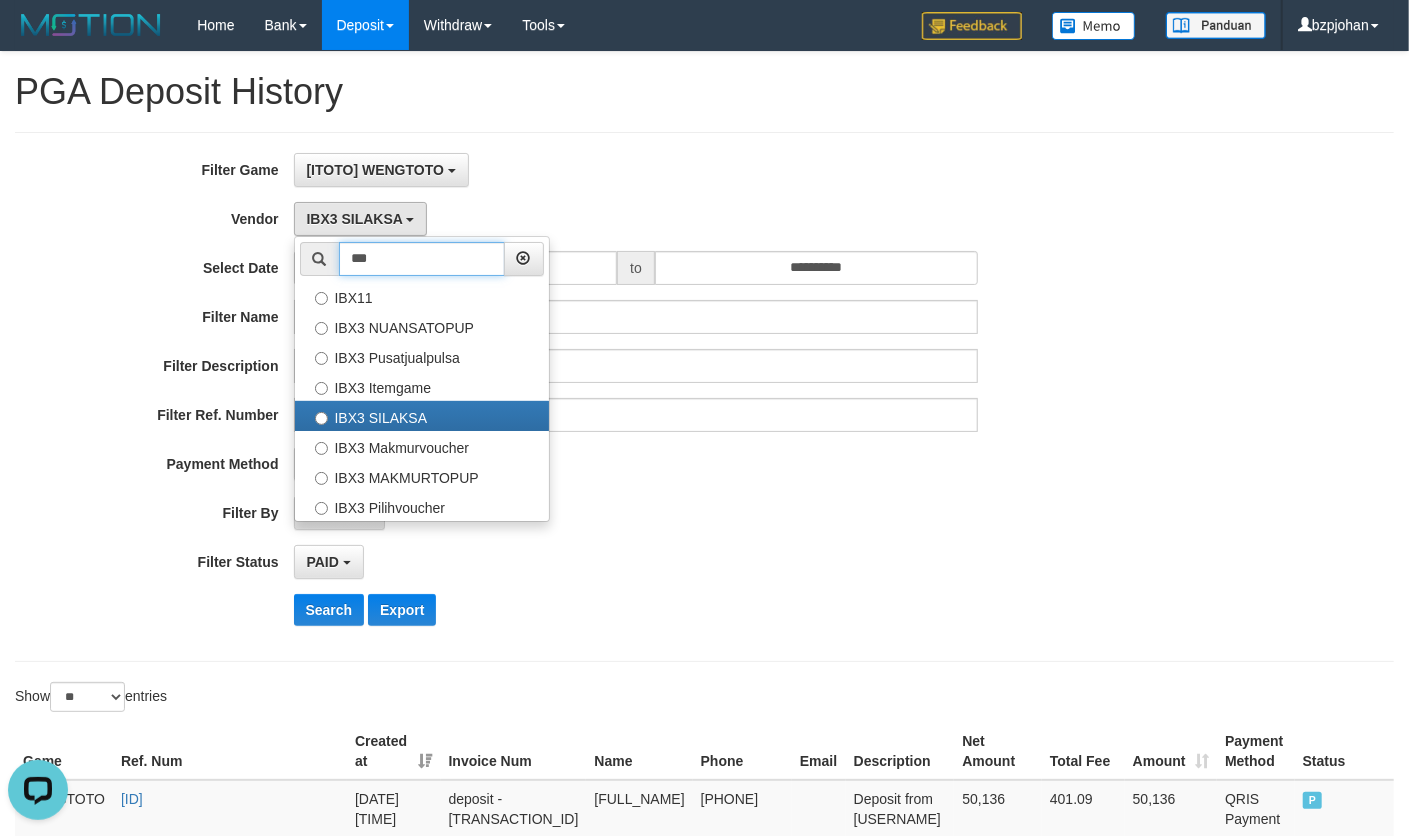 click on "***" at bounding box center [422, 259] 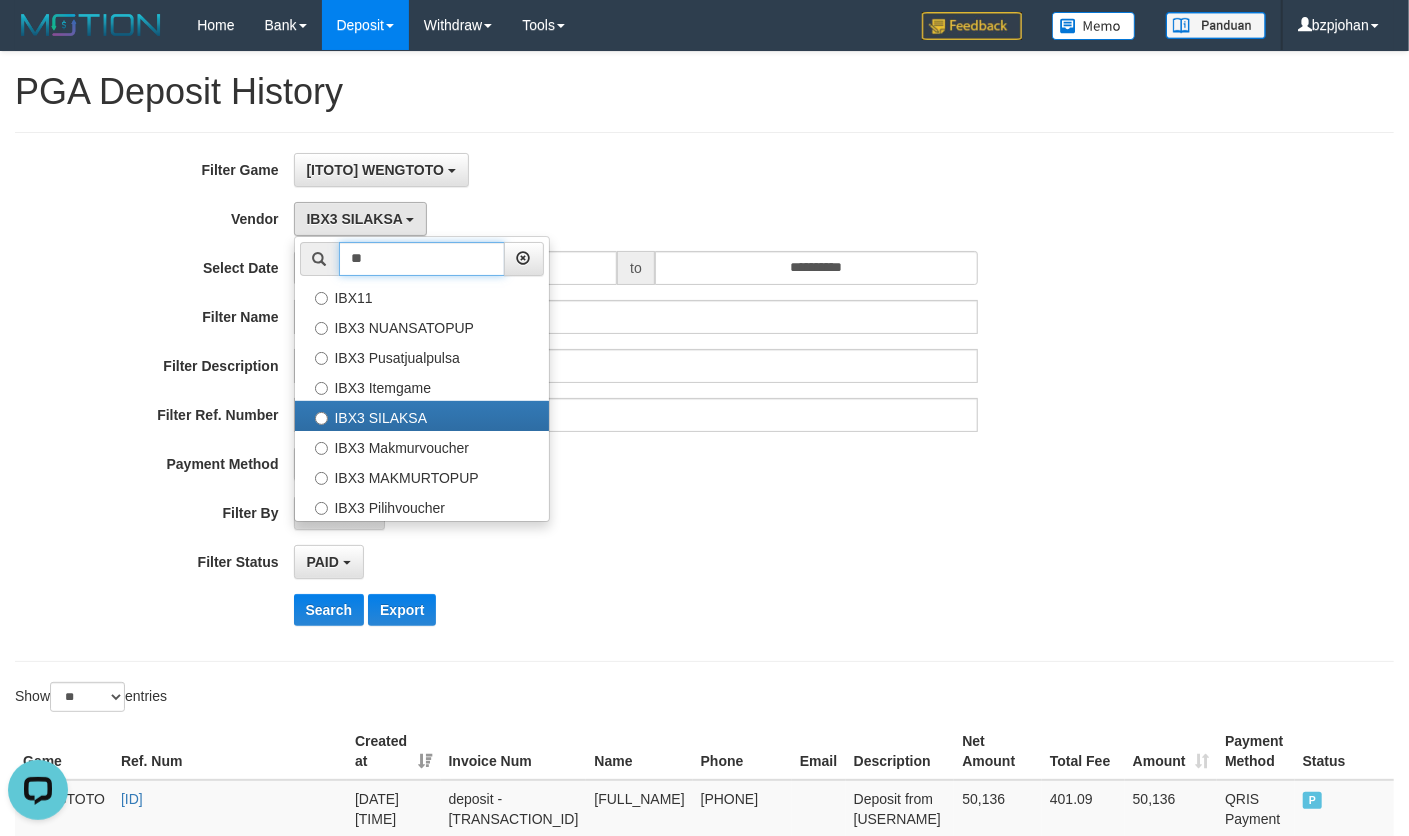 type on "*" 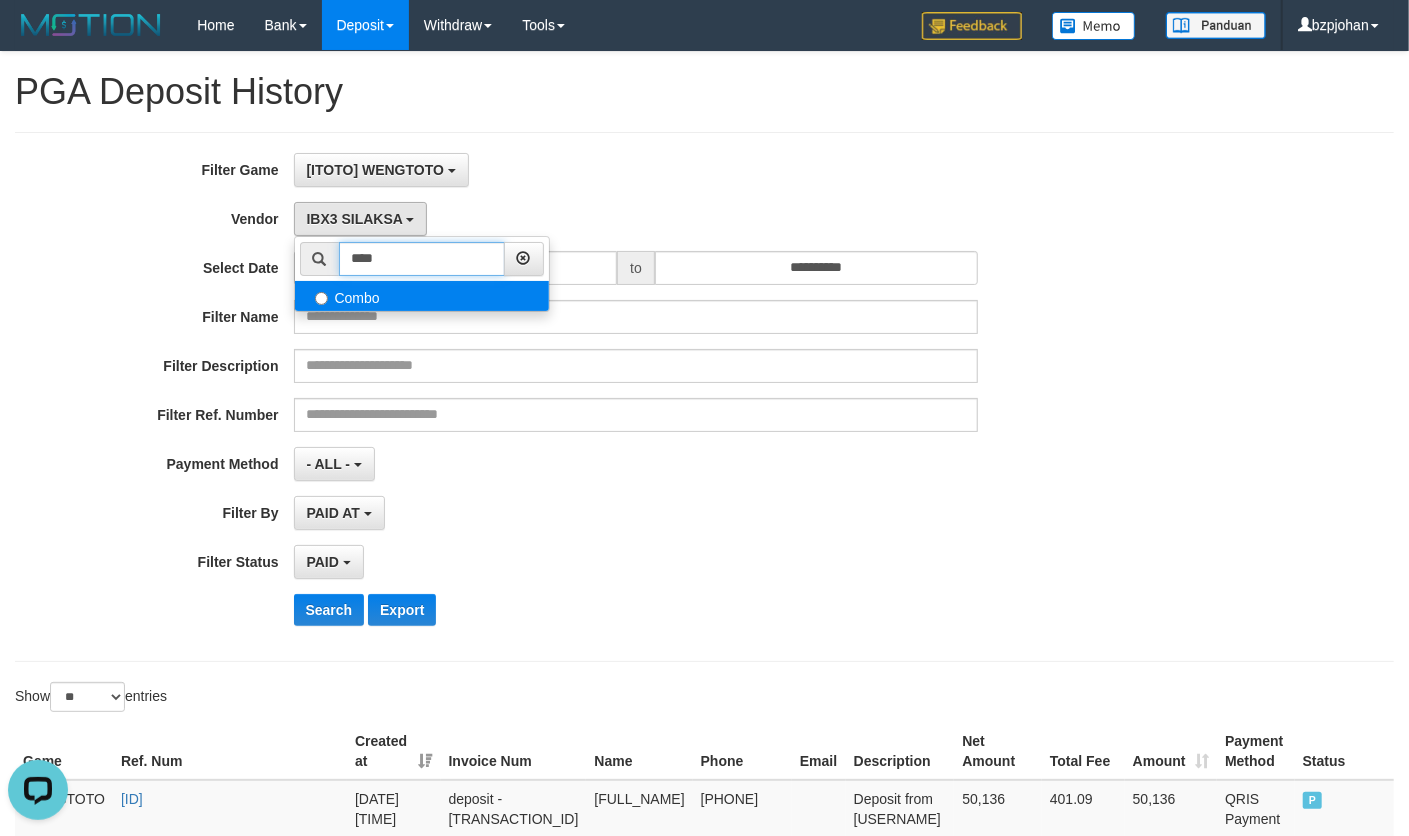type on "****" 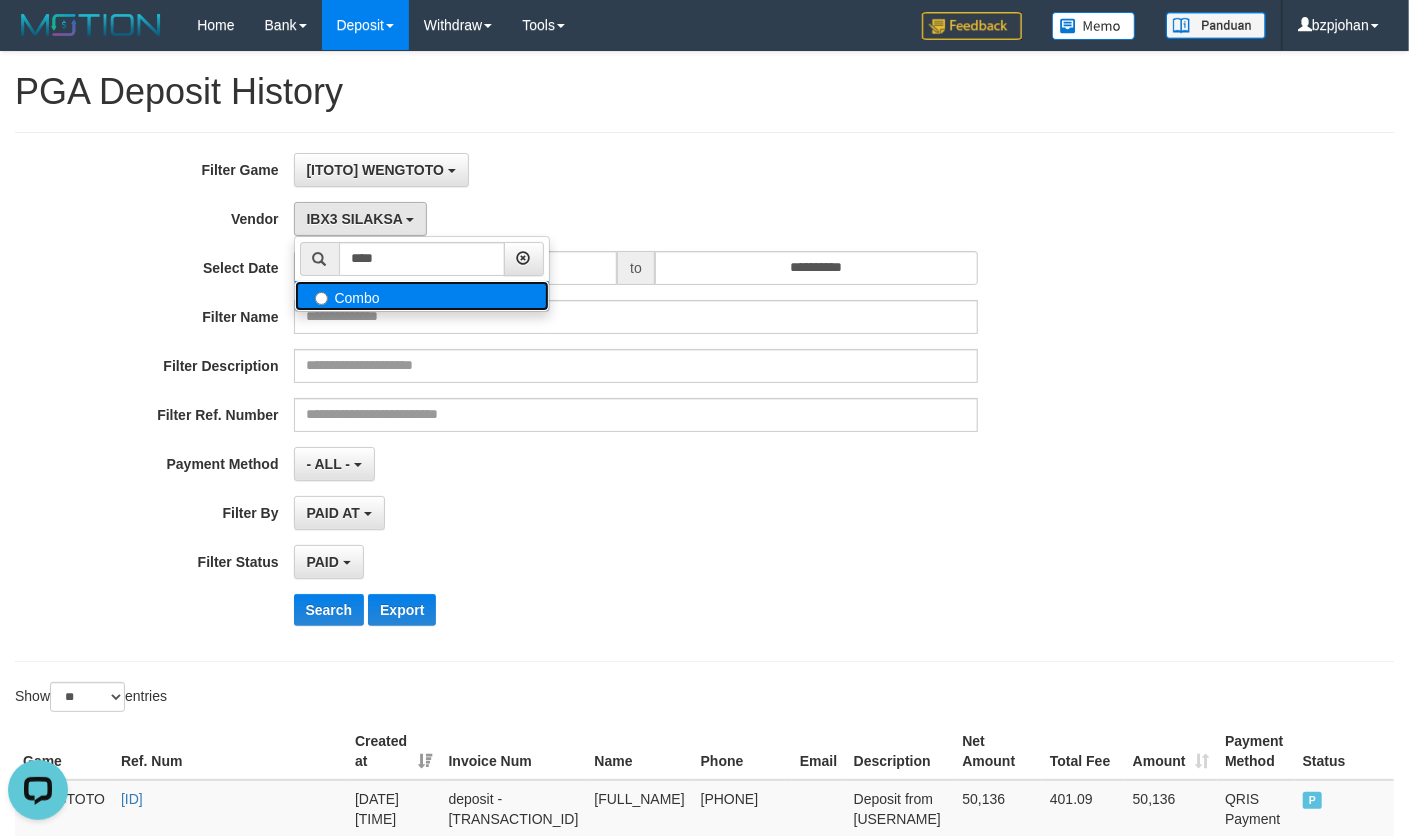 click on "Combo" at bounding box center (422, 296) 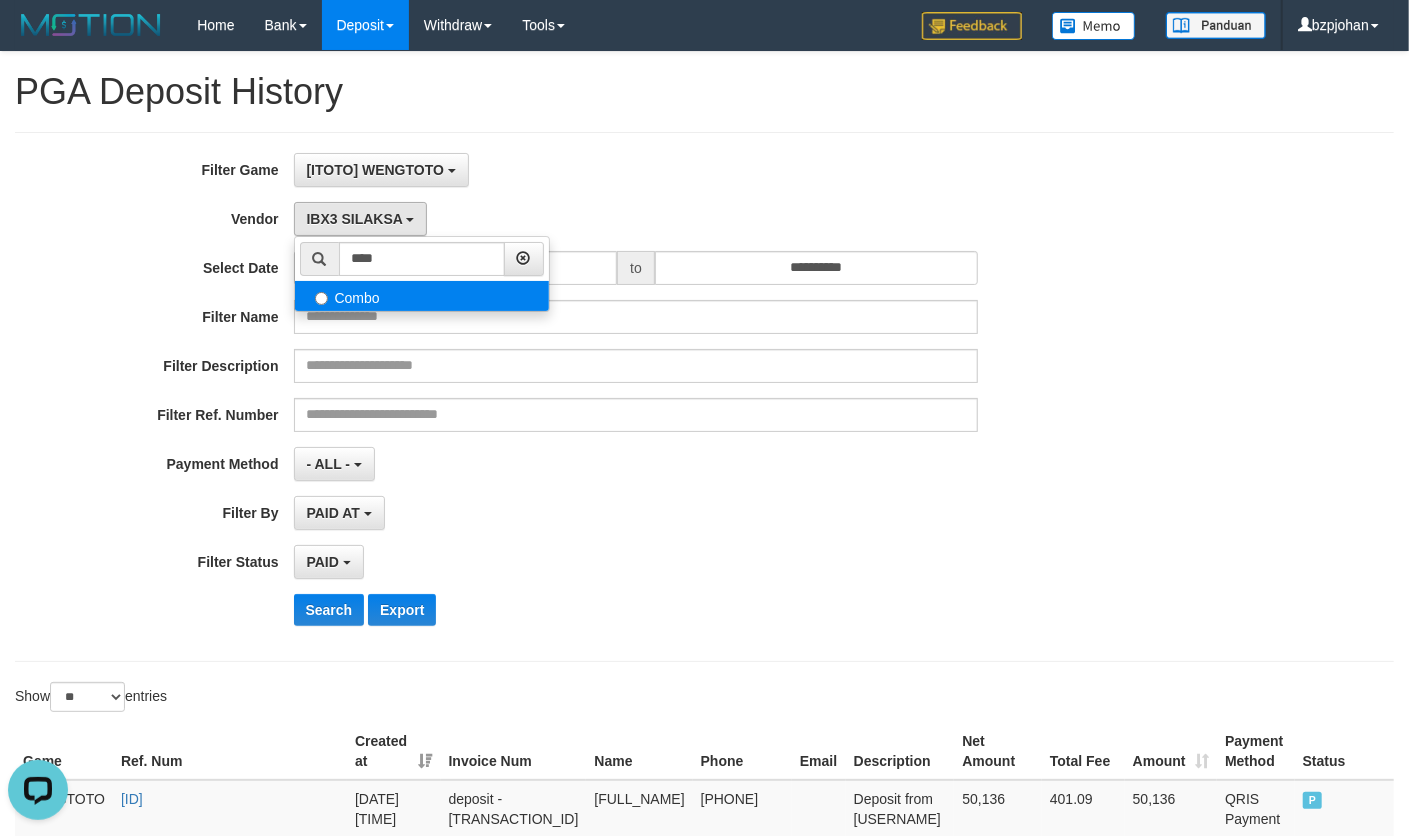 select on "**********" 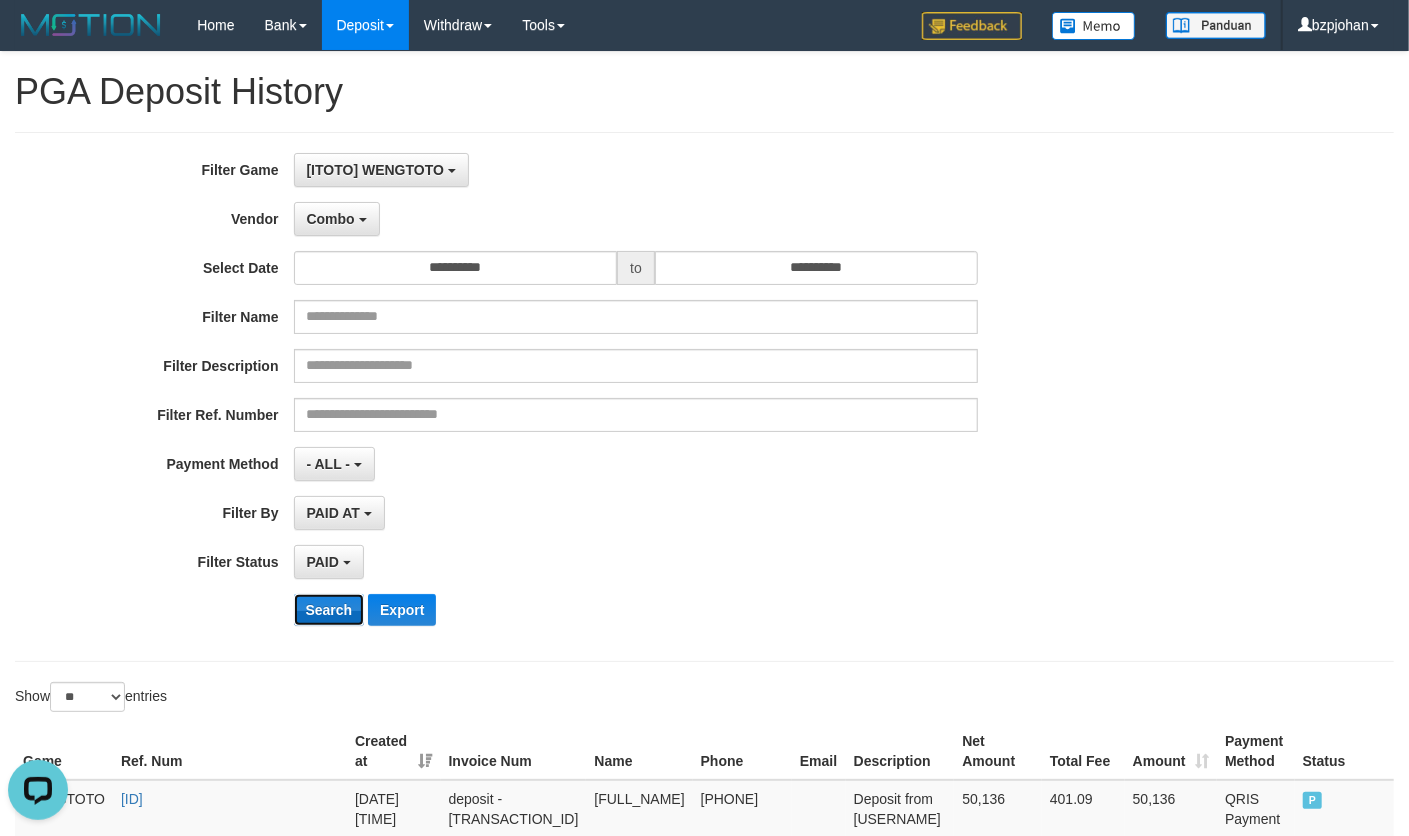 click on "Search" at bounding box center [329, 610] 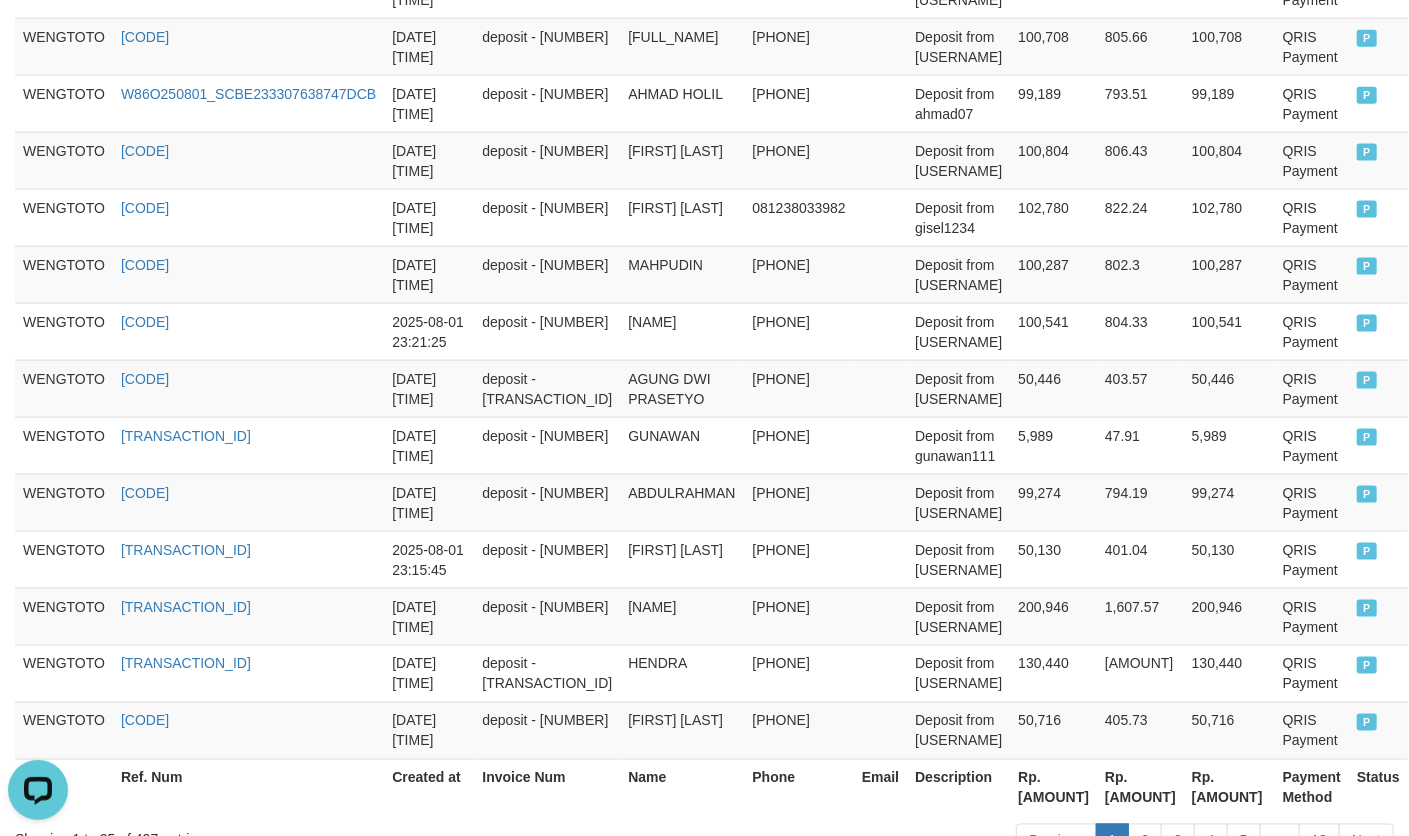 scroll, scrollTop: 1618, scrollLeft: 0, axis: vertical 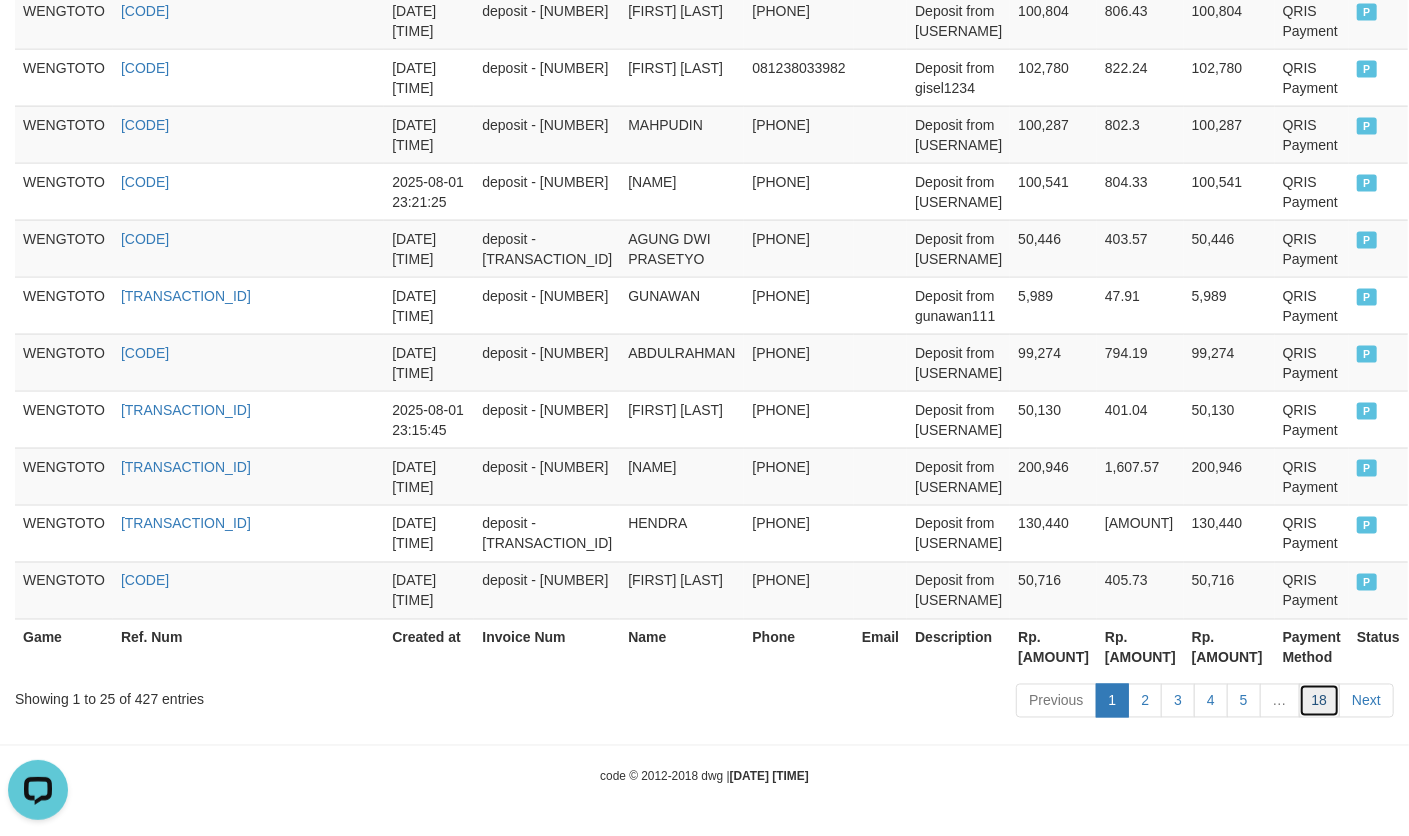 click on "18" at bounding box center (1320, 701) 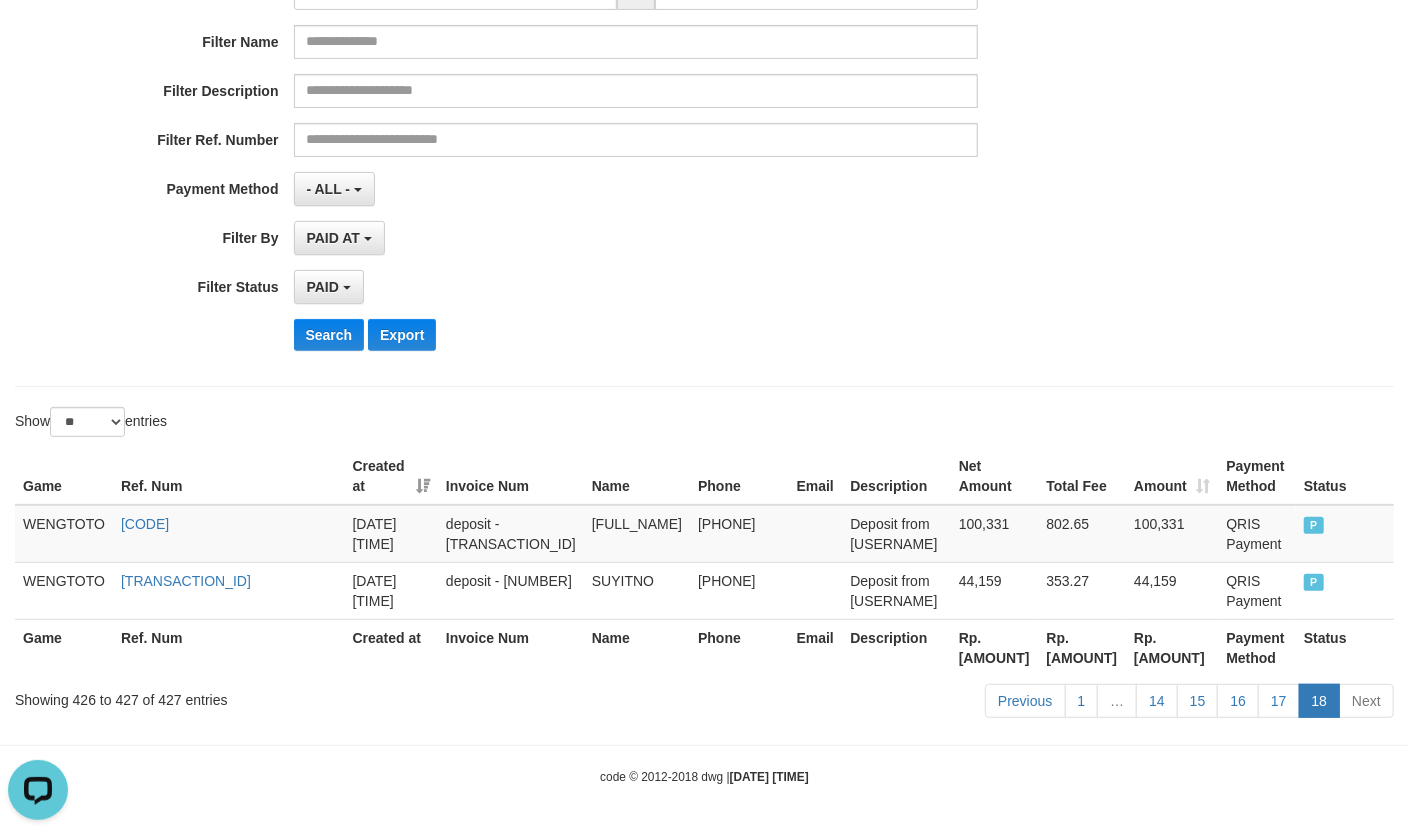 scroll, scrollTop: 280, scrollLeft: 0, axis: vertical 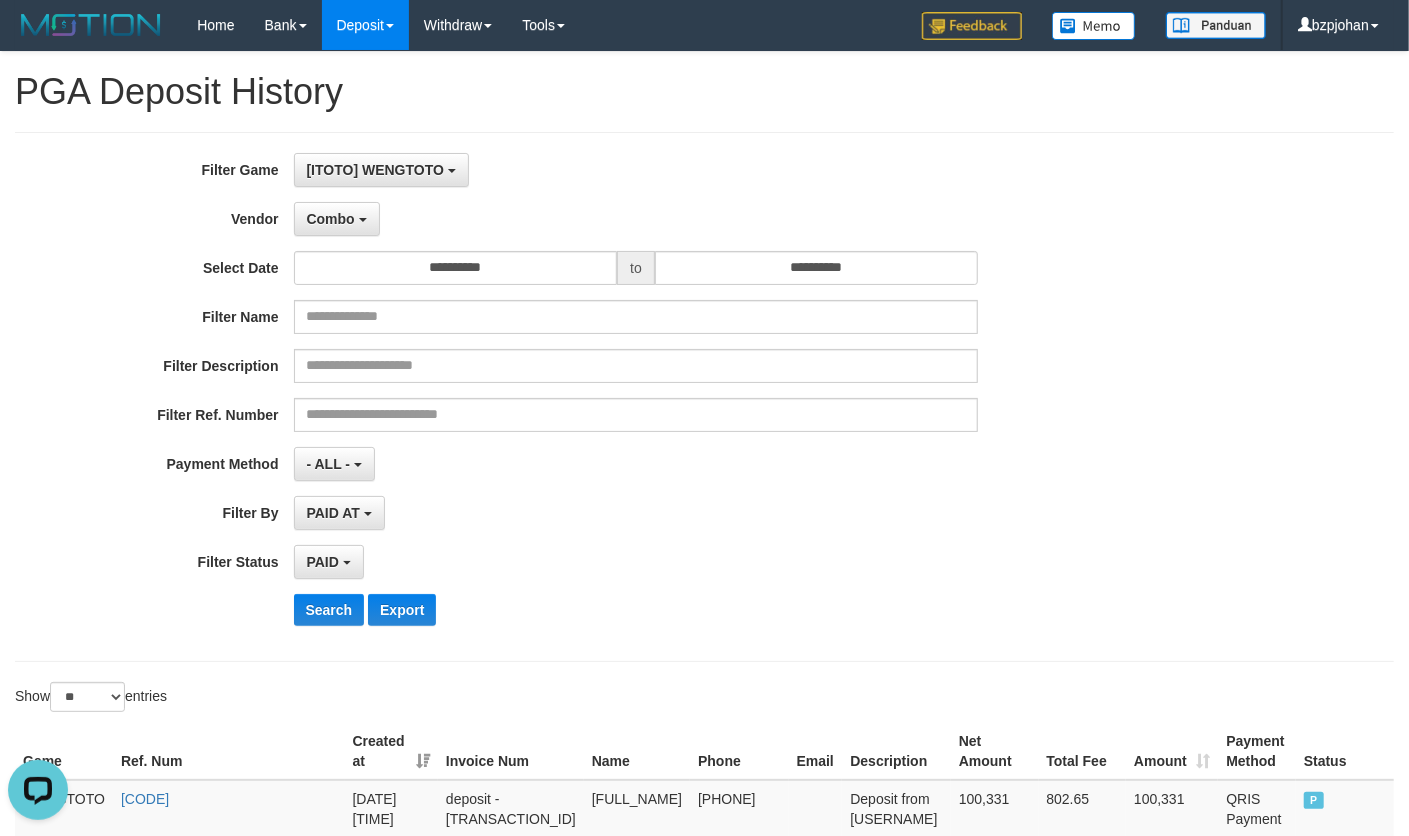 click on "Combo   ****  - Default Vendor -  [USERNAME]  [USERNAME]  Atlas  WD LB  Java  Purple  Green  Gigantic  Aladin  Dubai  Alibaba  Grape  Gameboy  Bigon  Allstar  Xtr  Gama  IBX11  Borde  Indahjualpulsa  Lemavo  Gogogoy  Itudo  Yuwanatopup  Sidikgame  Voucher100  Awalpulsa  Lambda  Combo  IBX3 NUANSATOPUP  IBX3 Pusatjualpulsa  IBX3 Itemgame  IBX3 SILAKSA  IBX3 Makmurvoucher  IBX3 MAKMURTOPUP  IBX3 Pilihvoucher" at bounding box center [636, 219] 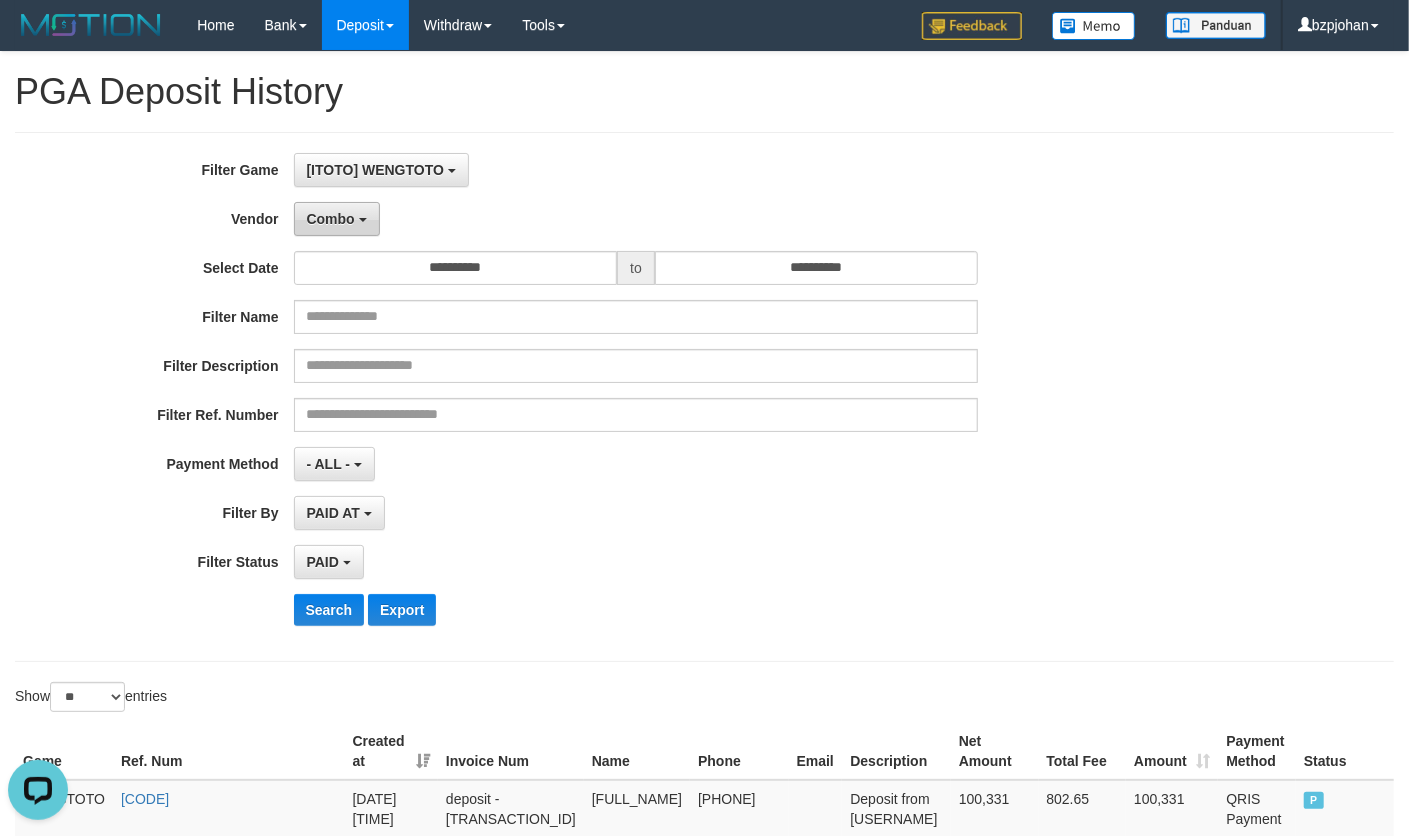 click on "Combo" at bounding box center [331, 219] 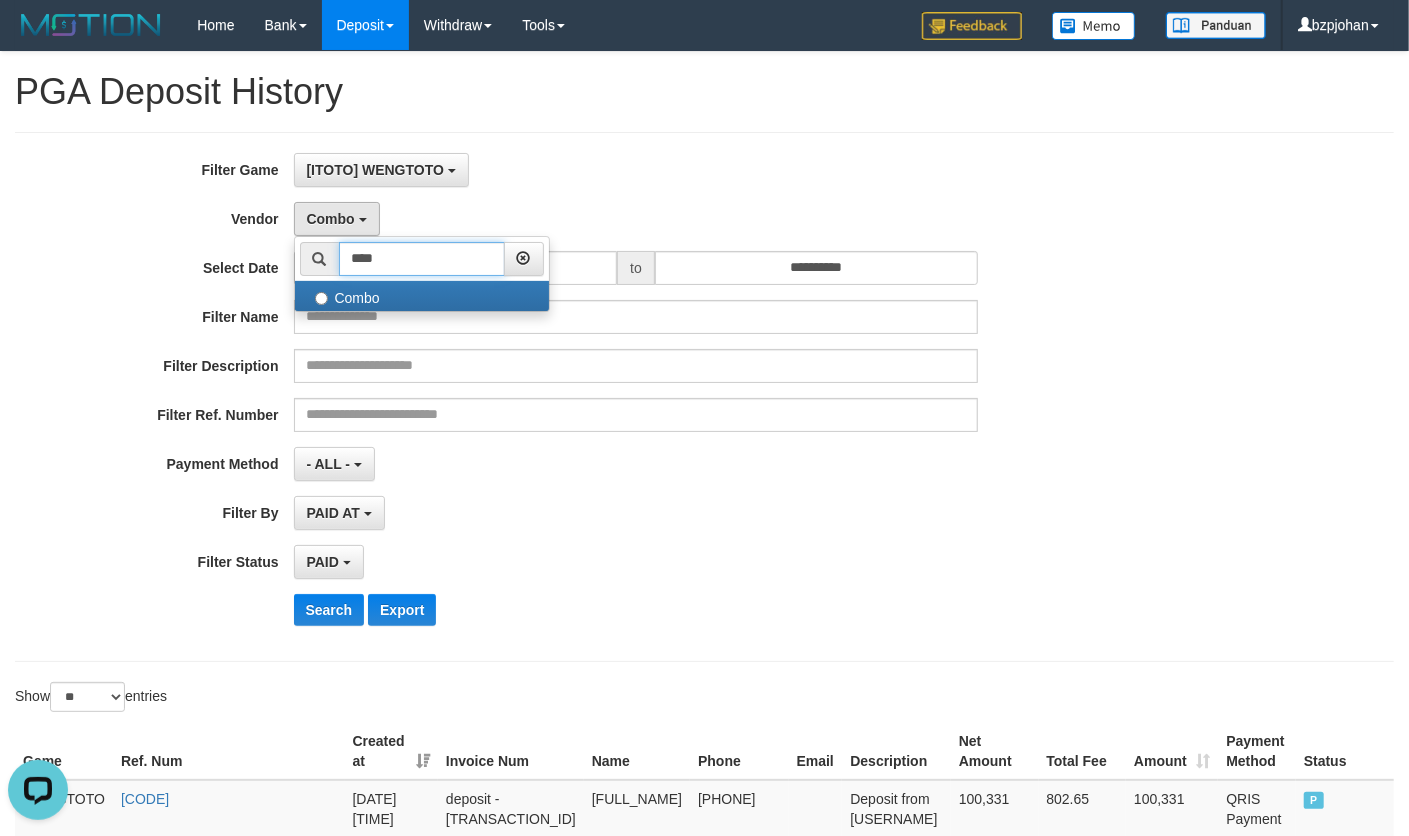 click on "****" at bounding box center (422, 259) 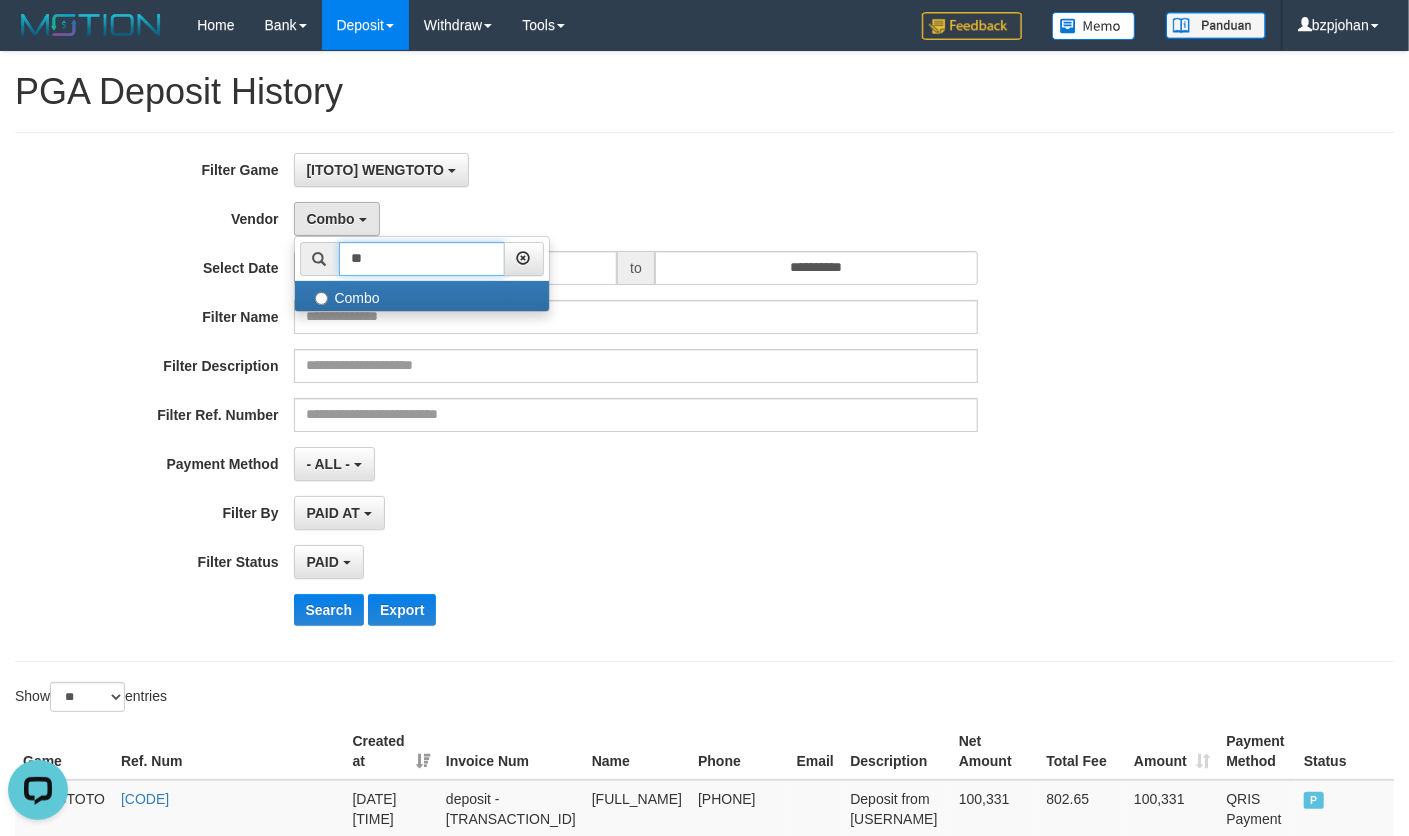 type on "*" 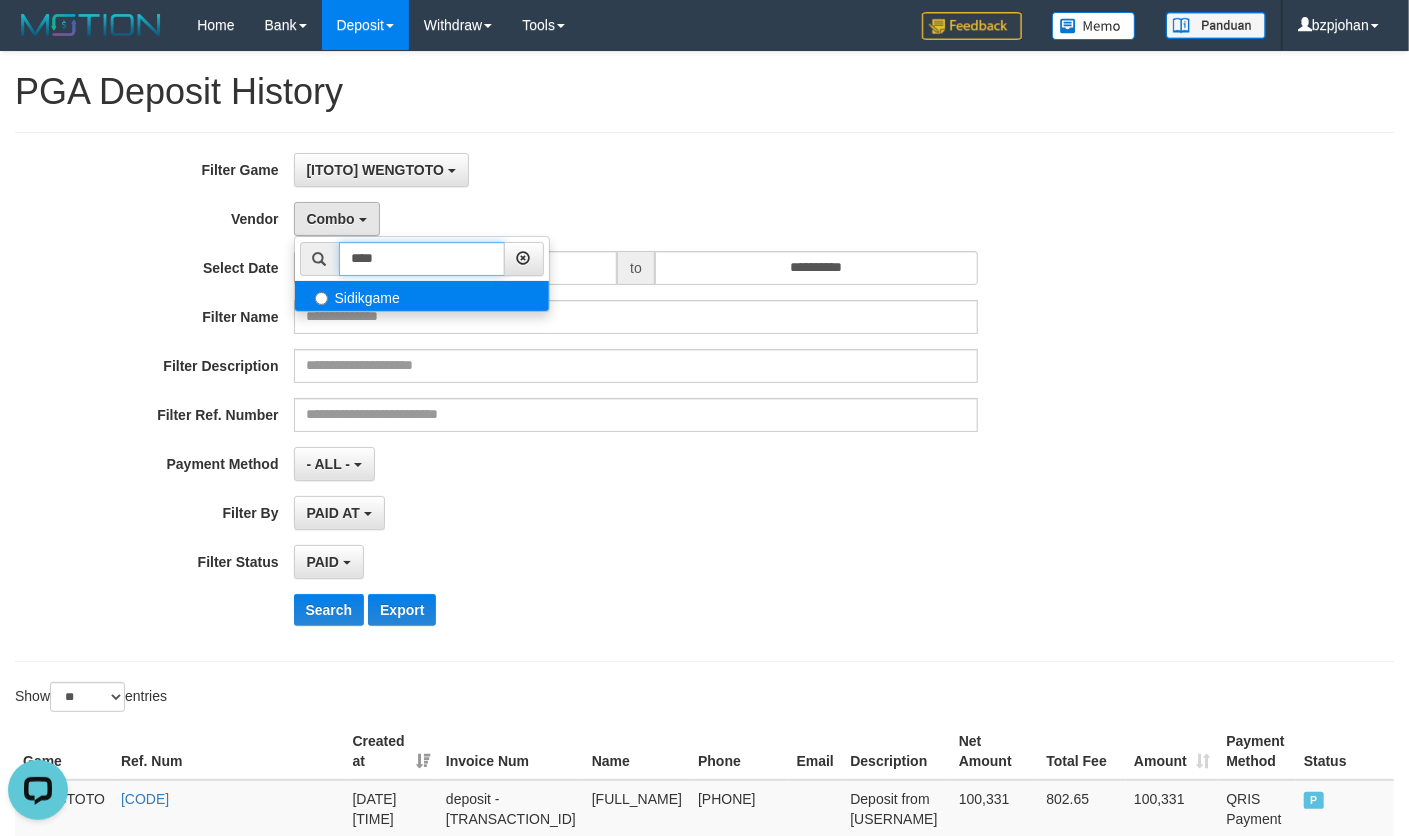 type on "****" 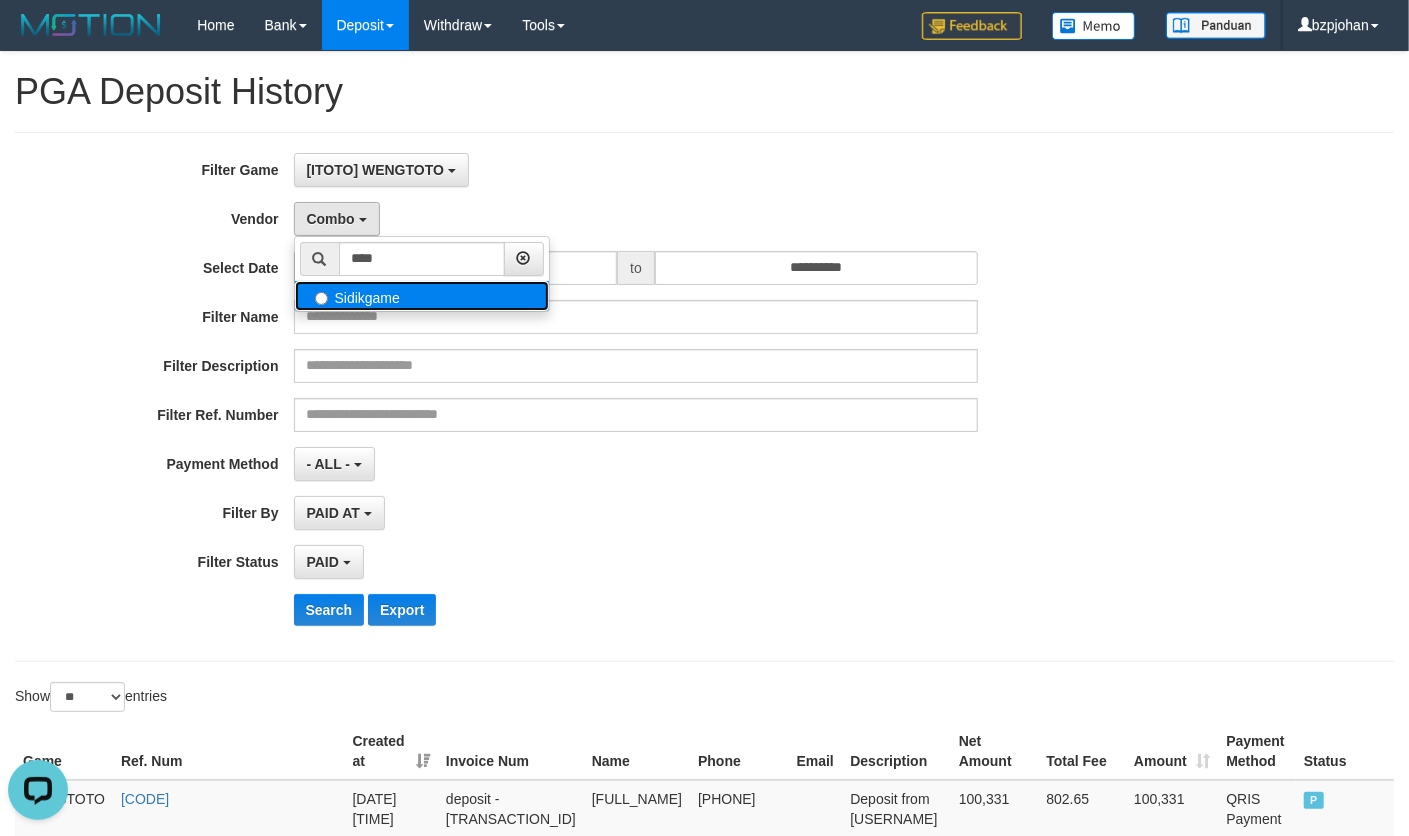 click on "Sidikgame" at bounding box center [422, 296] 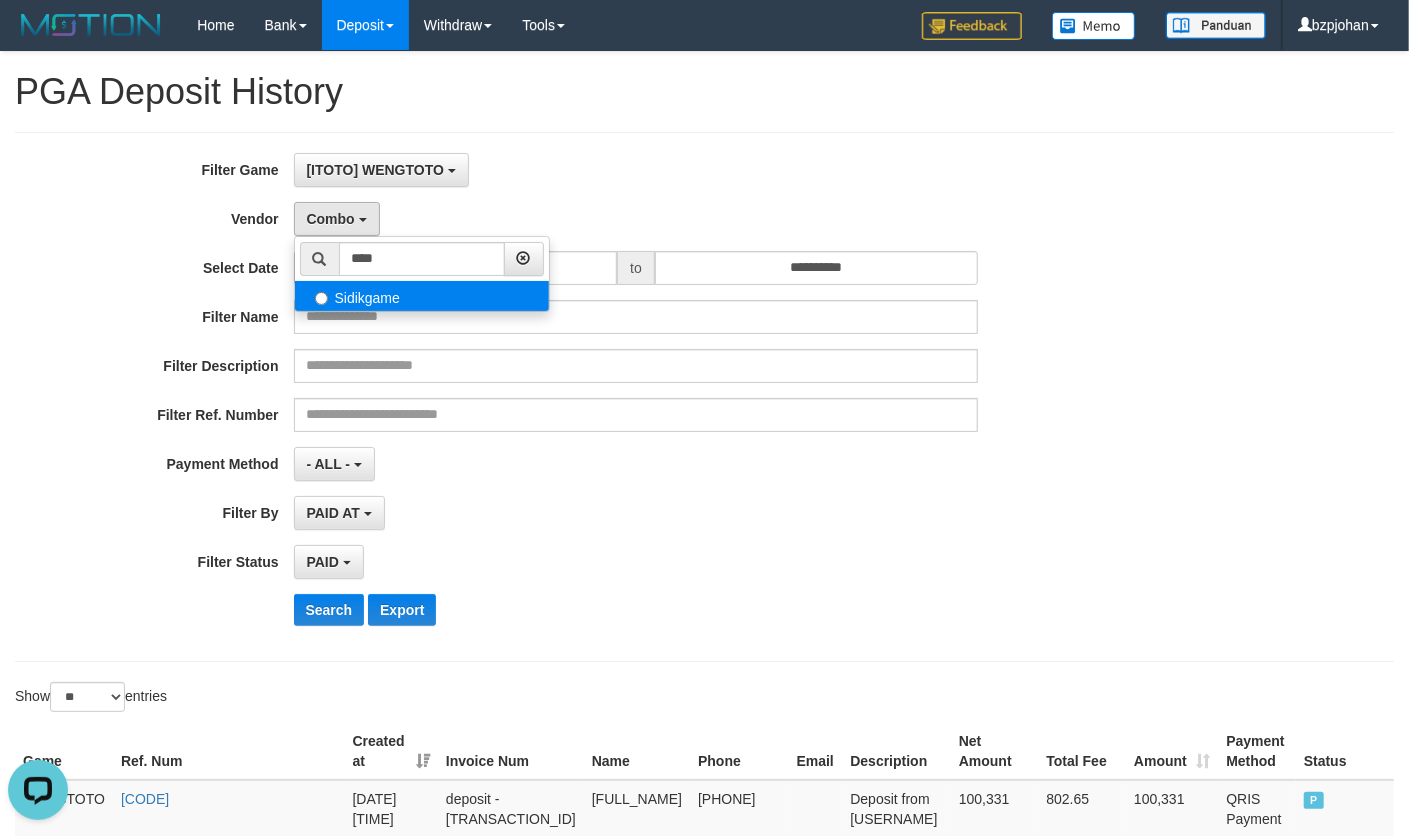 select on "**********" 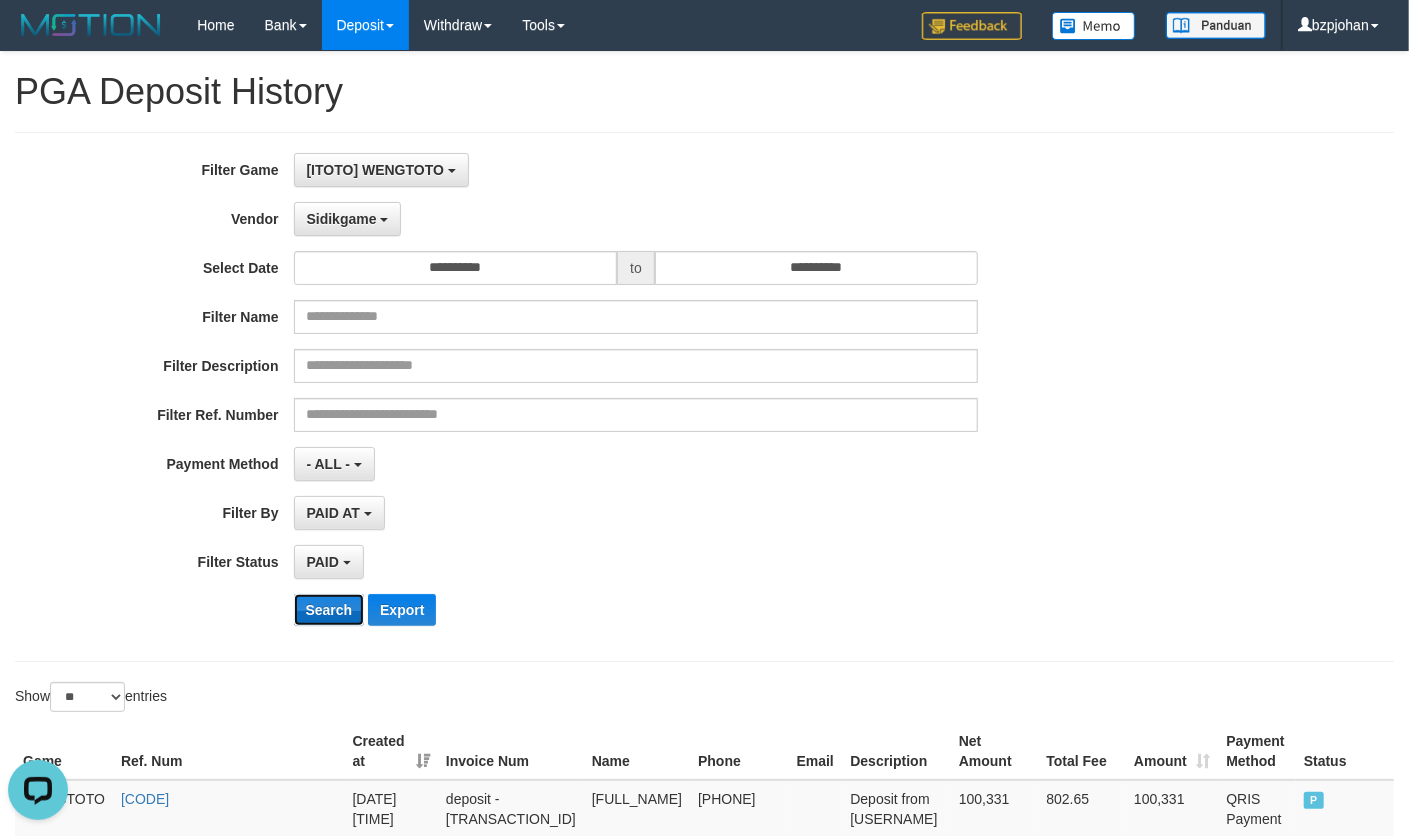 click on "Search" at bounding box center (329, 610) 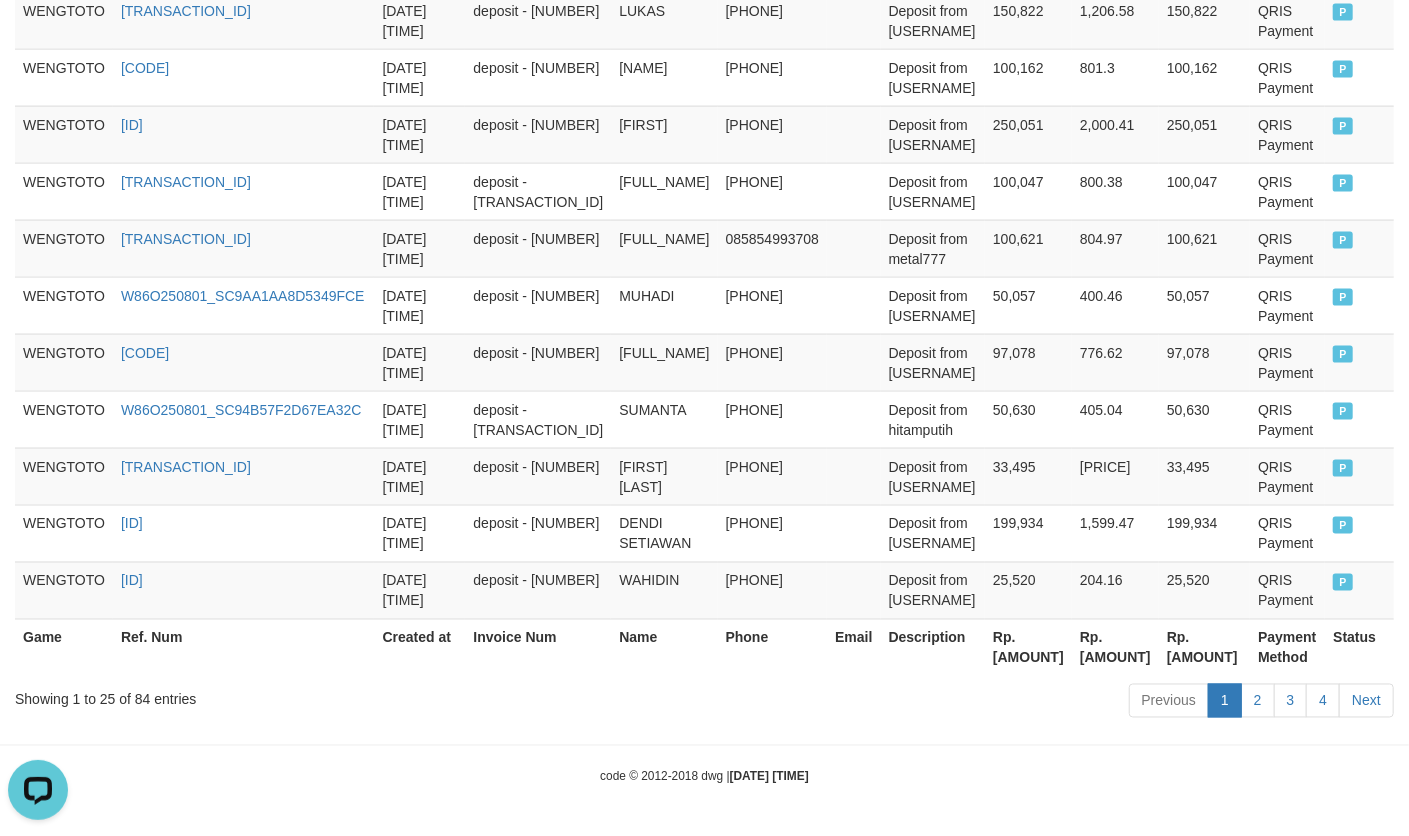 scroll, scrollTop: 1638, scrollLeft: 0, axis: vertical 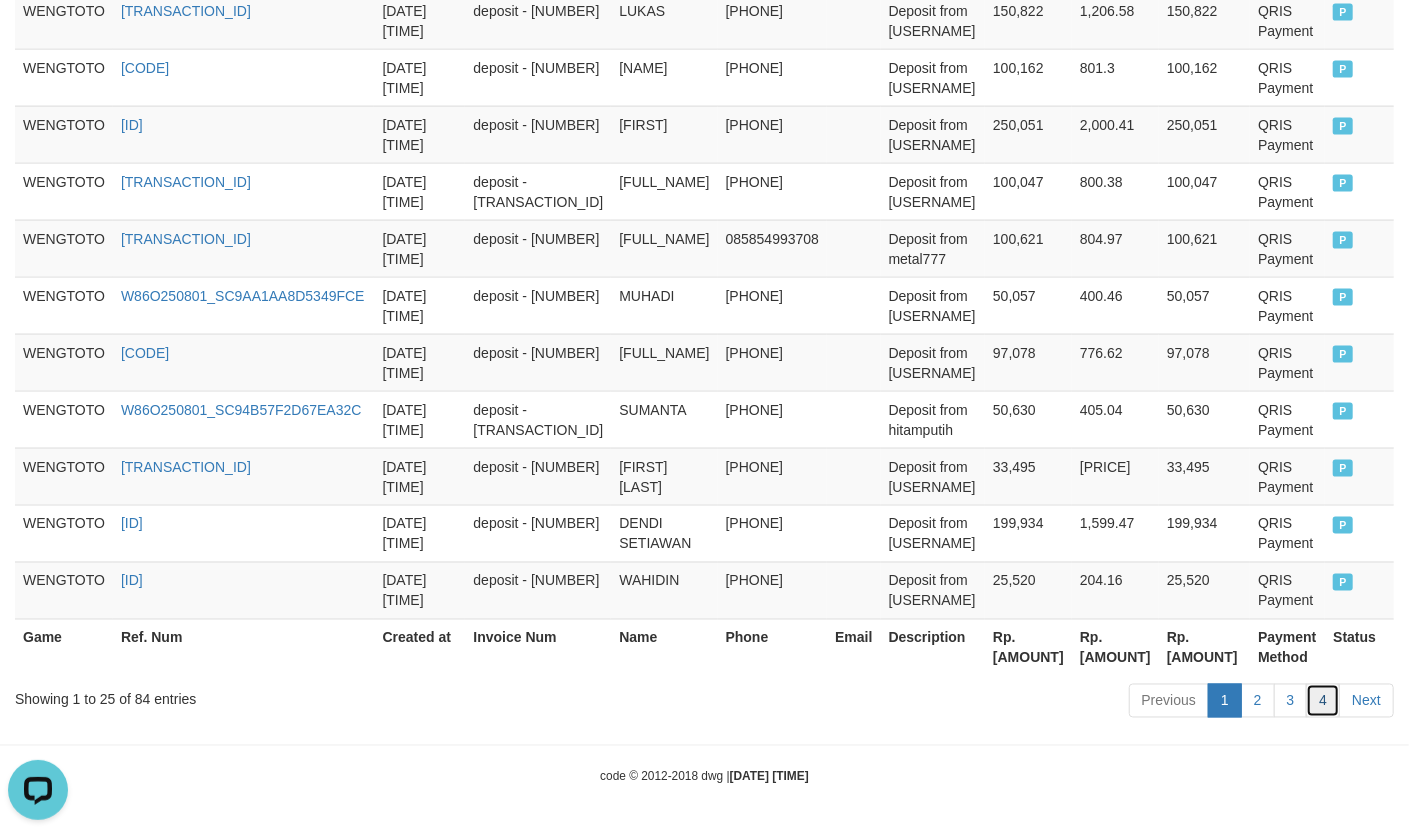 click on "4" at bounding box center [1323, 701] 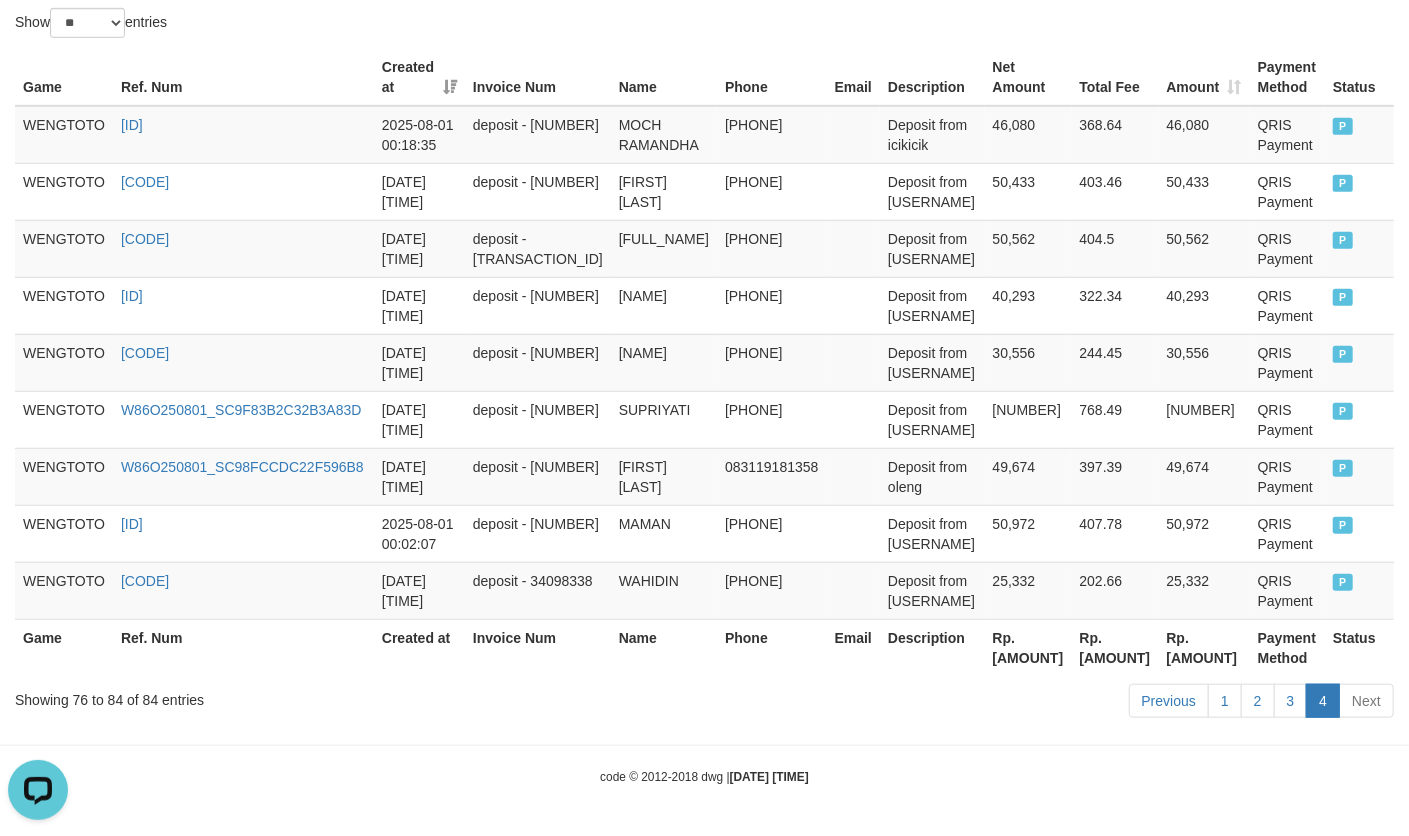 scroll, scrollTop: 681, scrollLeft: 0, axis: vertical 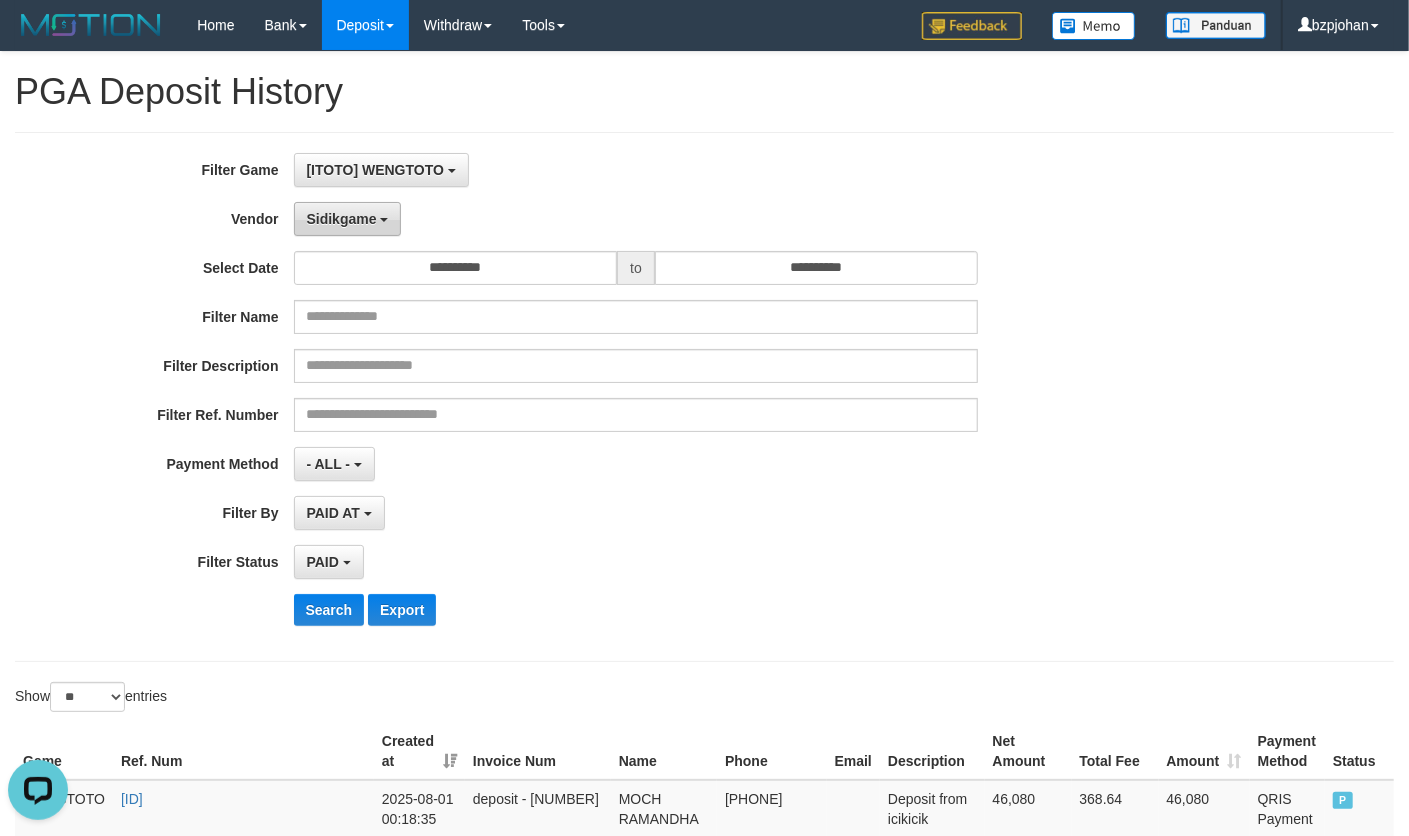 click on "Sidikgame" at bounding box center [348, 219] 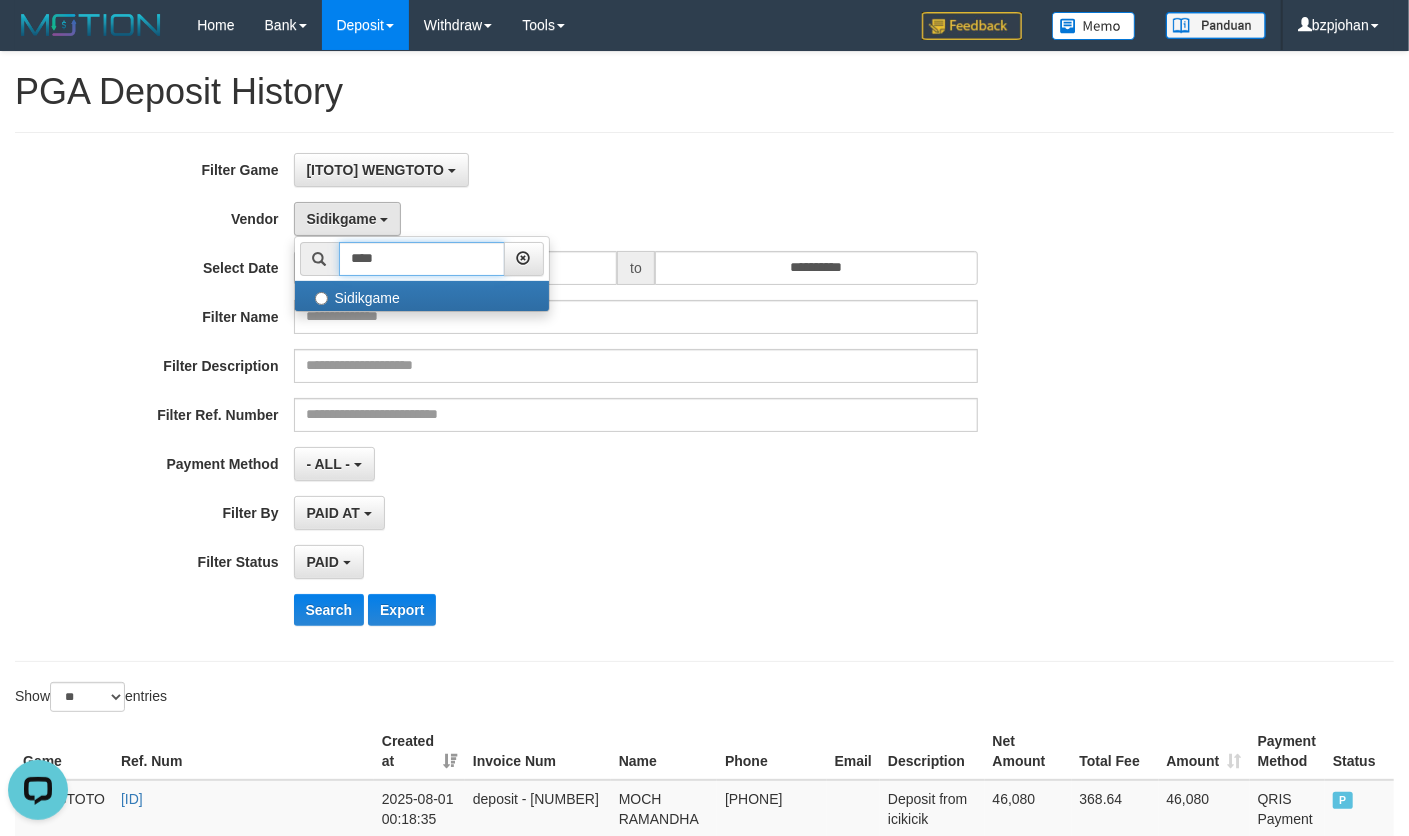 click on "****" at bounding box center [422, 259] 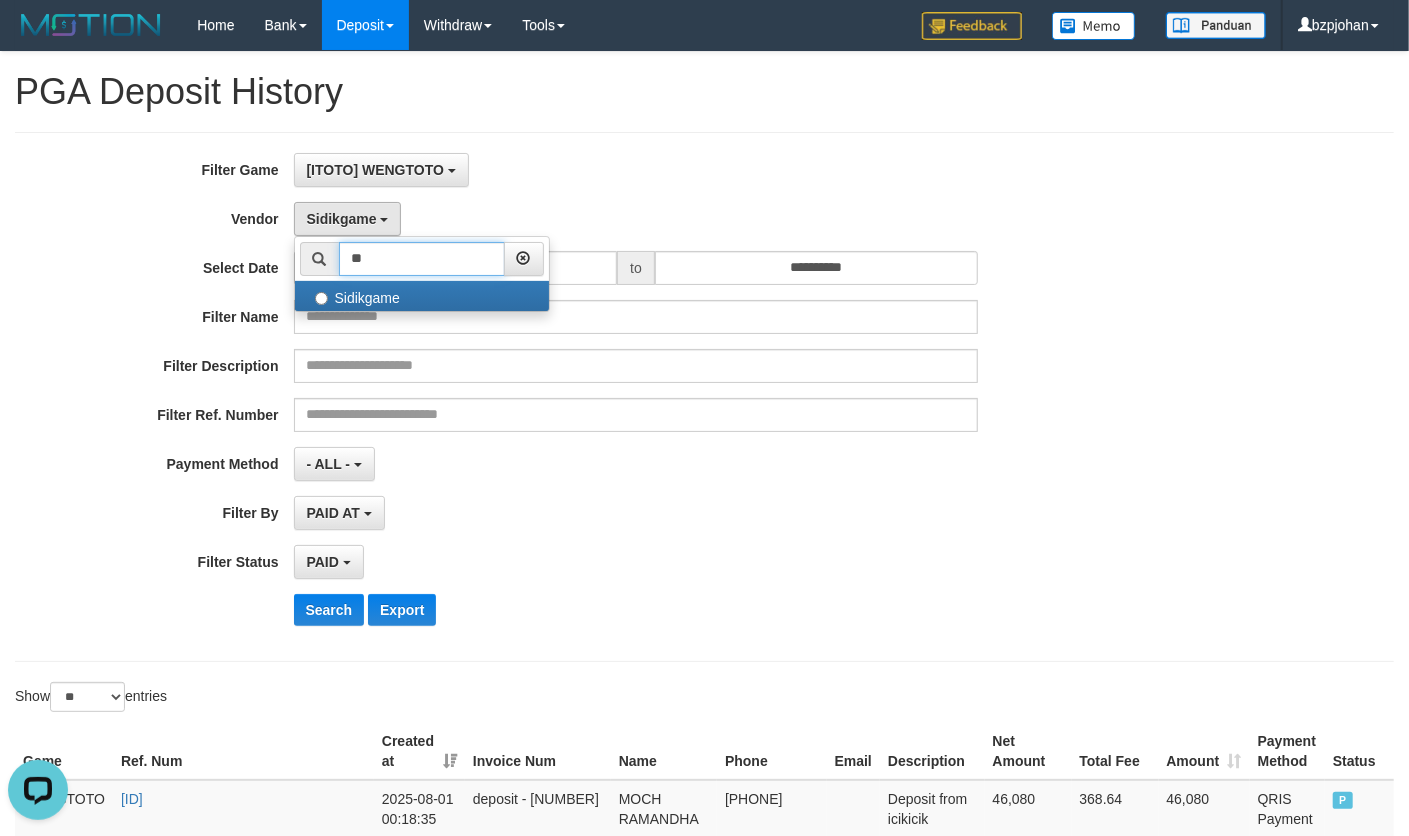 type on "*" 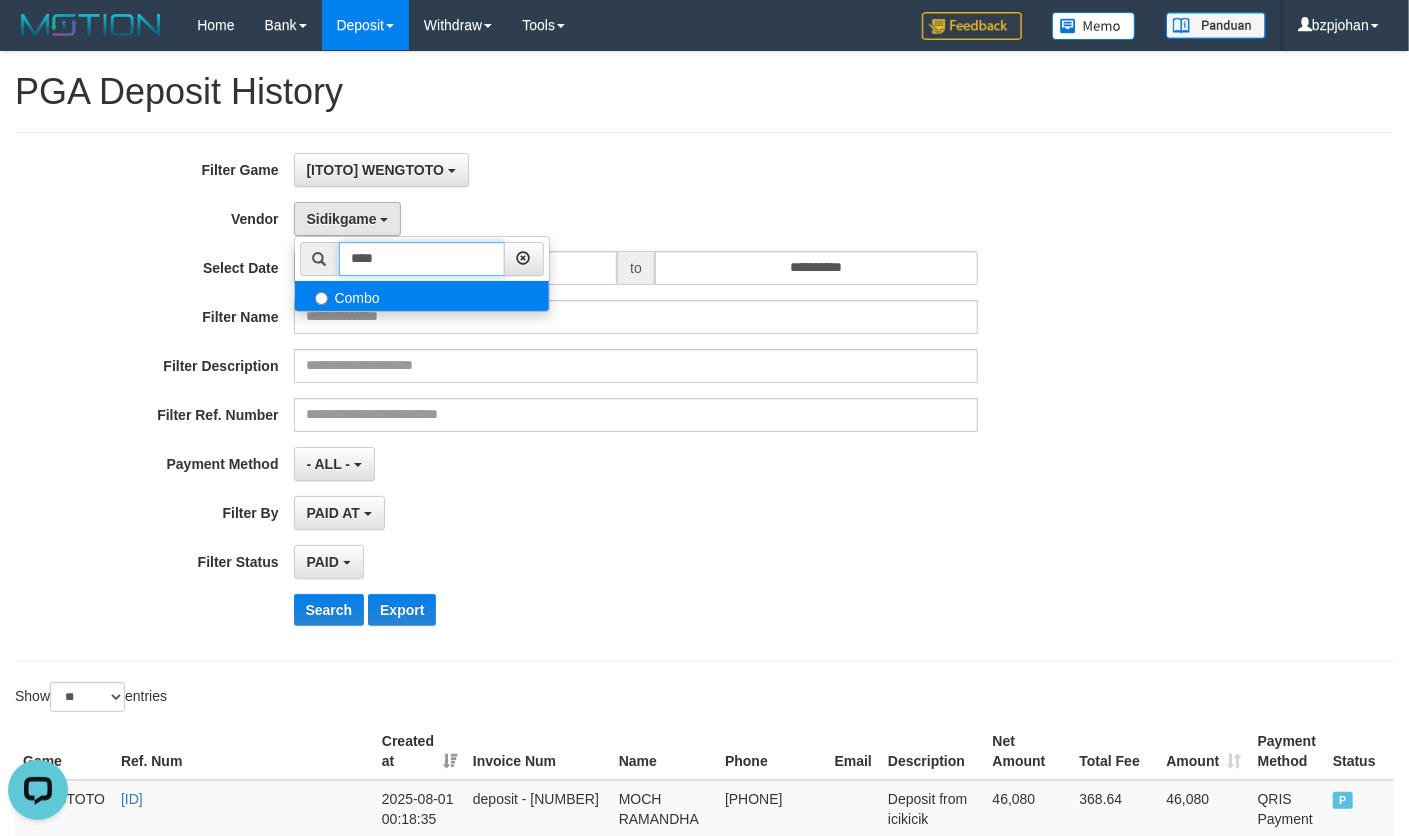 type on "****" 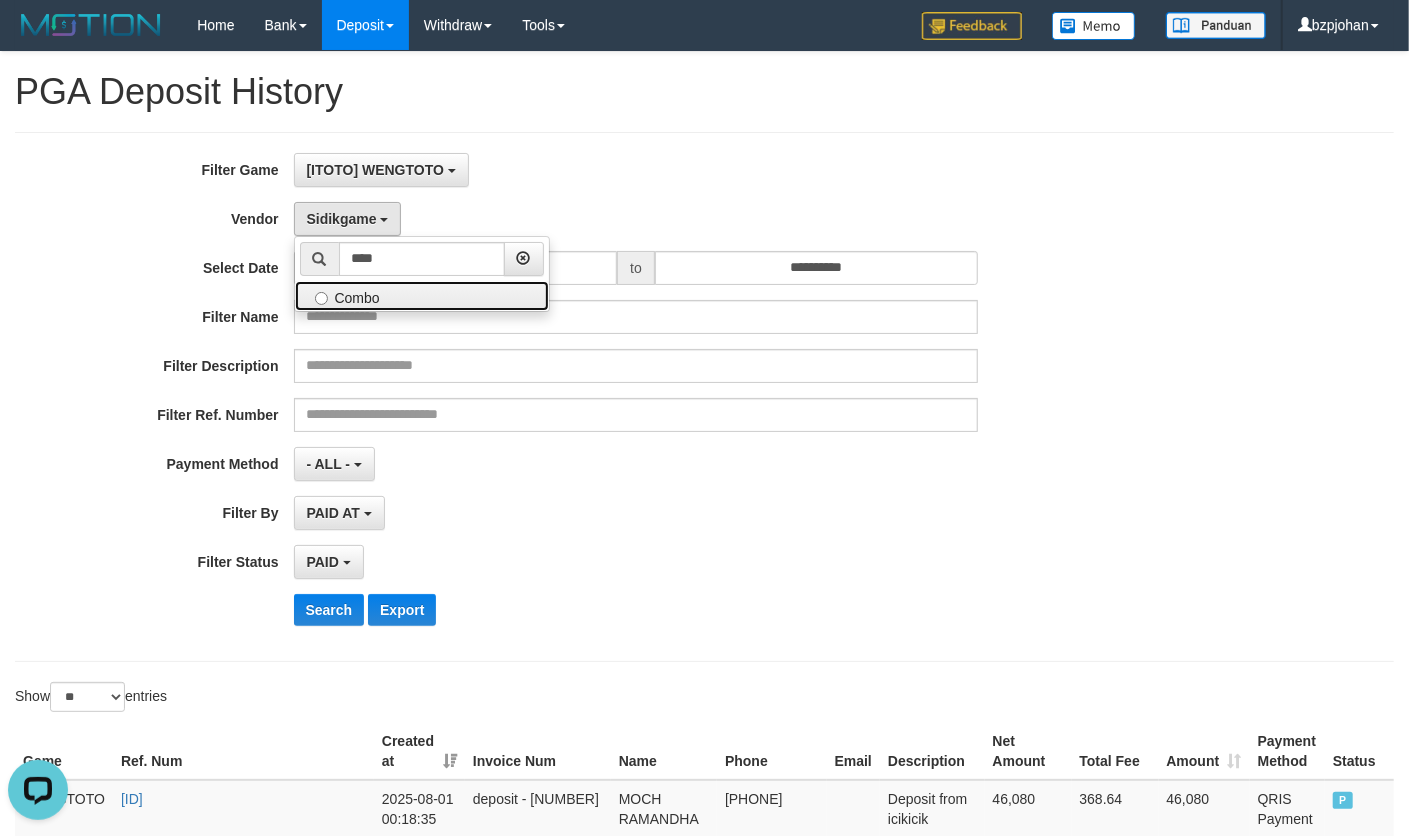 click on "Combo" at bounding box center [422, 296] 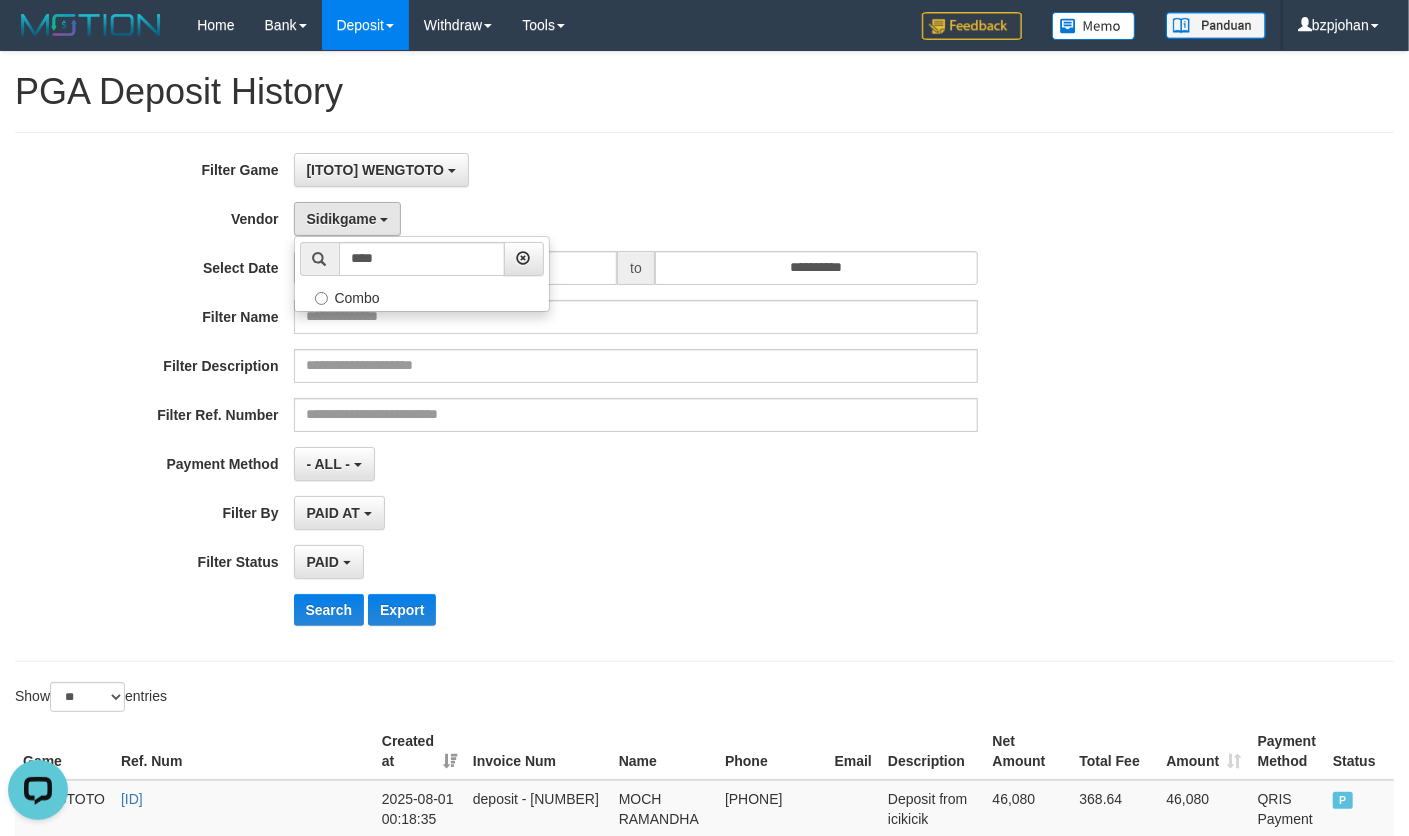 select on "**********" 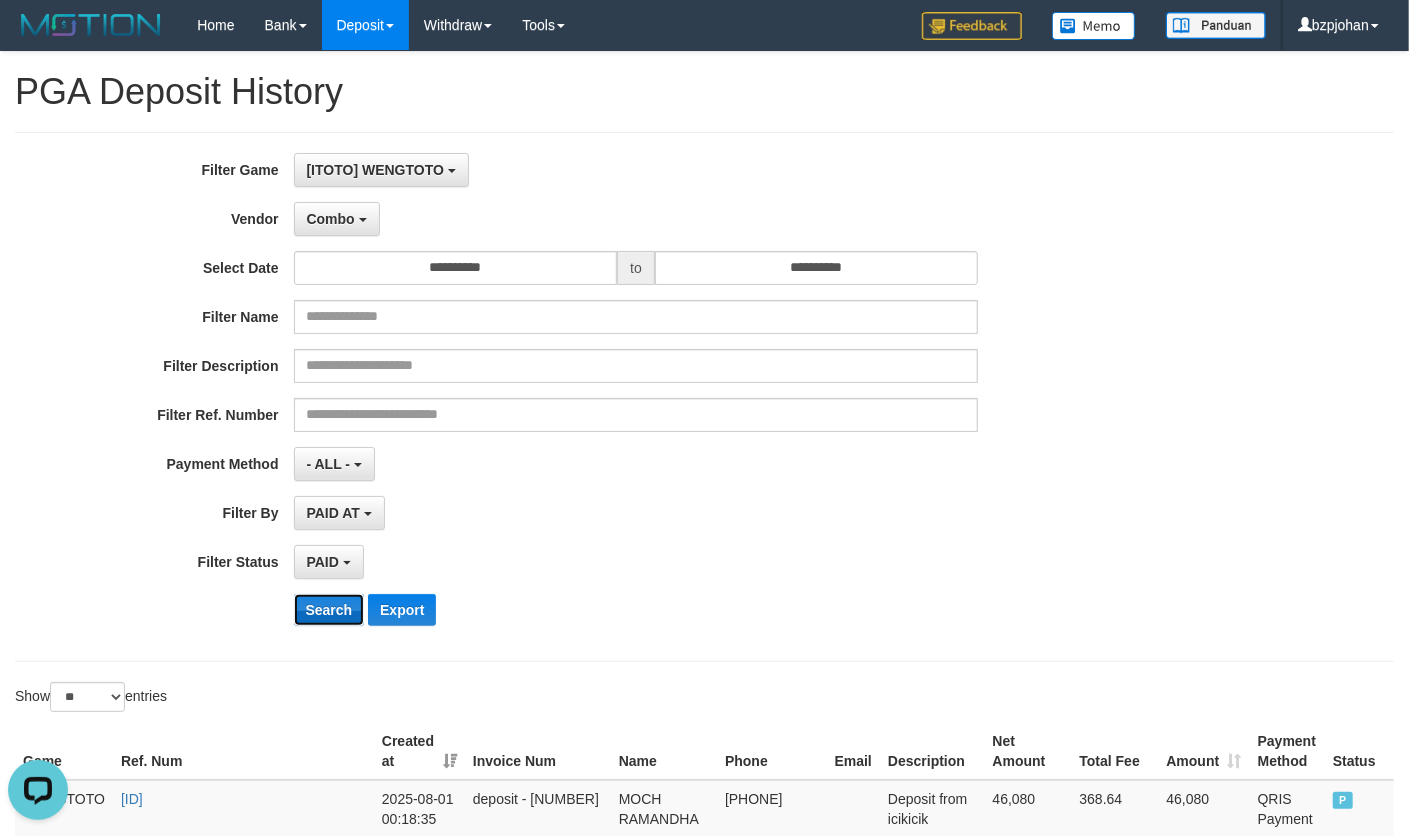 click on "Search" at bounding box center (329, 610) 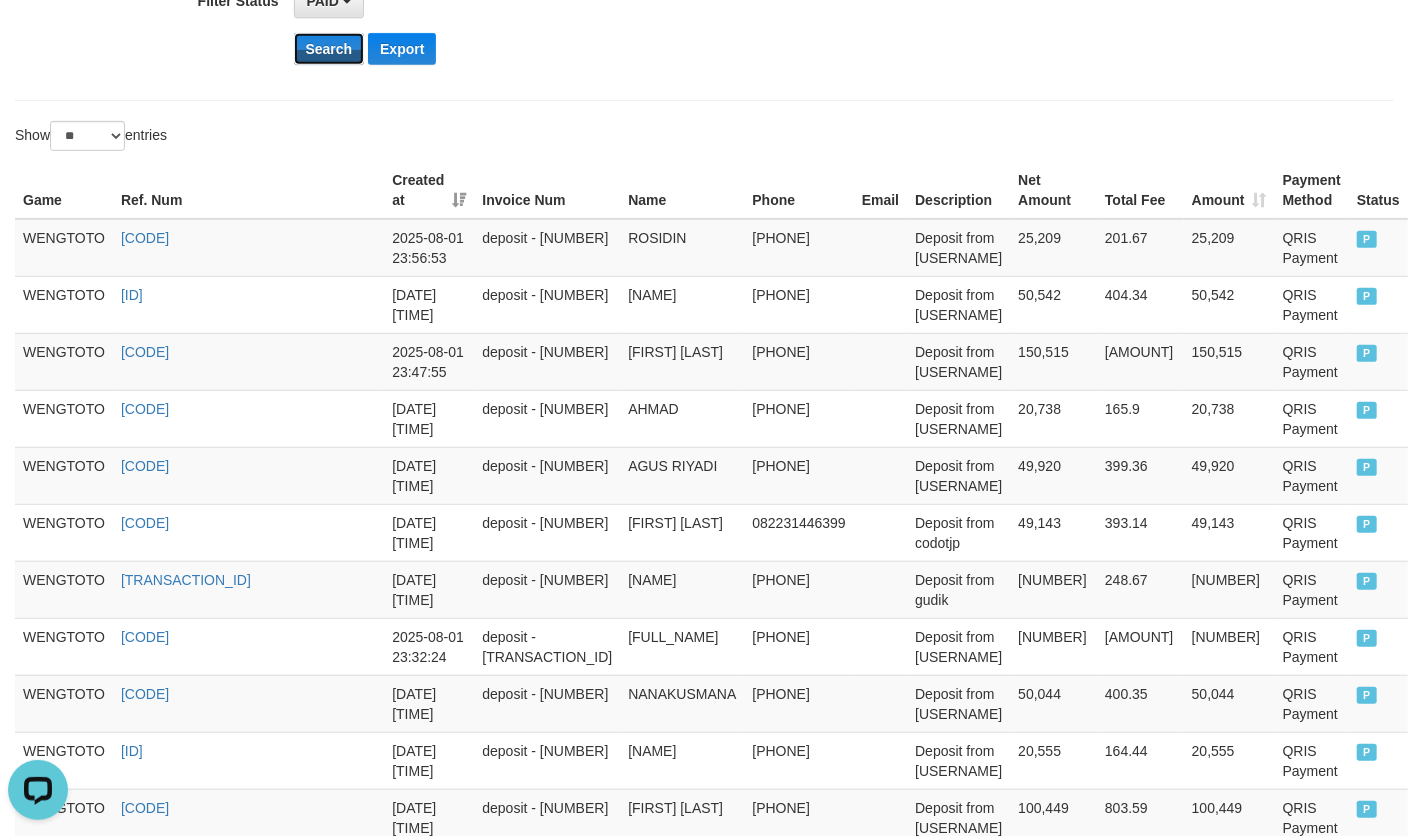 scroll, scrollTop: 1200, scrollLeft: 0, axis: vertical 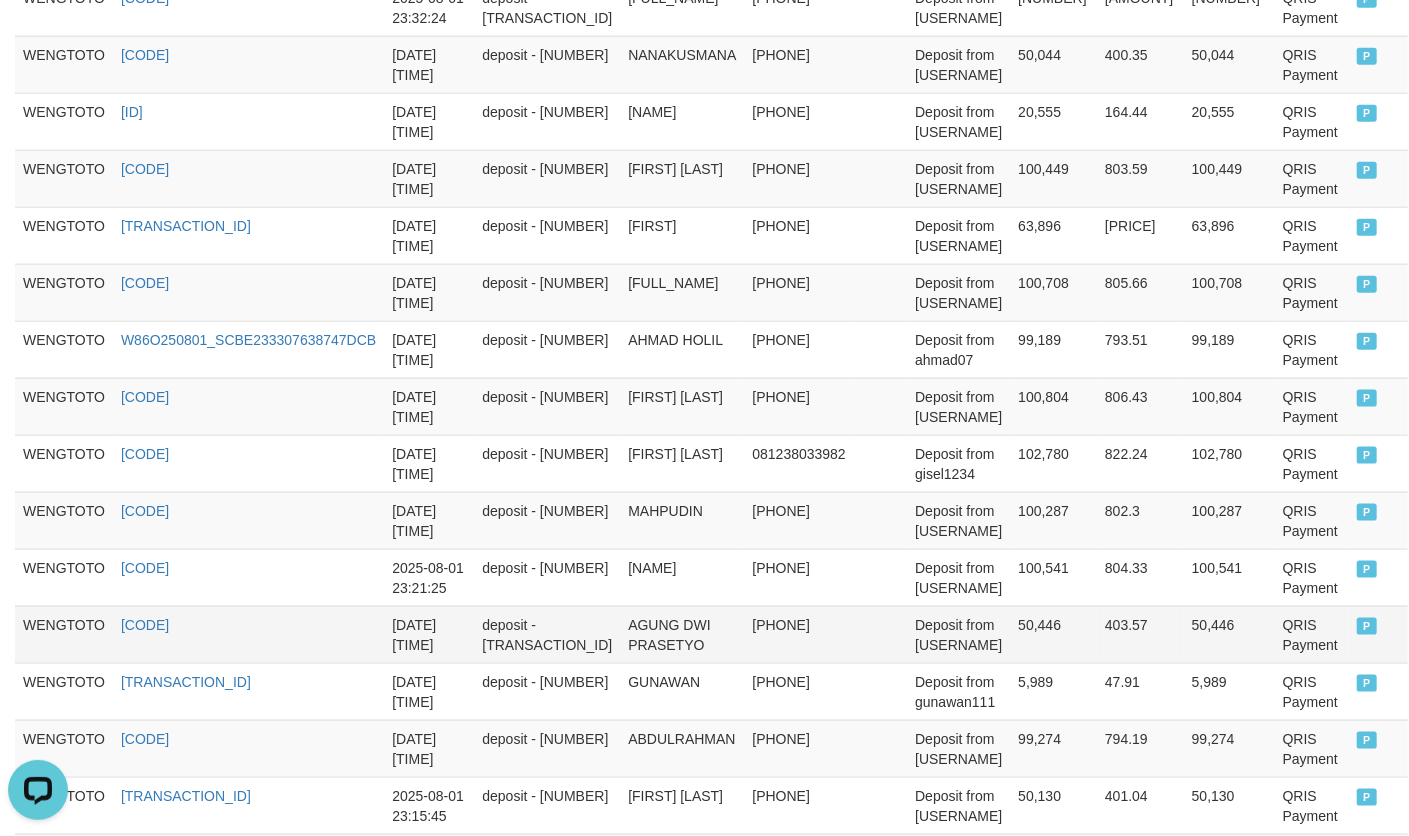 click on "Search" at bounding box center (329, -590) 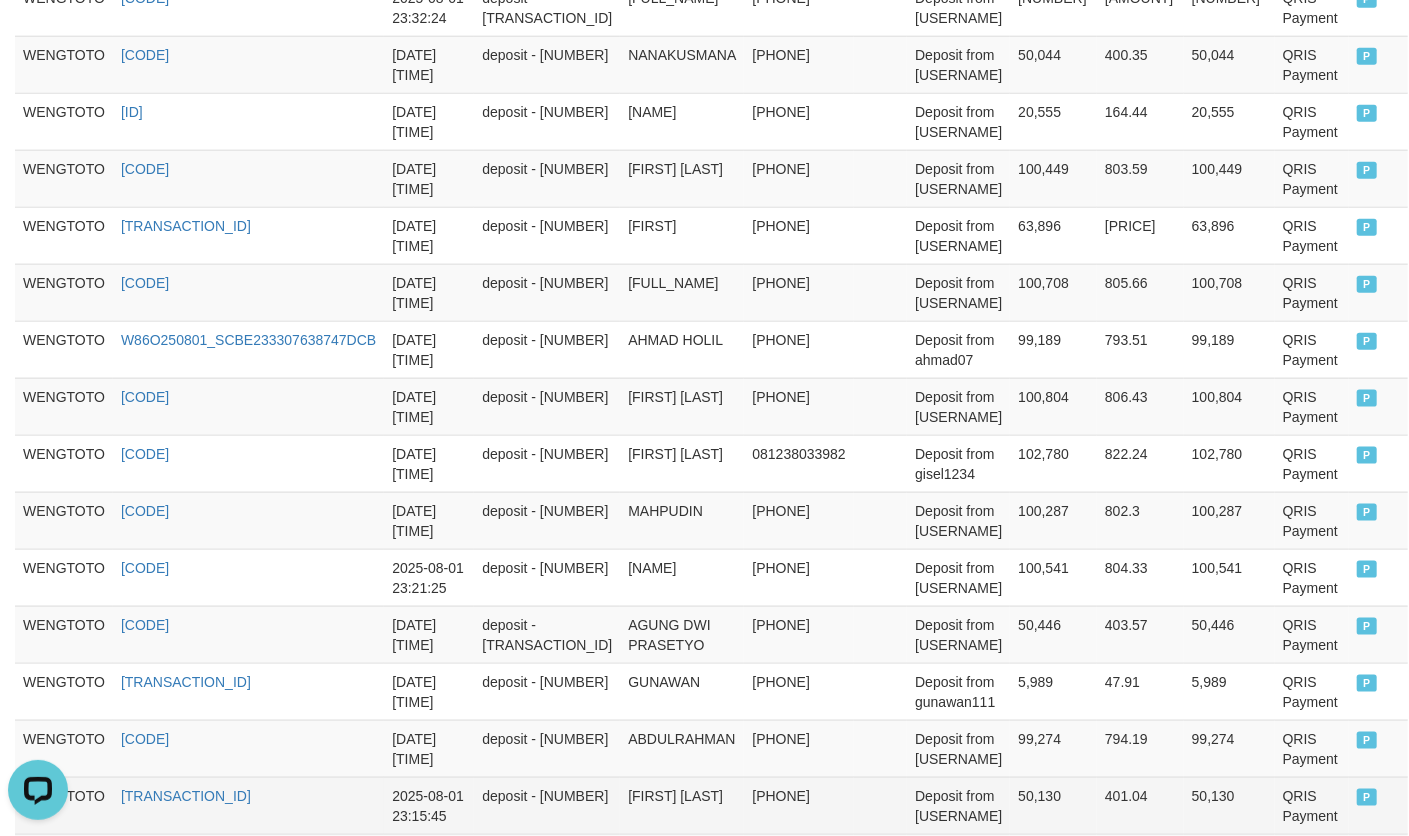 scroll, scrollTop: 1618, scrollLeft: 0, axis: vertical 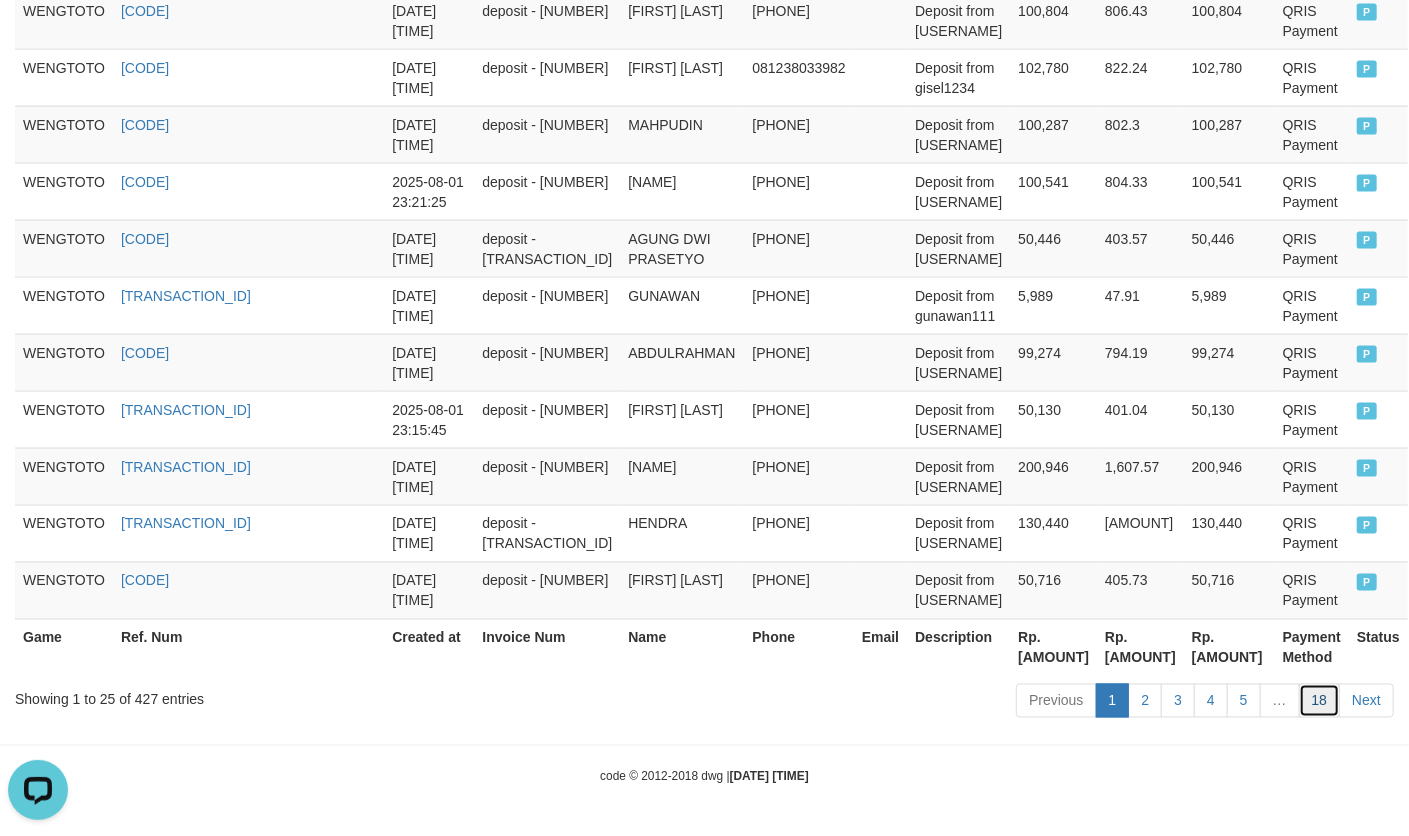click on "18" at bounding box center (1320, 701) 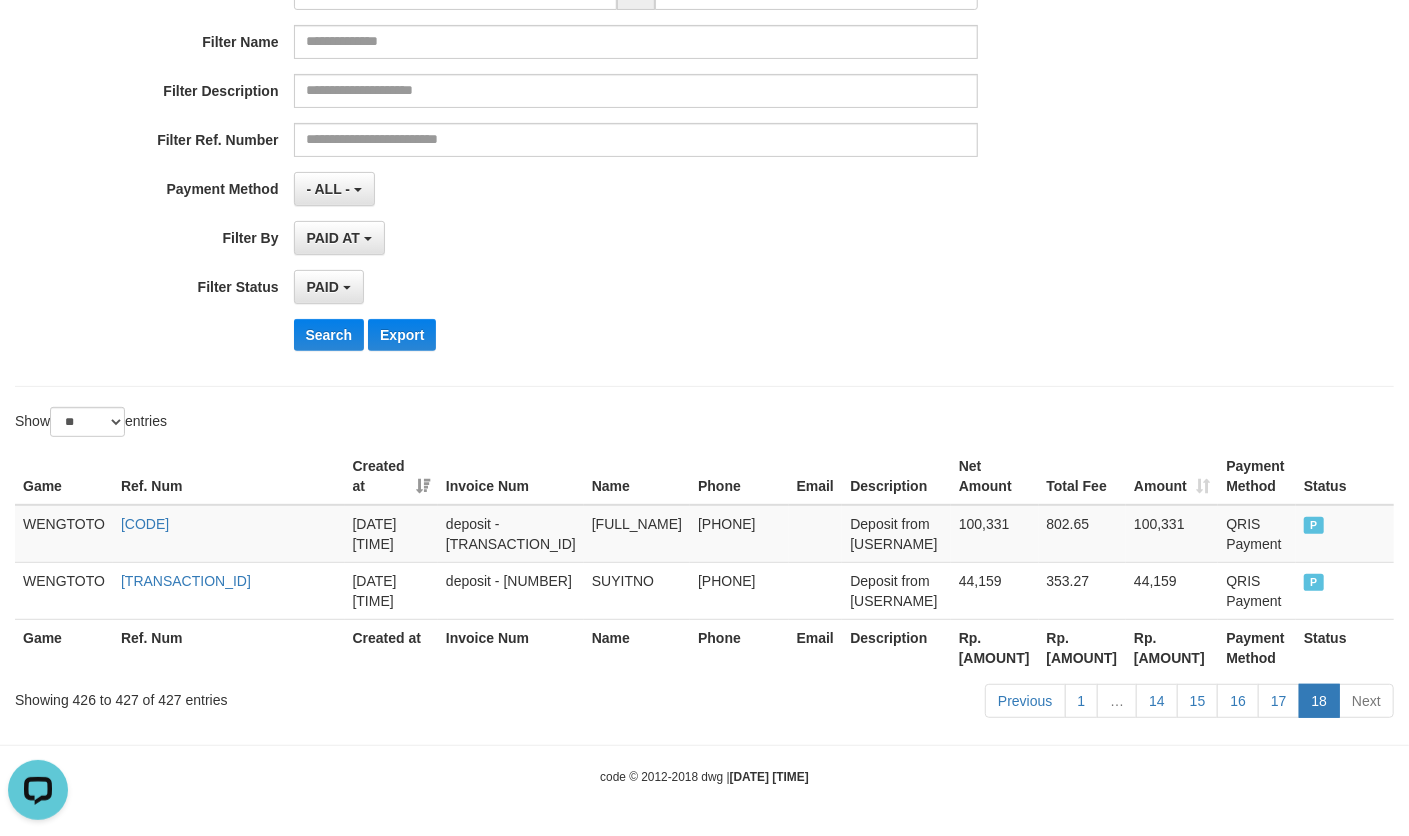scroll, scrollTop: 0, scrollLeft: 0, axis: both 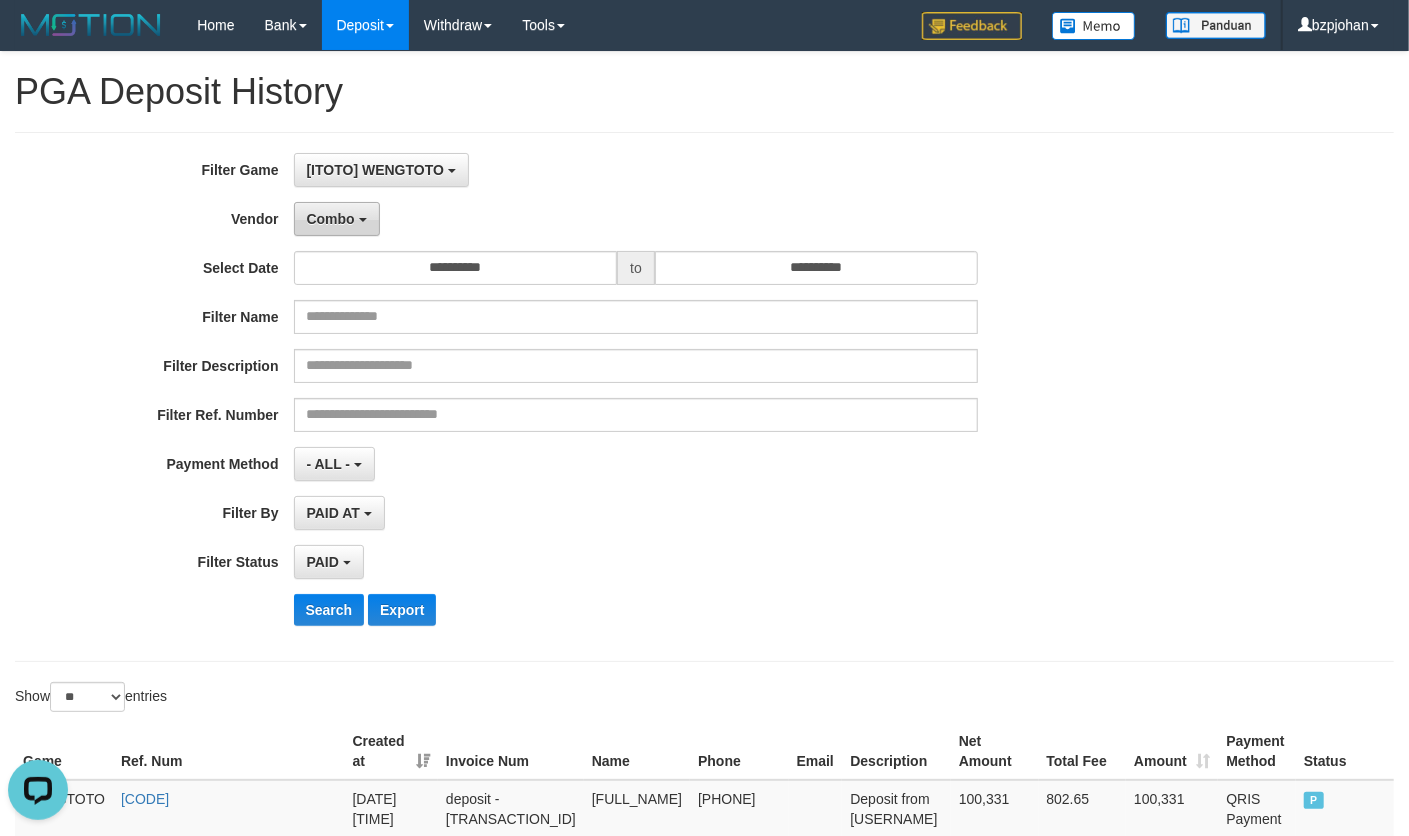 click on "Combo" at bounding box center (331, 219) 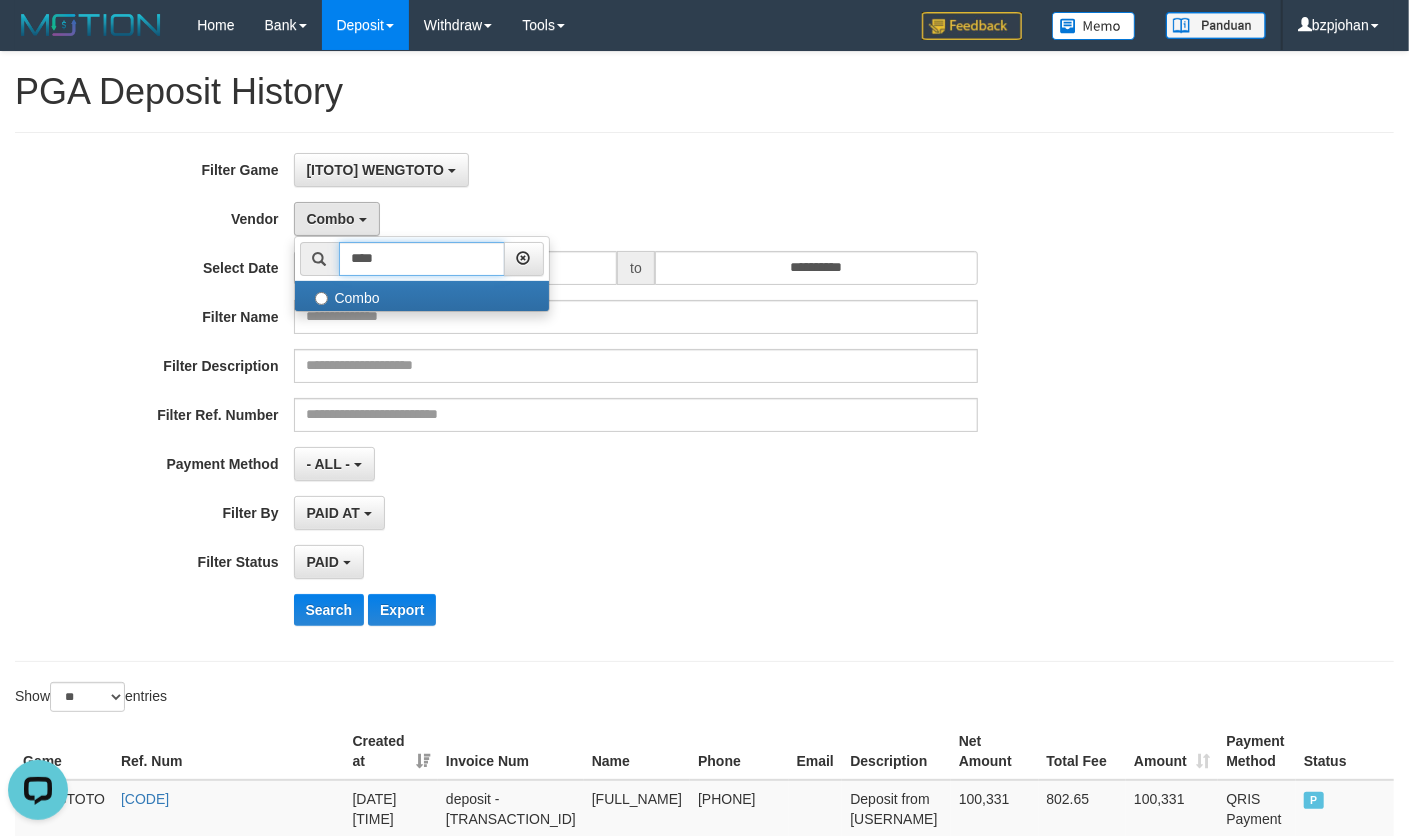 click on "****" at bounding box center (422, 259) 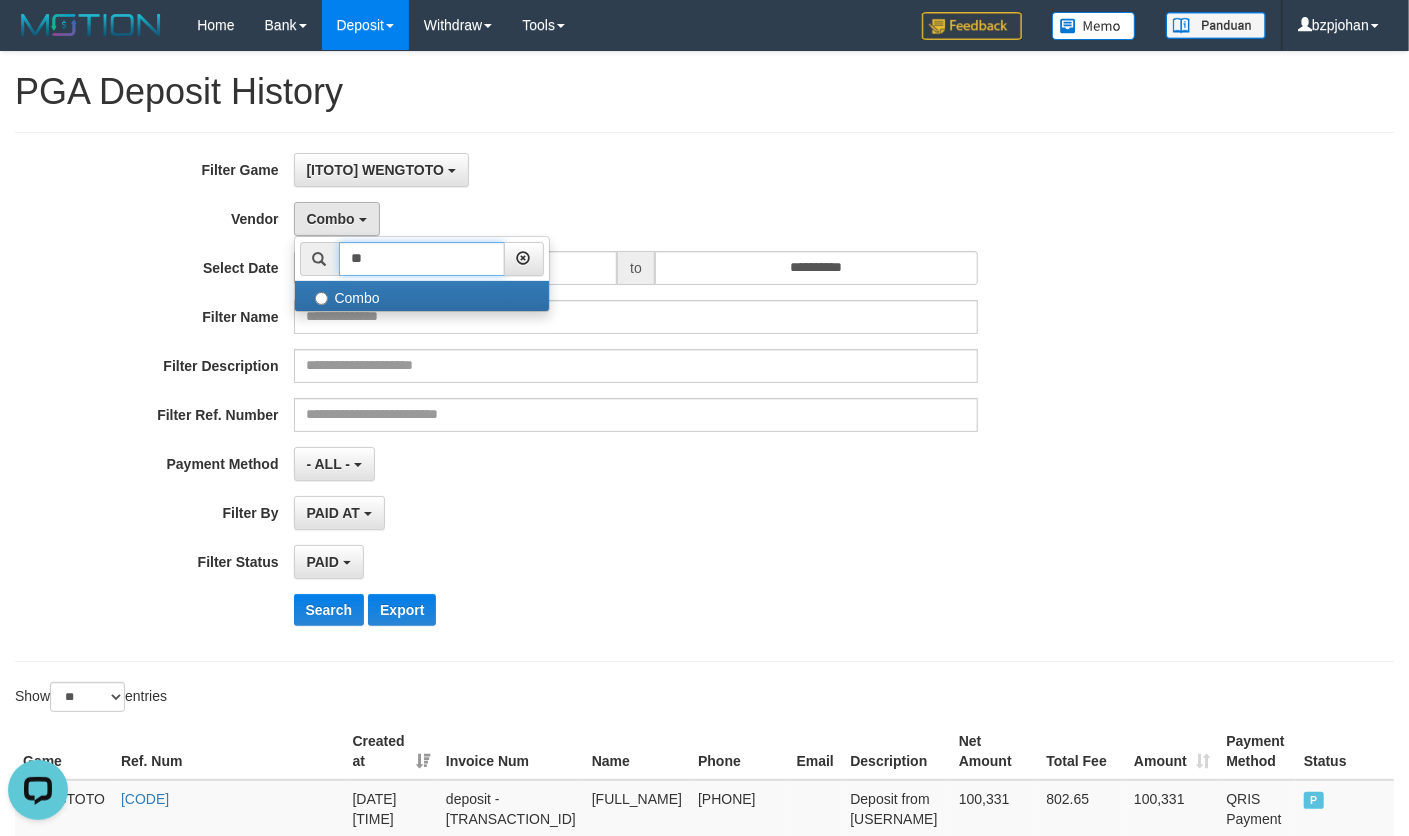 type on "*" 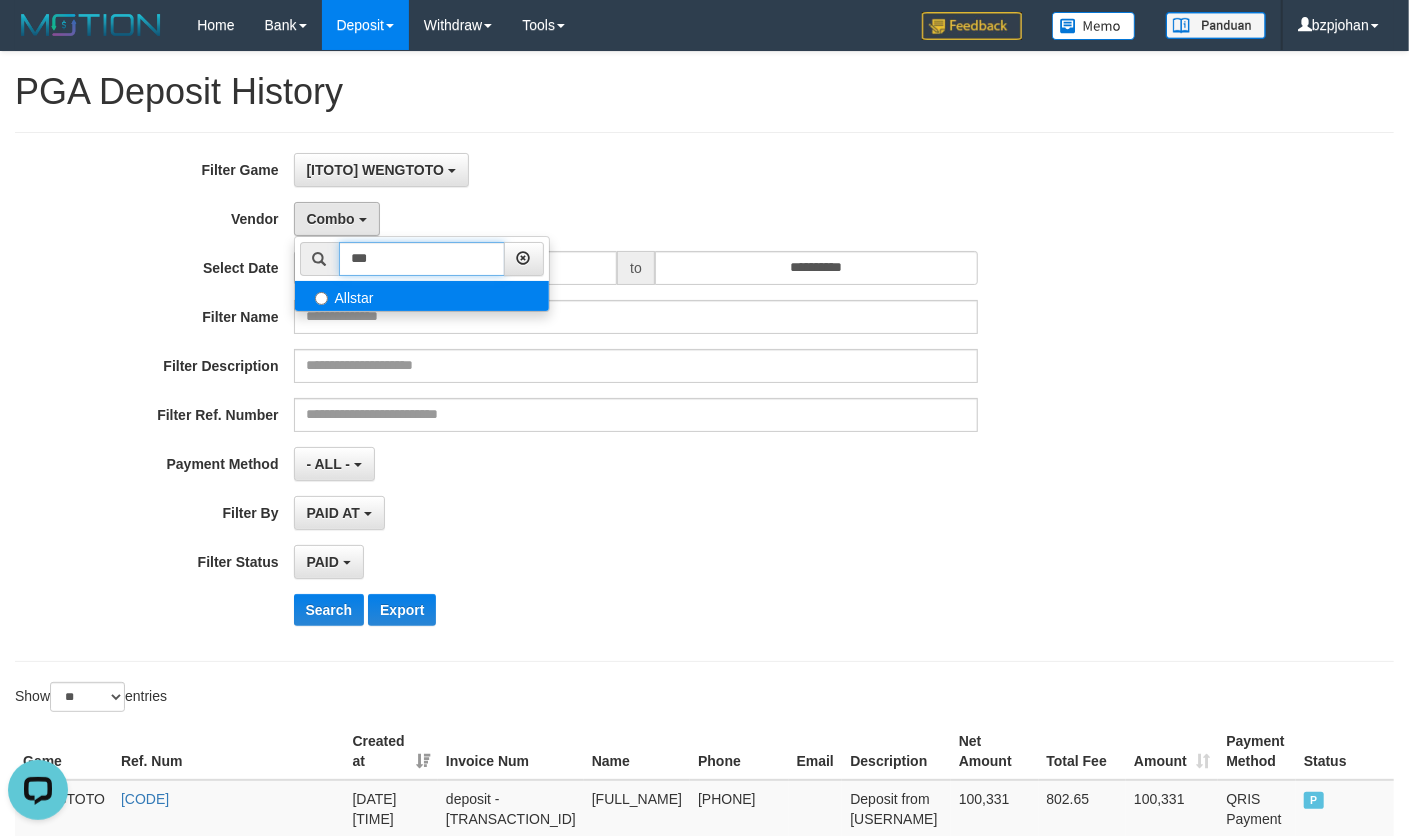 type on "***" 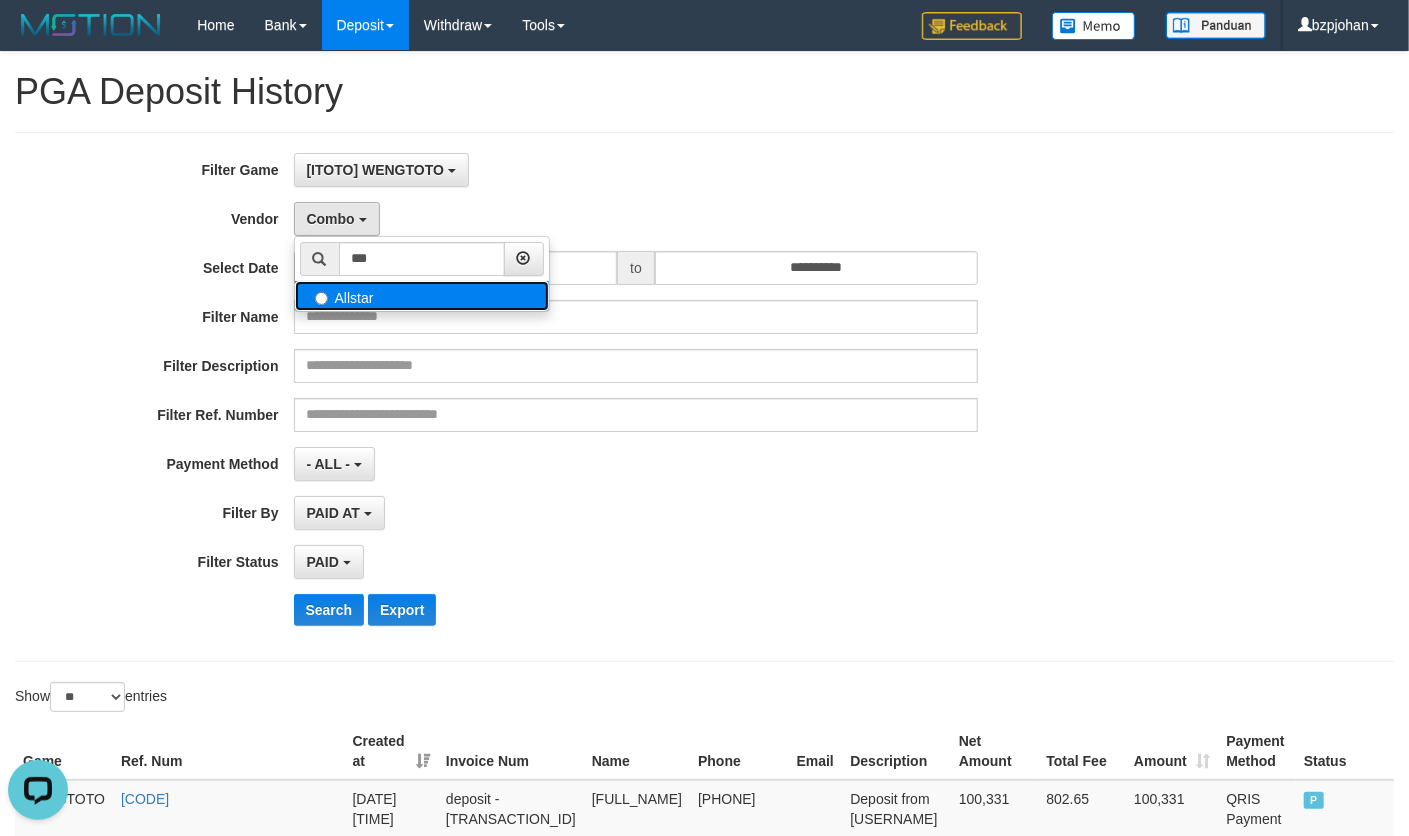 click on "Allstar" at bounding box center [422, 296] 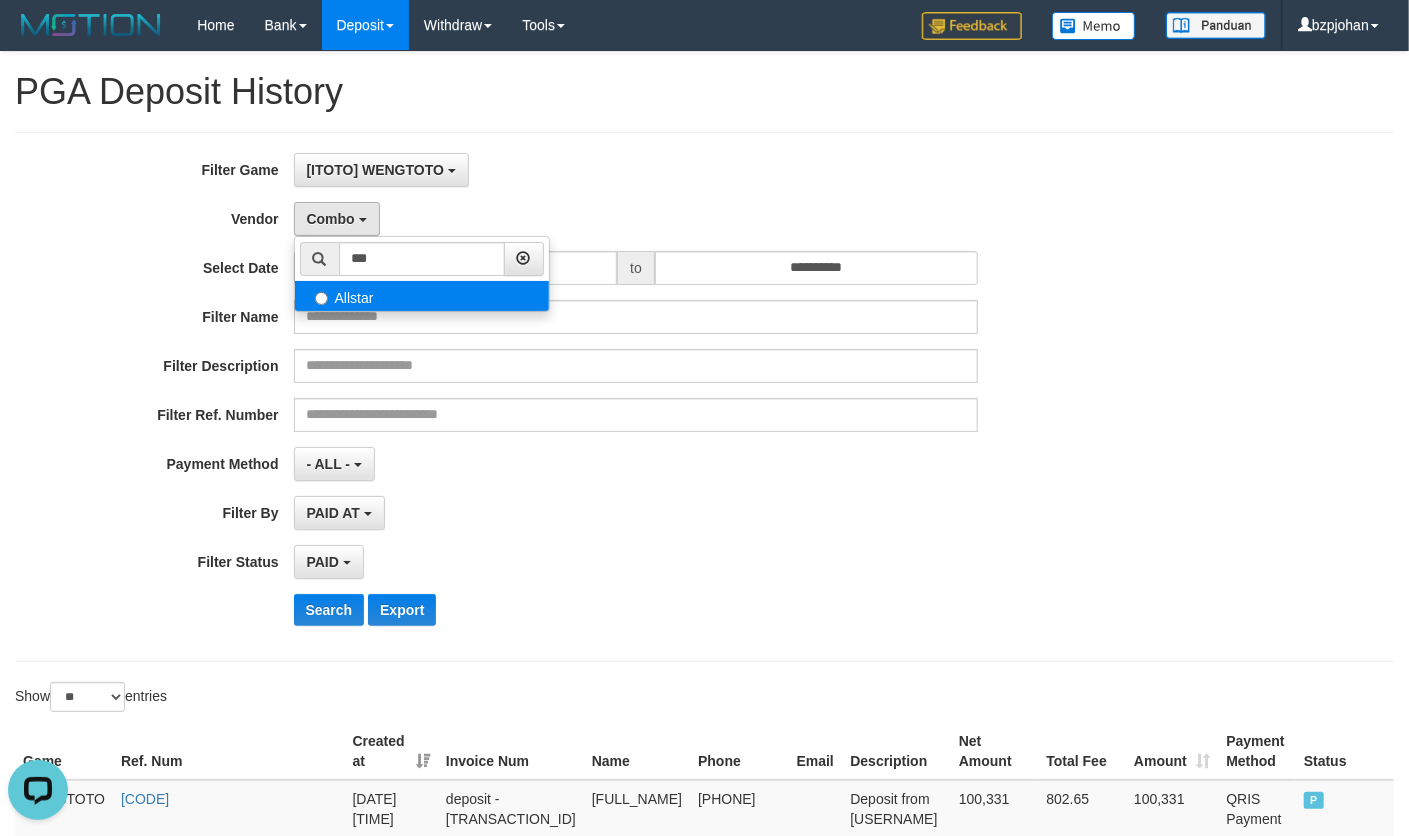select on "**********" 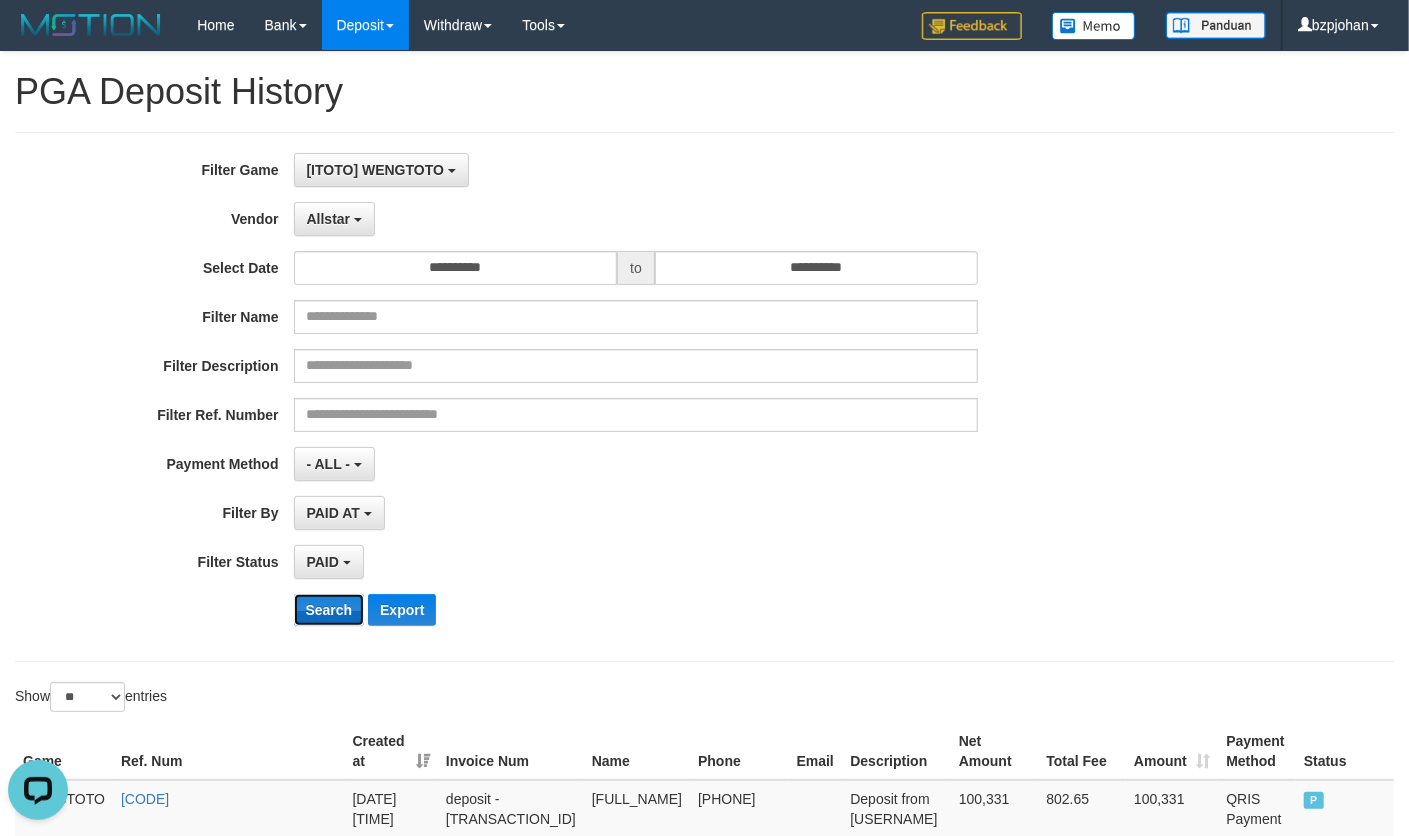 click on "Search" at bounding box center (329, 610) 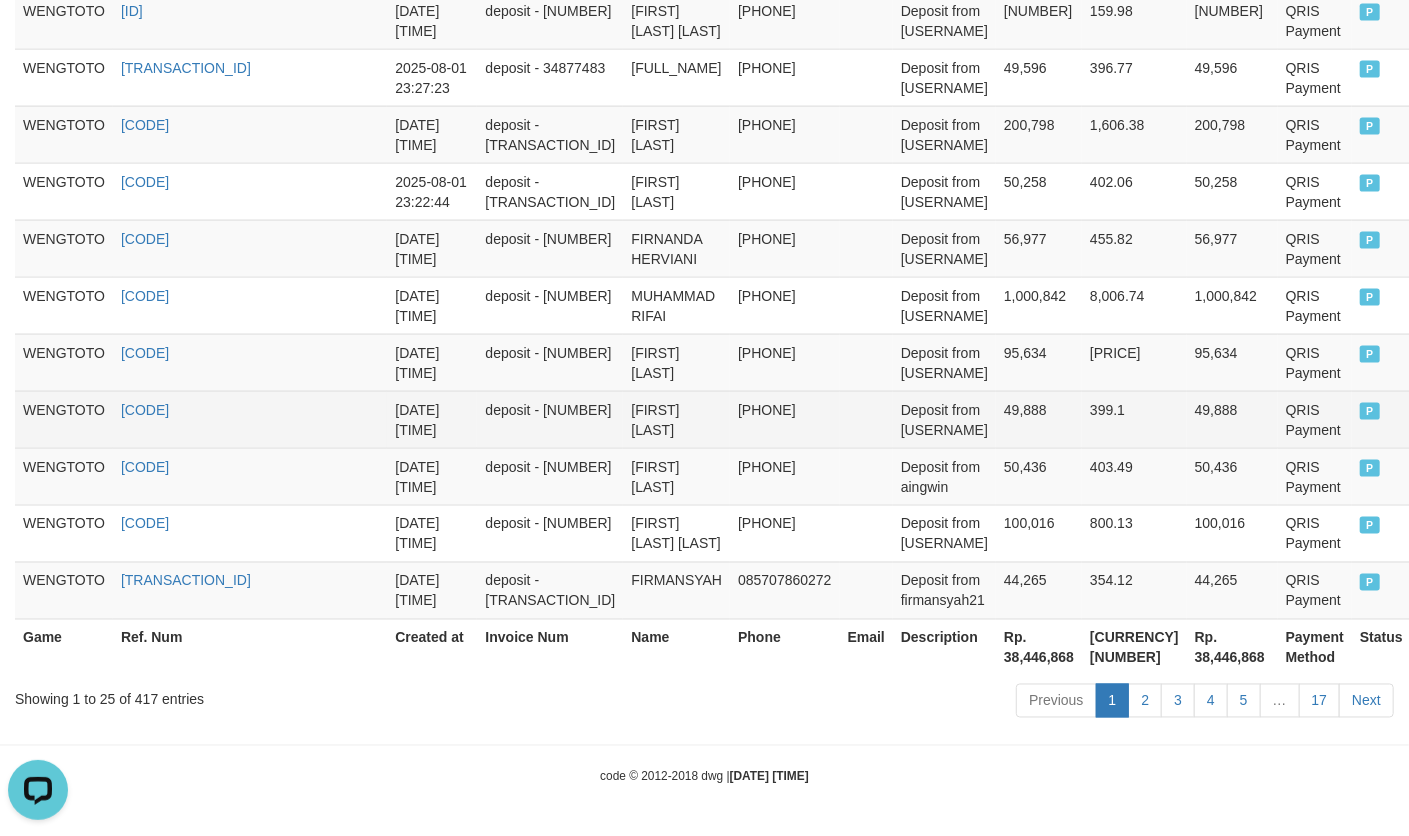 scroll, scrollTop: 1638, scrollLeft: 0, axis: vertical 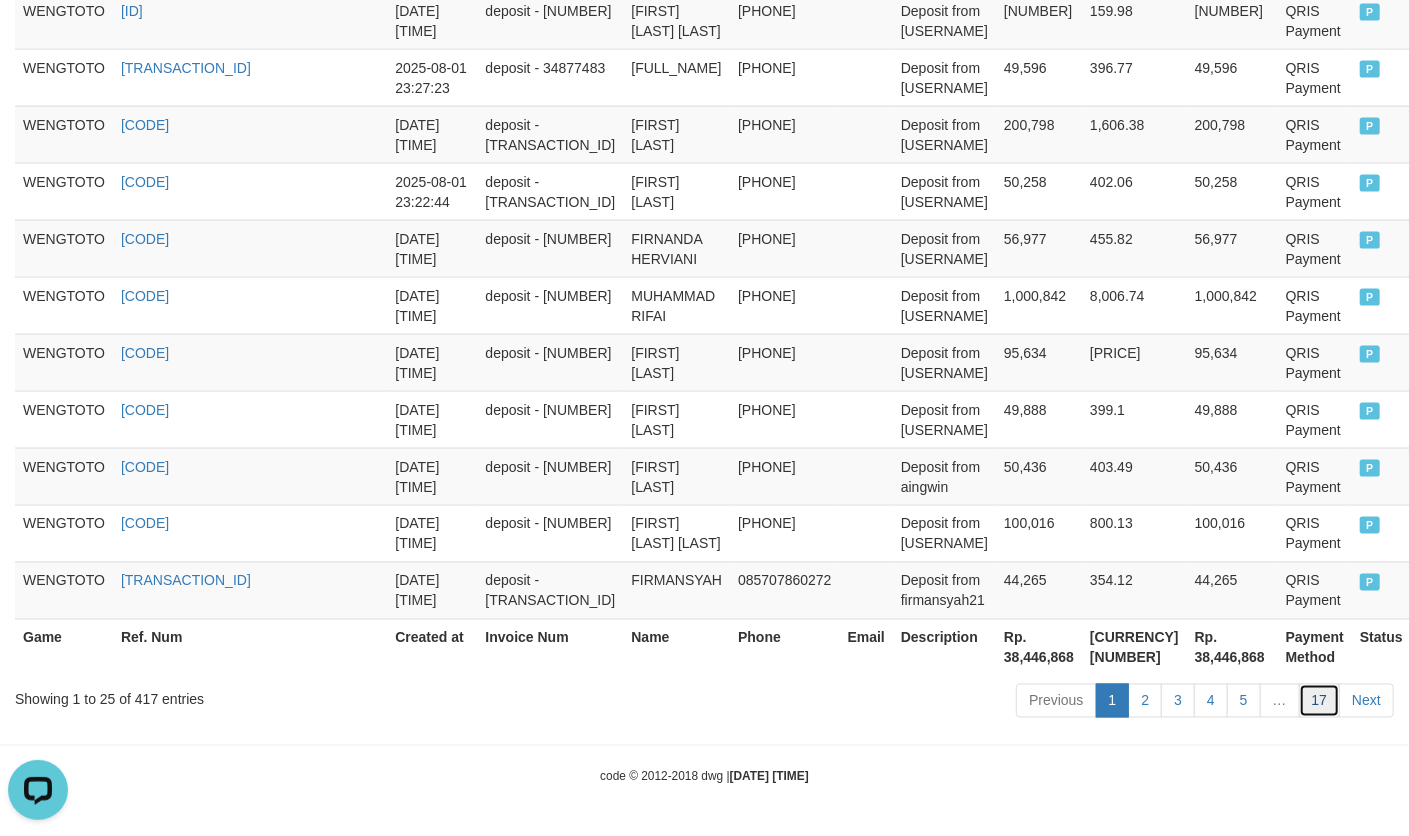 click on "17" at bounding box center (1320, 701) 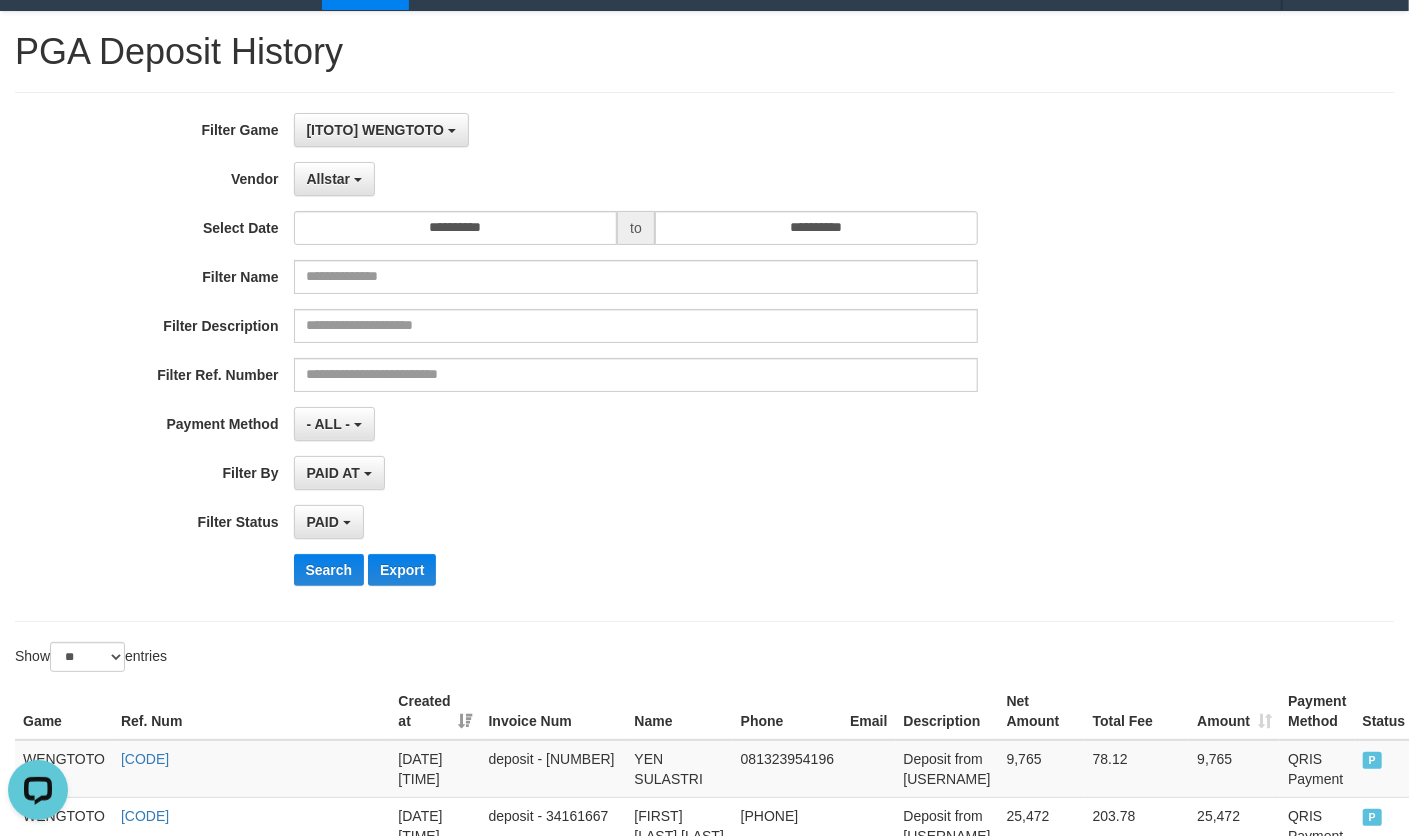 scroll, scrollTop: 0, scrollLeft: 0, axis: both 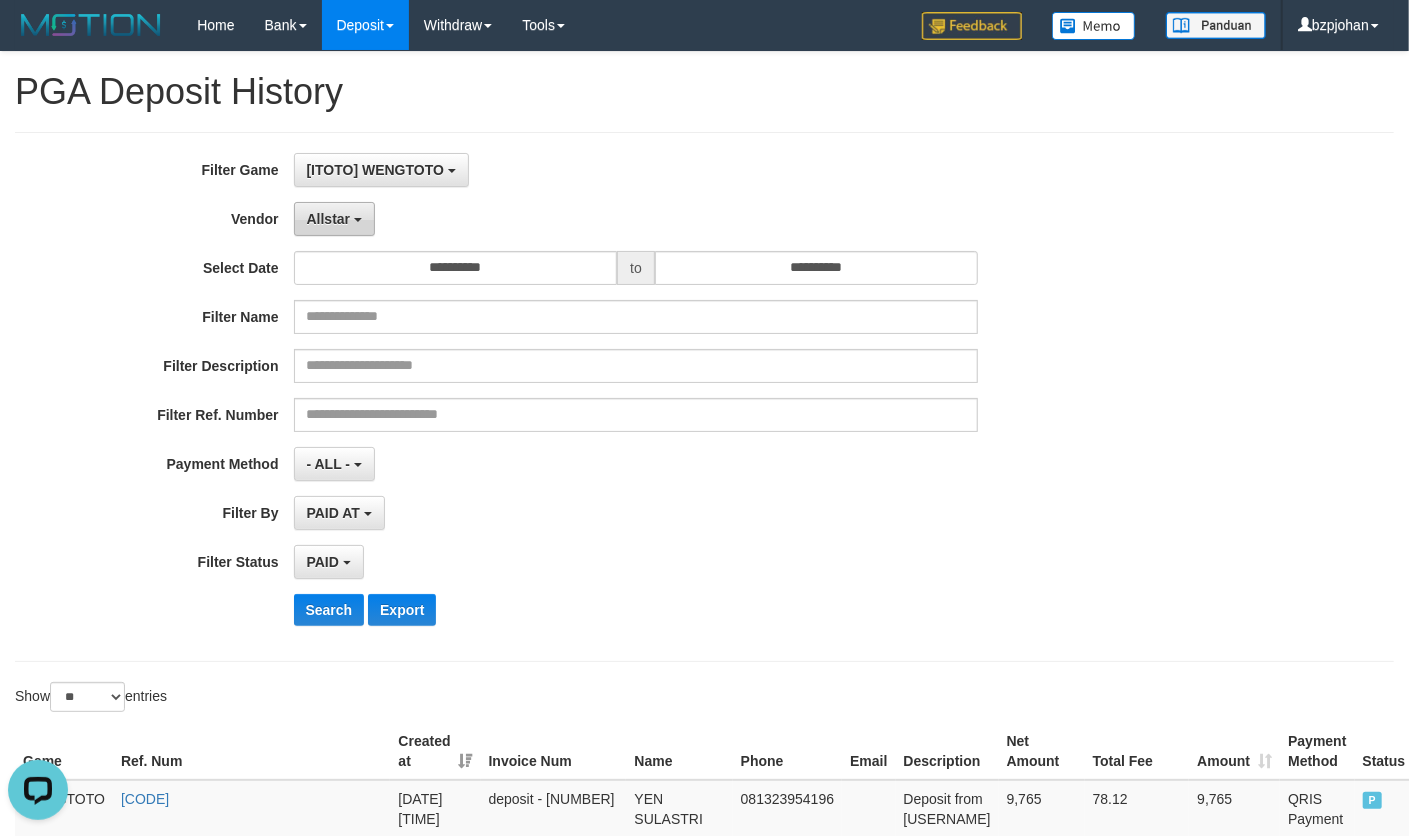 click on "Allstar" at bounding box center (329, 219) 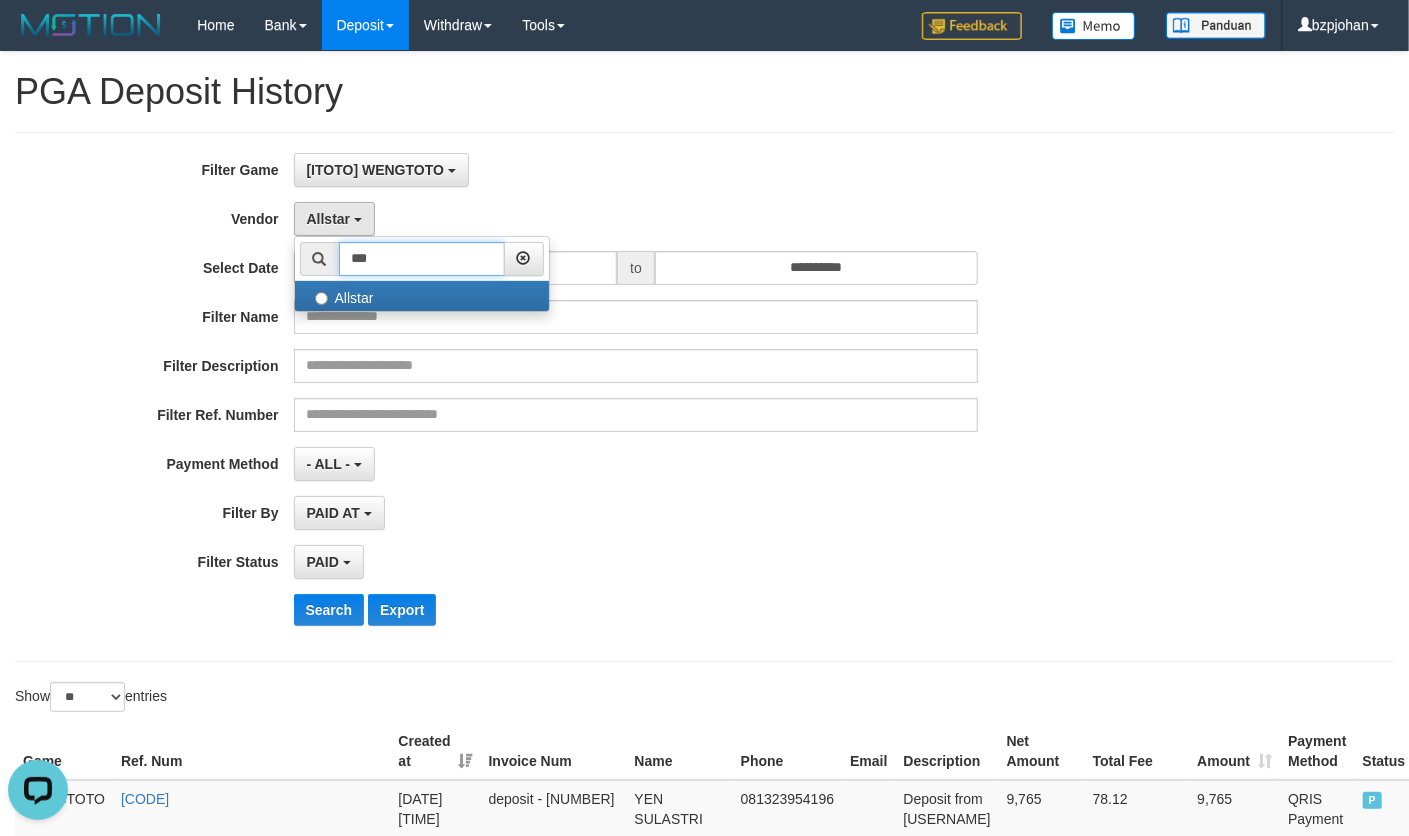 click on "***" at bounding box center [422, 259] 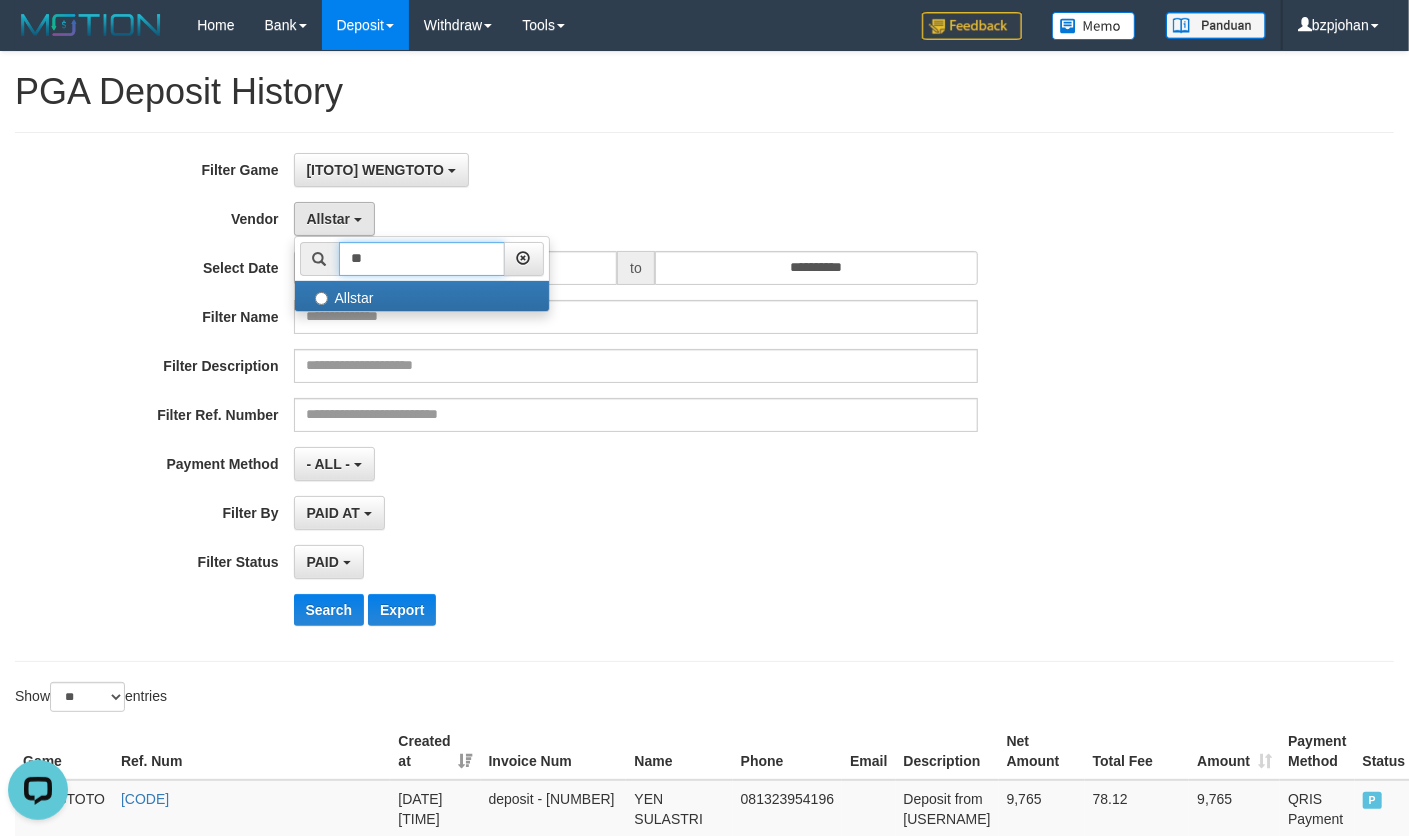 type on "*" 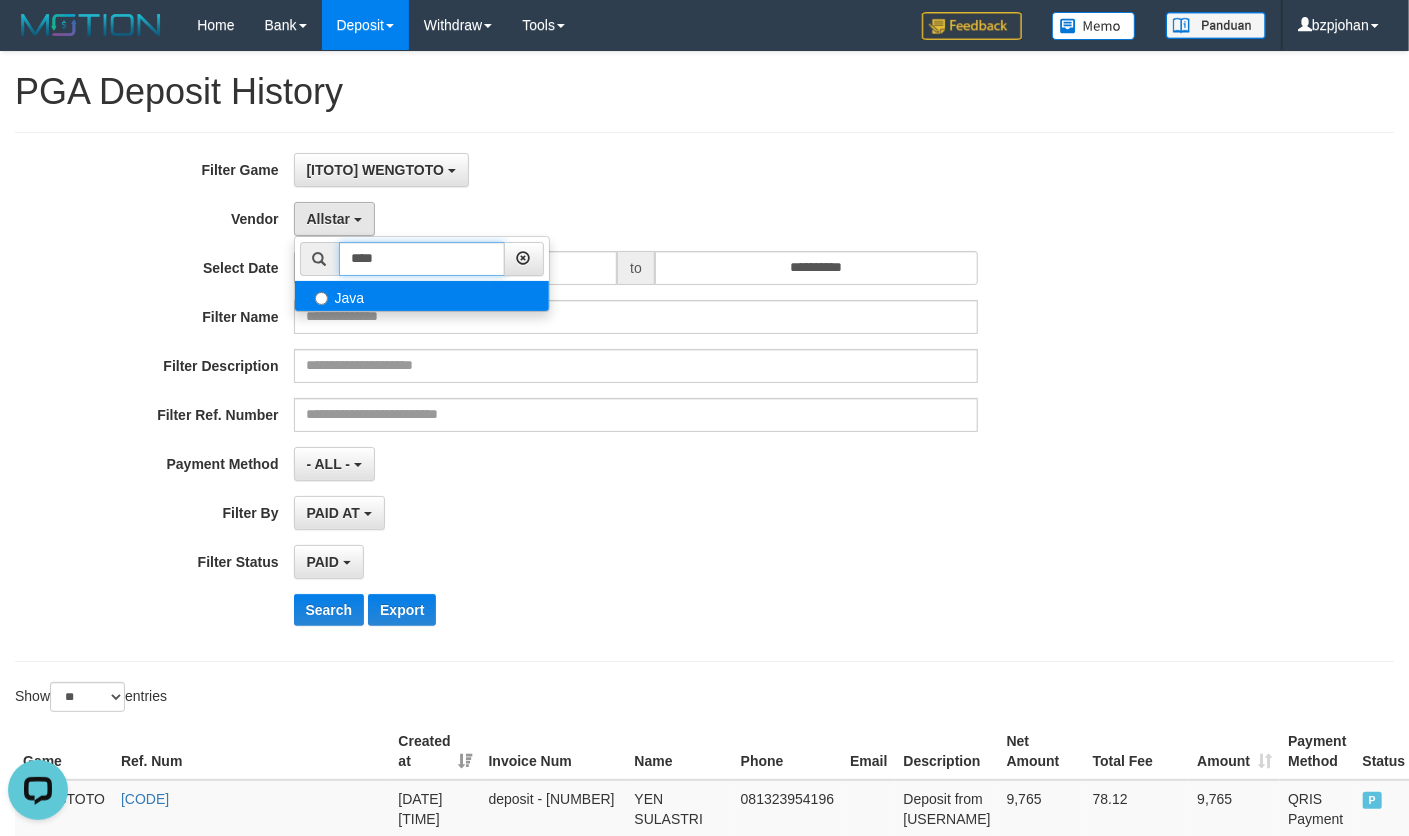 type on "****" 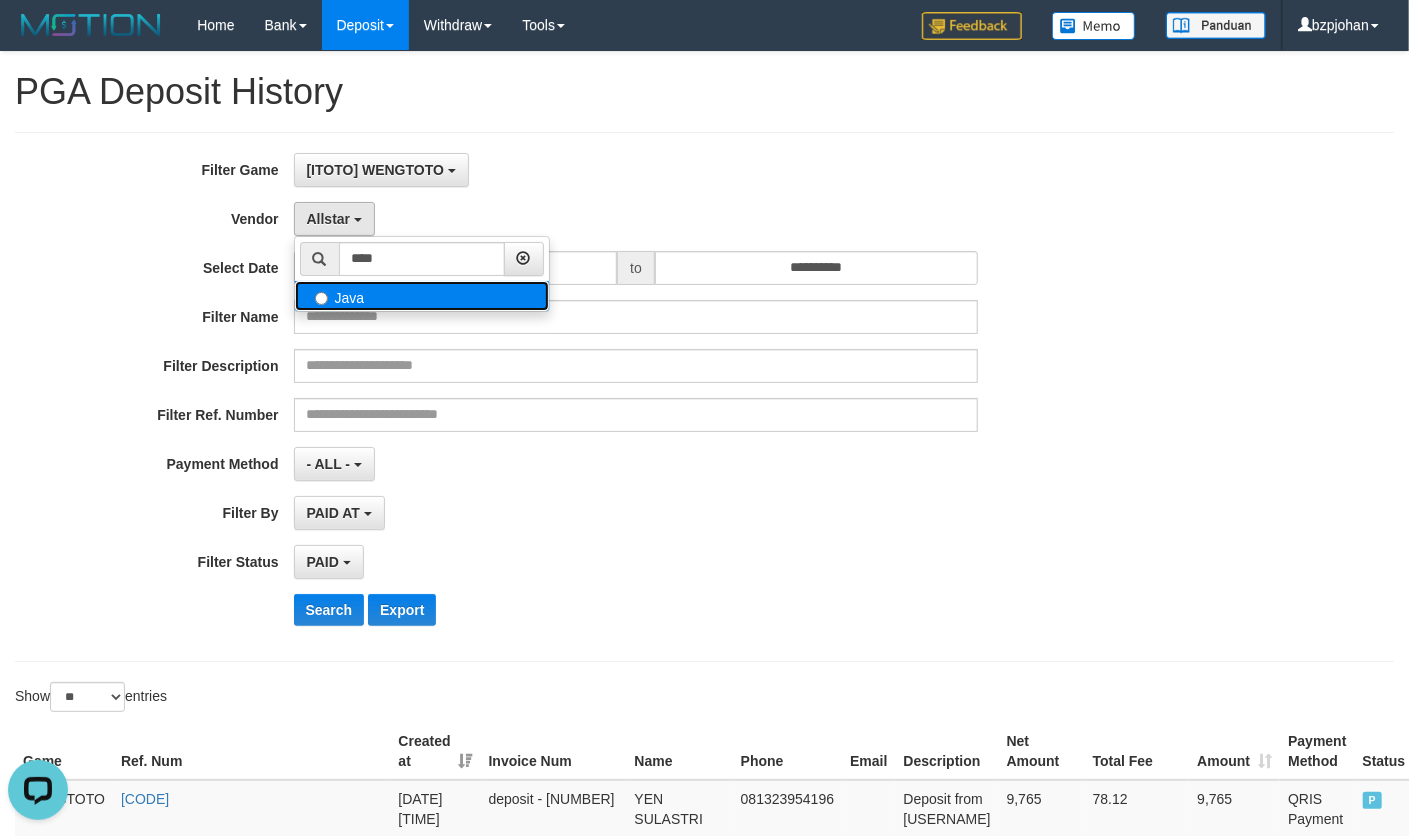 click on "Java" at bounding box center (422, 296) 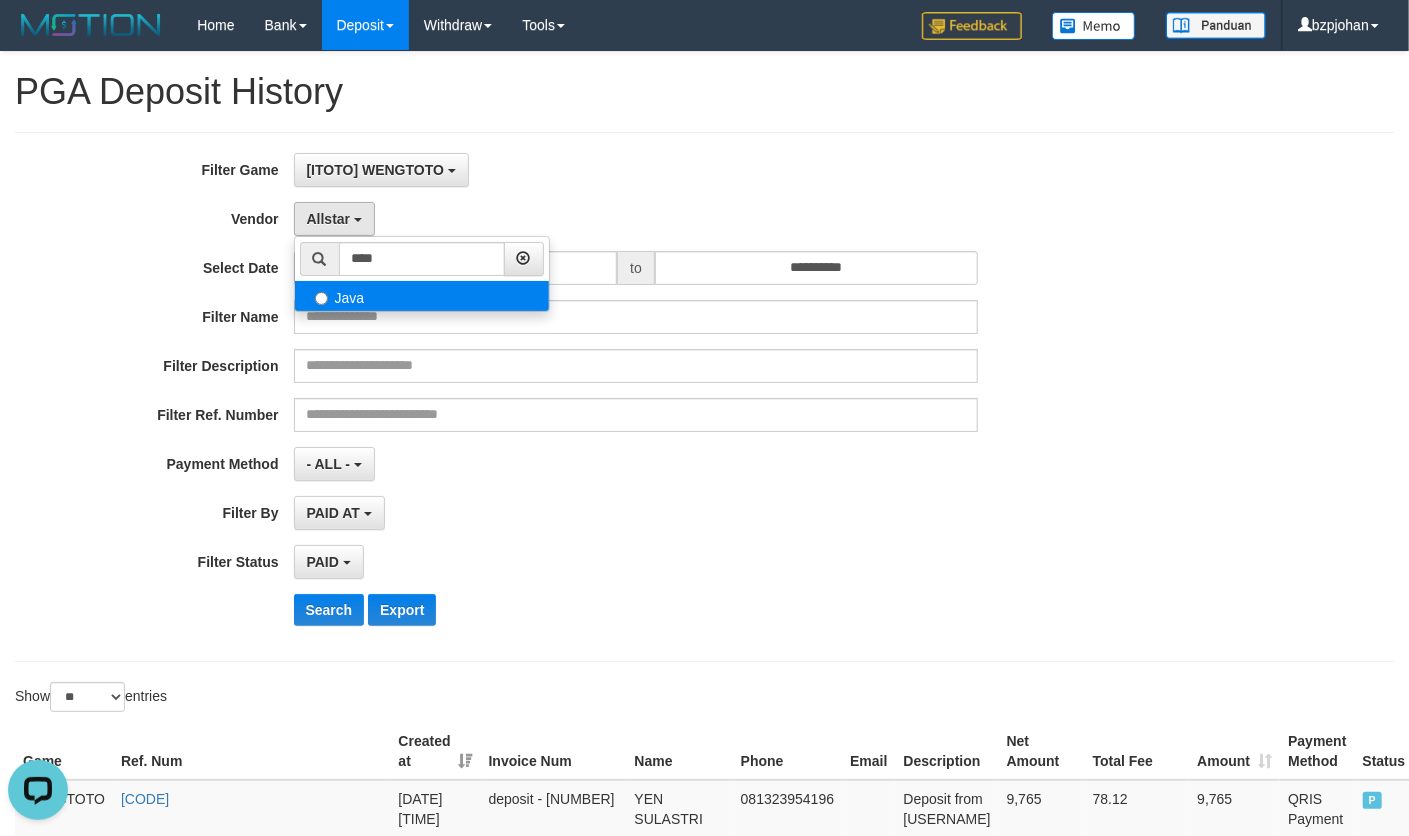 select on "**********" 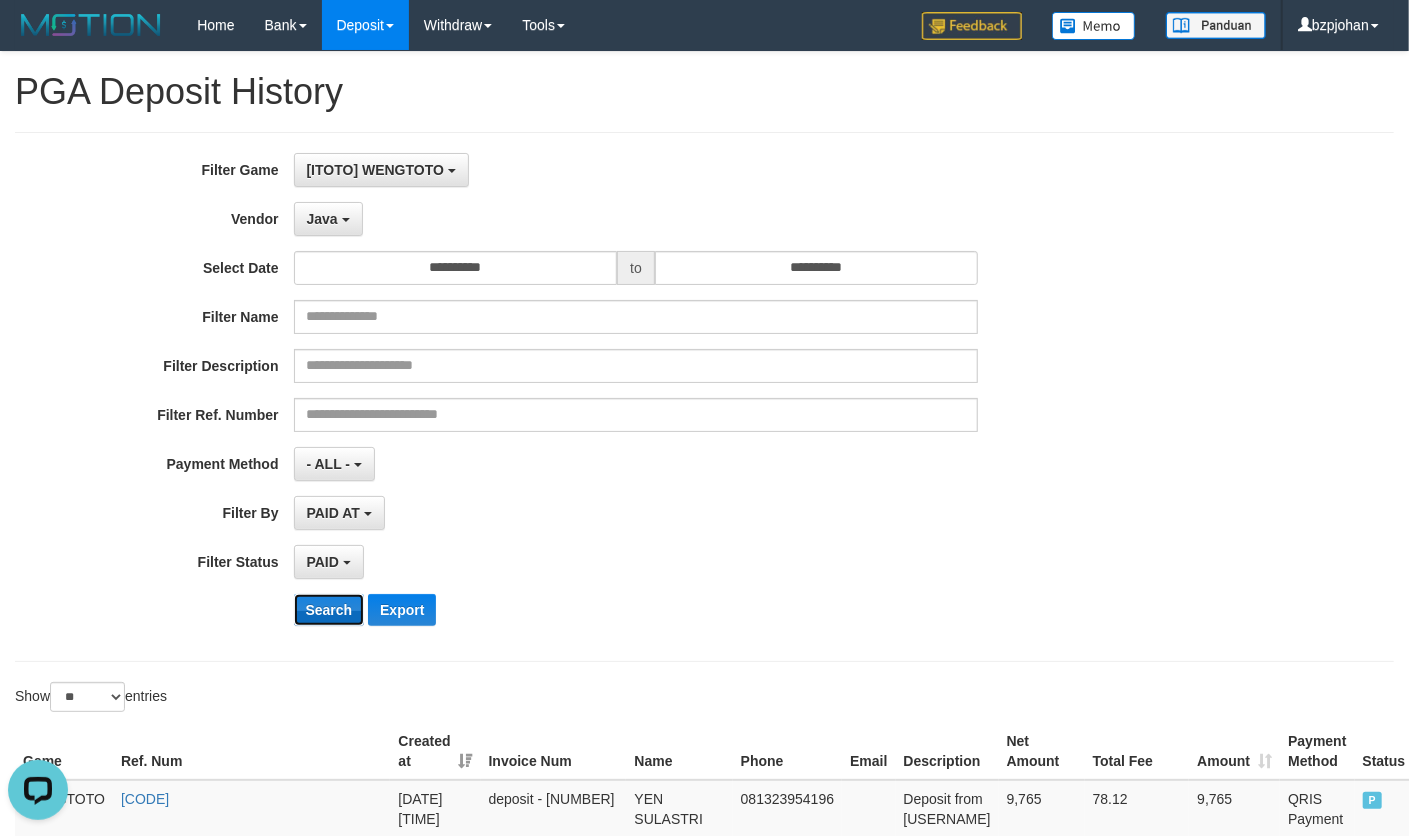 click on "Search" at bounding box center [329, 610] 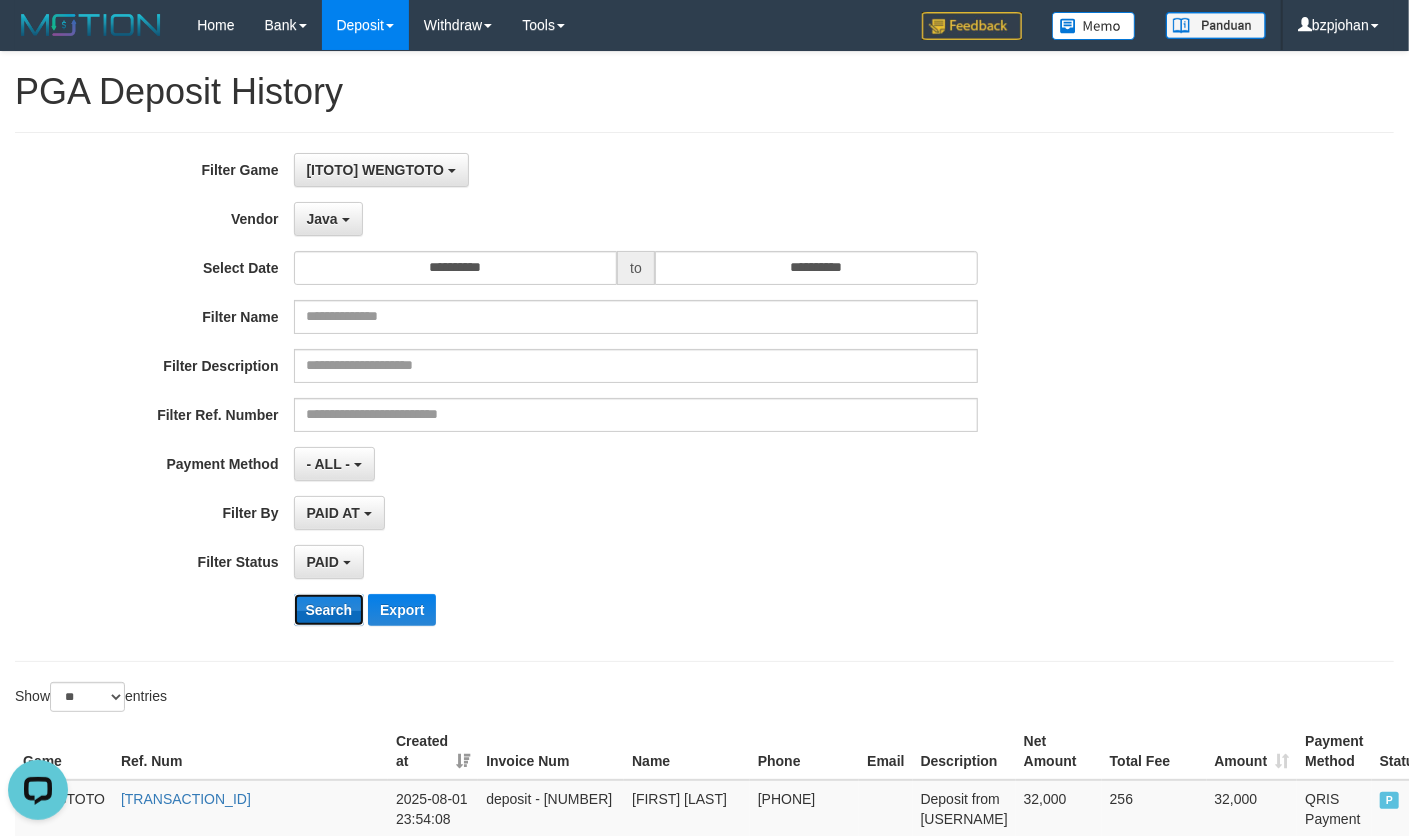 scroll, scrollTop: 1598, scrollLeft: 0, axis: vertical 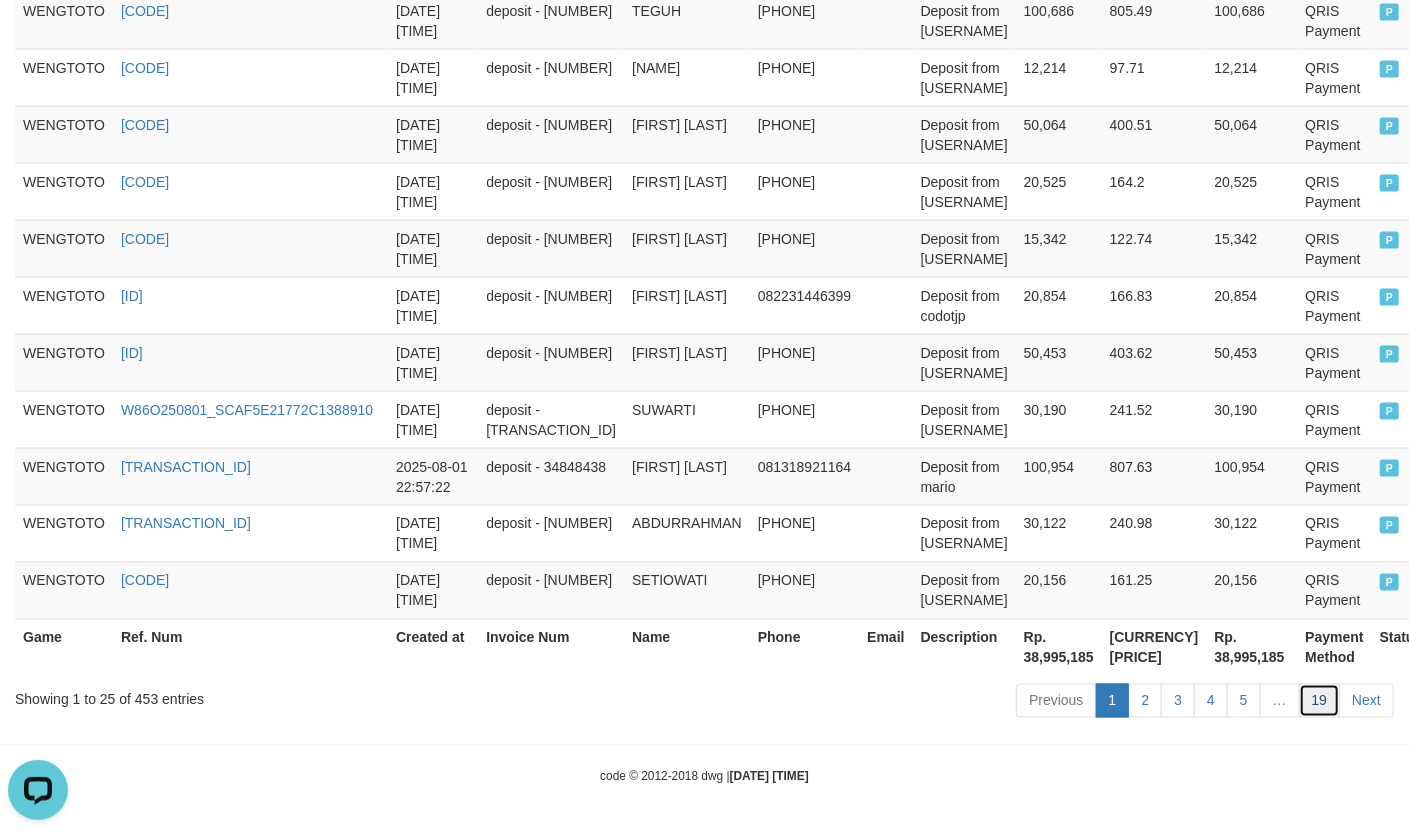 click on "19" at bounding box center [1320, 701] 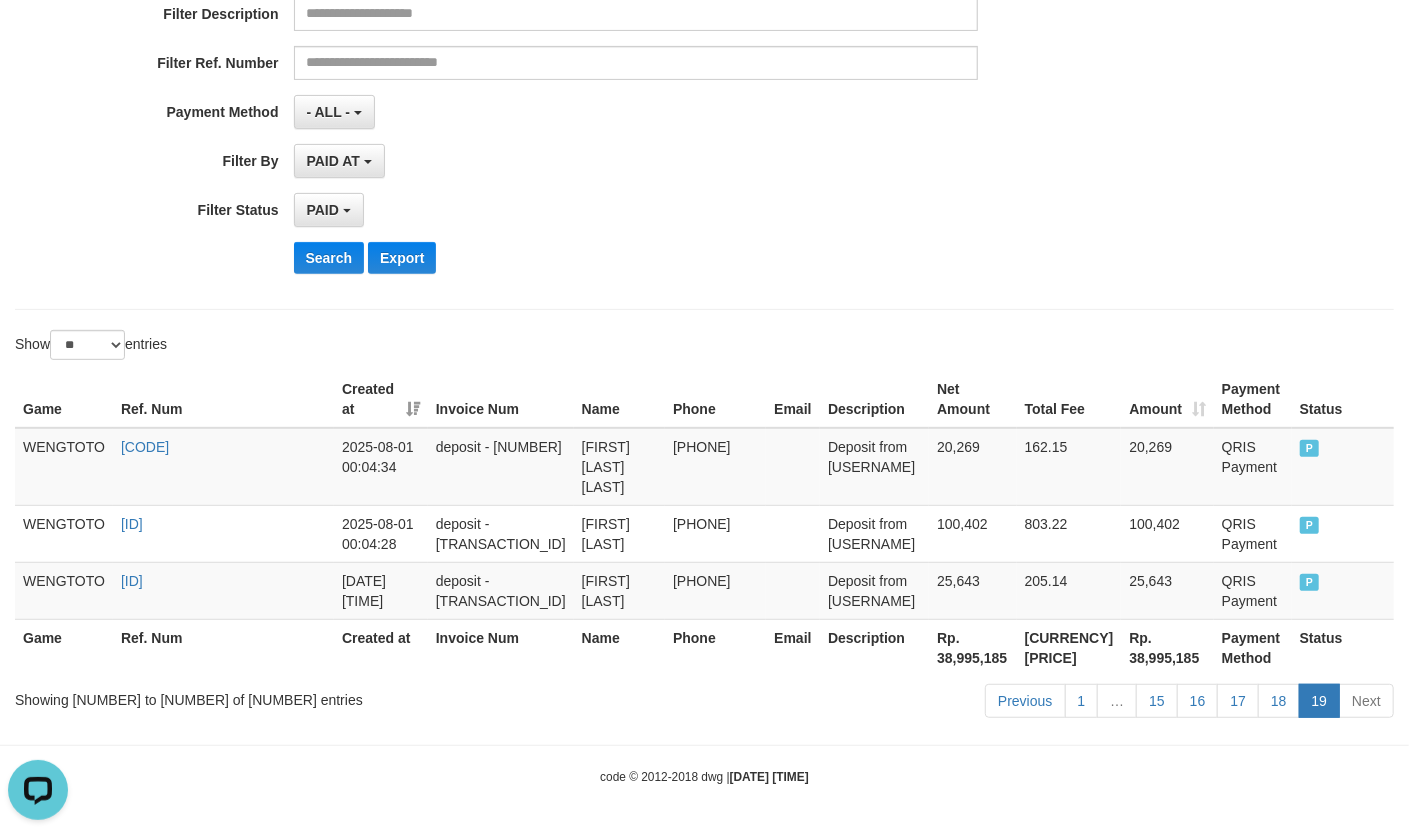 scroll, scrollTop: 357, scrollLeft: 0, axis: vertical 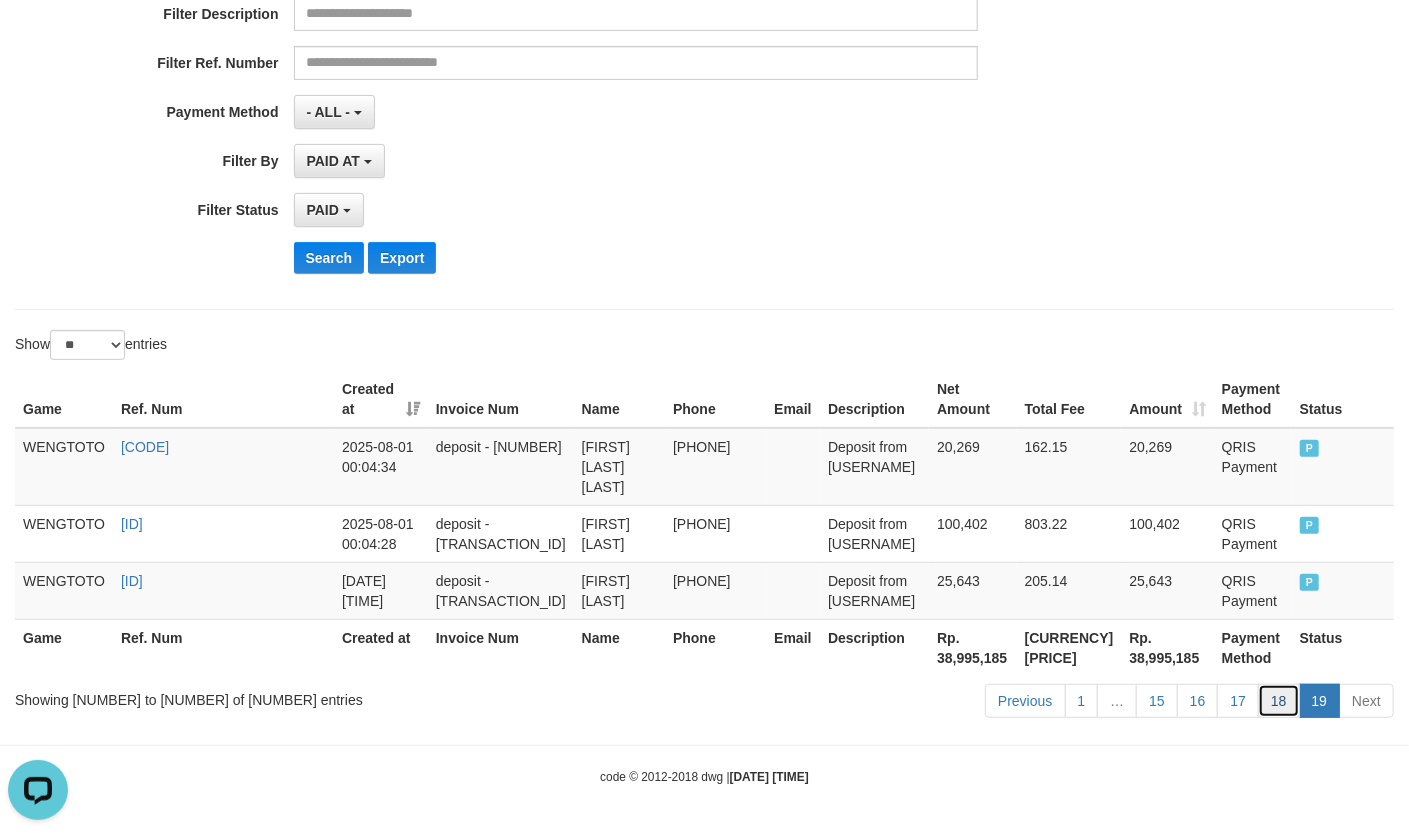 click on "18" at bounding box center [1279, 701] 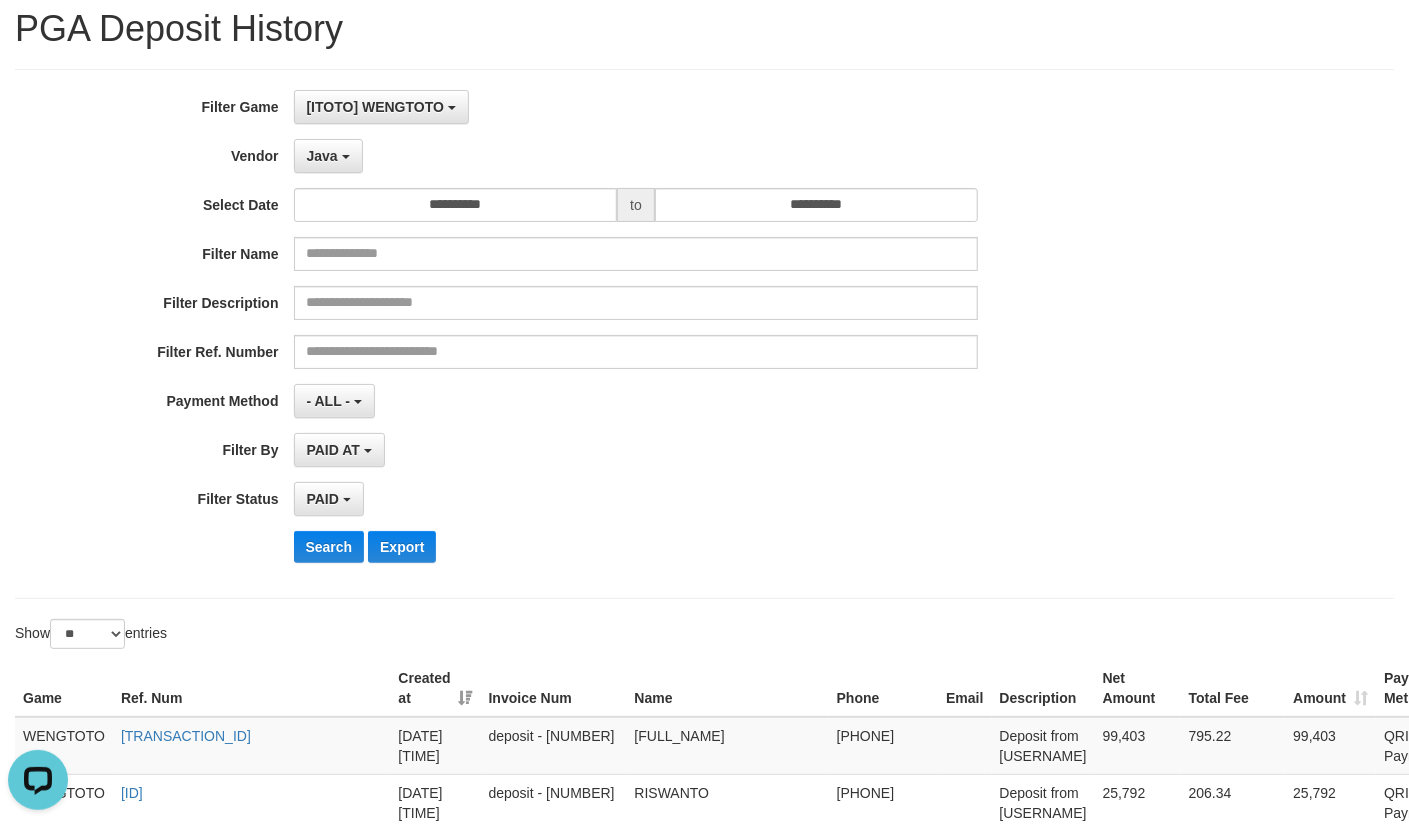 scroll, scrollTop: 0, scrollLeft: 0, axis: both 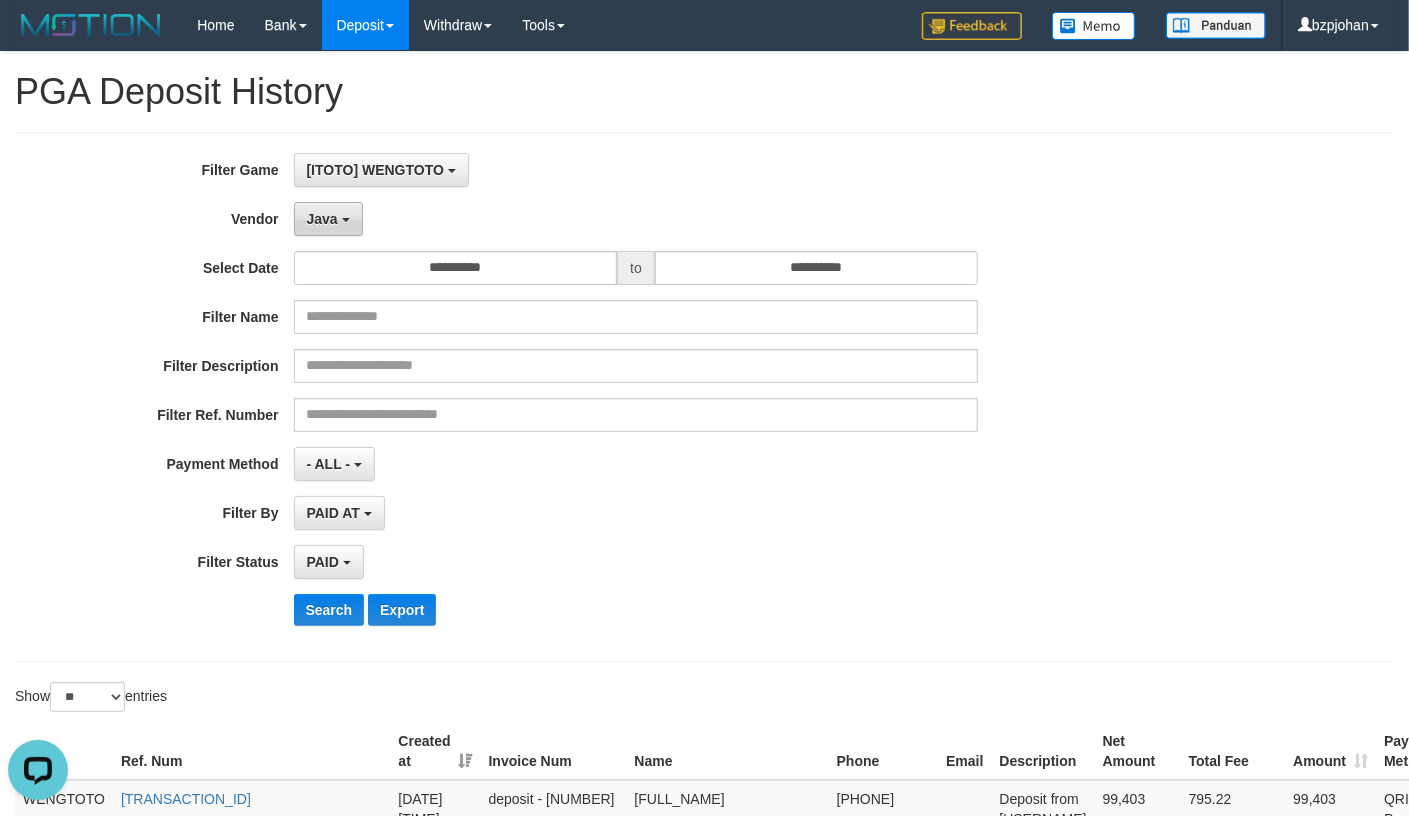 click on "Java" at bounding box center (328, 219) 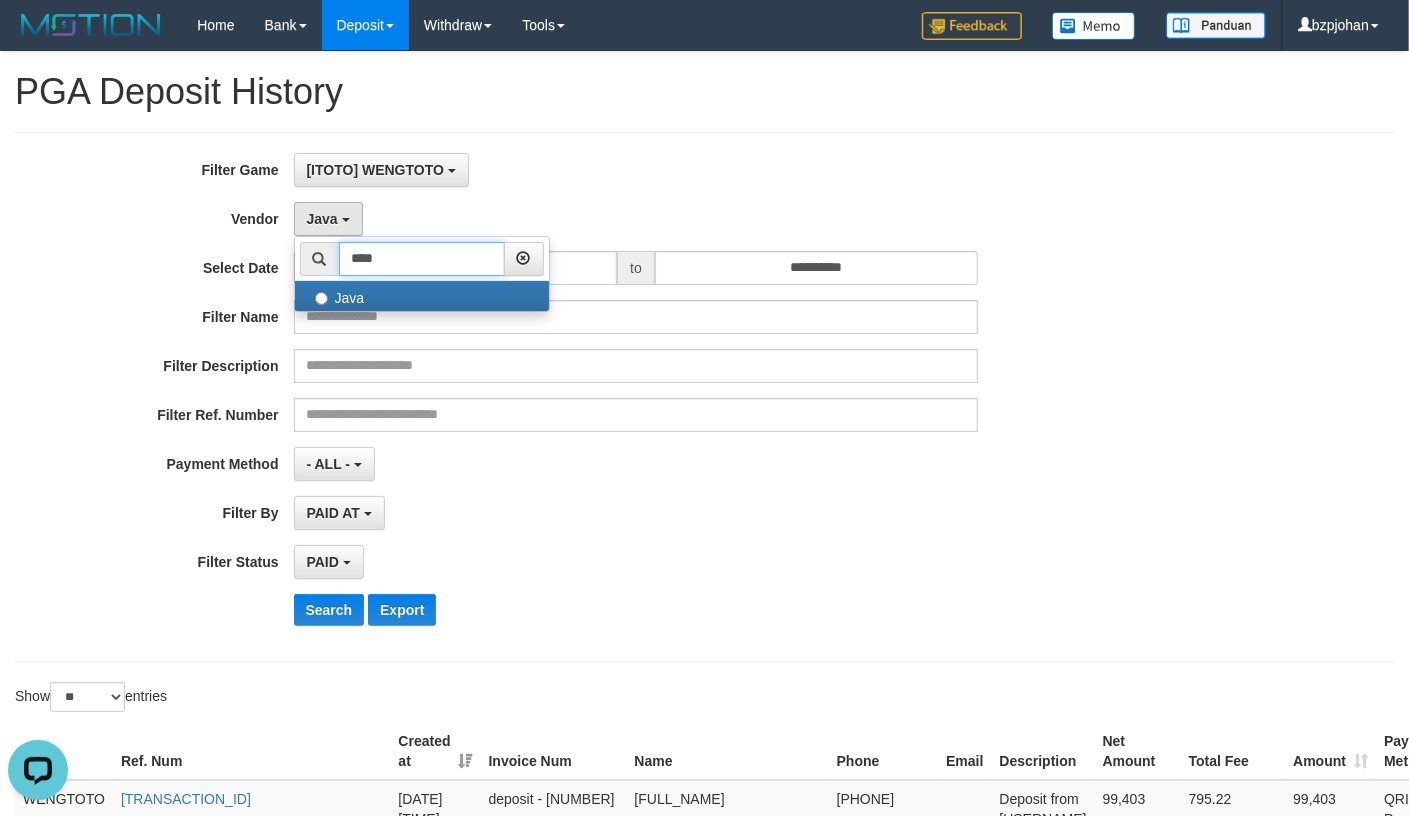click on "****" at bounding box center (422, 259) 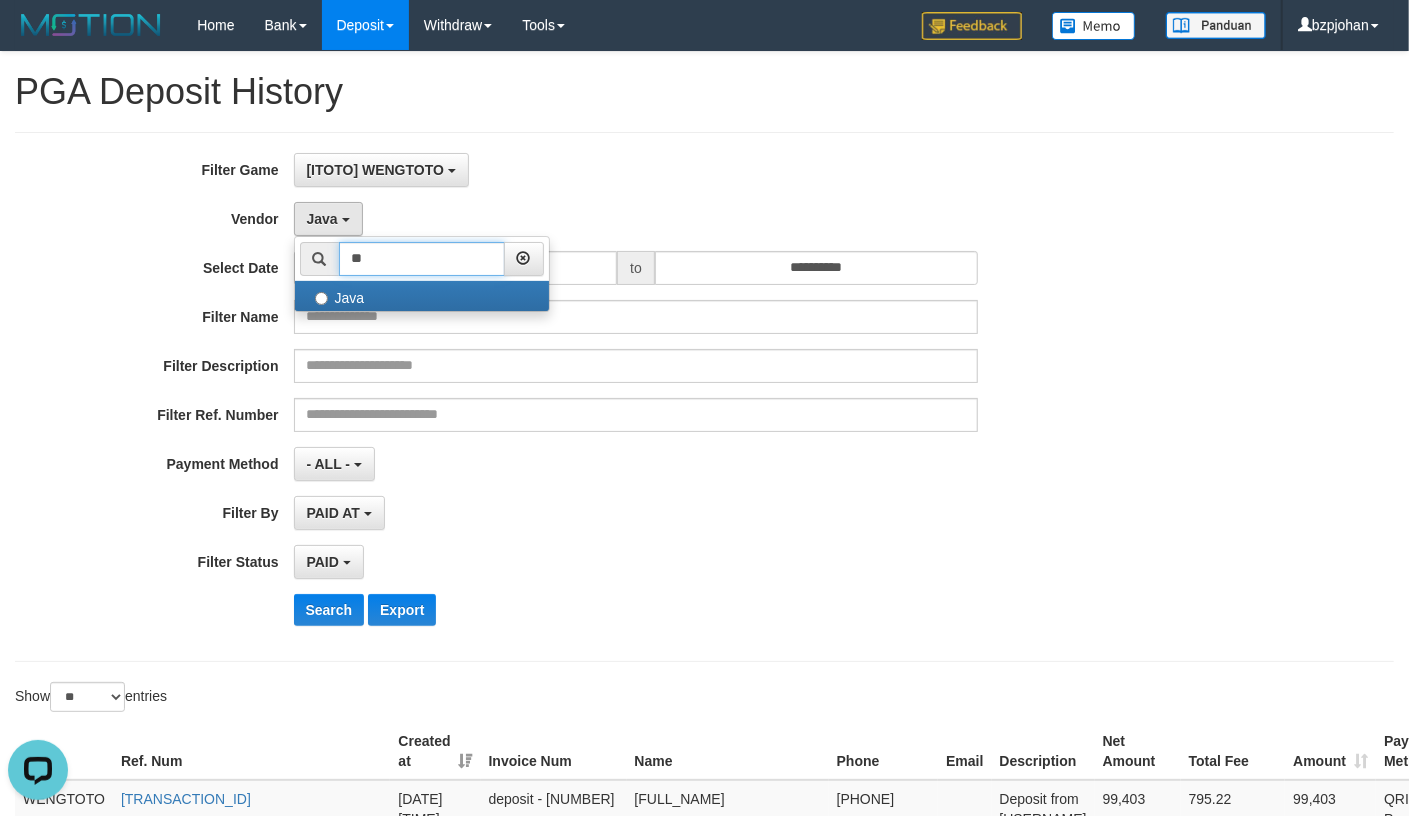 type on "*" 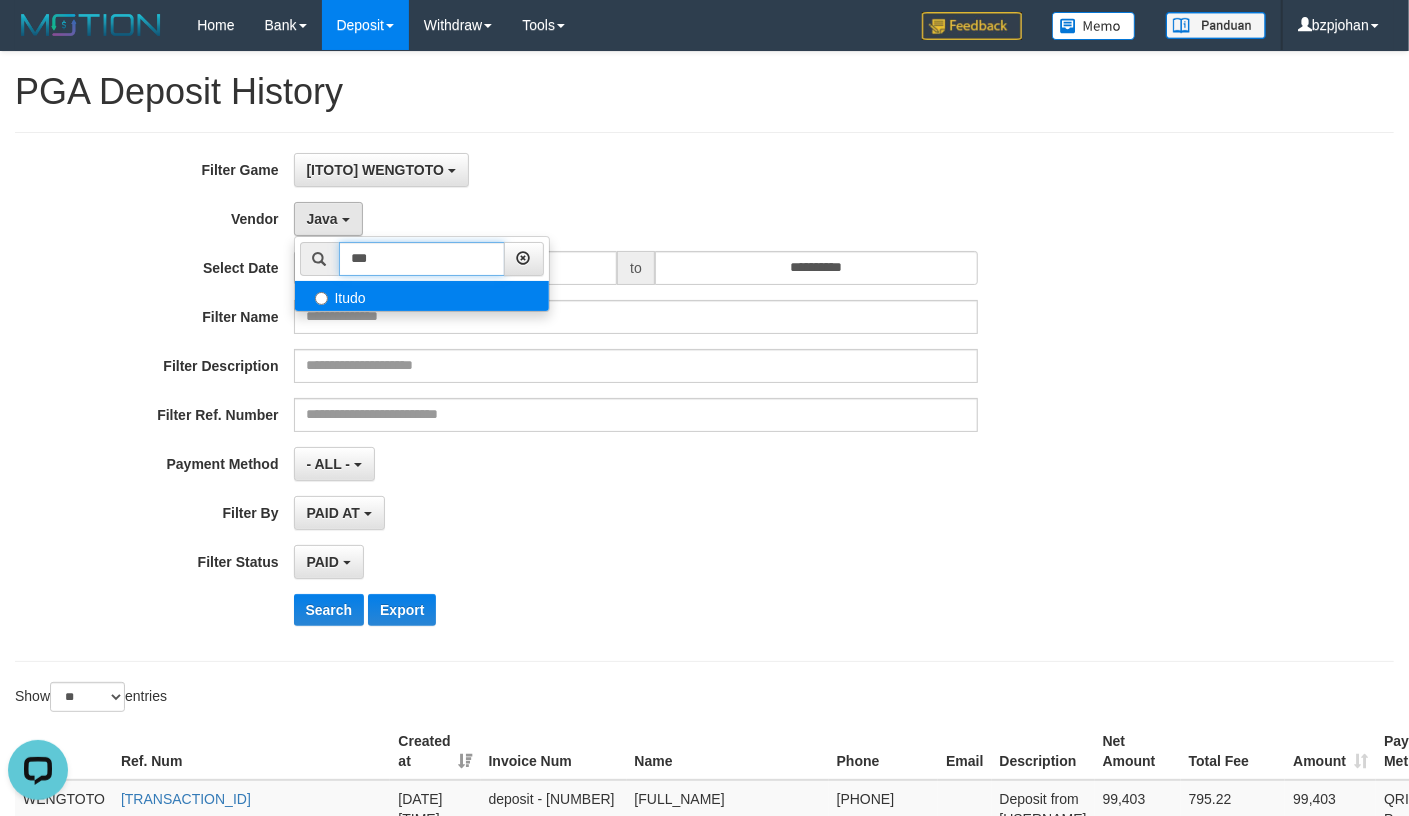type on "***" 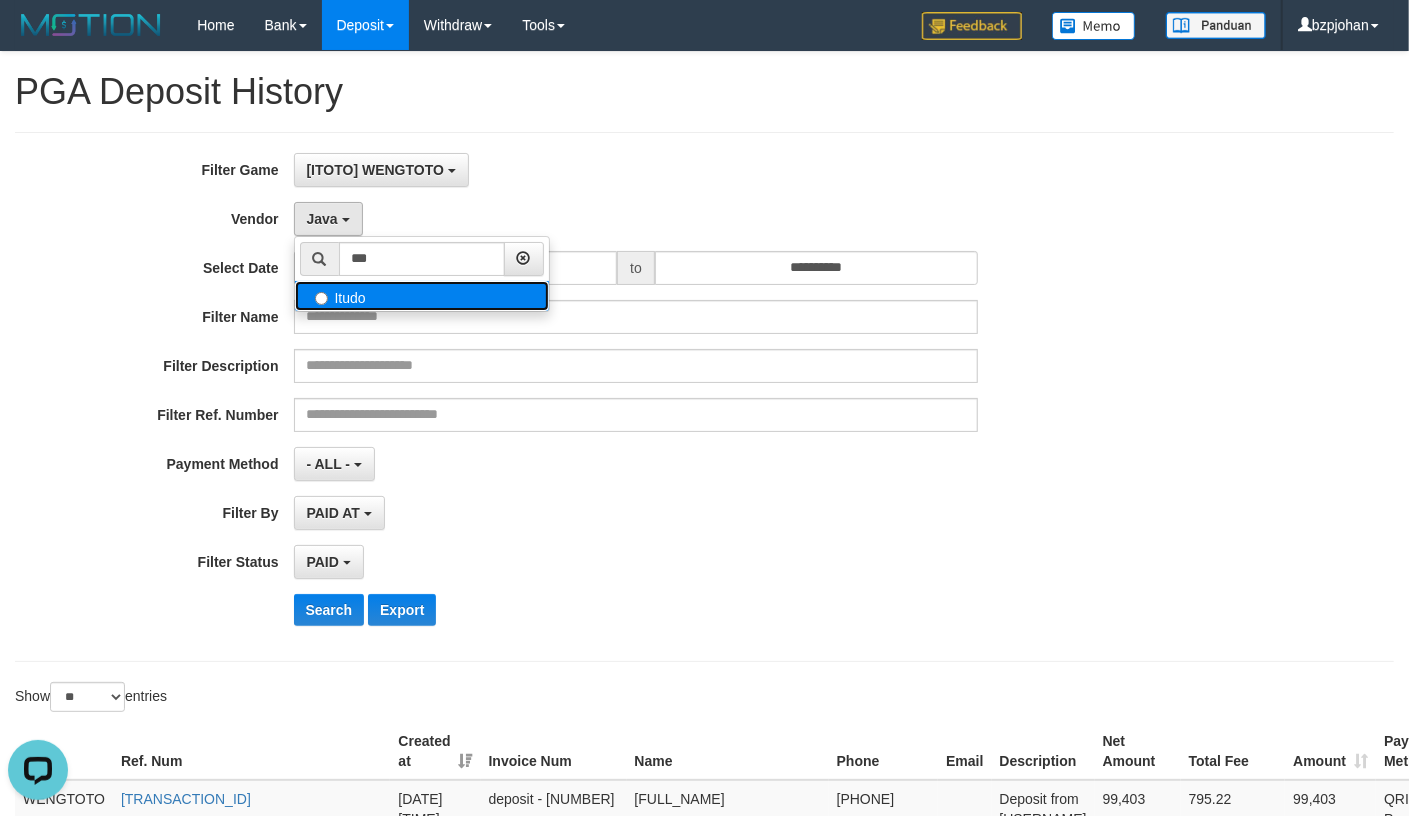 click on "Itudo" at bounding box center (422, 296) 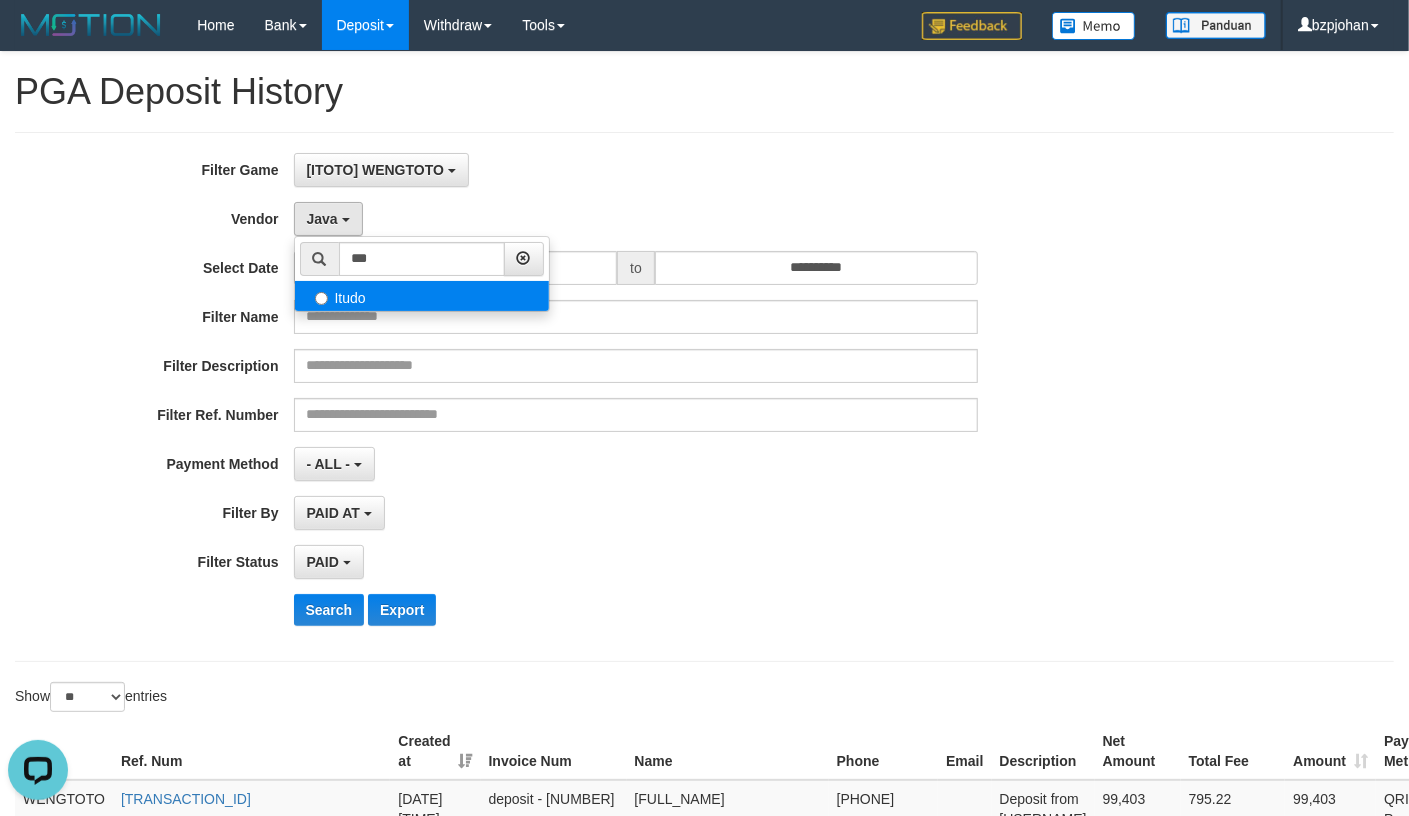 select on "**********" 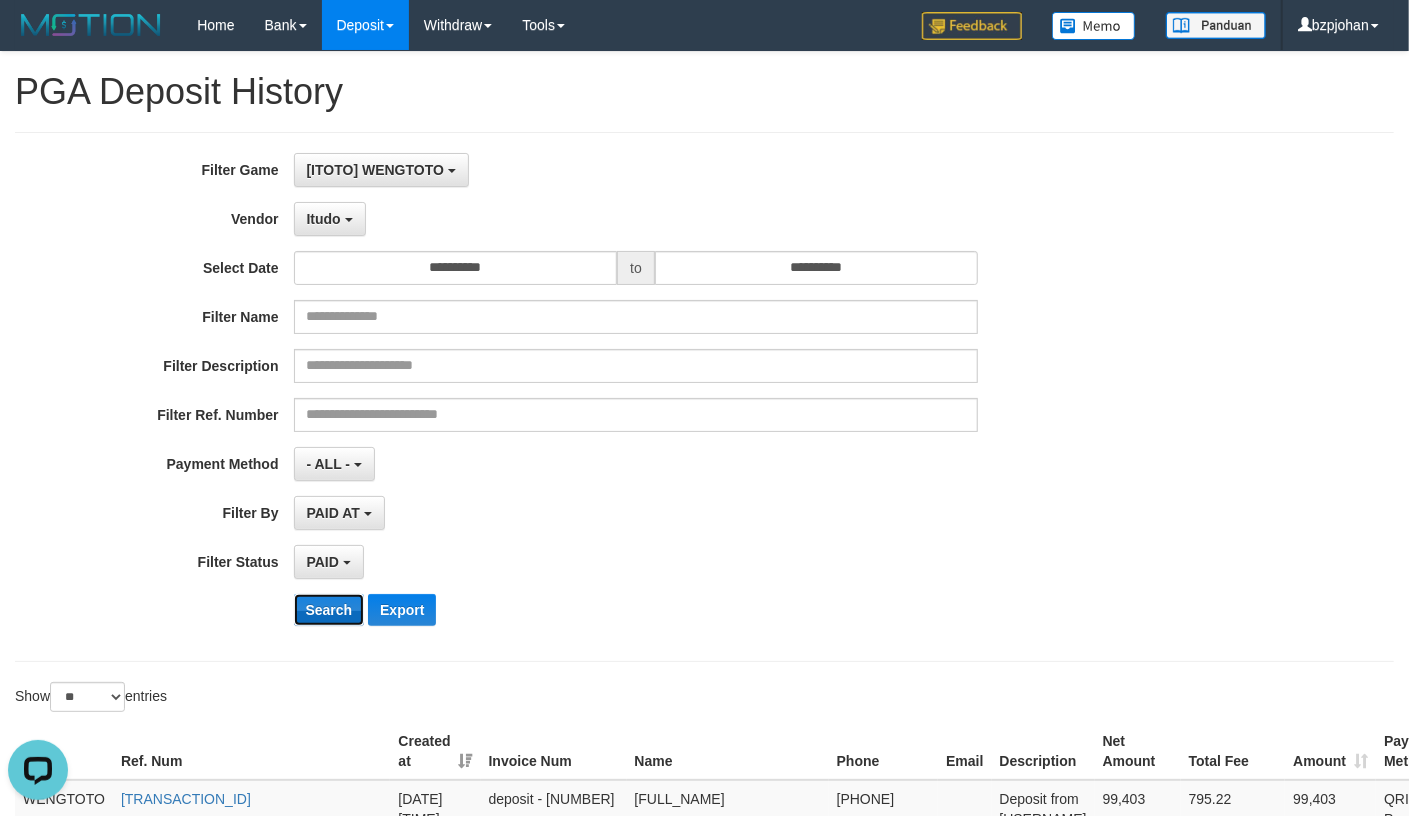 click on "Search" at bounding box center (329, 610) 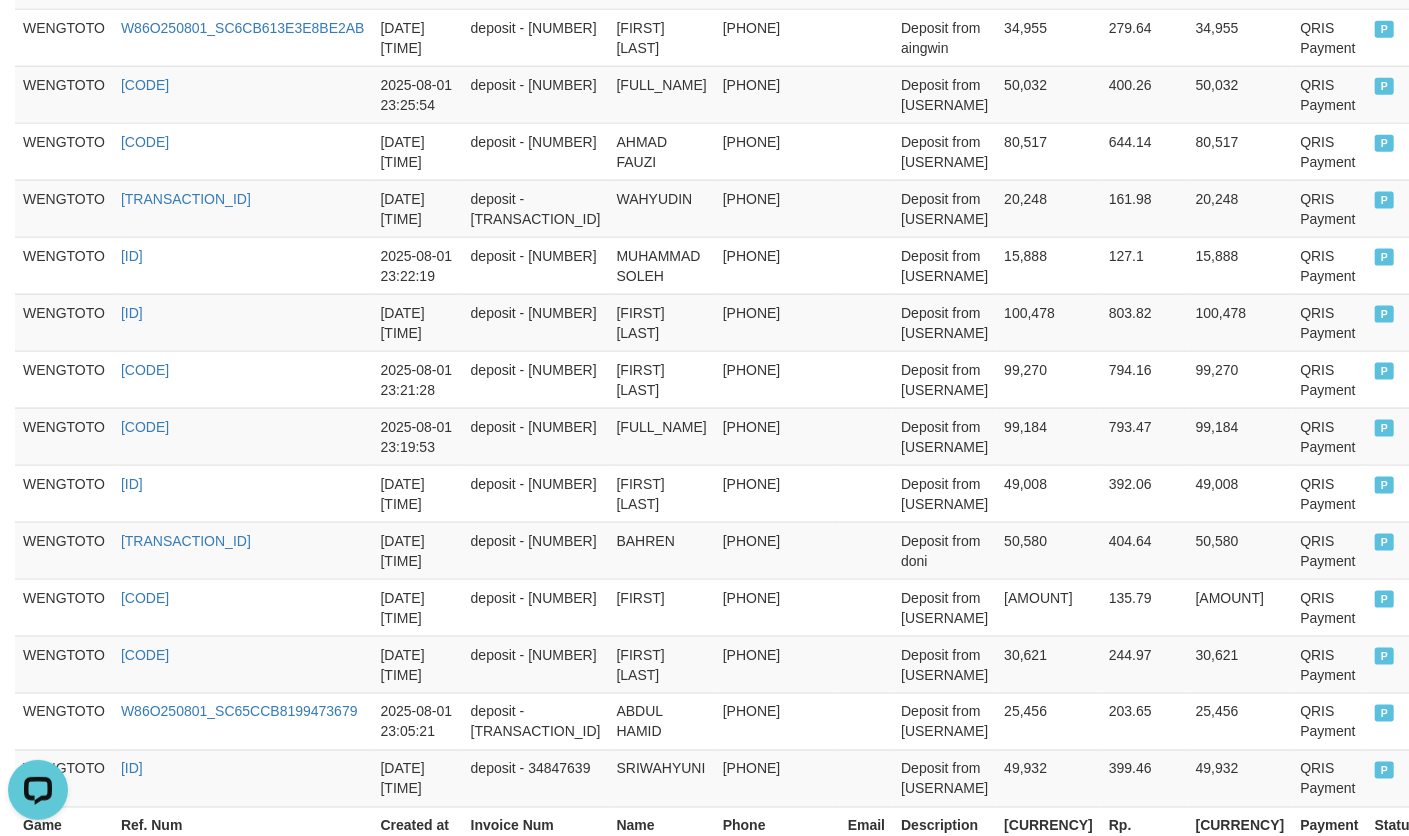 scroll, scrollTop: 1658, scrollLeft: 0, axis: vertical 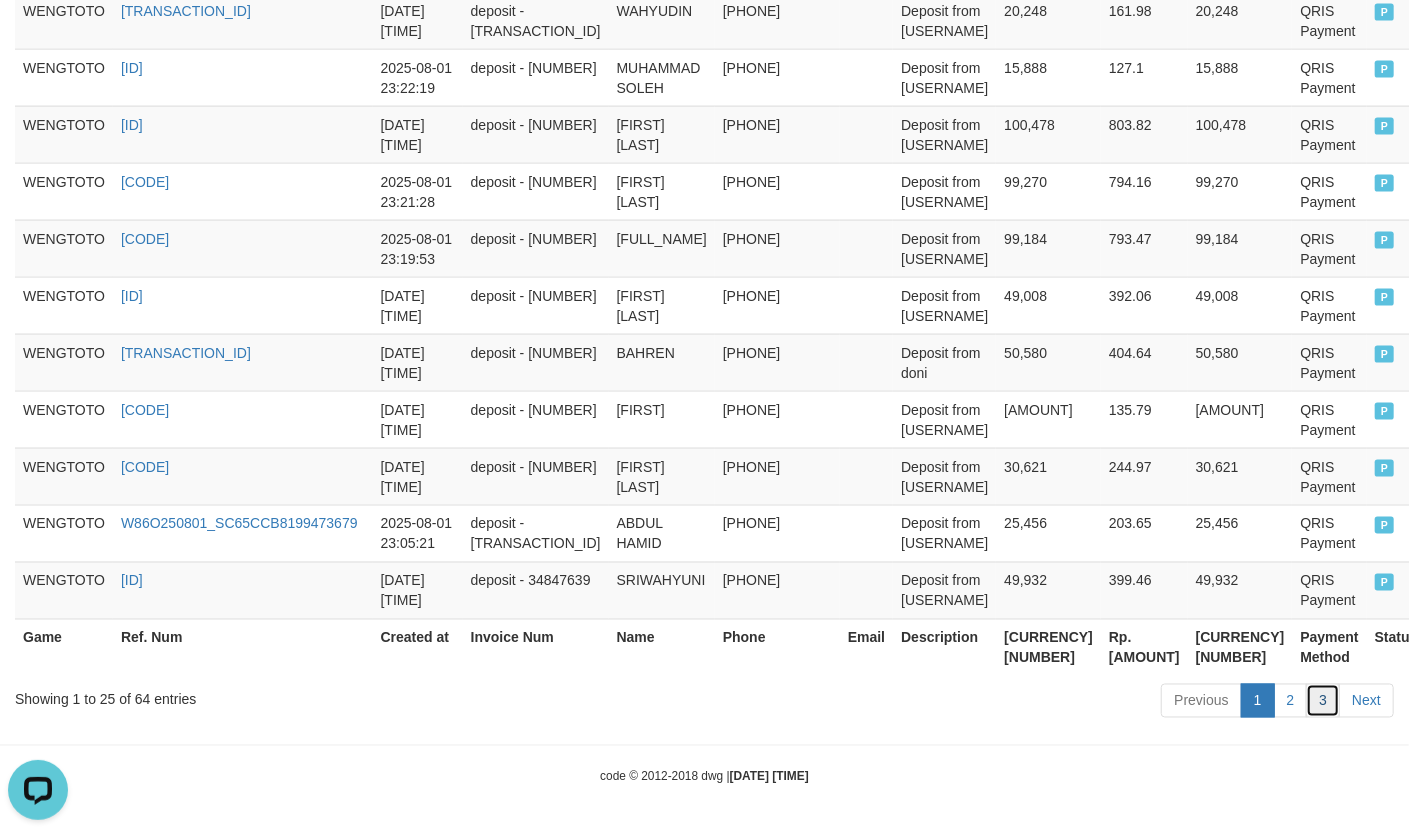 click on "3" at bounding box center [1323, 701] 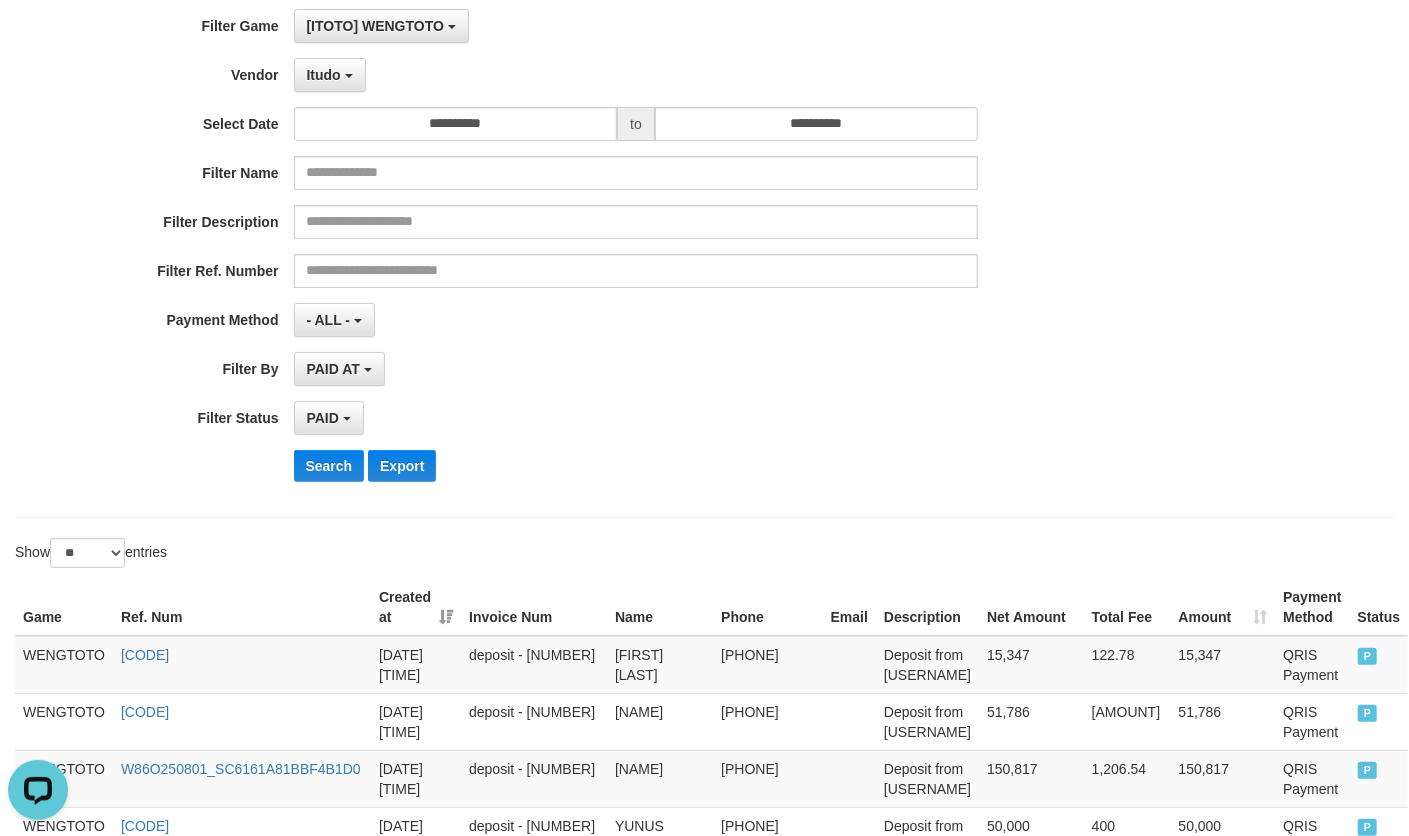 scroll, scrollTop: 0, scrollLeft: 0, axis: both 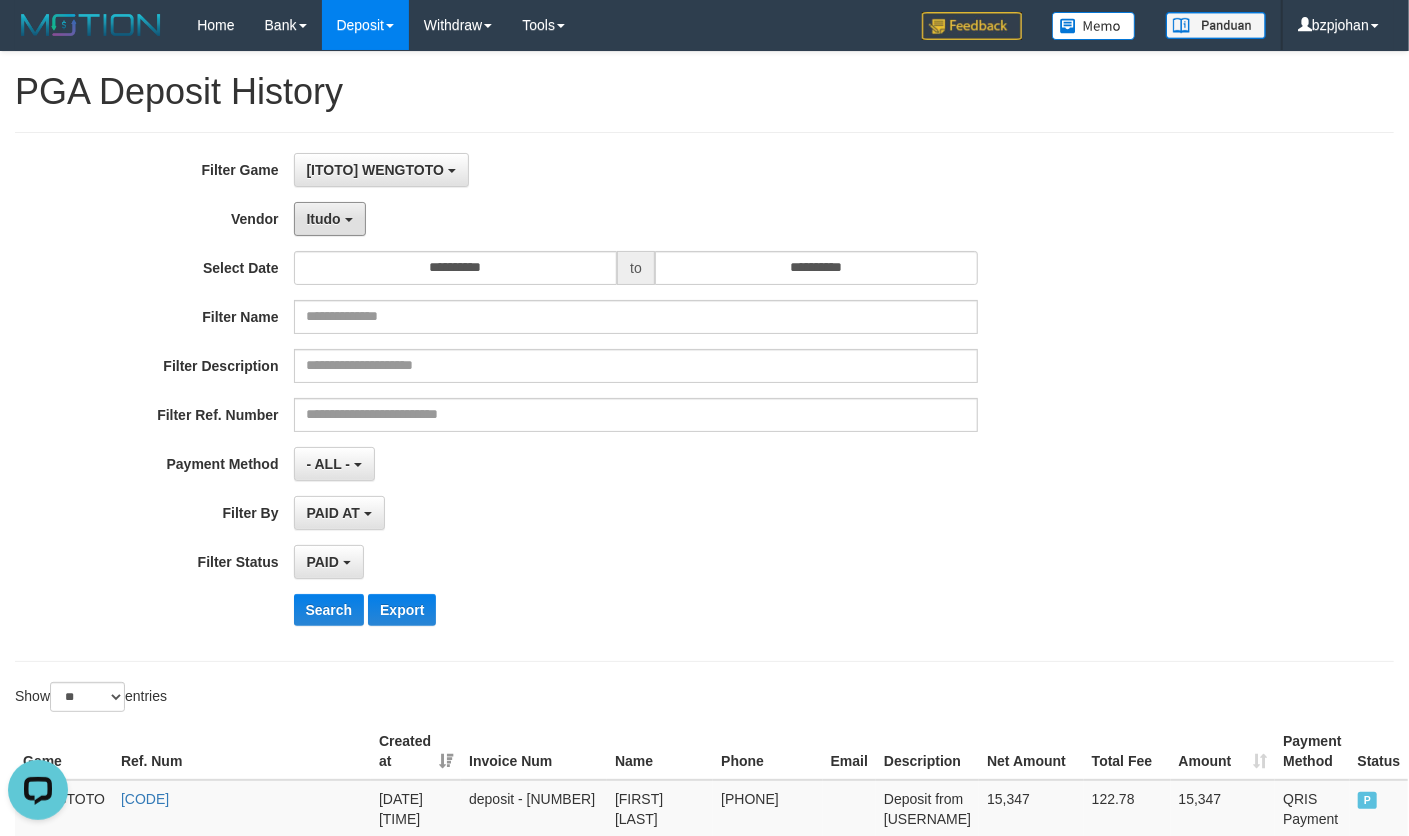 drag, startPoint x: 317, startPoint y: 233, endPoint x: 416, endPoint y: 290, distance: 114.236595 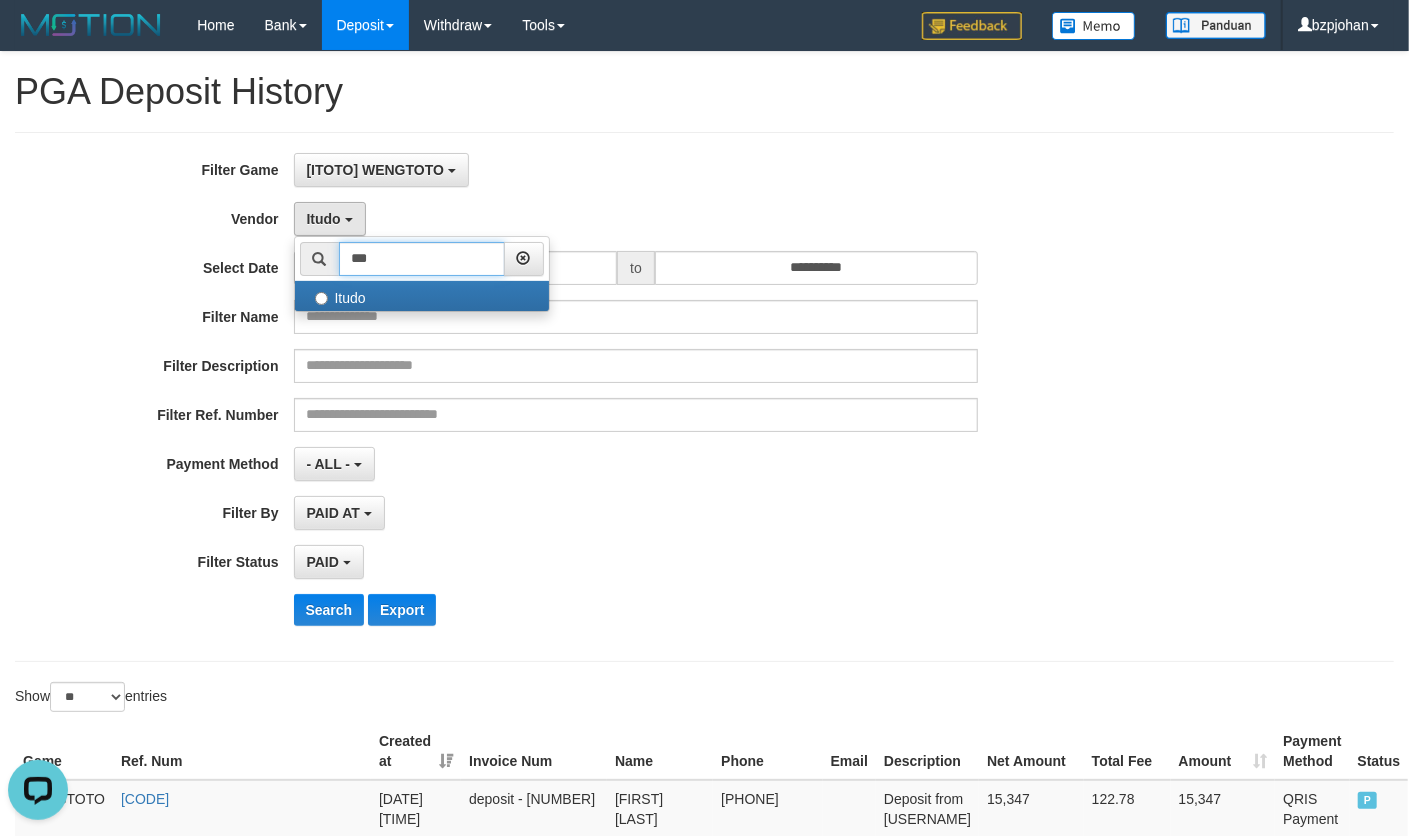 click on "***" at bounding box center [422, 259] 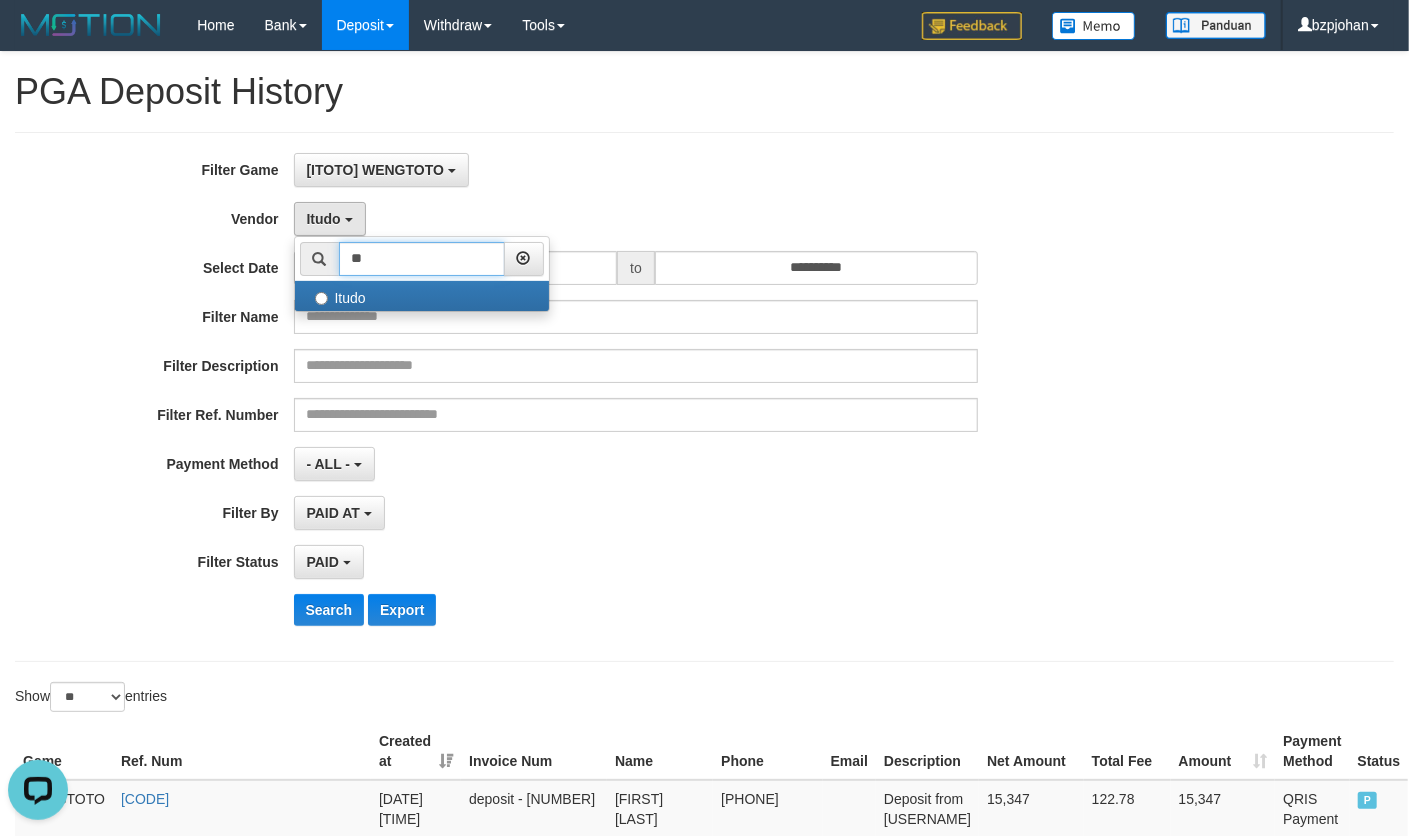 type on "*" 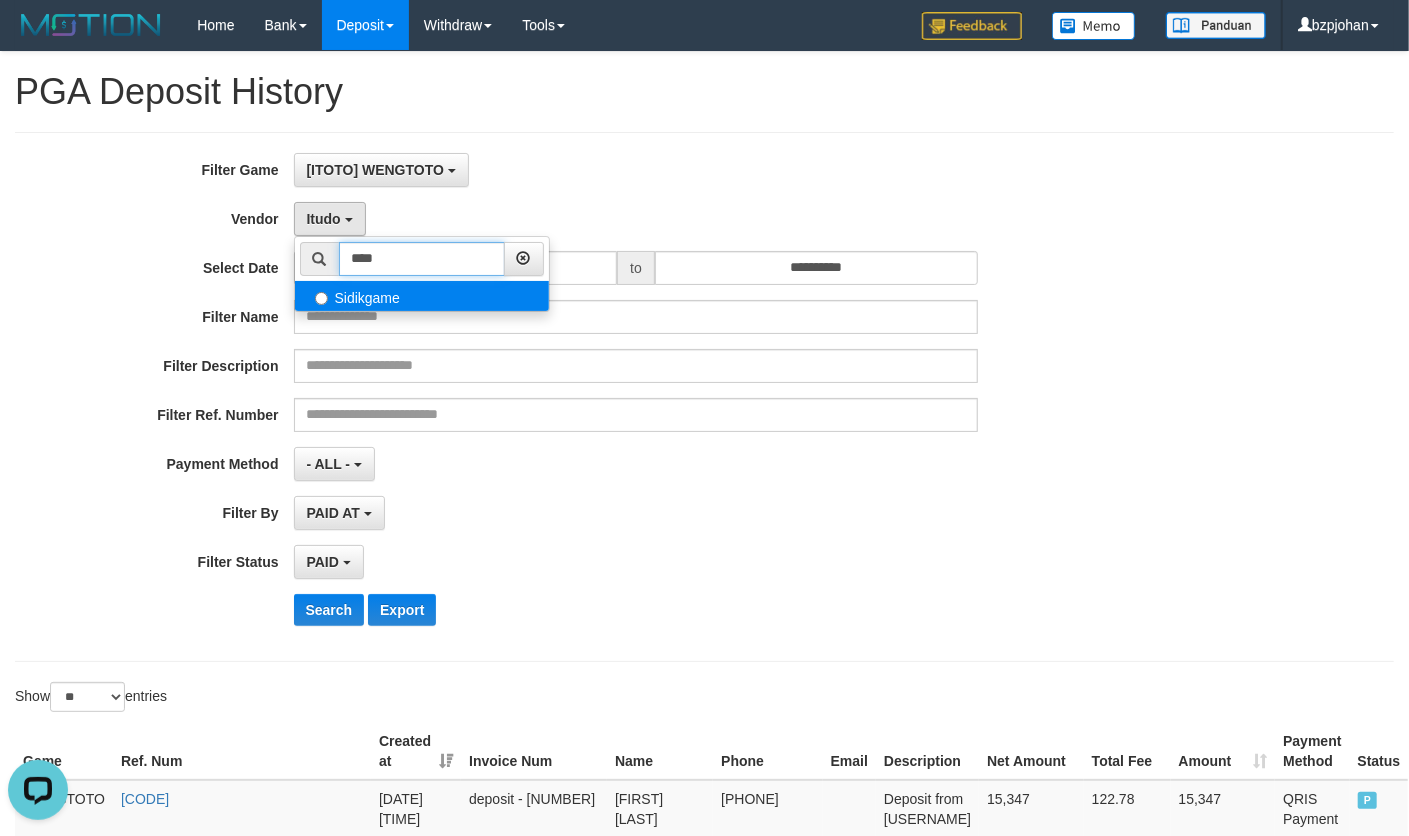 type on "****" 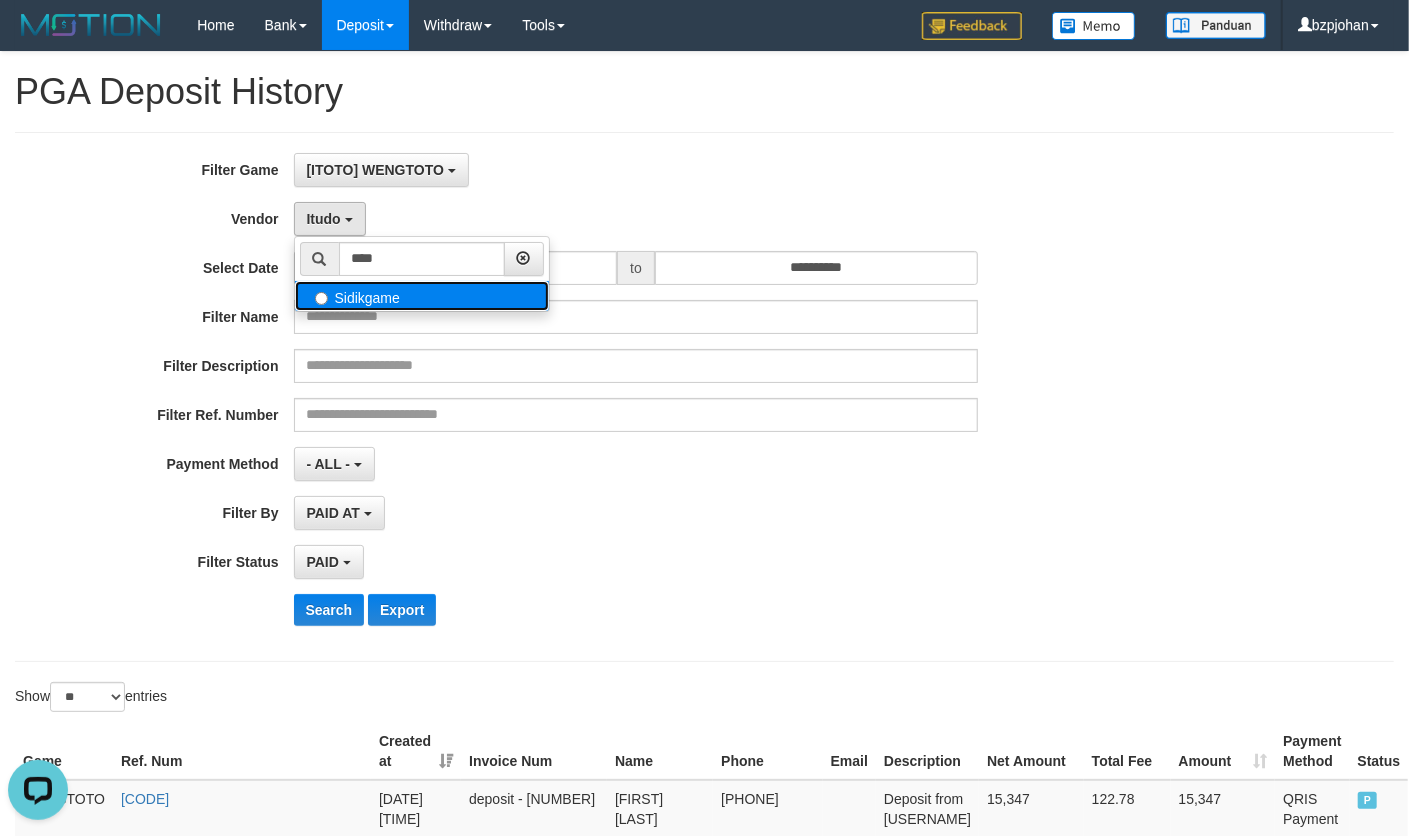 click on "Sidikgame" at bounding box center [422, 296] 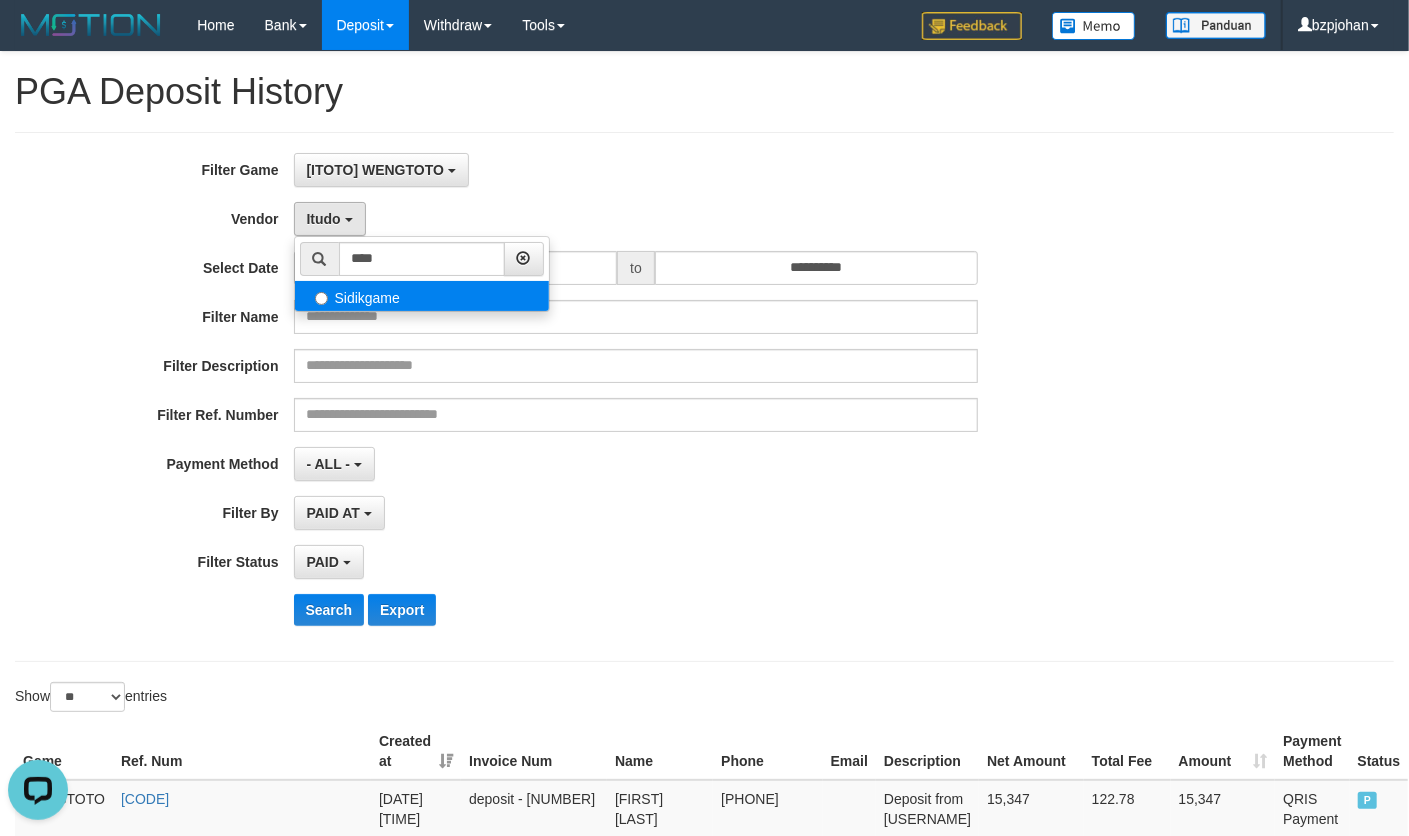 select on "**********" 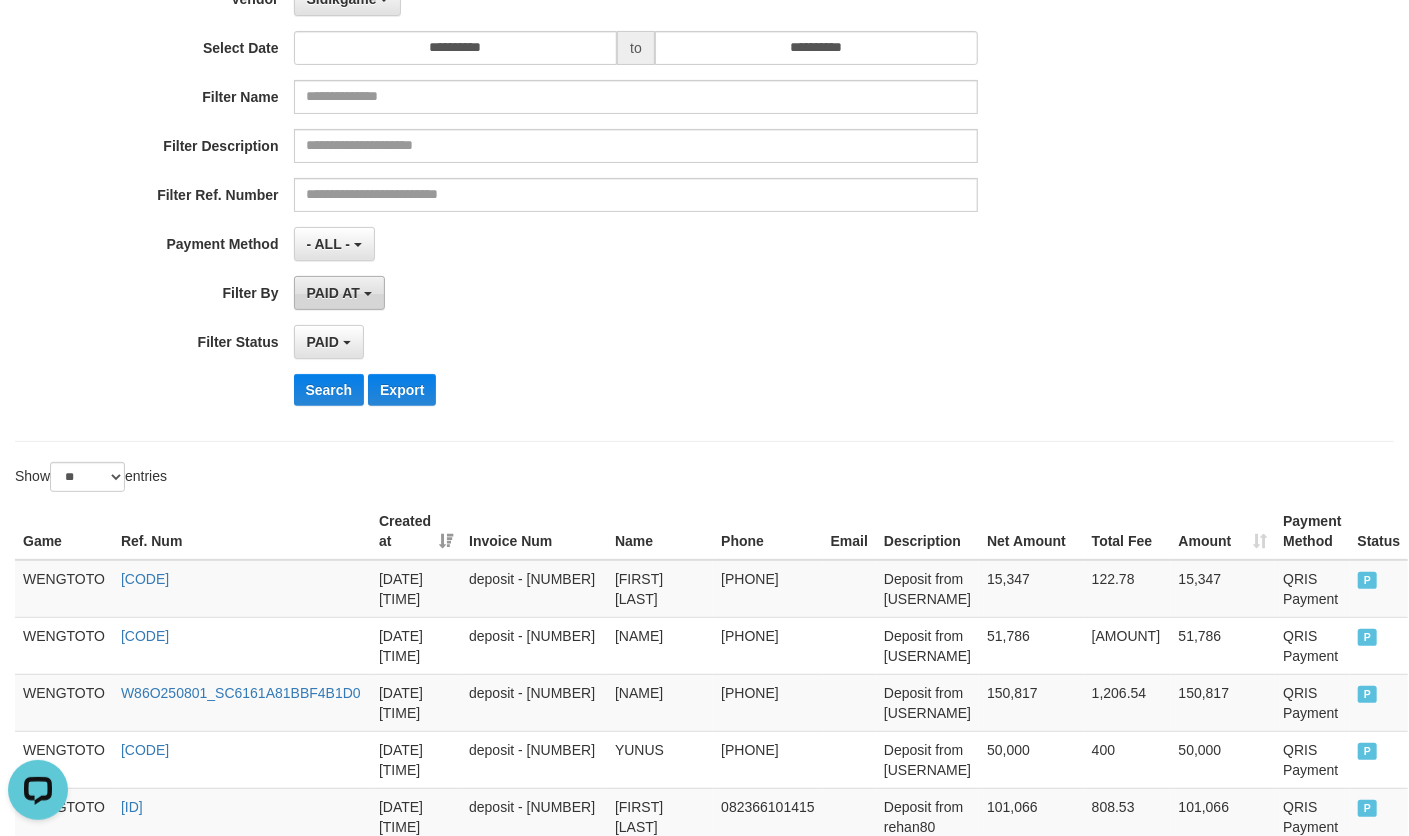 scroll, scrollTop: 133, scrollLeft: 0, axis: vertical 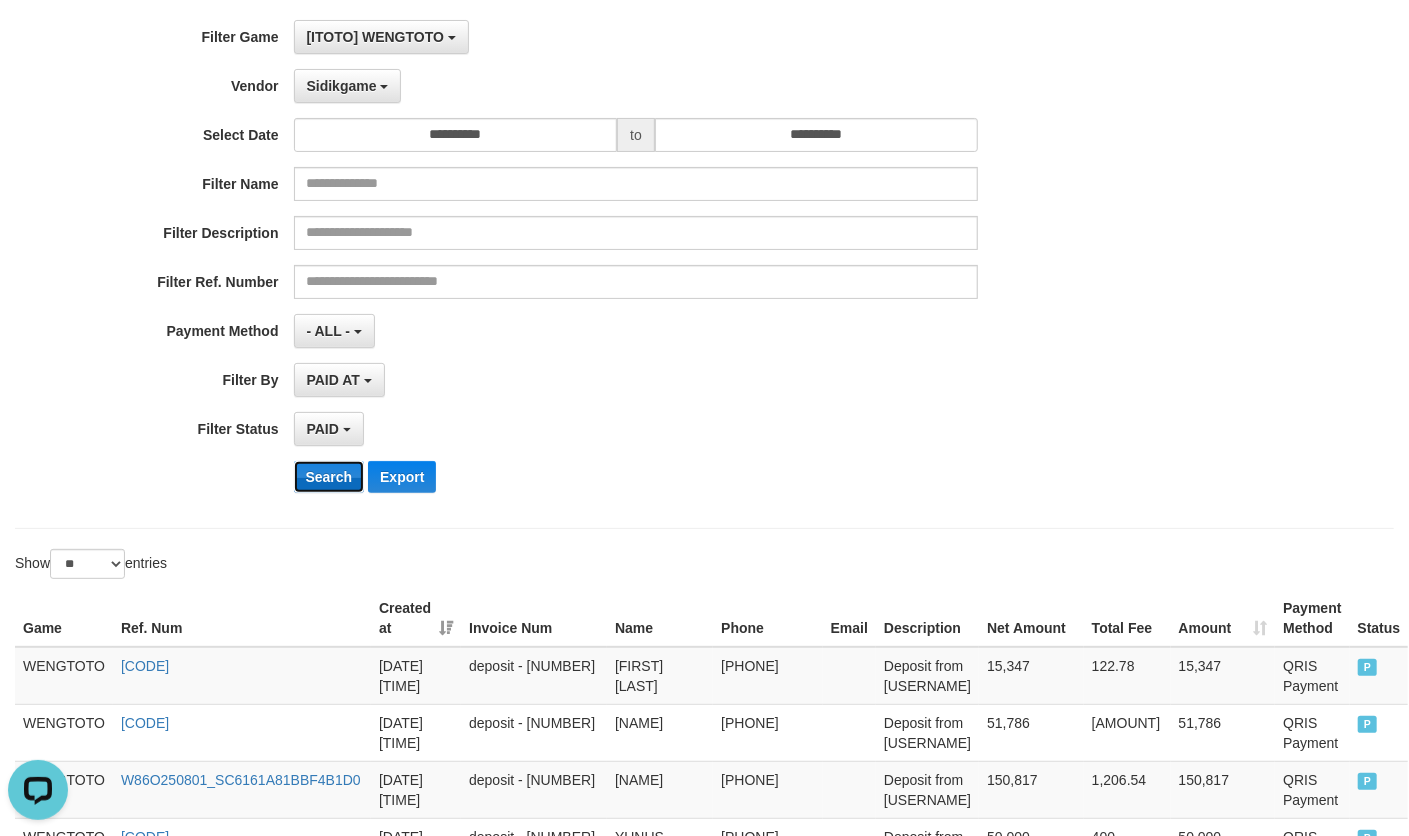 click on "Search" at bounding box center (329, 477) 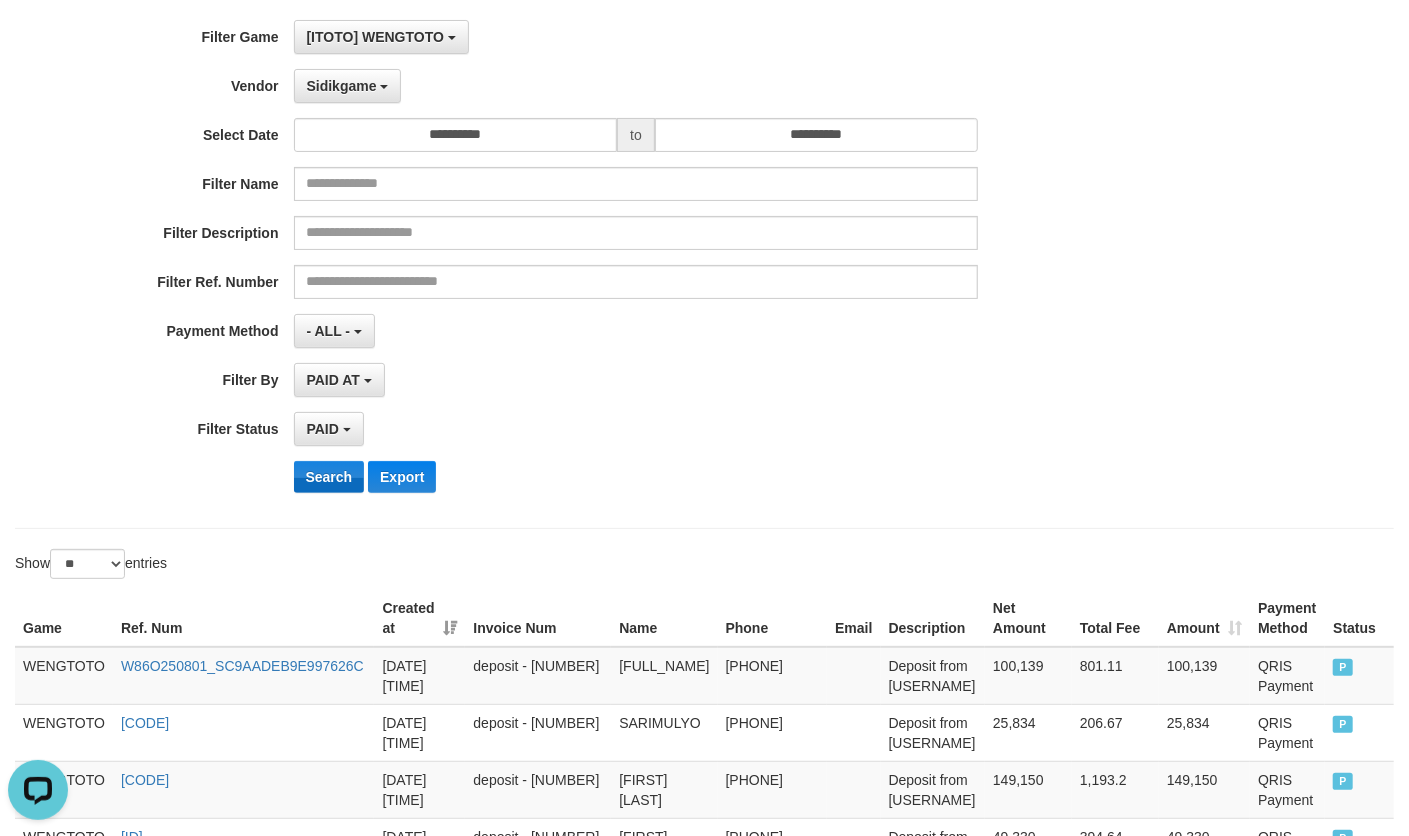 click on "Search" at bounding box center (329, 477) 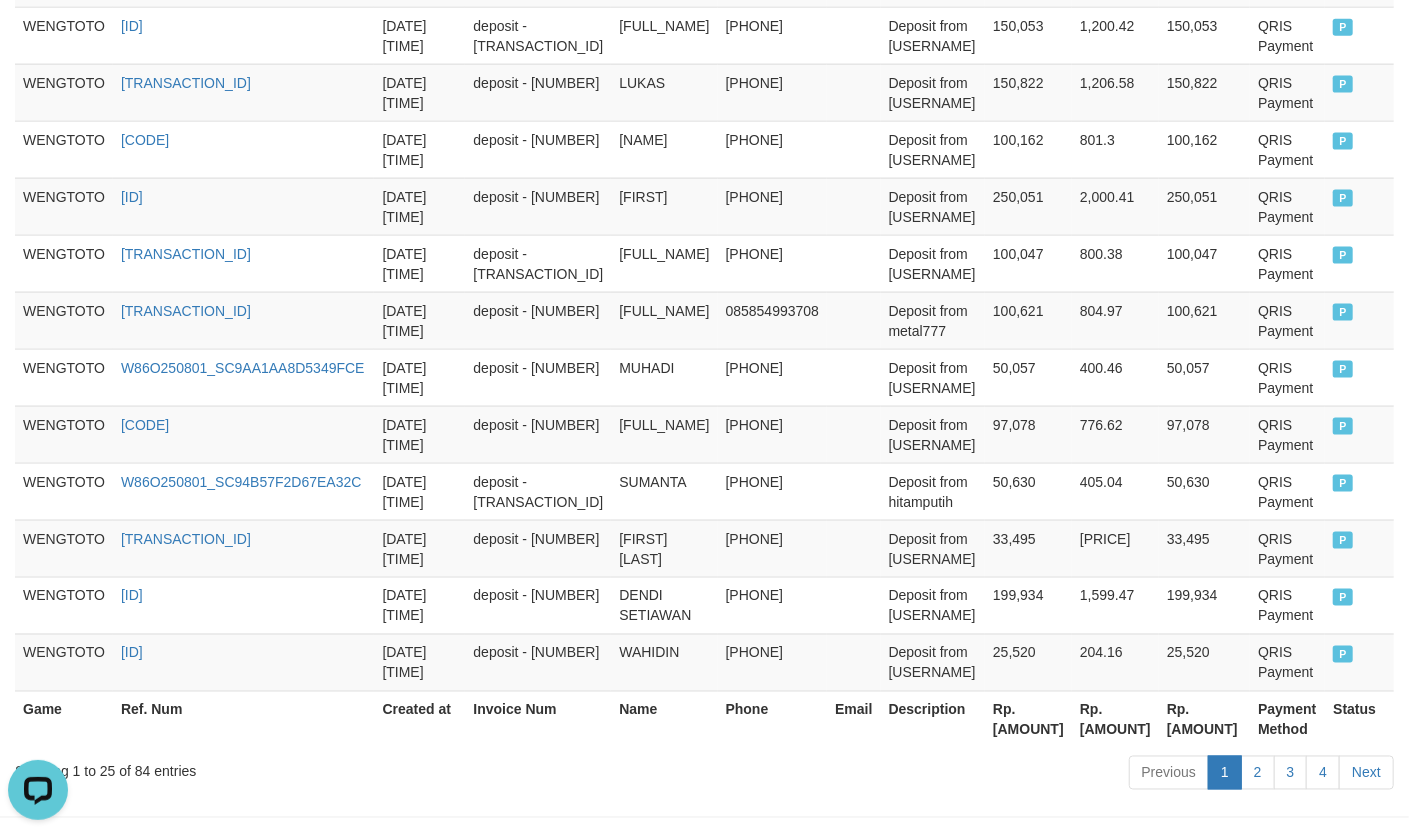 scroll, scrollTop: 1638, scrollLeft: 0, axis: vertical 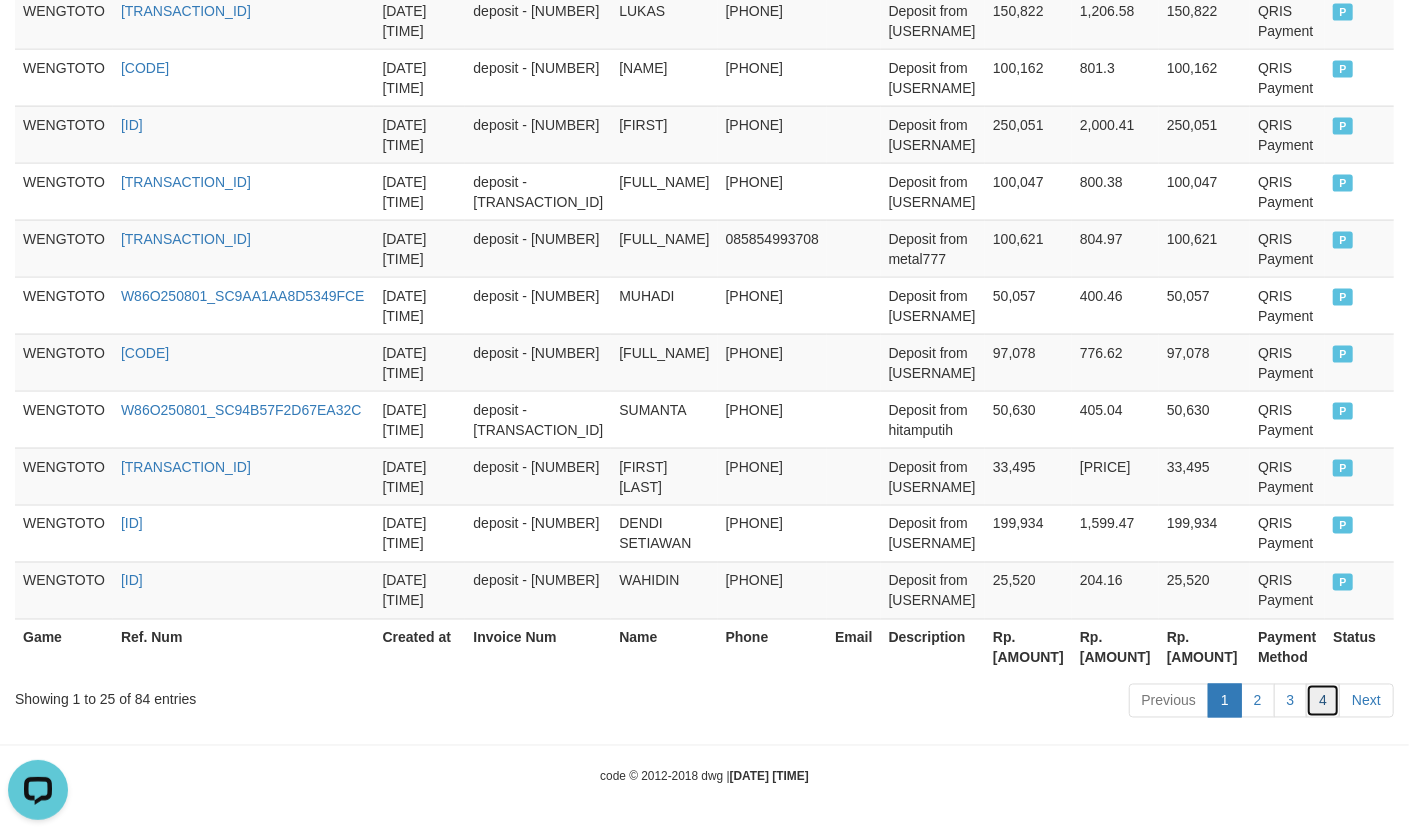 click on "4" at bounding box center [1323, 701] 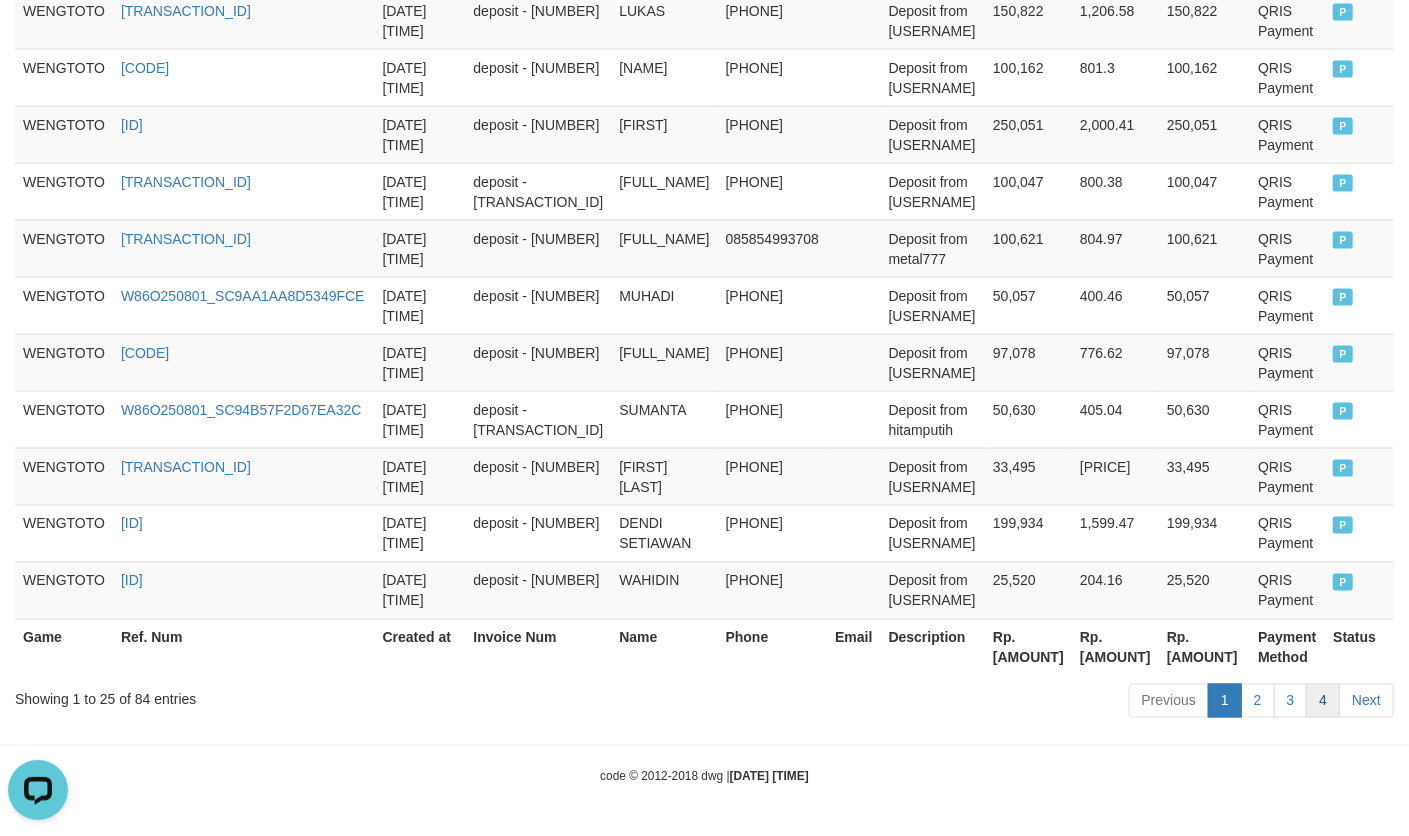 scroll, scrollTop: 681, scrollLeft: 0, axis: vertical 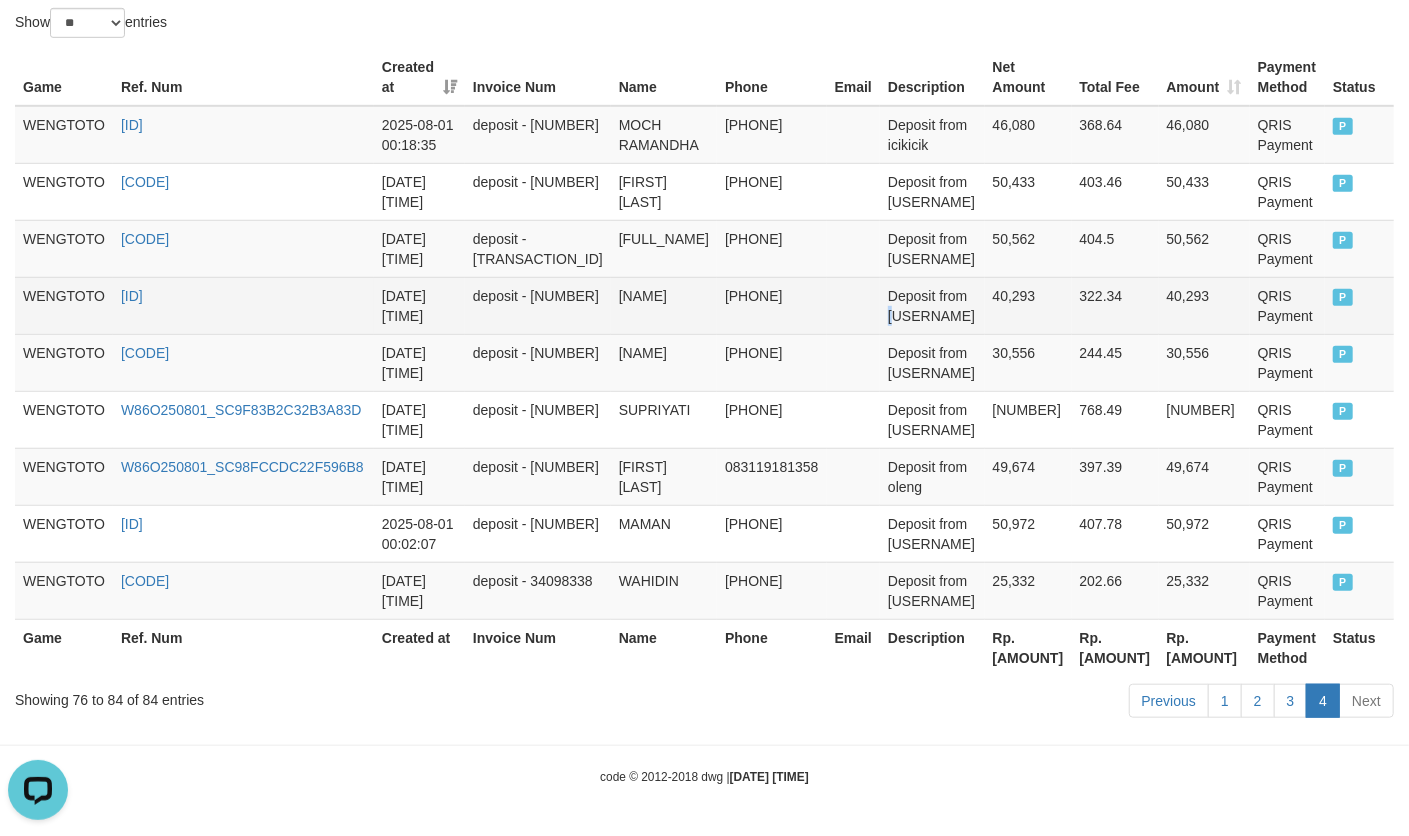 click on "Deposit from [USERNAME]" at bounding box center [932, 305] 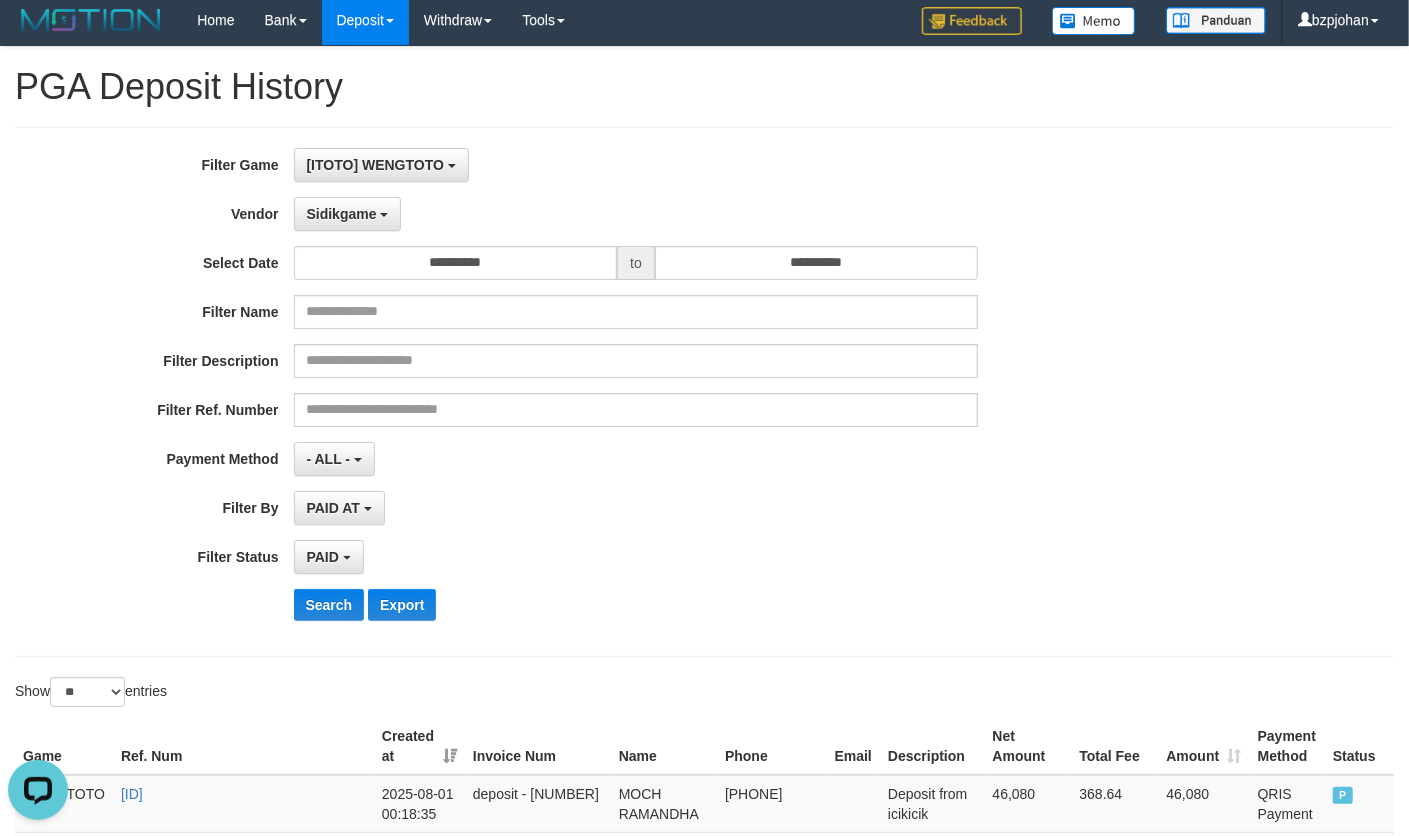 scroll, scrollTop: 0, scrollLeft: 0, axis: both 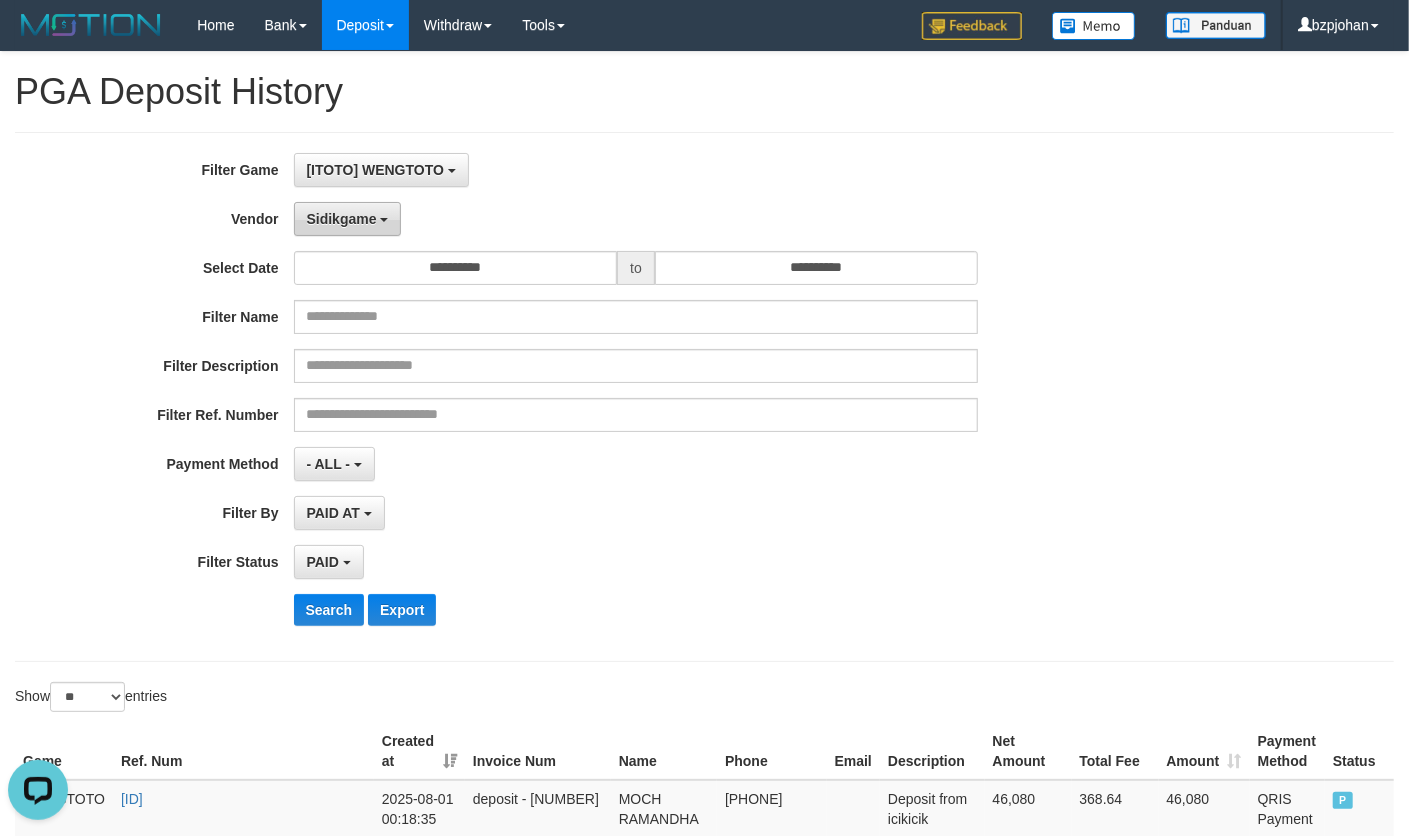 click on "Sidikgame" at bounding box center (342, 219) 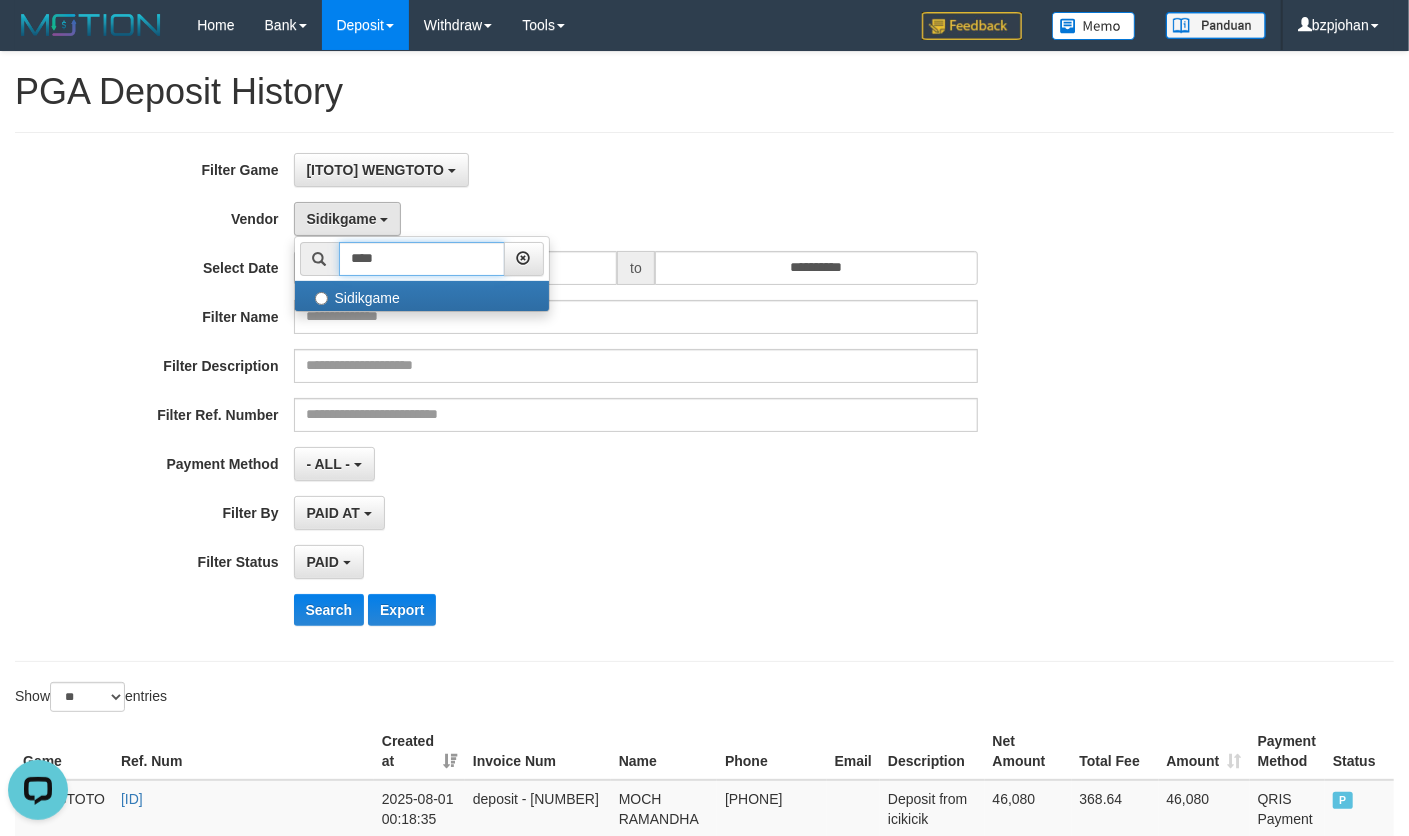 click on "****" at bounding box center (422, 259) 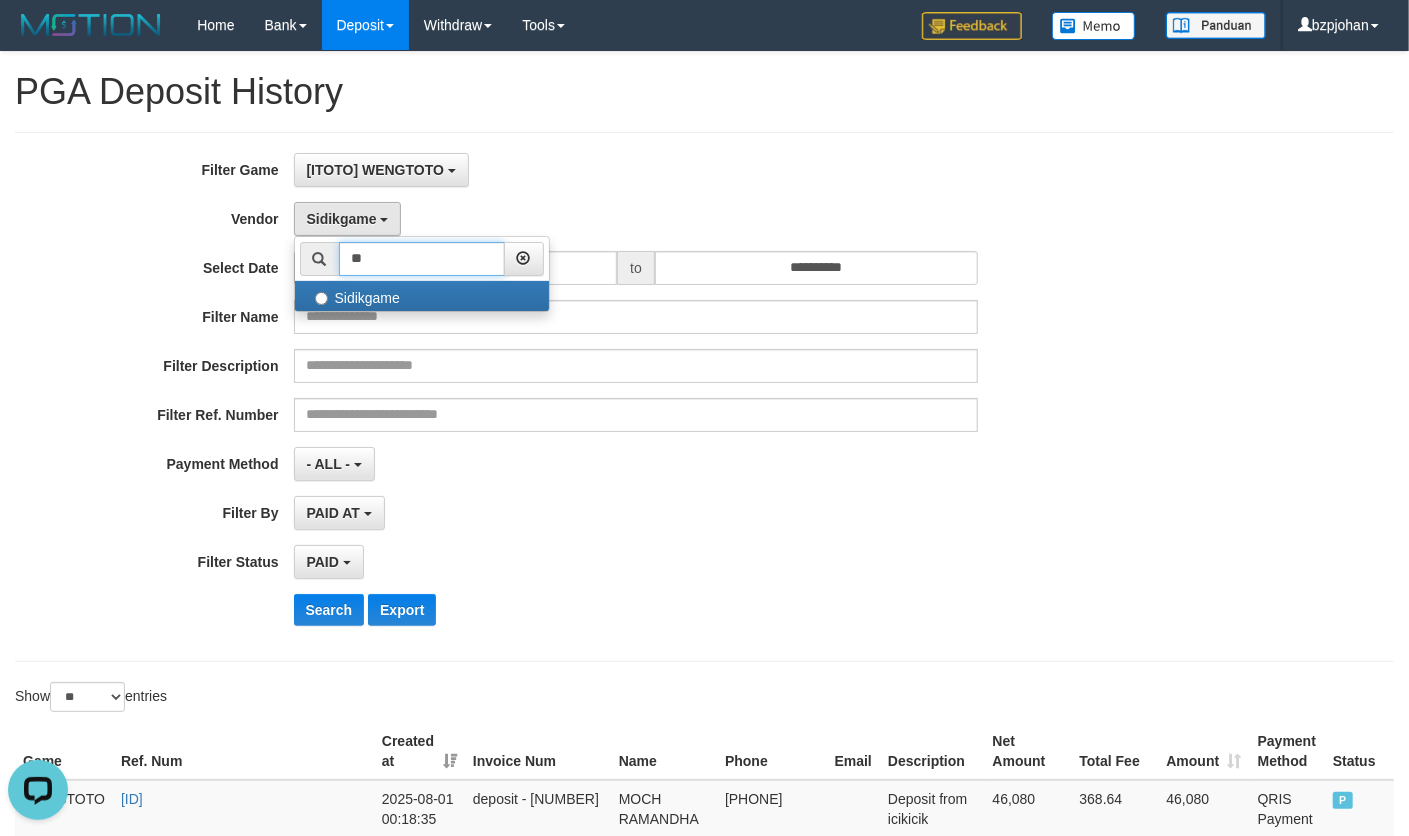 type on "*" 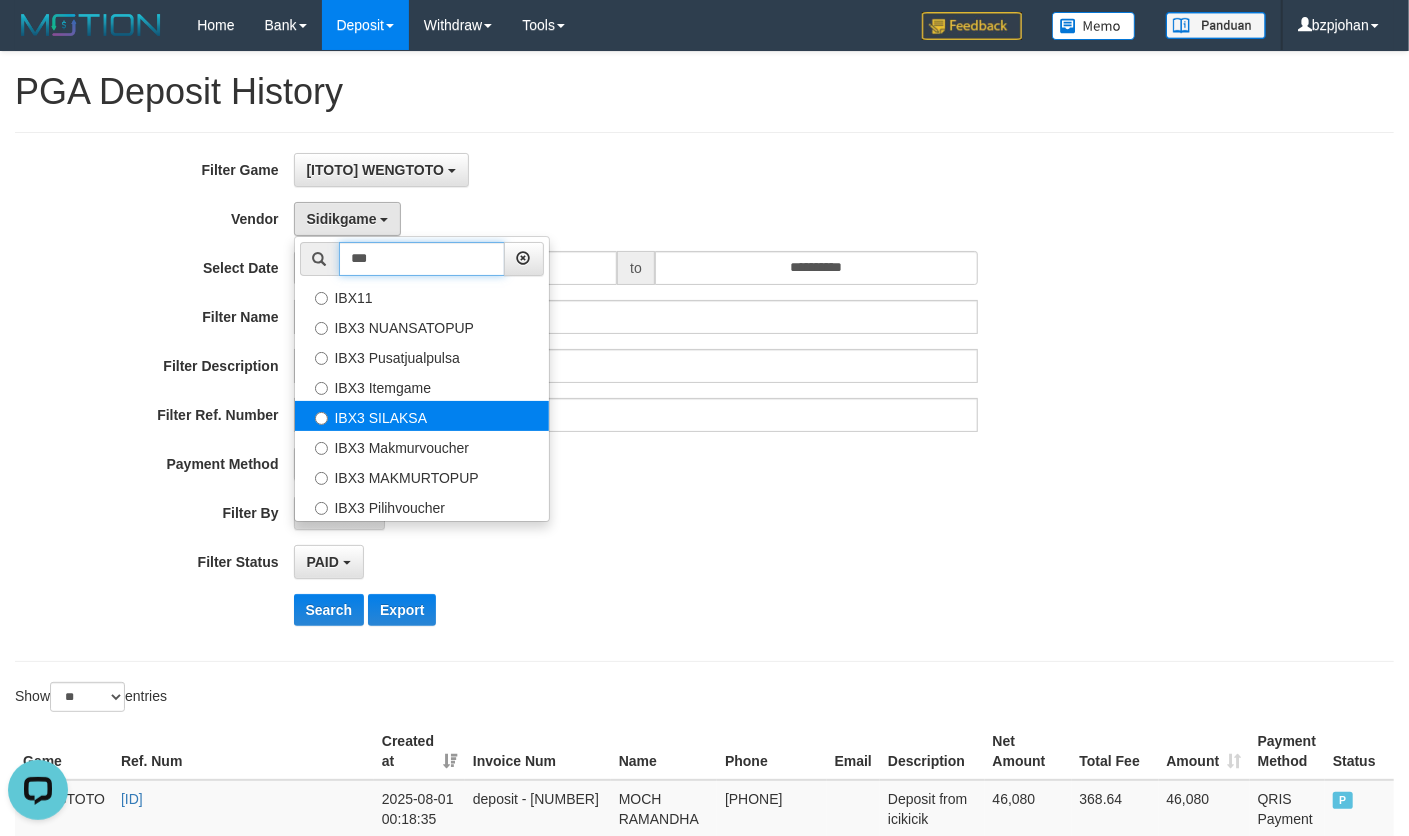 type on "***" 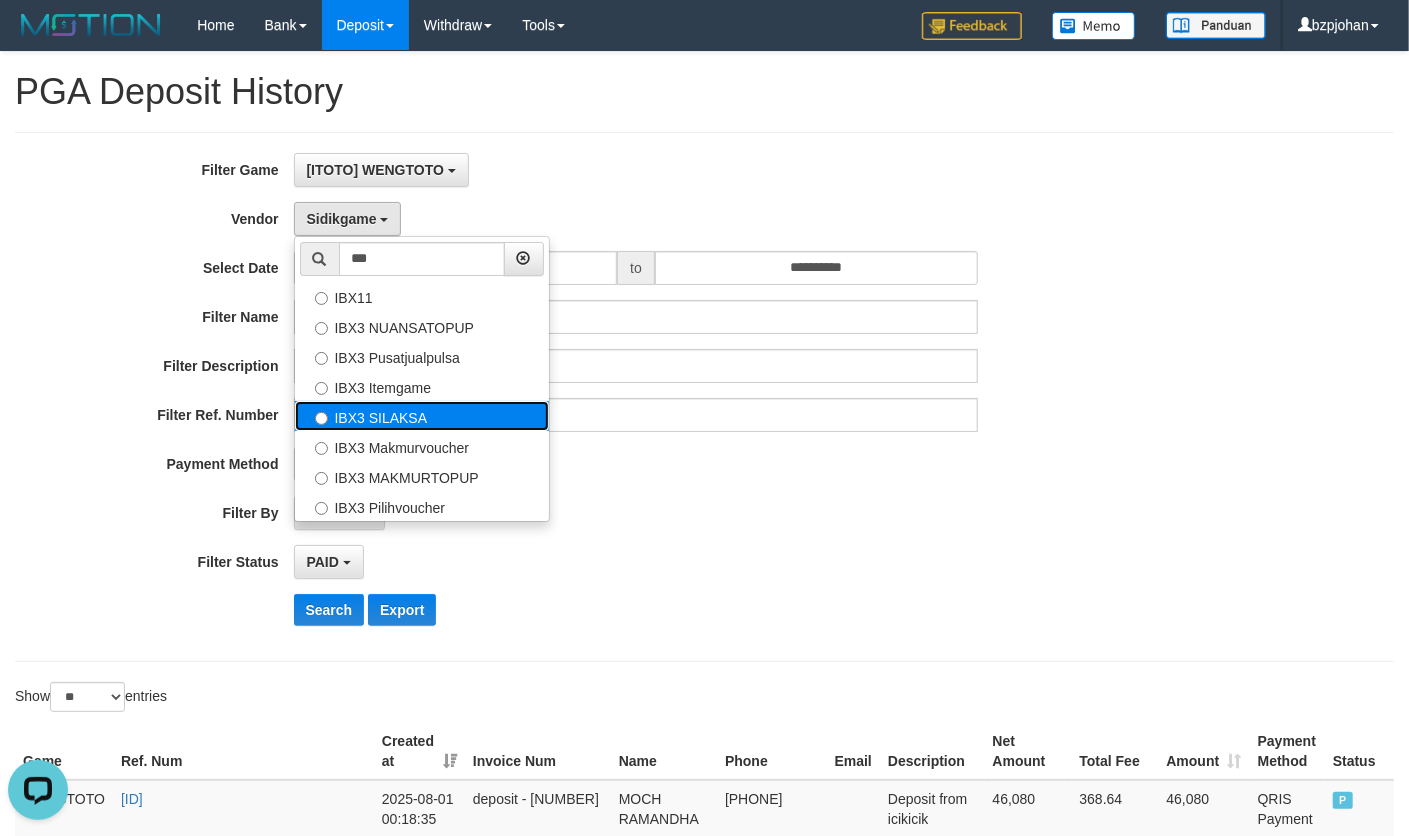 click on "IBX3 SILAKSA" at bounding box center [422, 416] 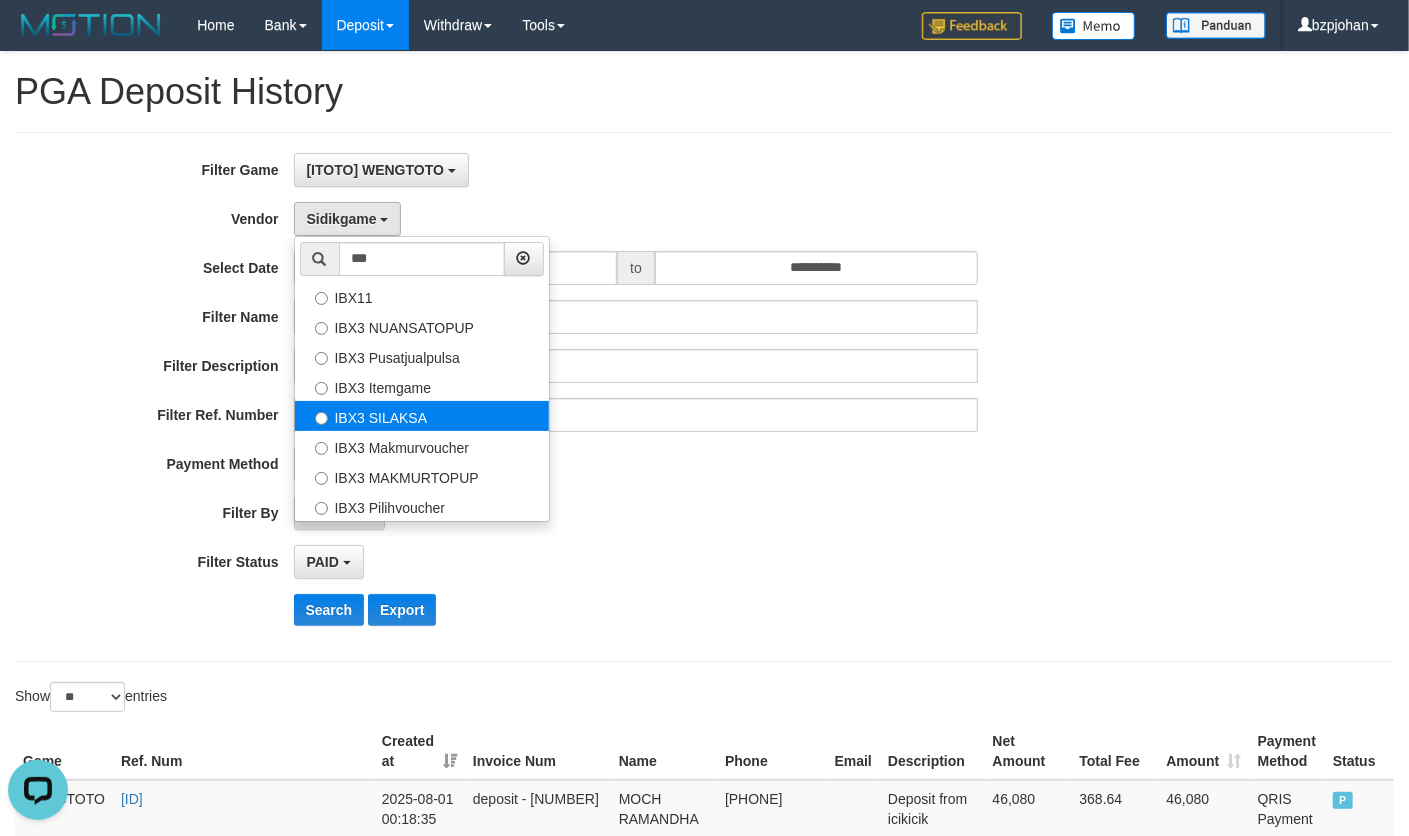 select on "**********" 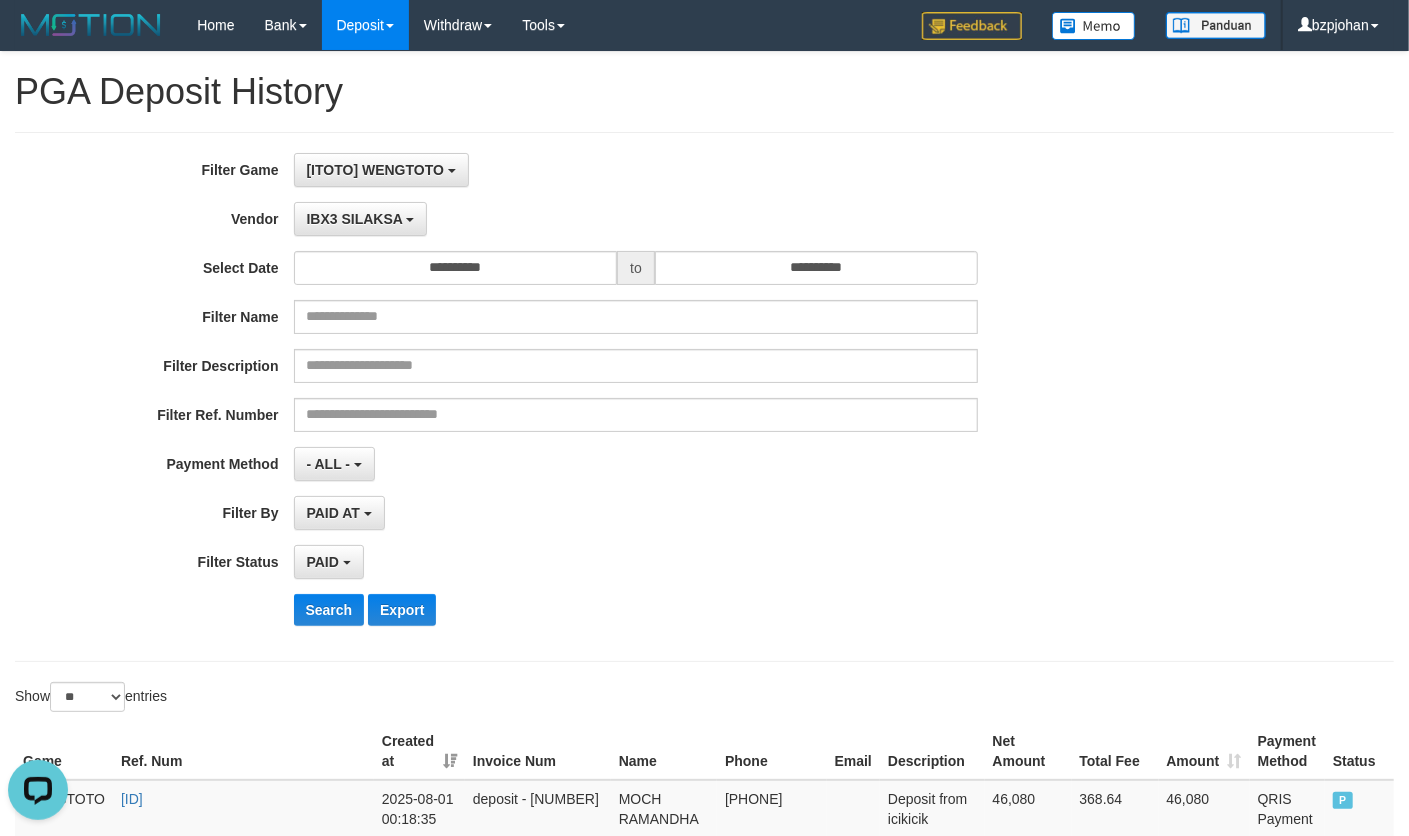 click on "**********" at bounding box center (587, 397) 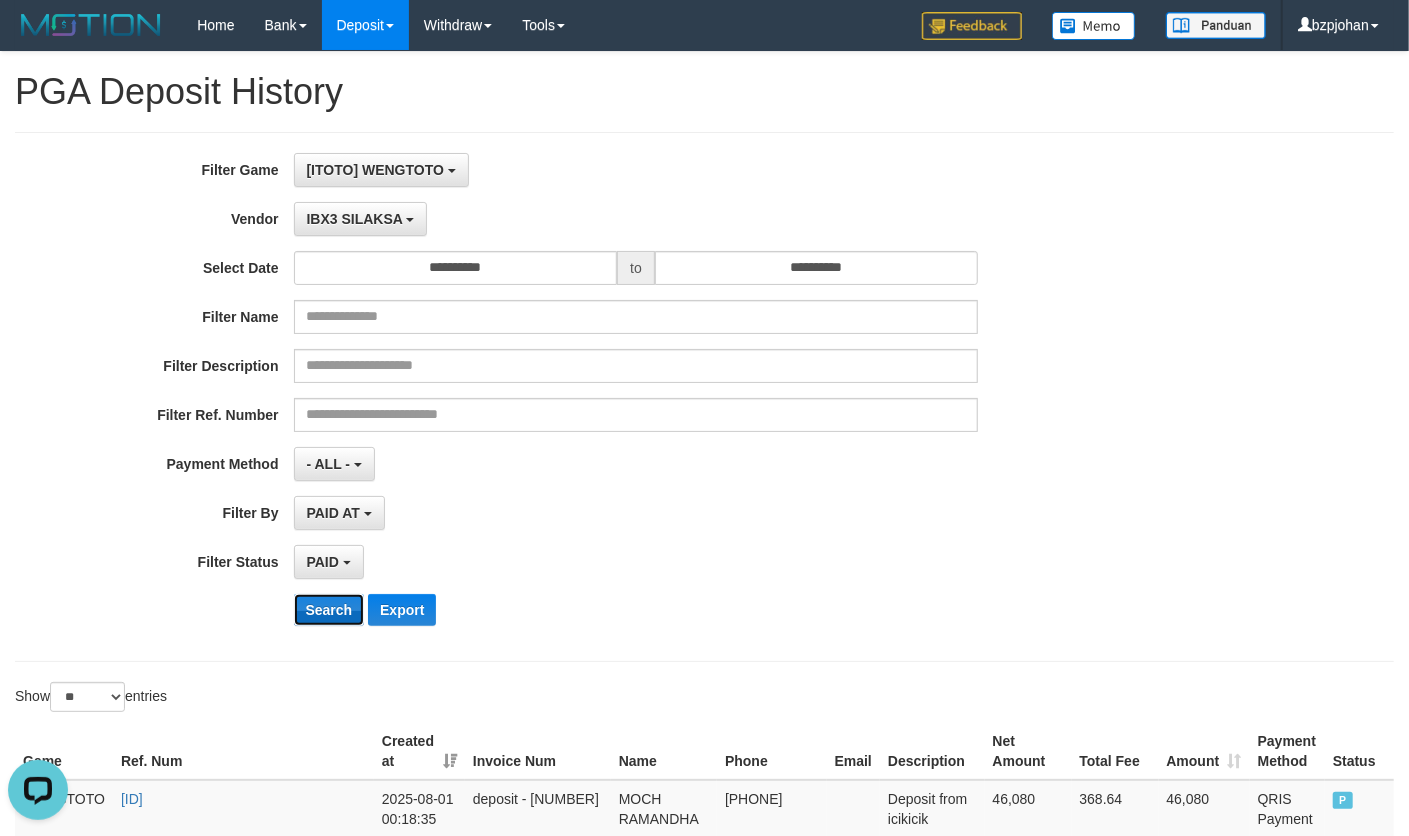 click on "Search" at bounding box center [329, 610] 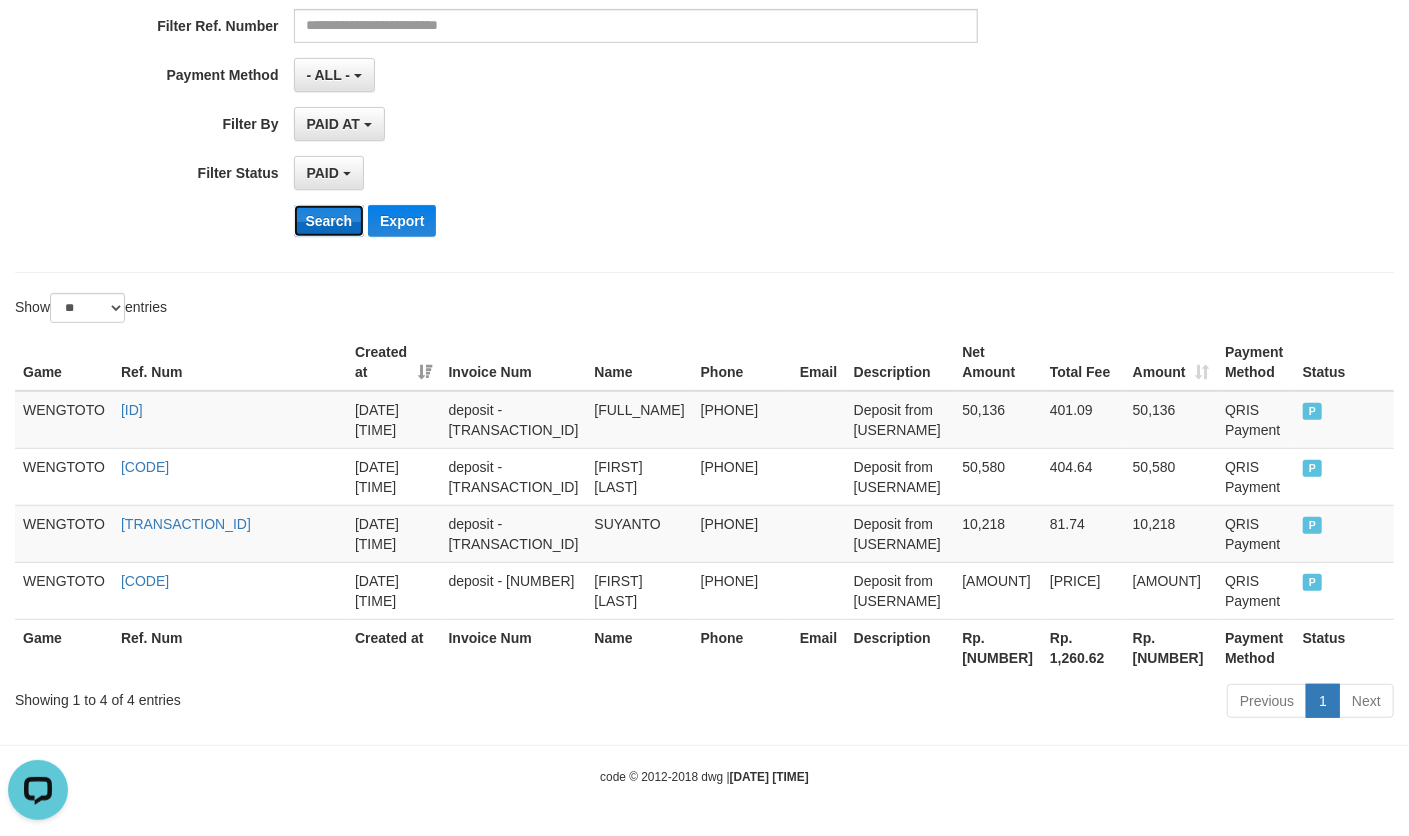 scroll, scrollTop: 434, scrollLeft: 0, axis: vertical 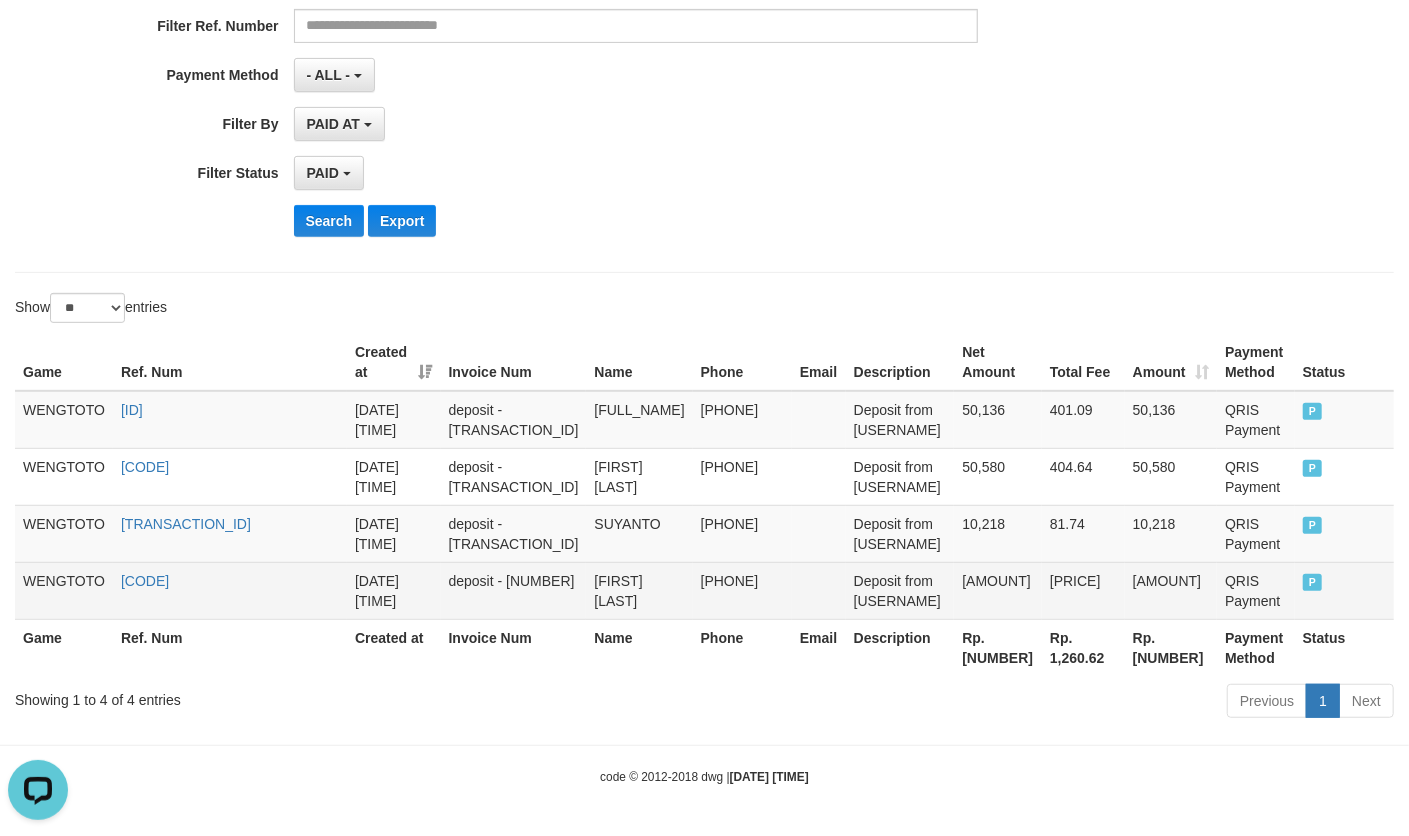 click on "Search" at bounding box center [329, 221] 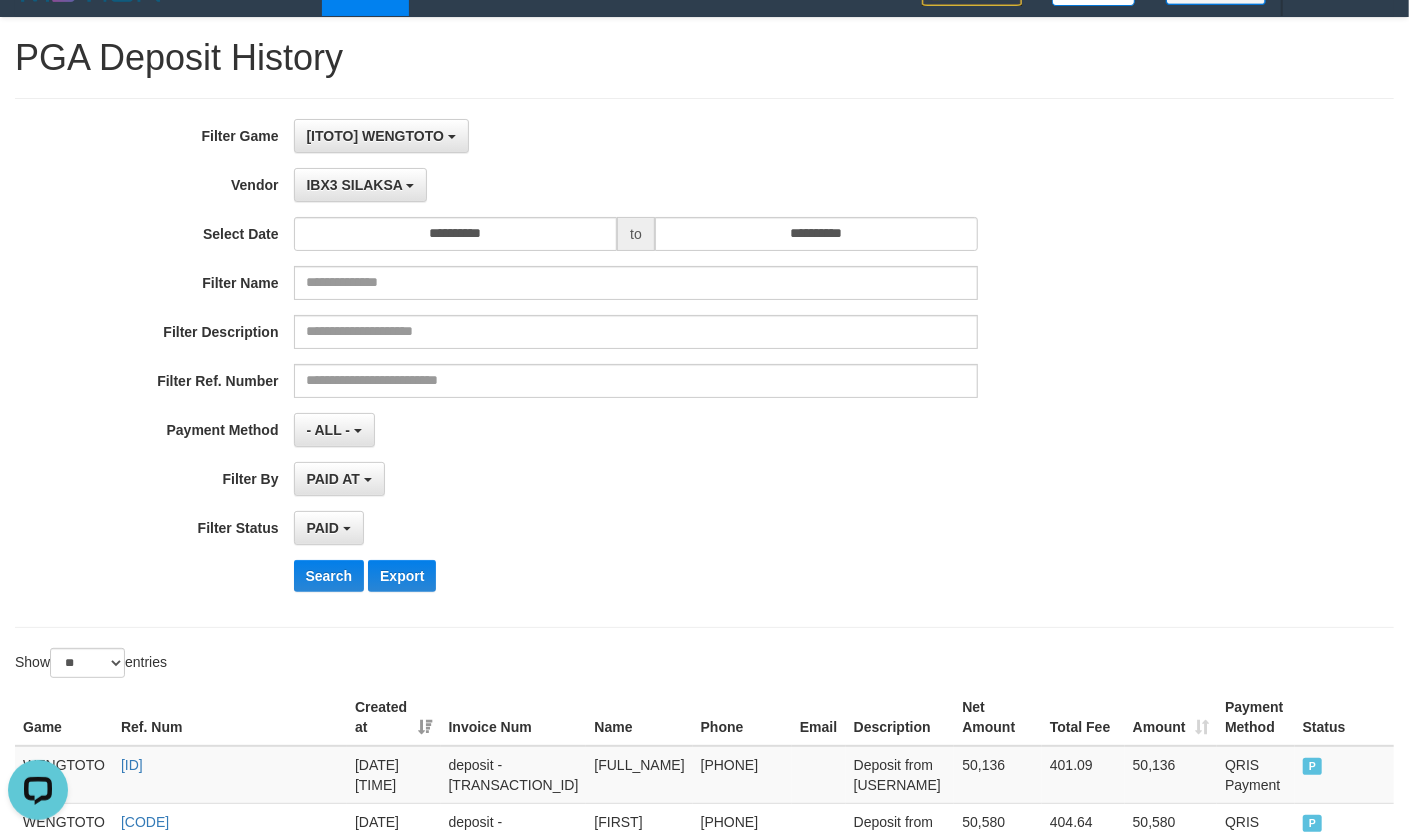 scroll, scrollTop: 0, scrollLeft: 0, axis: both 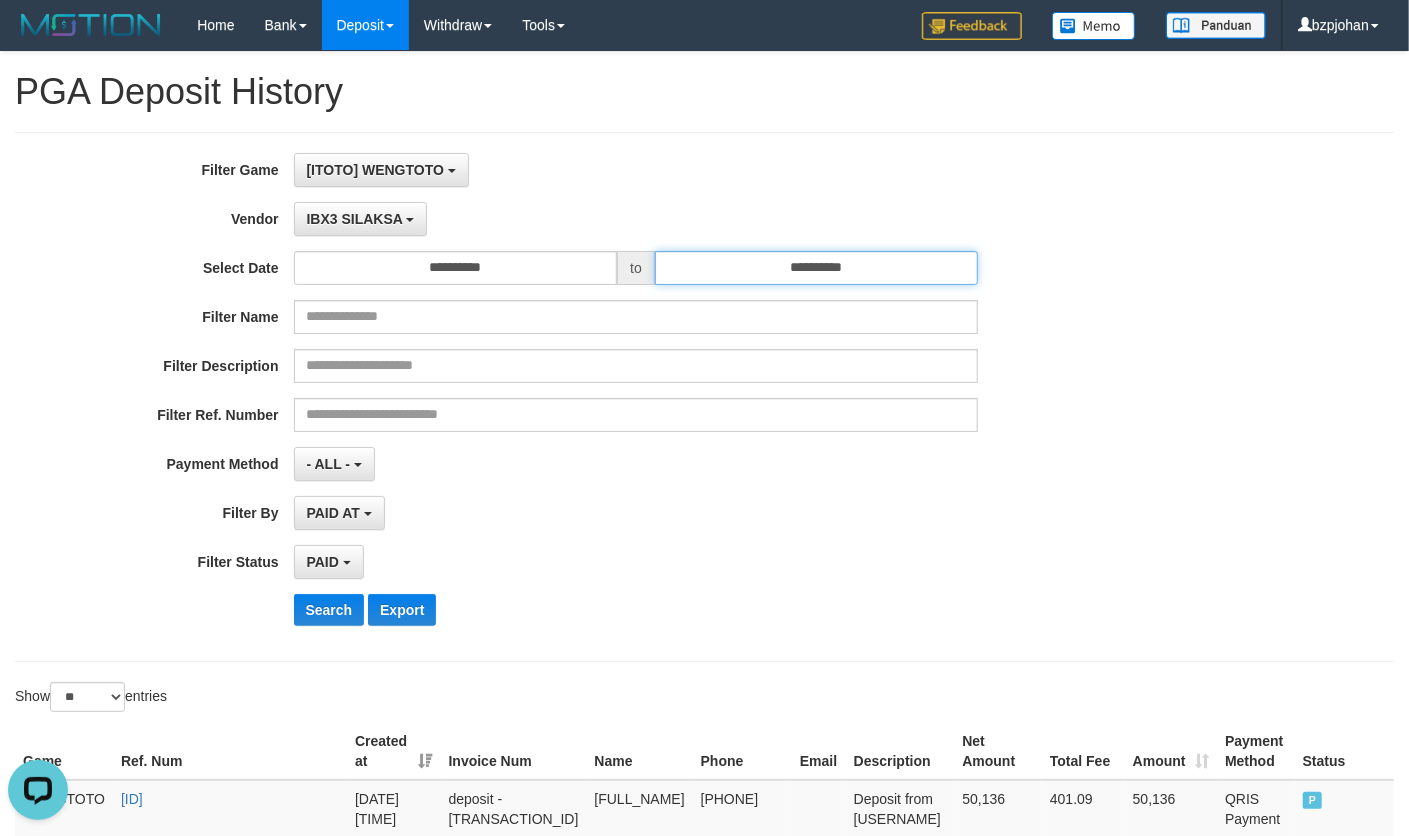 click on "**********" at bounding box center [817, 268] 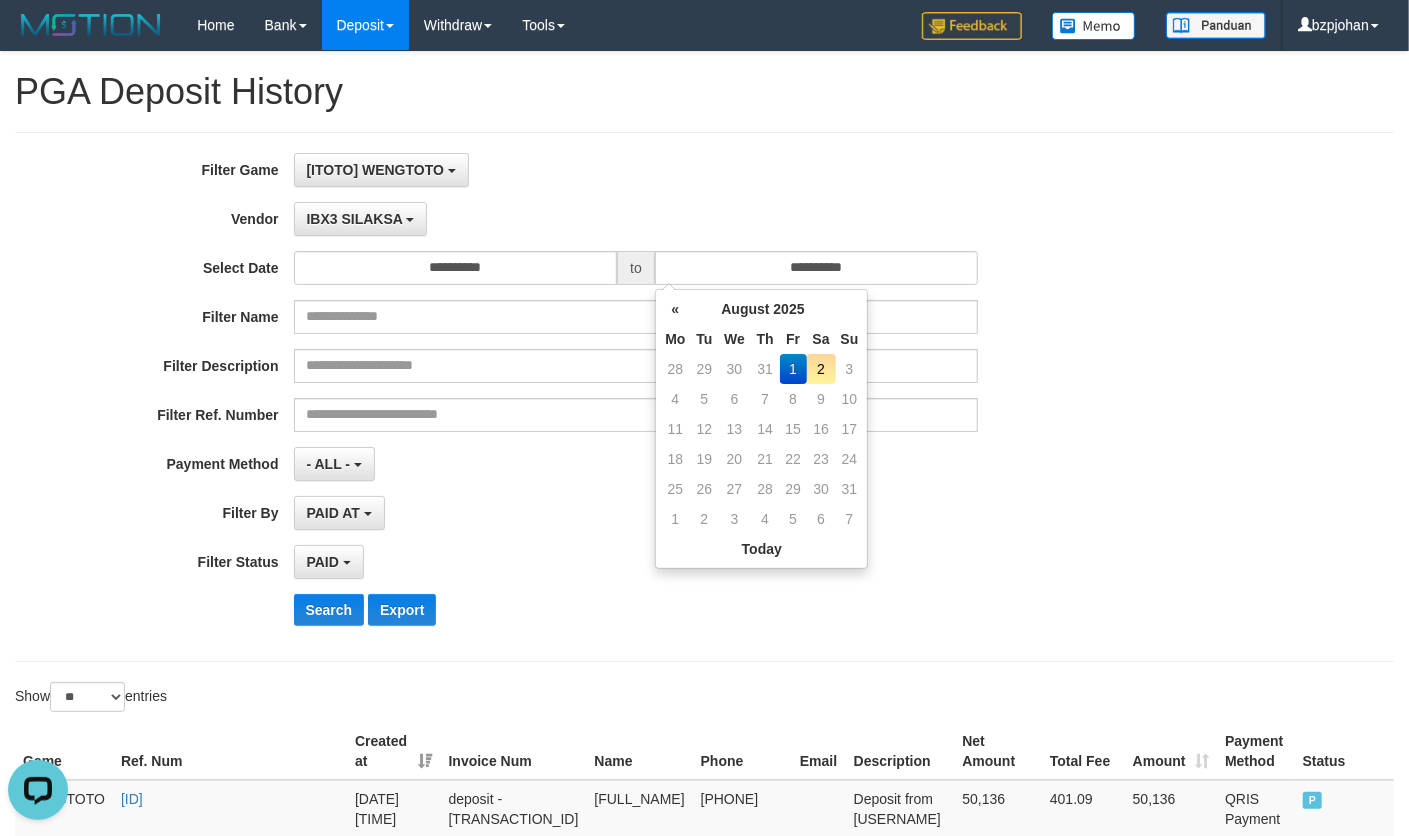 click on "2" at bounding box center (821, 369) 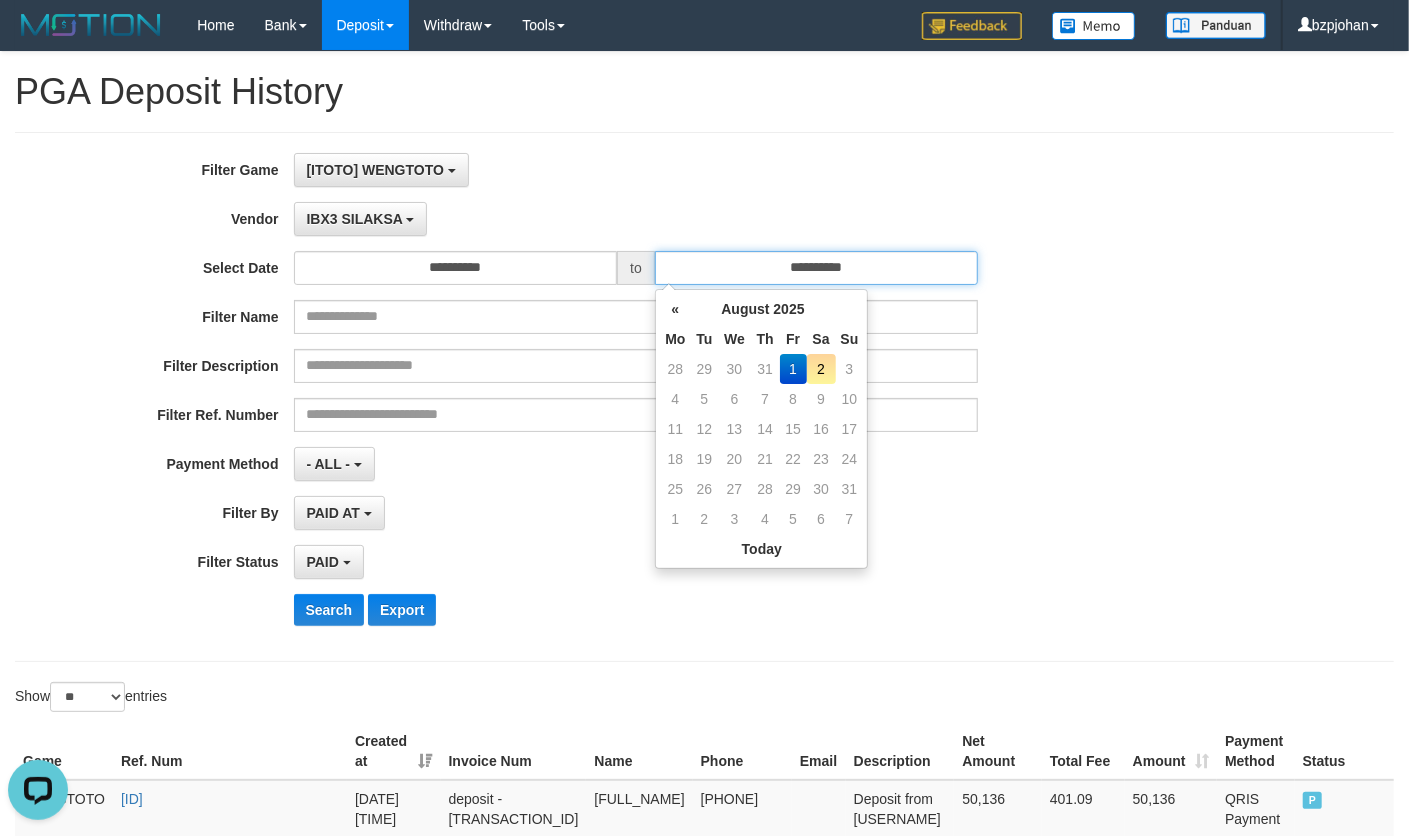 type on "**********" 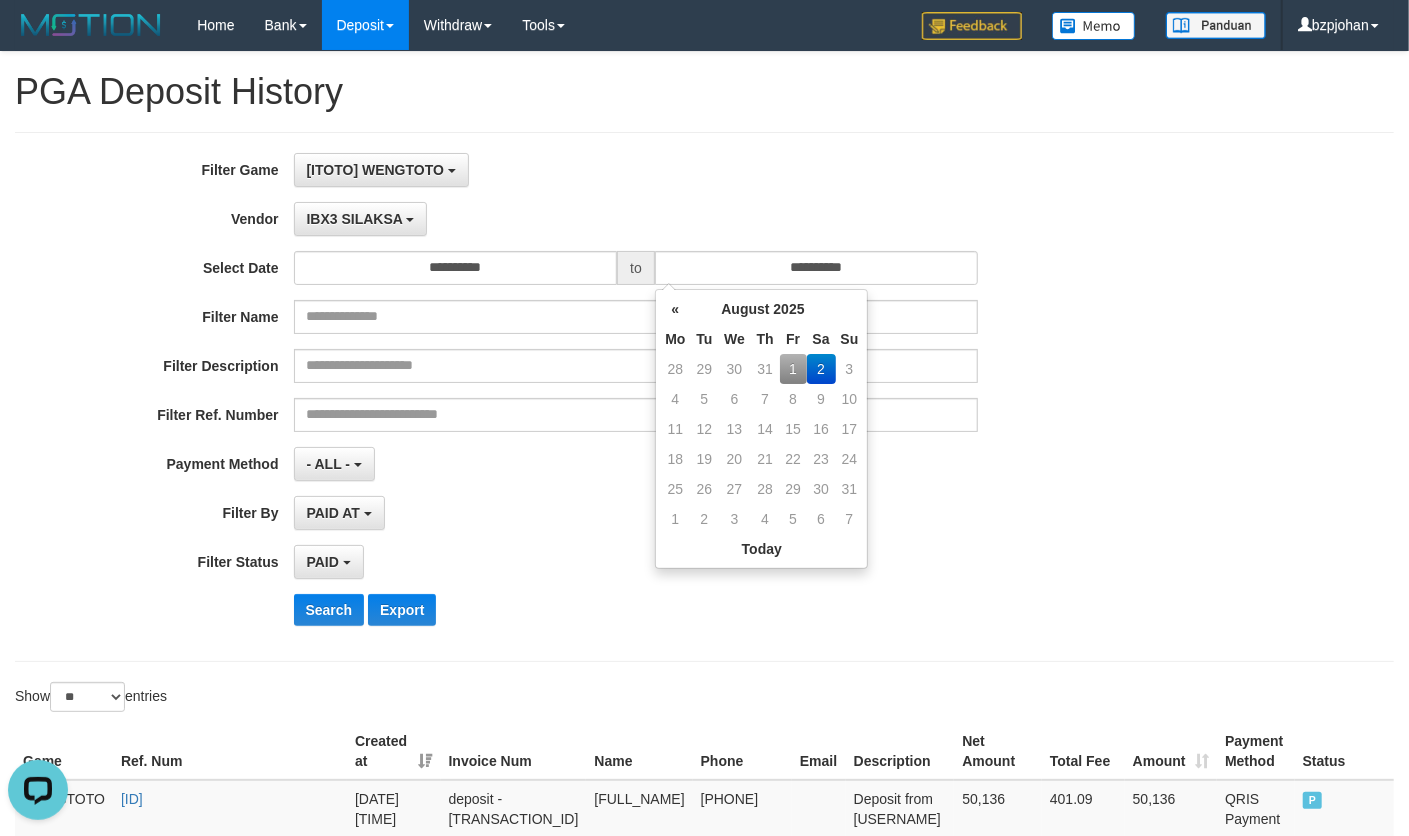 click on "**********" at bounding box center [587, 397] 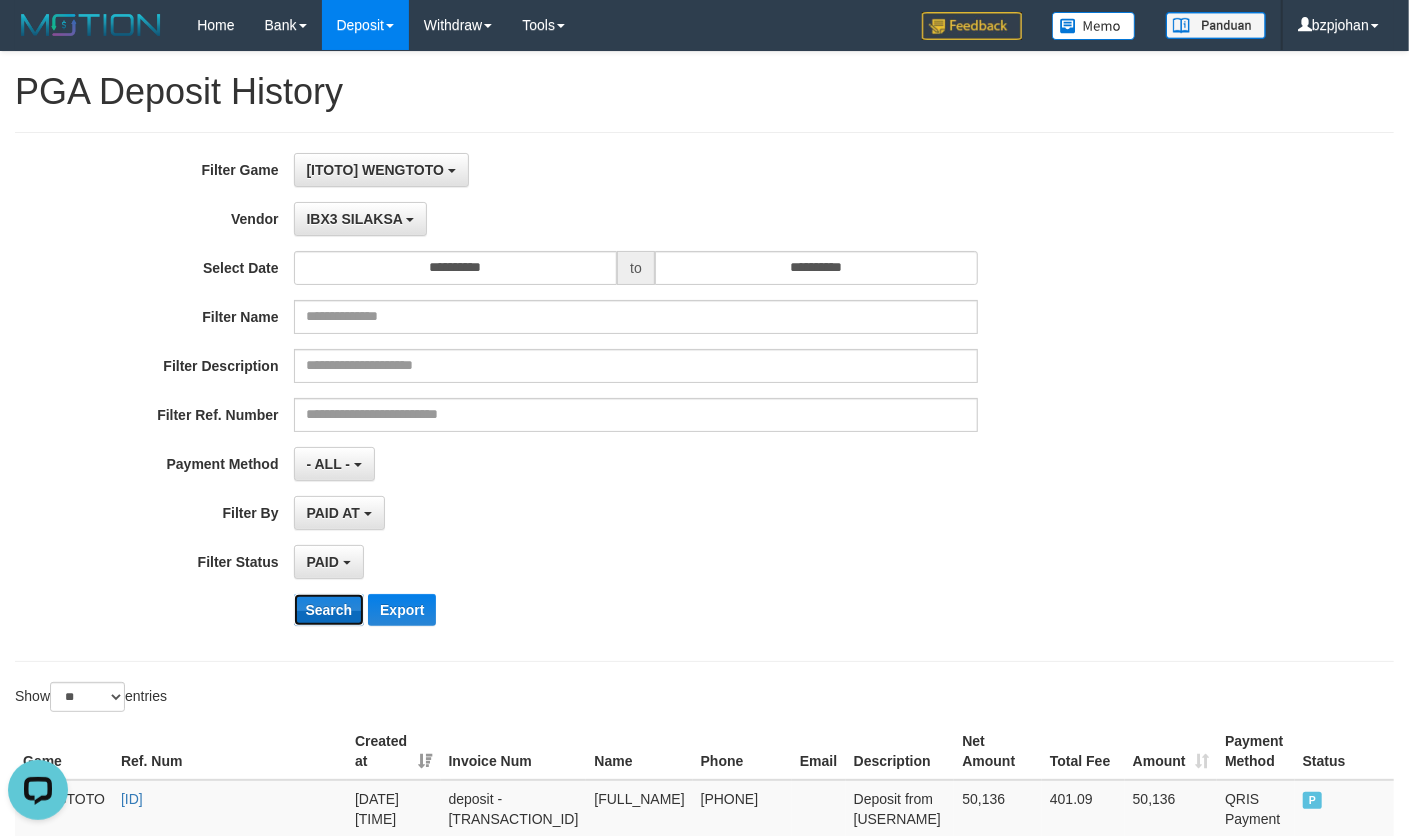 click on "Search" at bounding box center (329, 610) 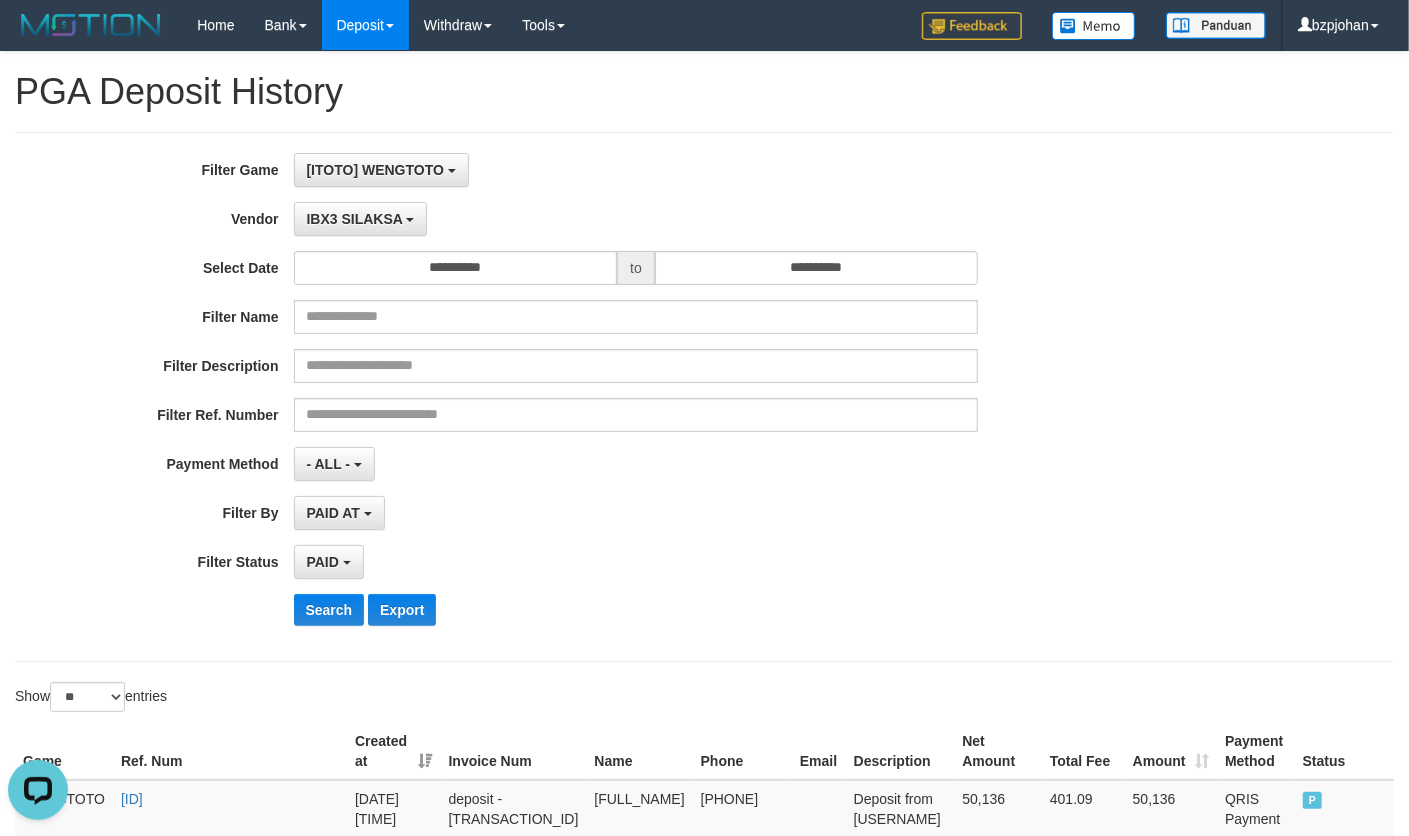 click on "PAID								    SELECT ALL  - ALL -  SELECT STATUS
PENDING/UNPAID
PAID
CANCELED
EXPIRED" at bounding box center (636, 562) 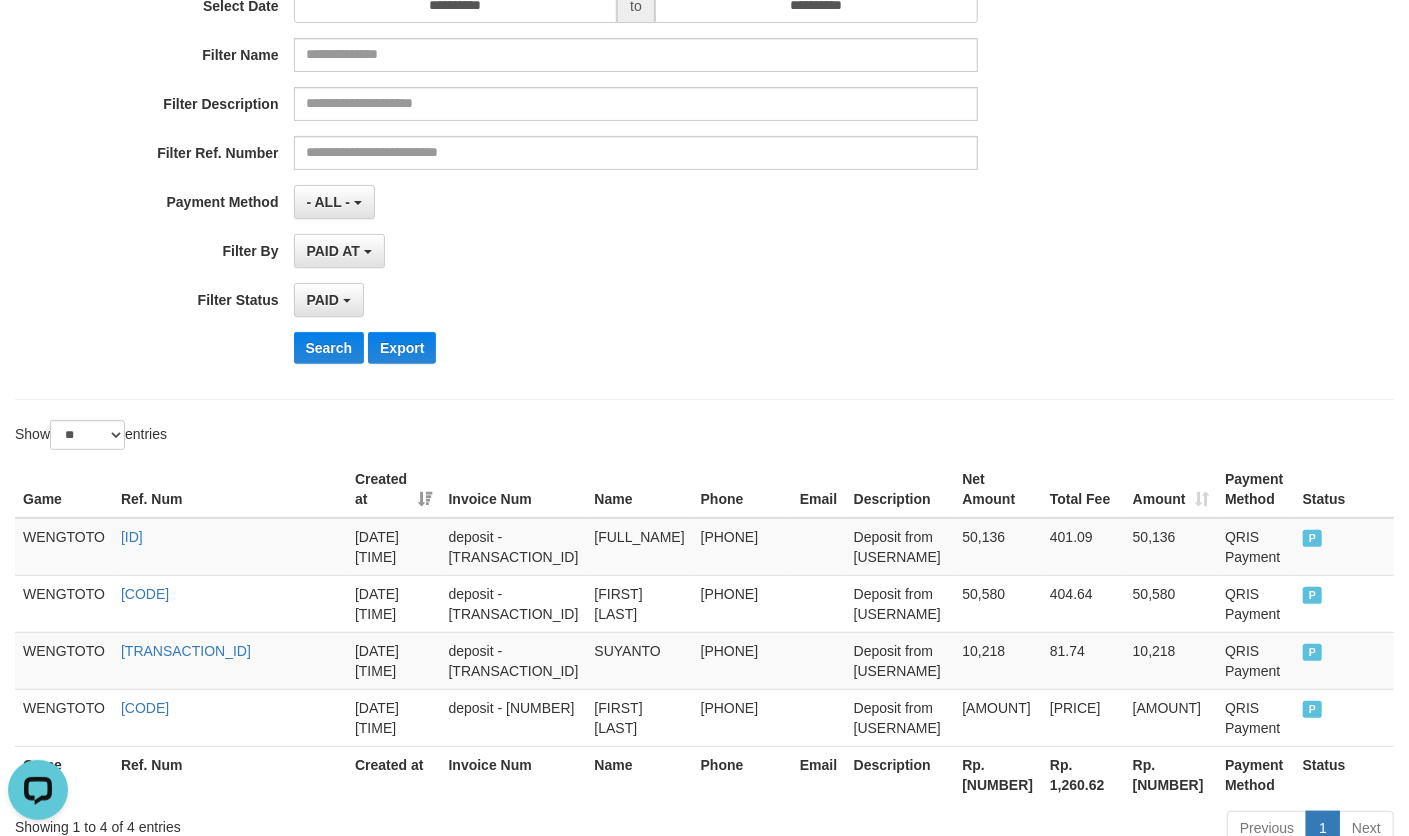 scroll, scrollTop: 0, scrollLeft: 0, axis: both 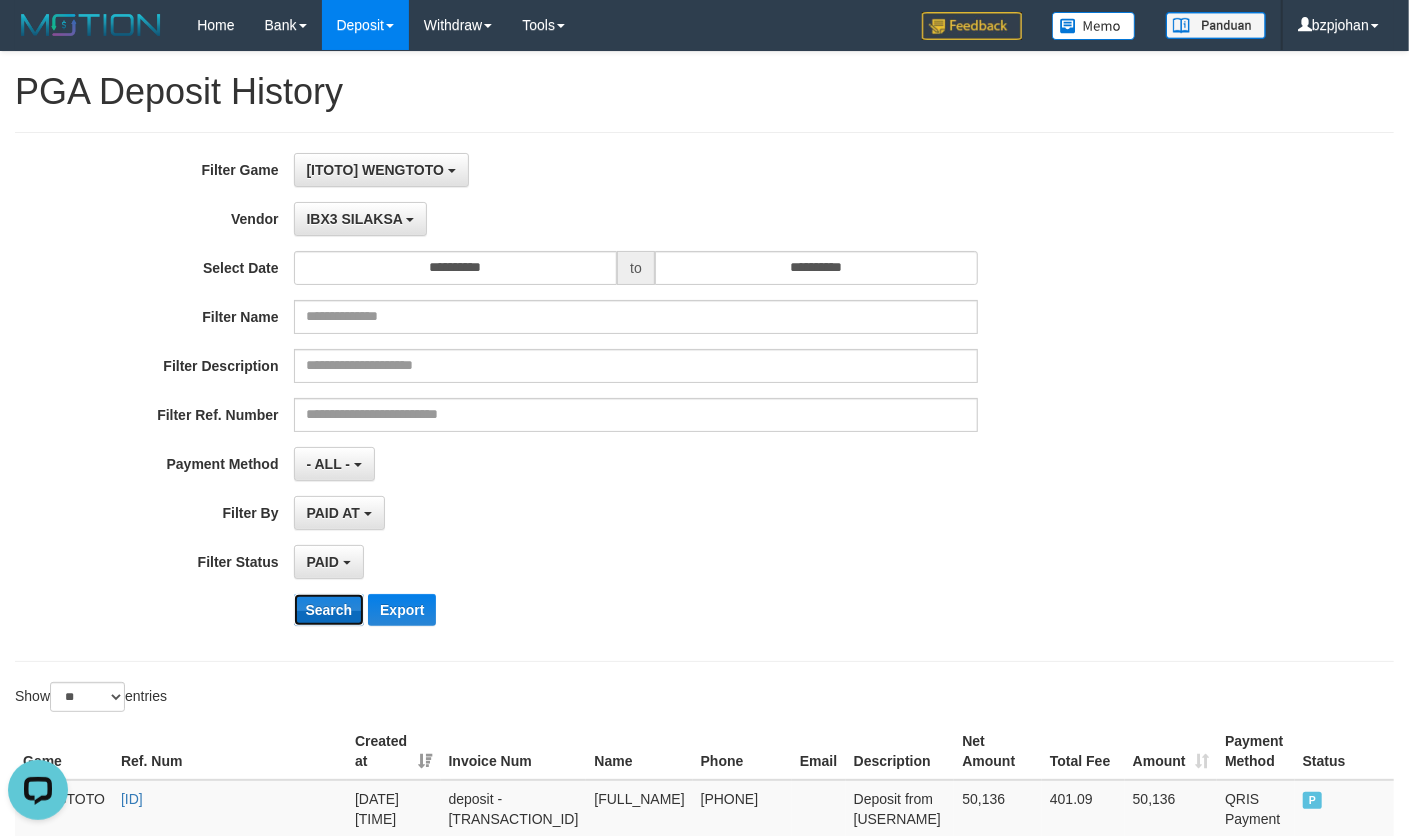 click on "Search" at bounding box center [329, 610] 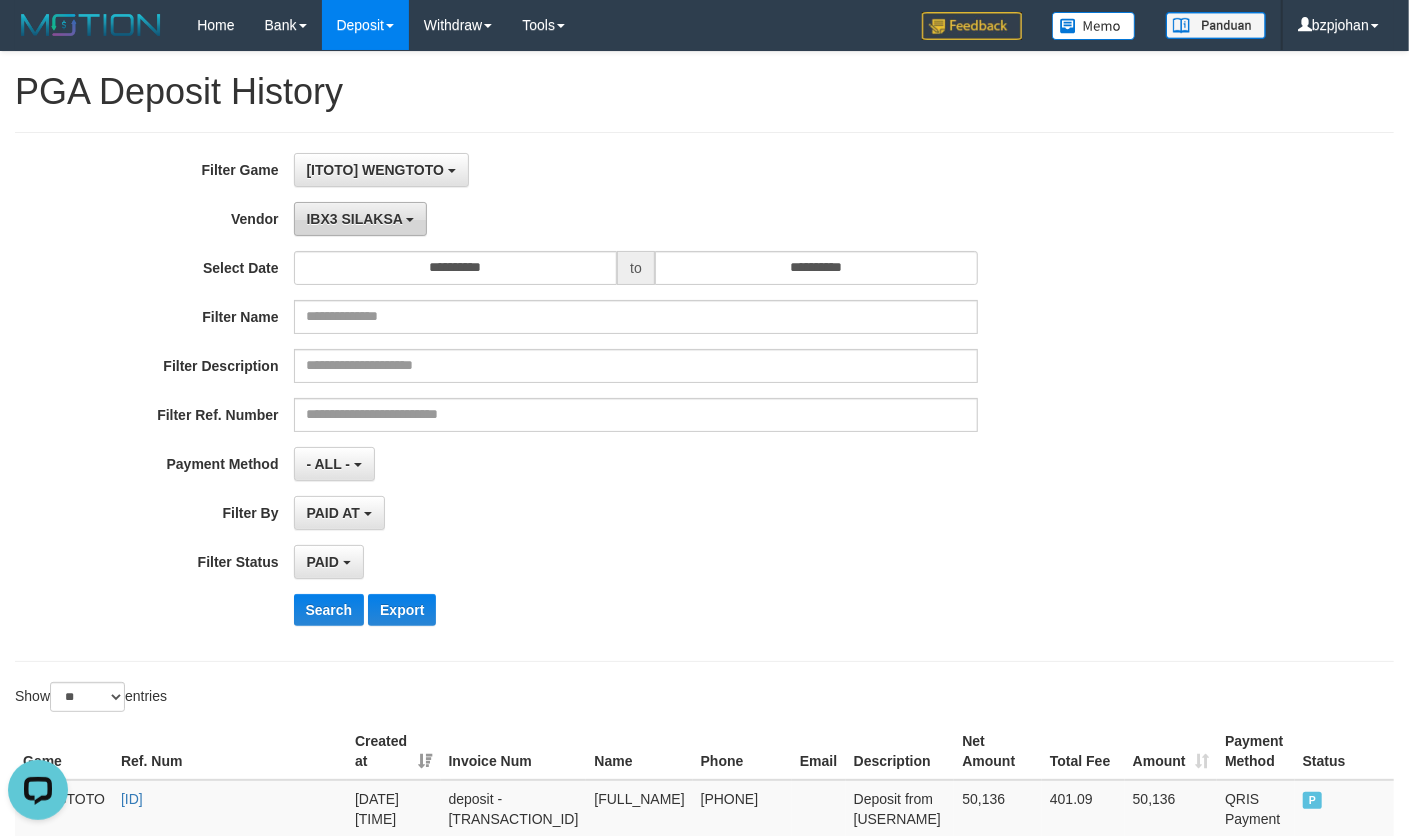 click on "IBX3 SILAKSA" at bounding box center [355, 219] 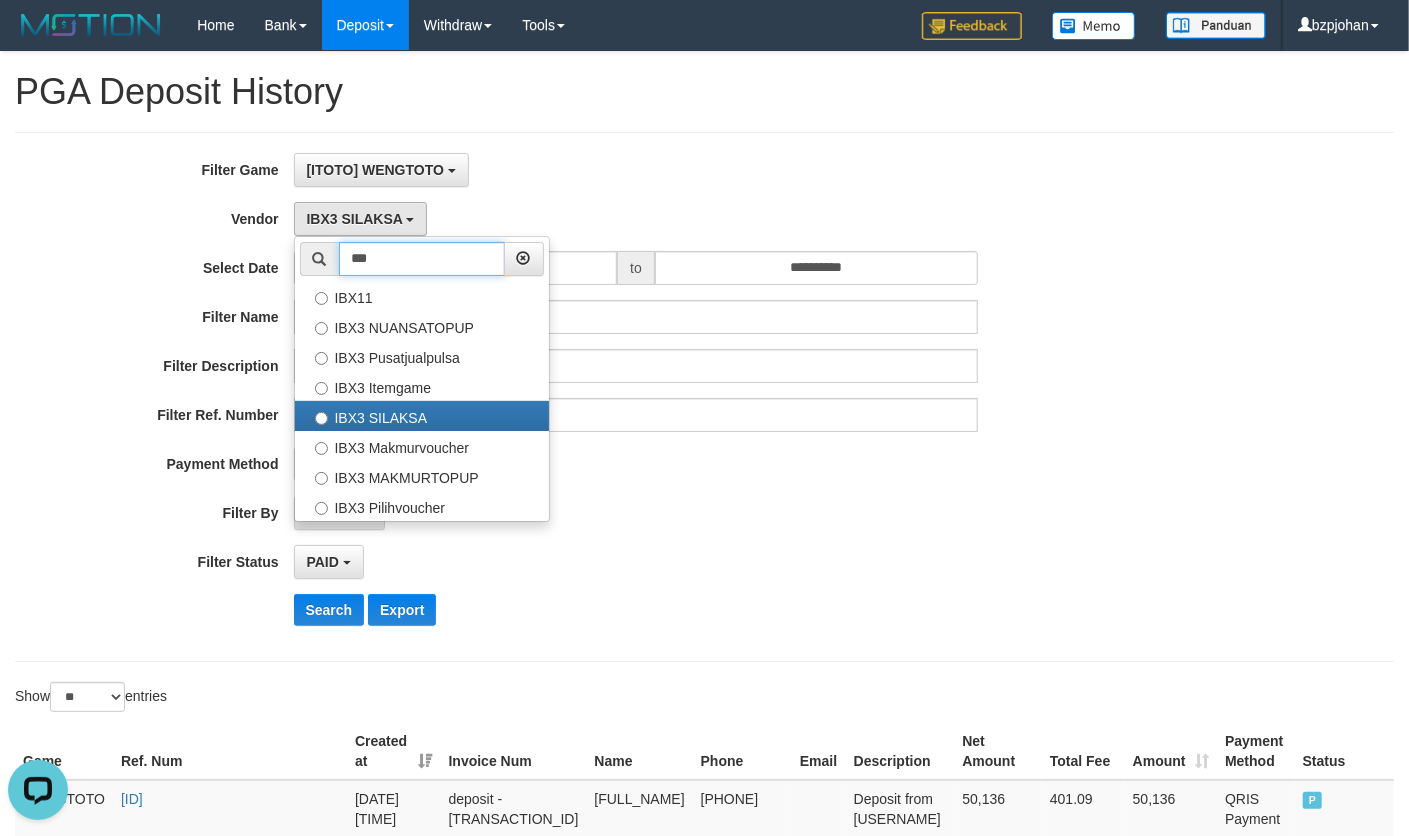 click on "***" at bounding box center [422, 259] 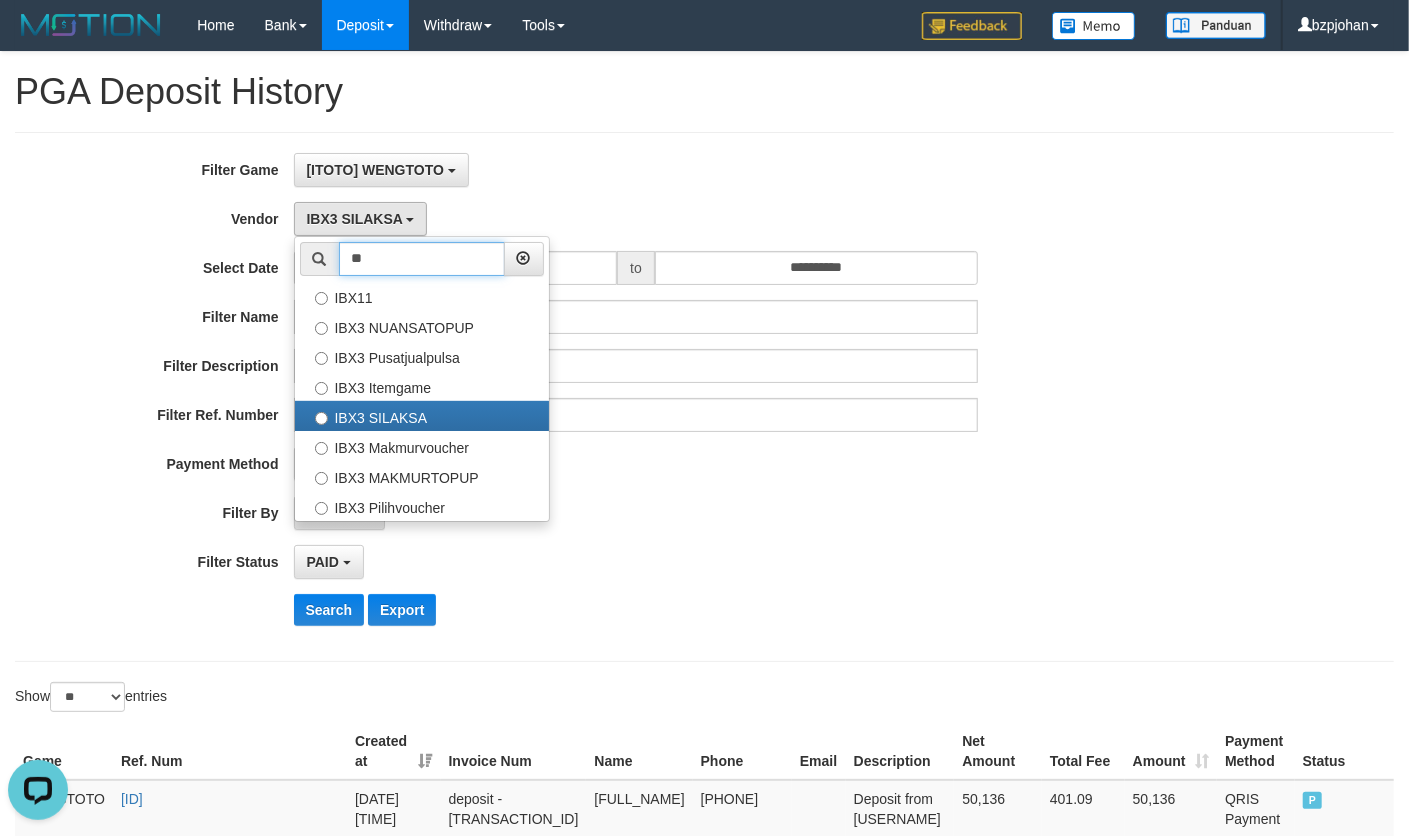 type on "*" 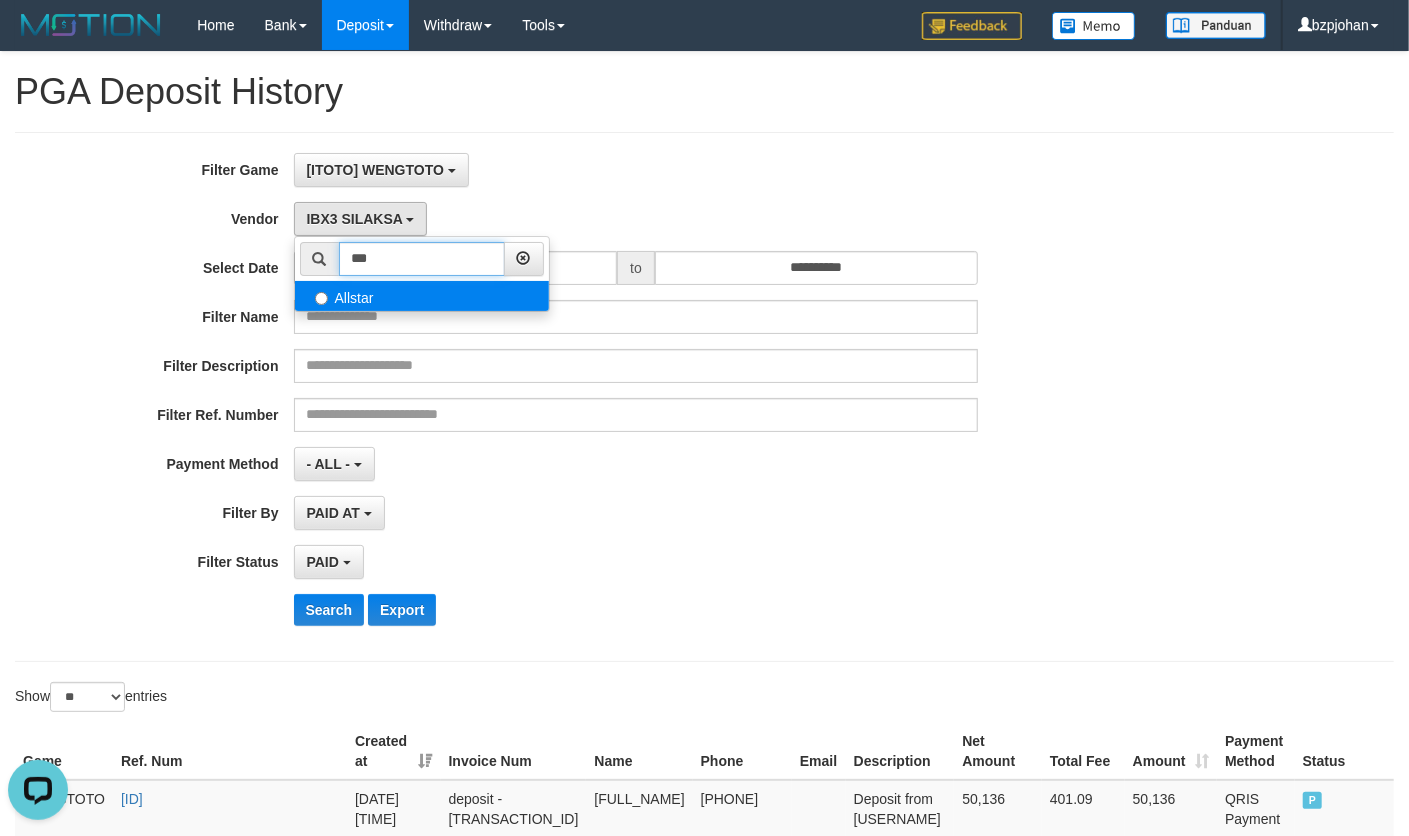 type on "***" 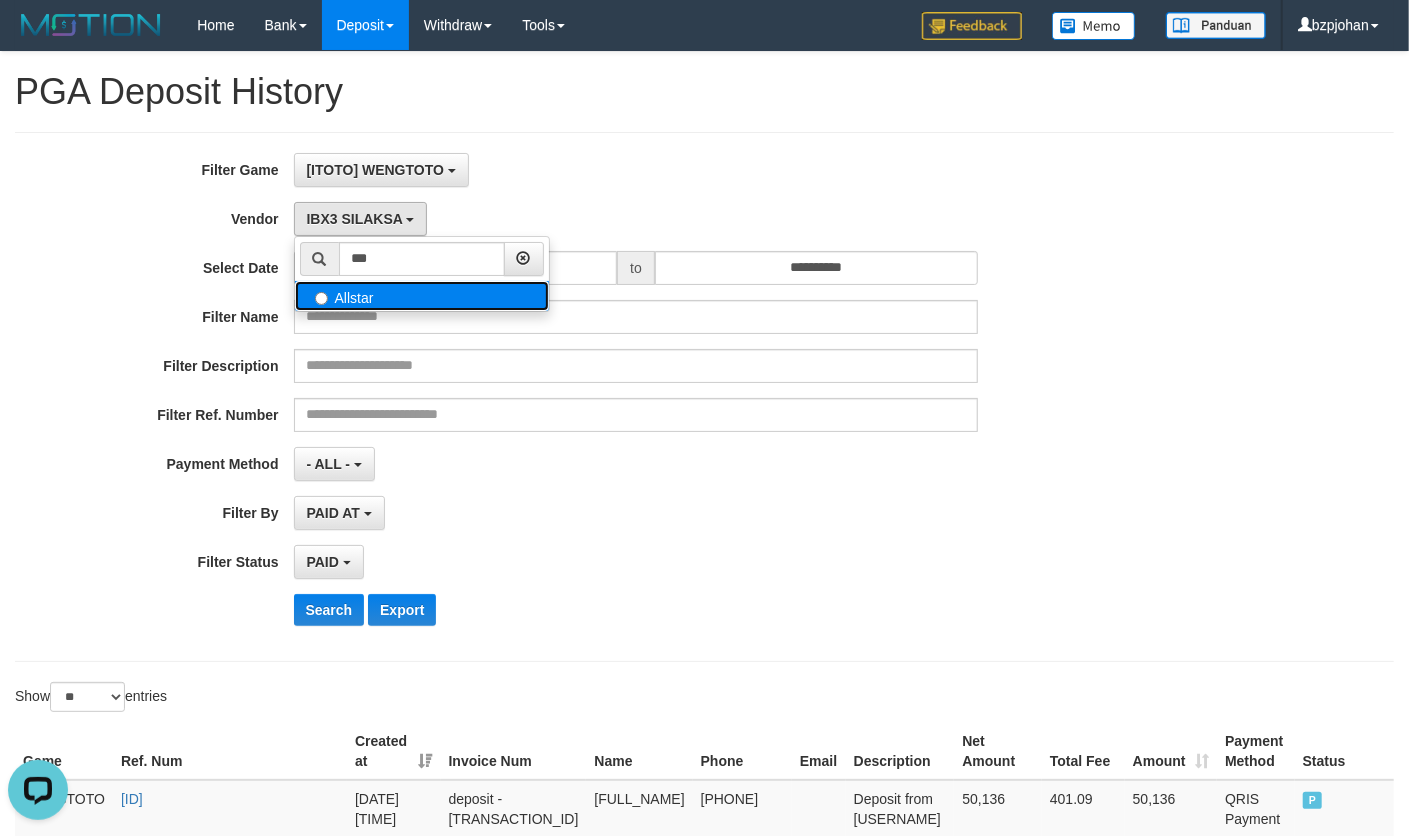 click on "Allstar" at bounding box center (422, 296) 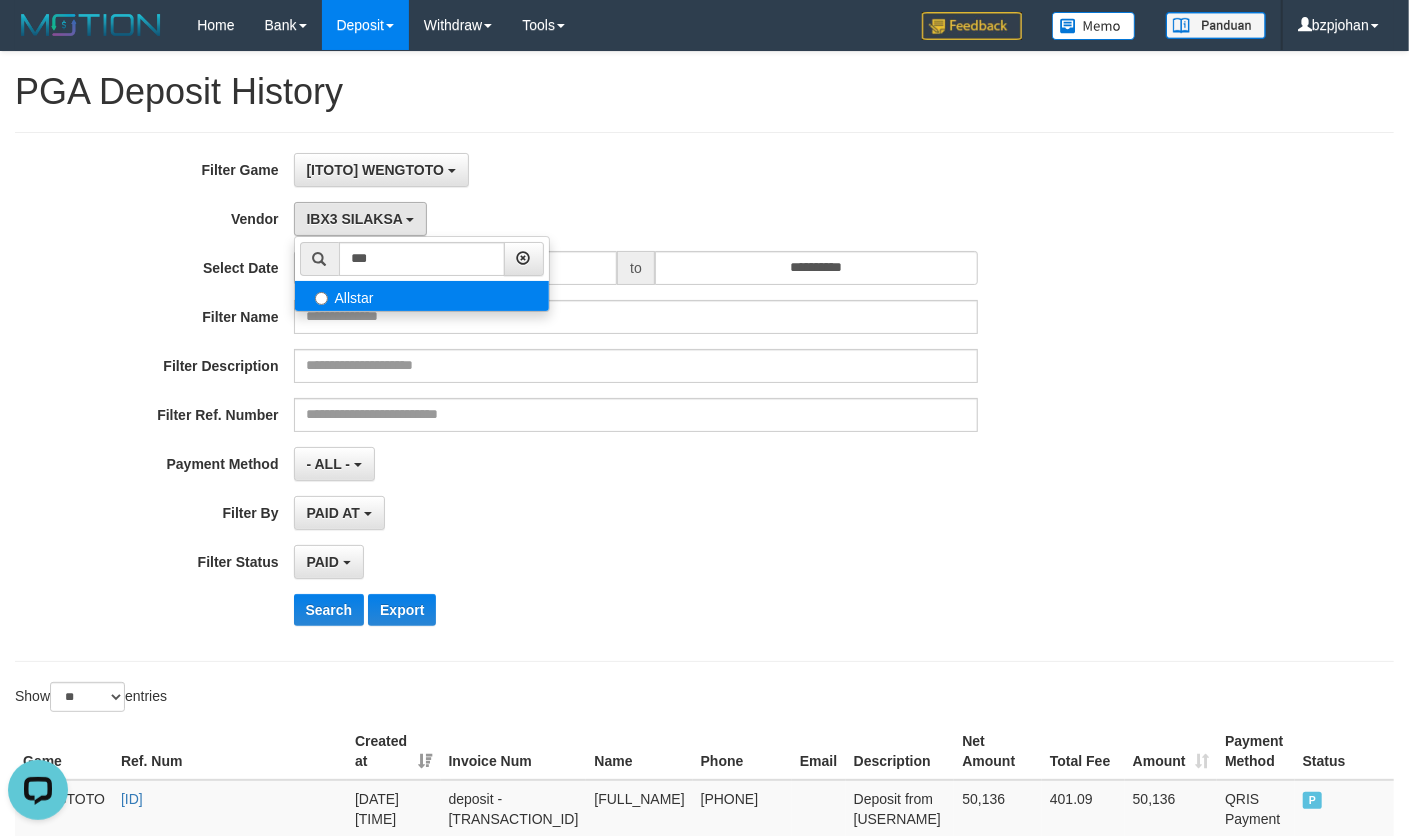 select on "**********" 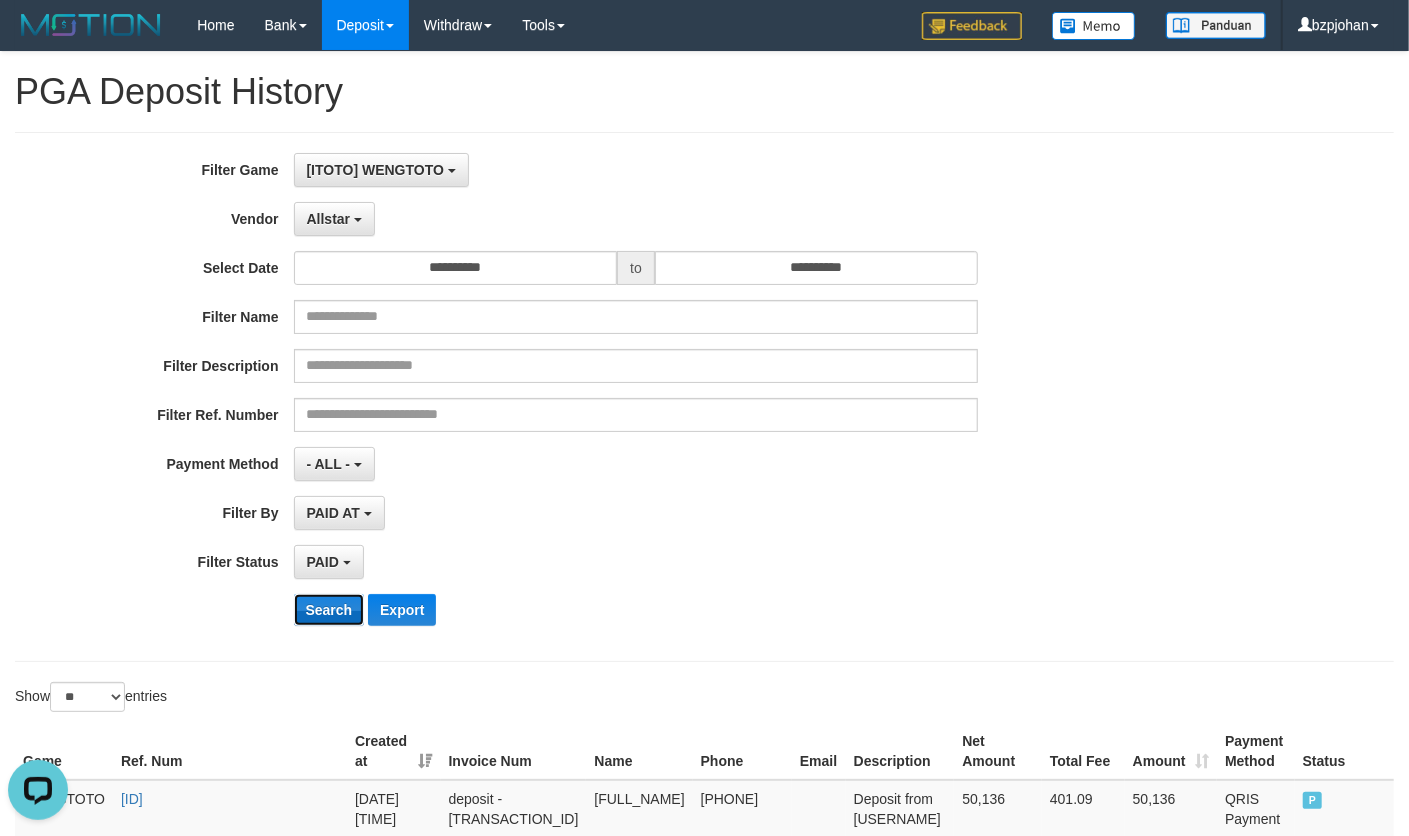 click on "Search" at bounding box center [329, 610] 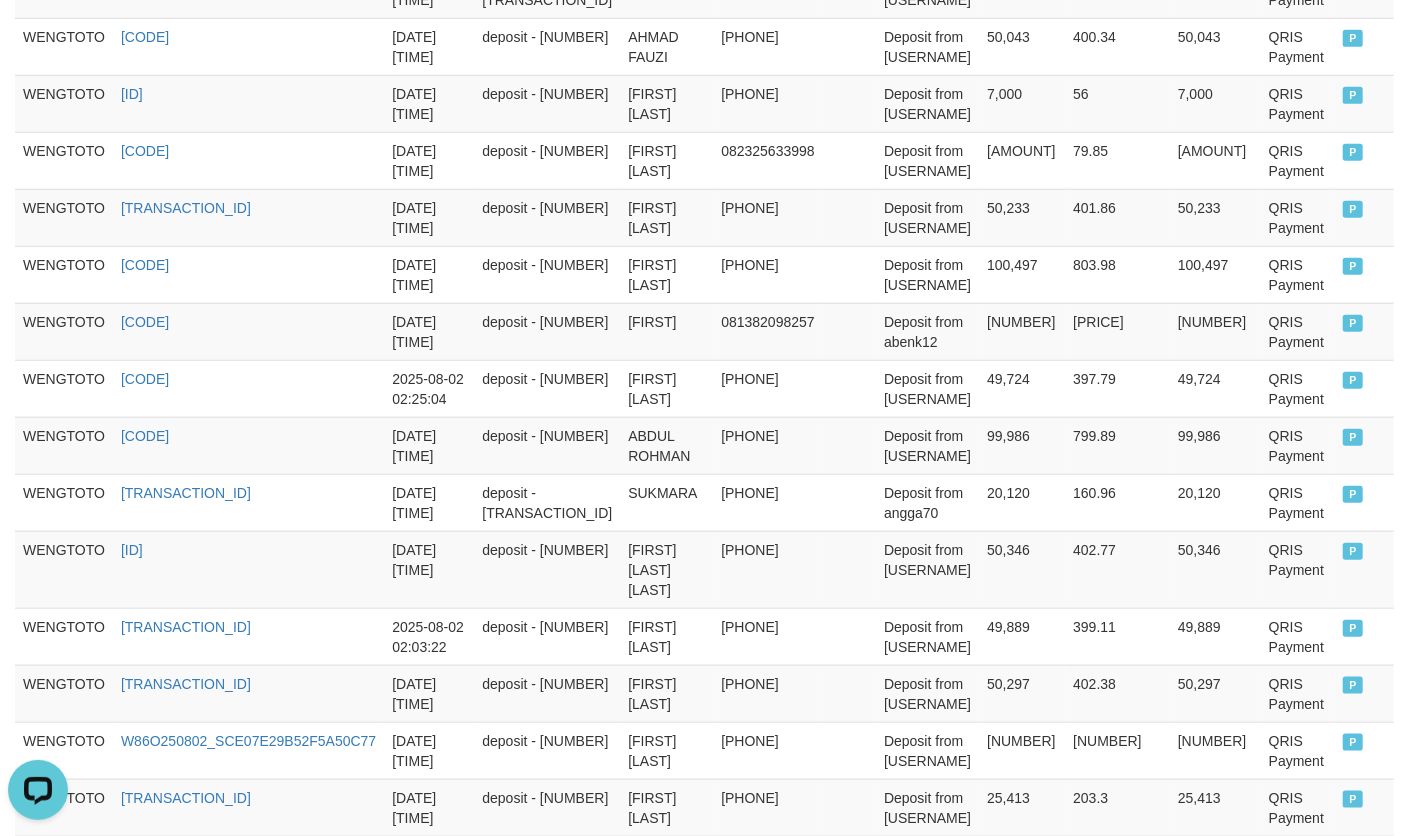 scroll, scrollTop: 1598, scrollLeft: 0, axis: vertical 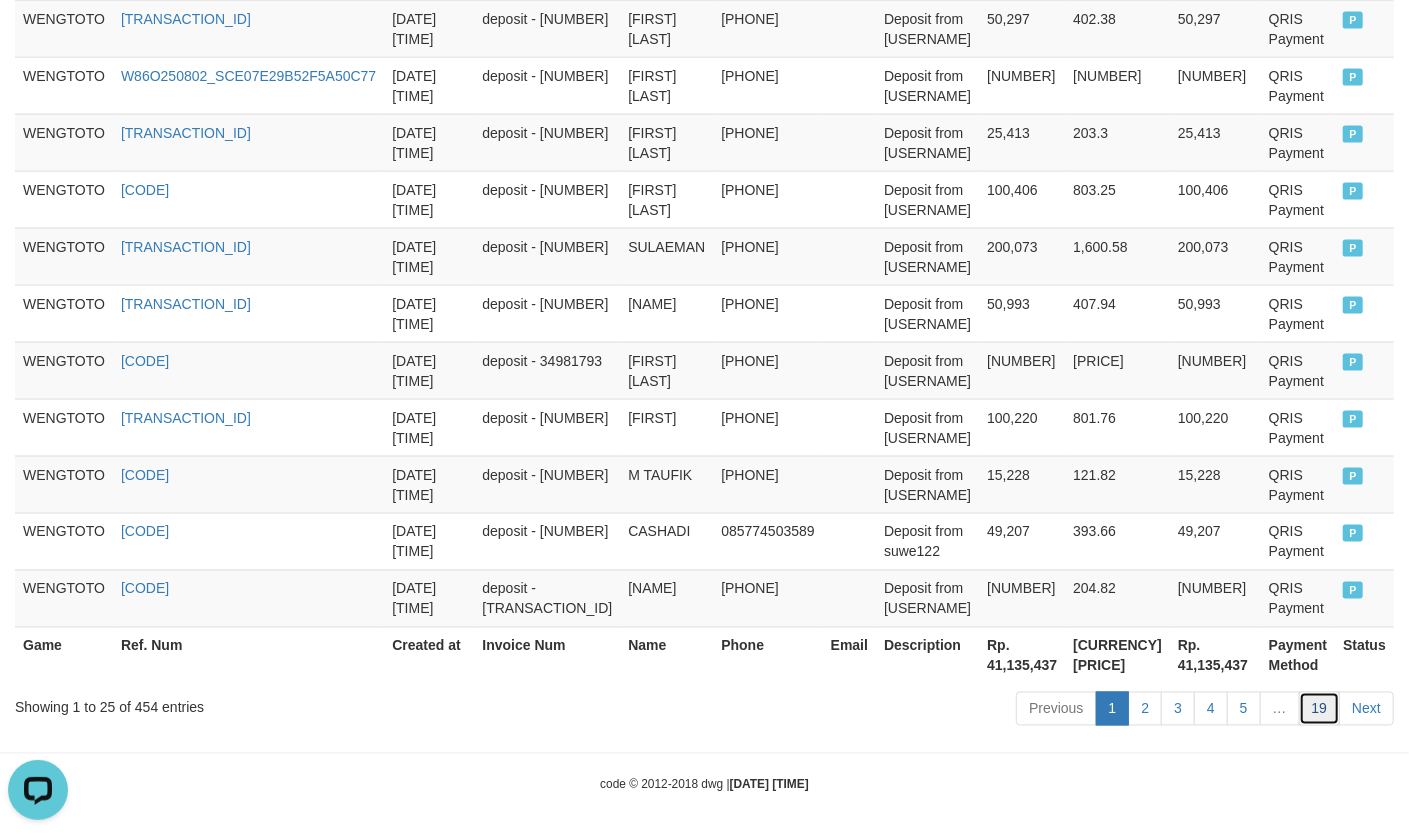 click on "19" at bounding box center [1320, 709] 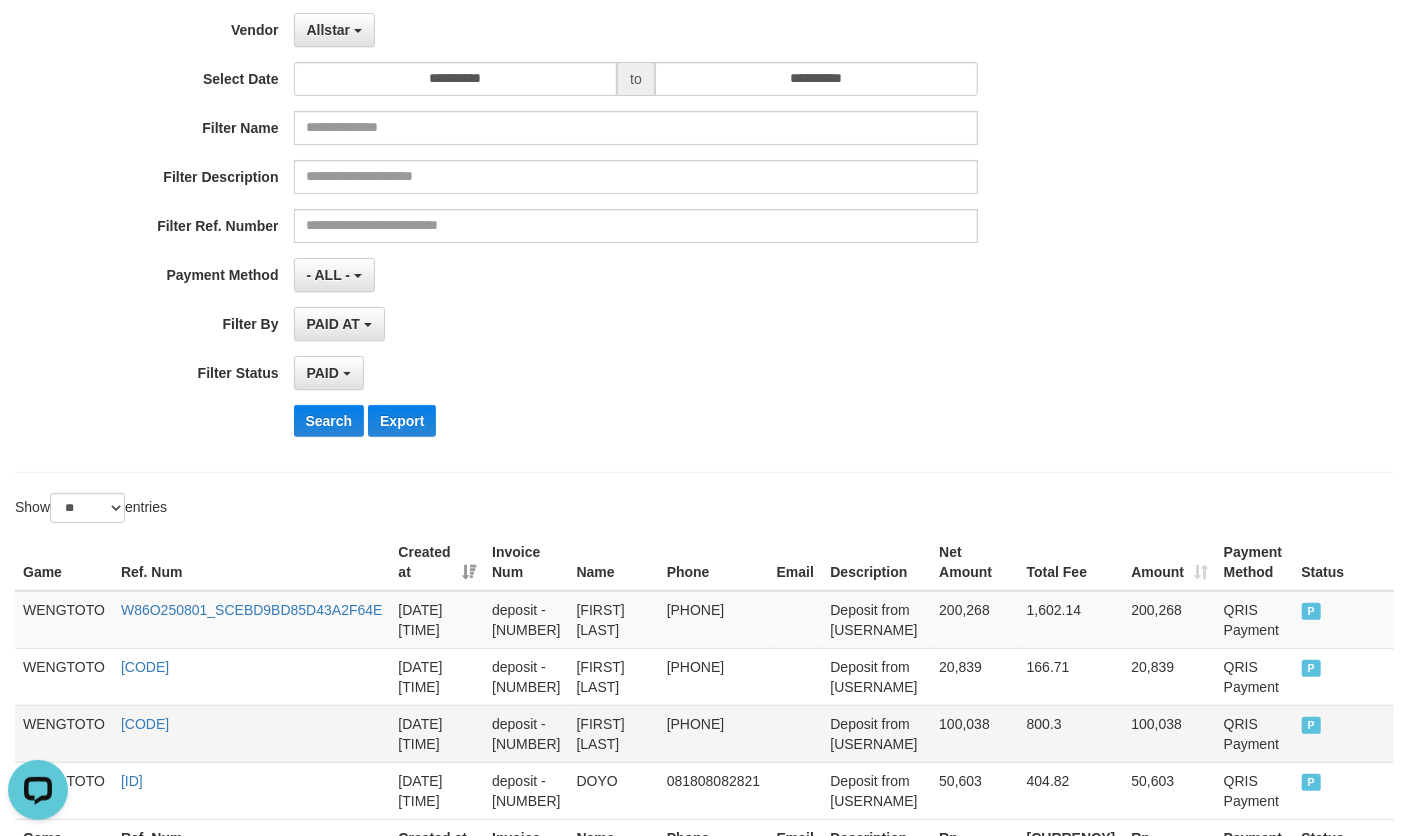 scroll, scrollTop: 0, scrollLeft: 0, axis: both 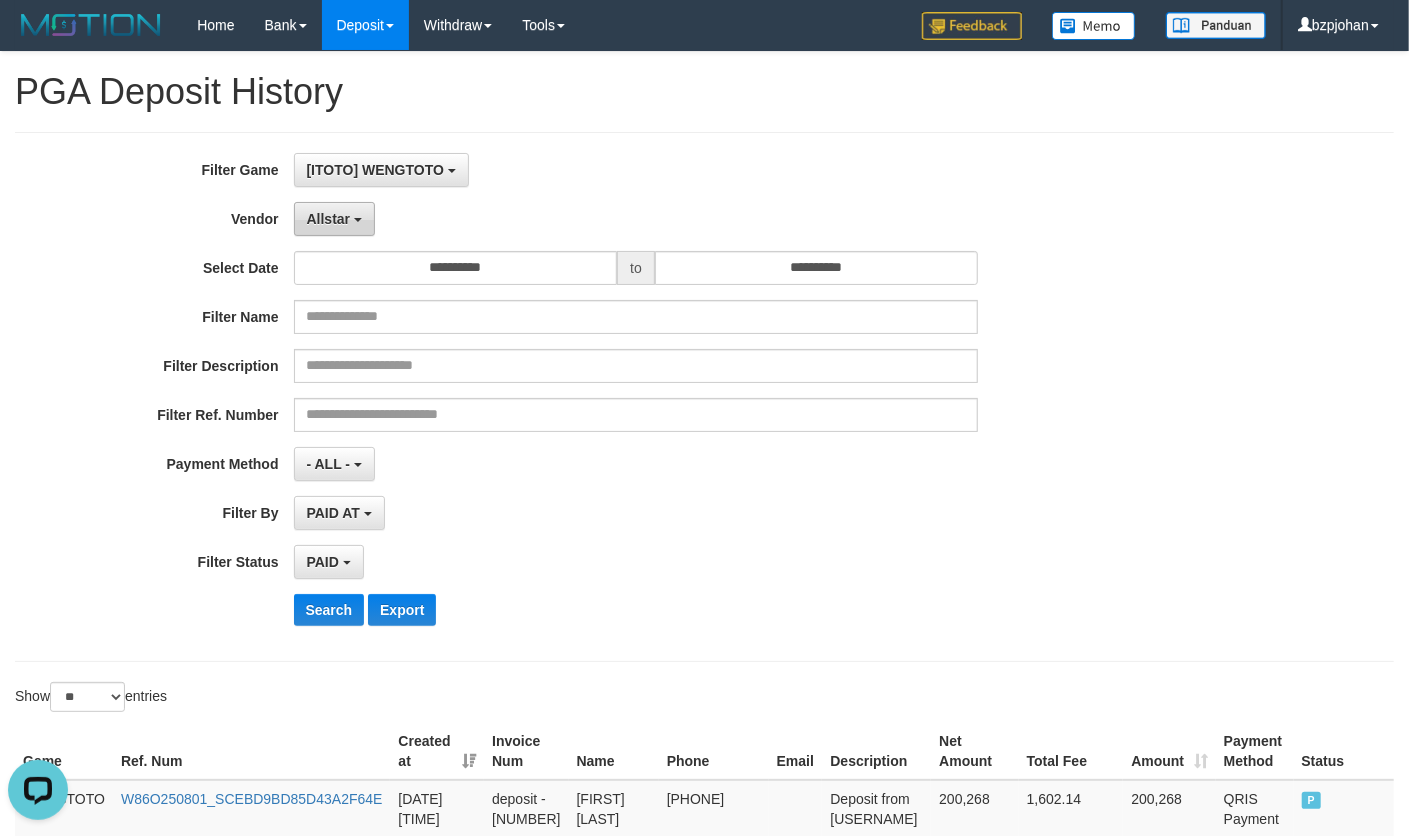 click on "Allstar" at bounding box center (329, 219) 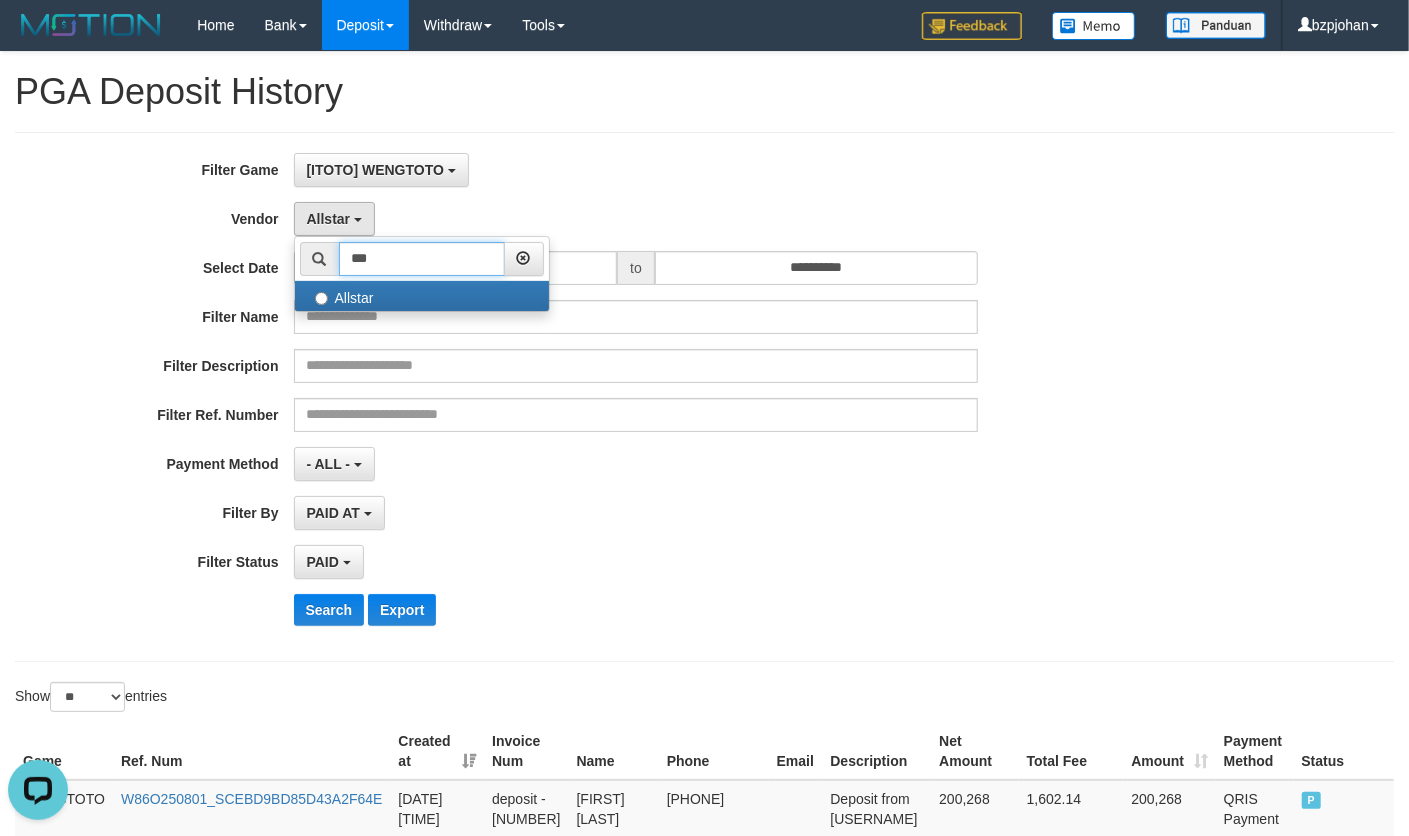 click on "***" at bounding box center [422, 259] 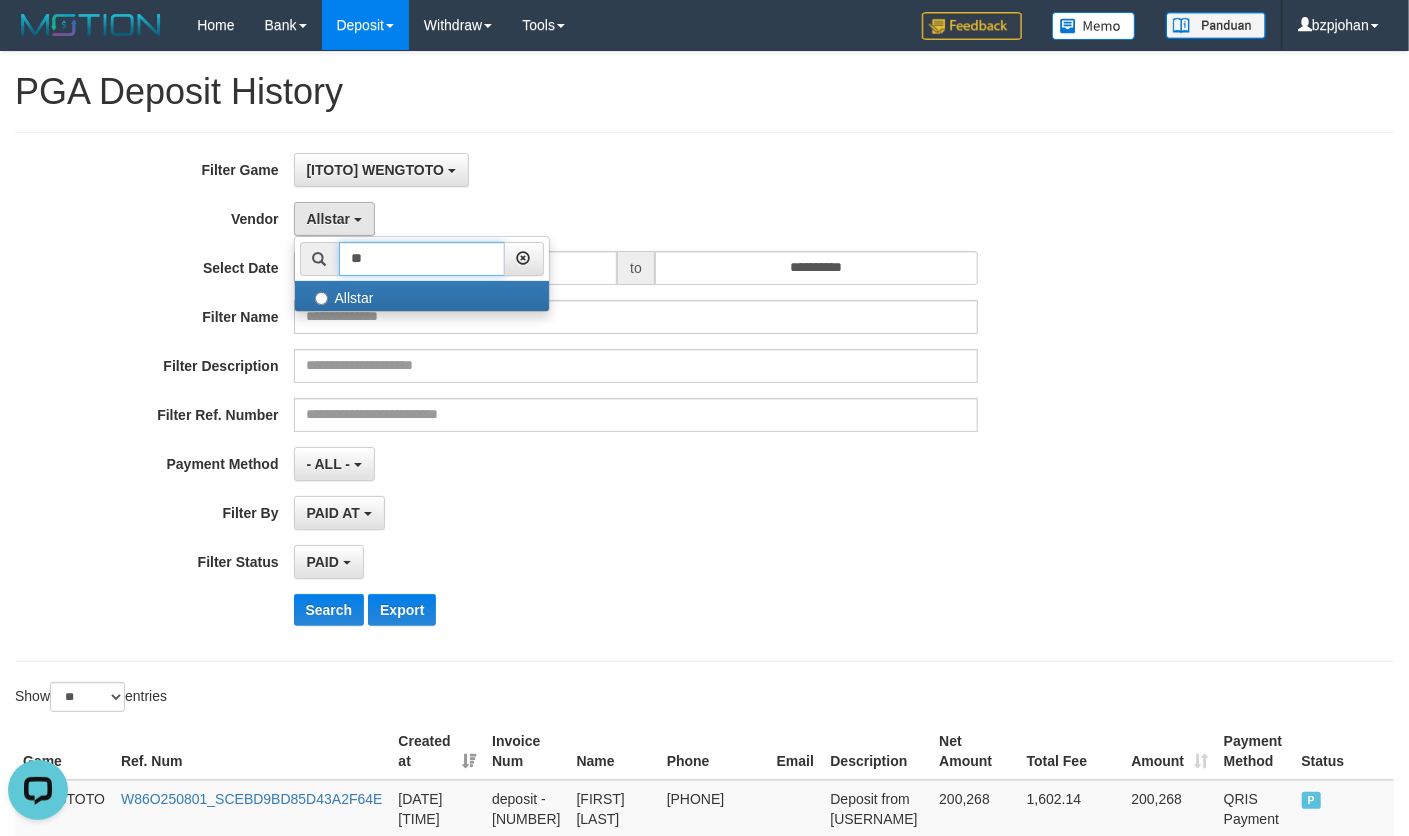type on "*" 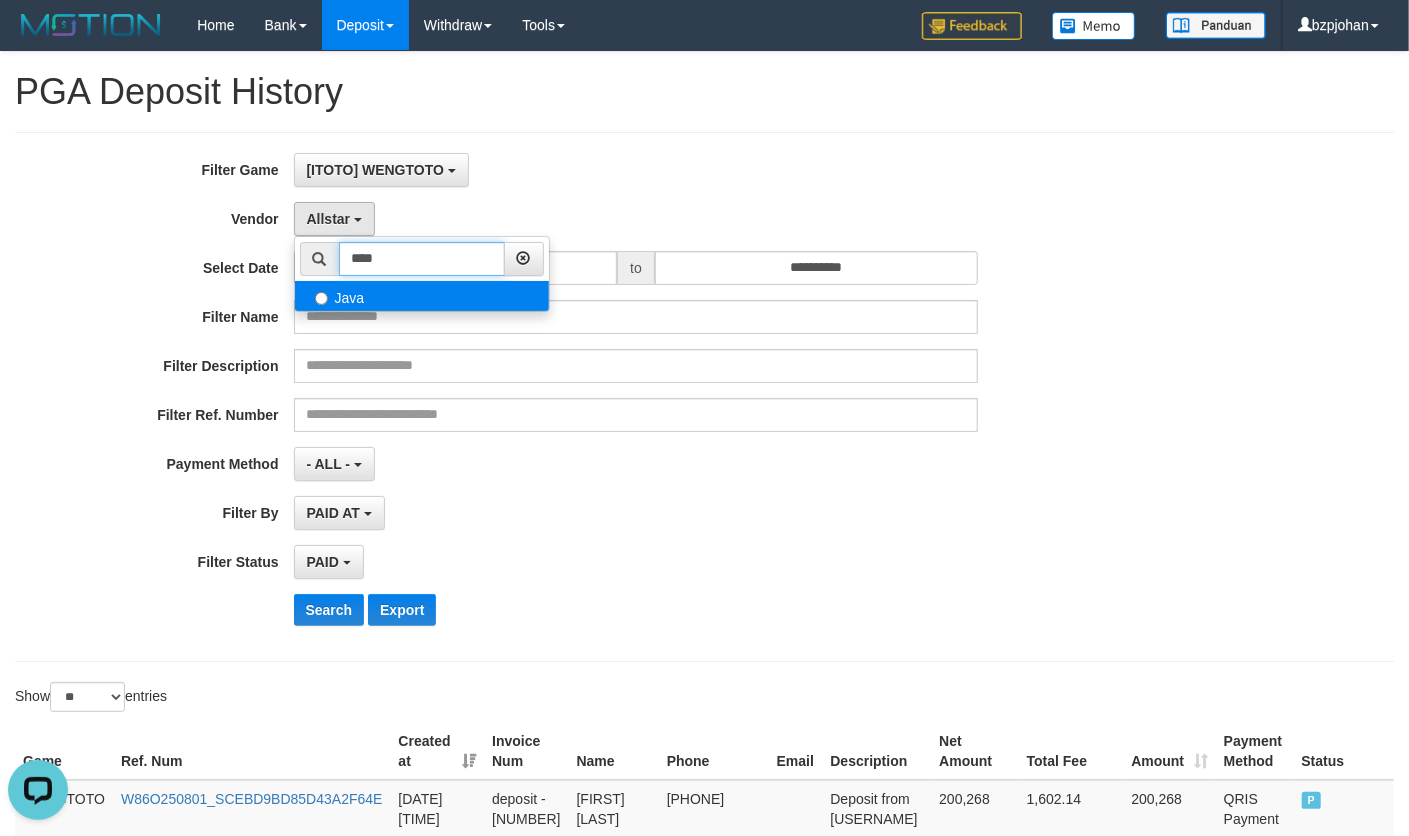 type on "****" 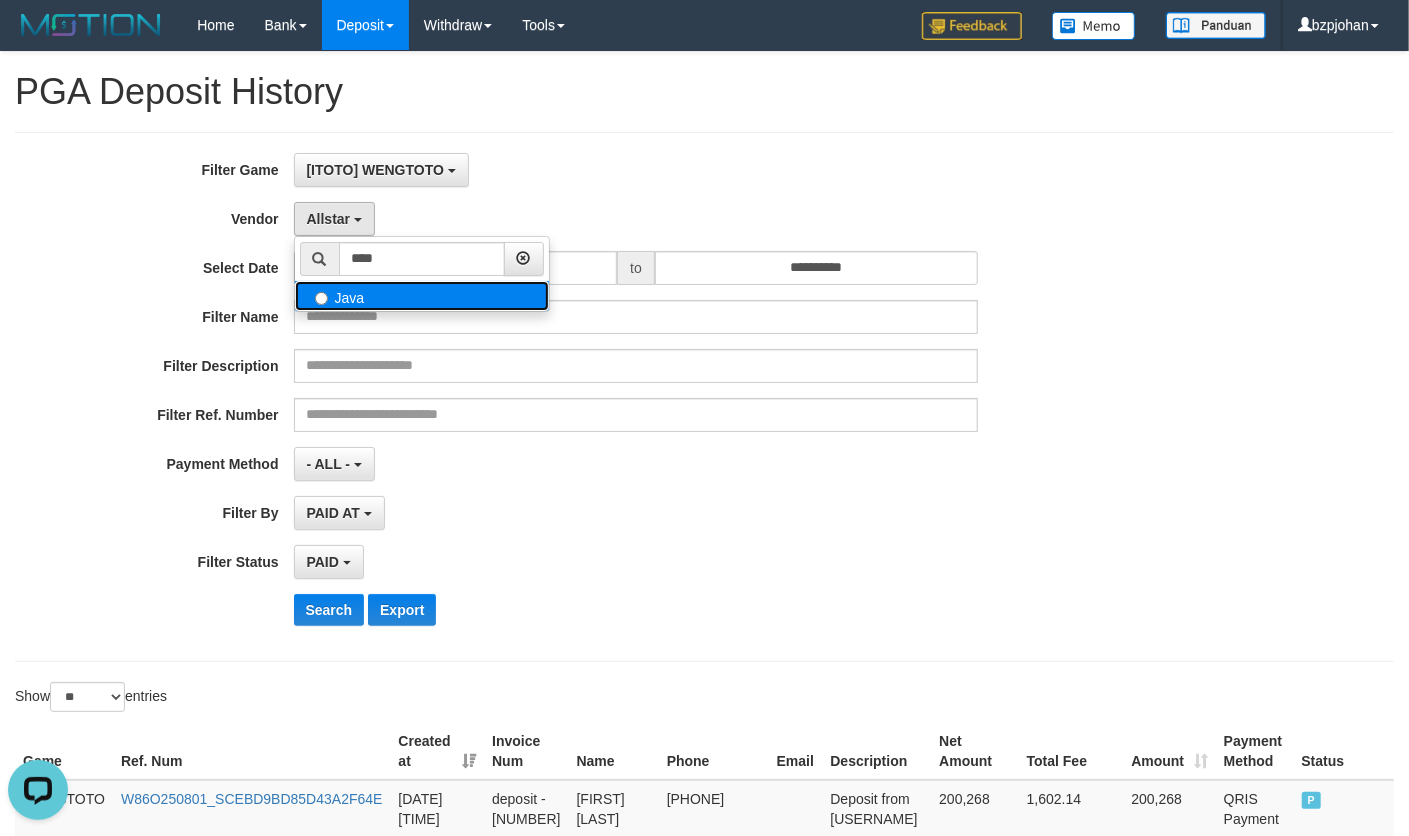 click on "Java" at bounding box center [422, 296] 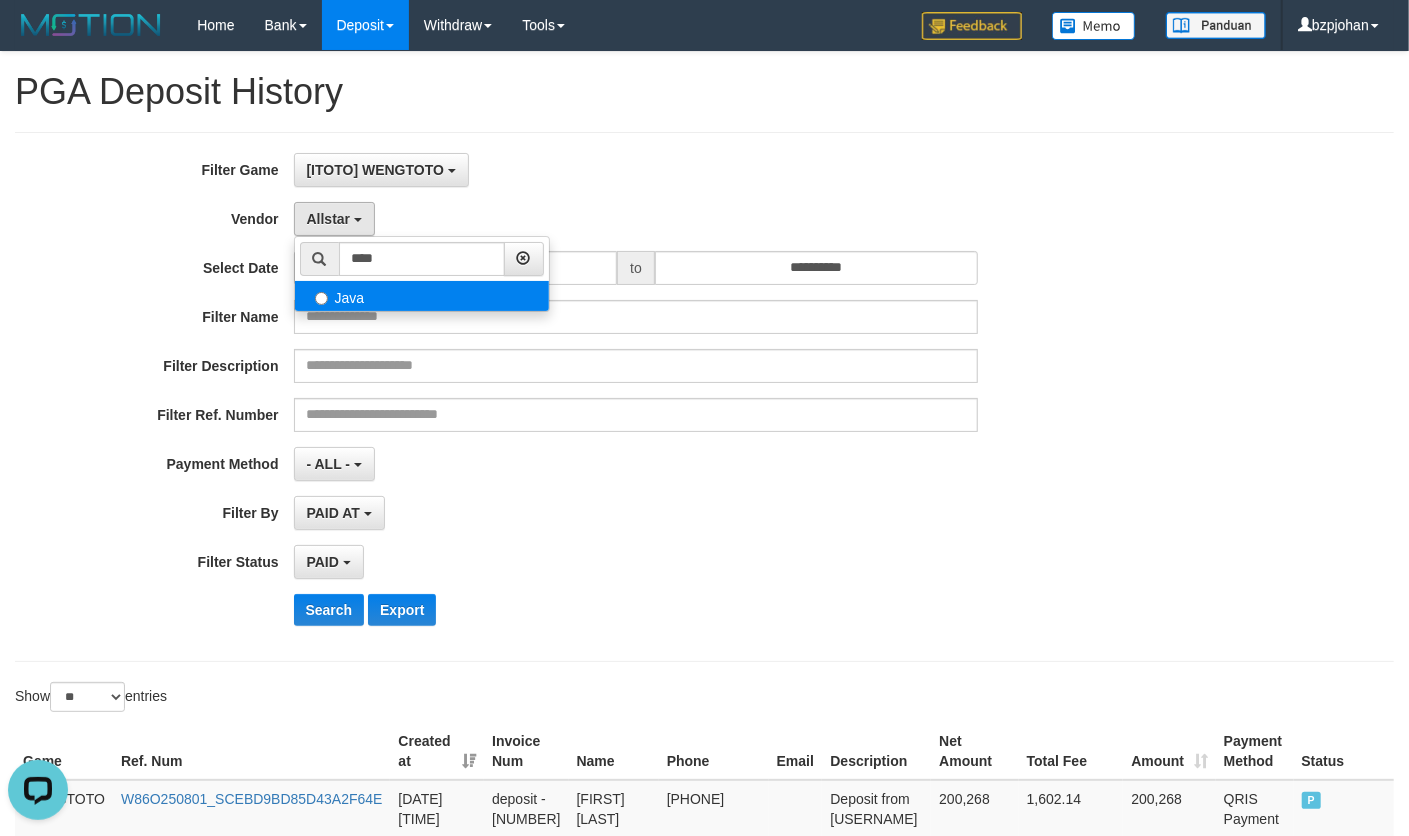 select on "**********" 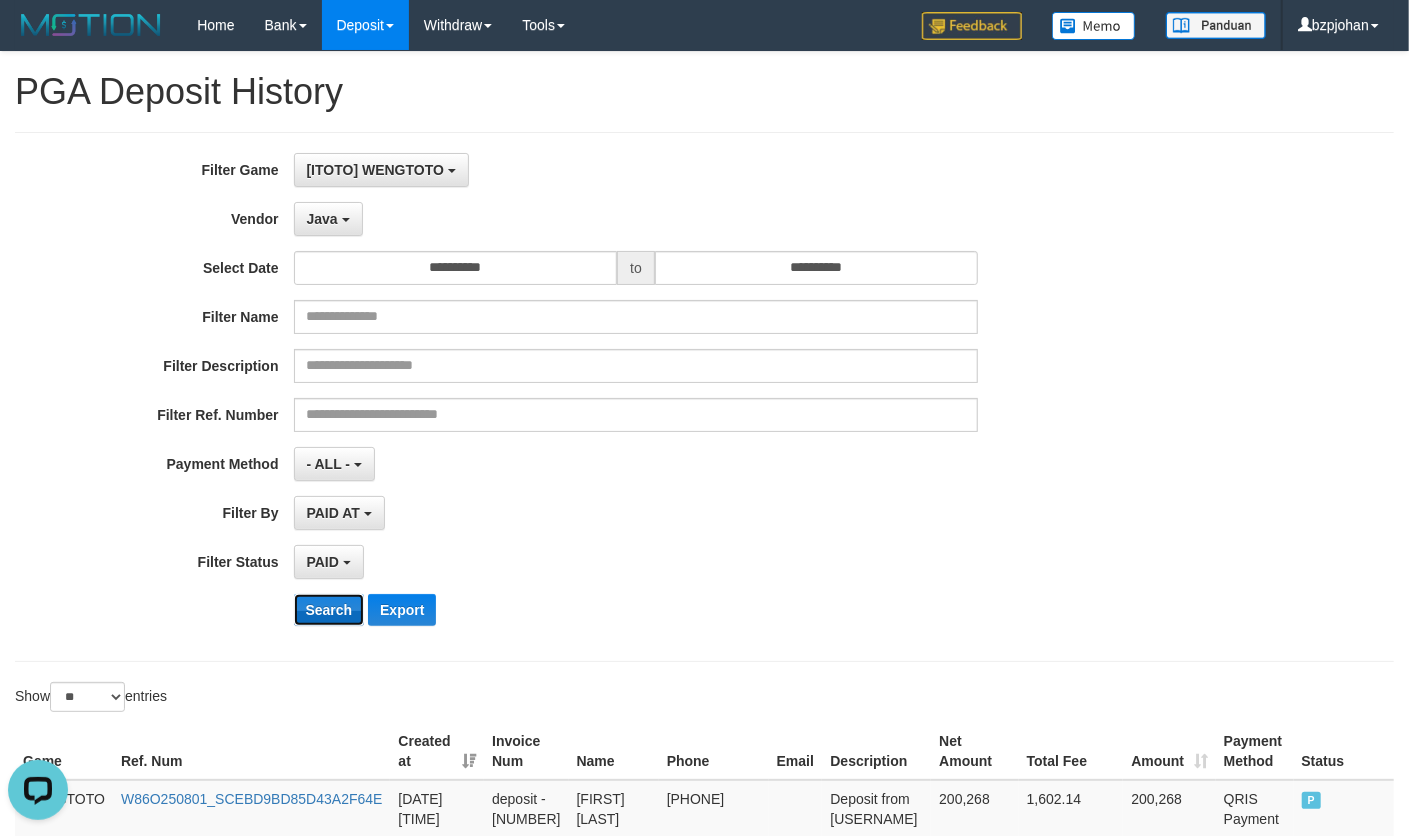 click on "Search" at bounding box center [329, 610] 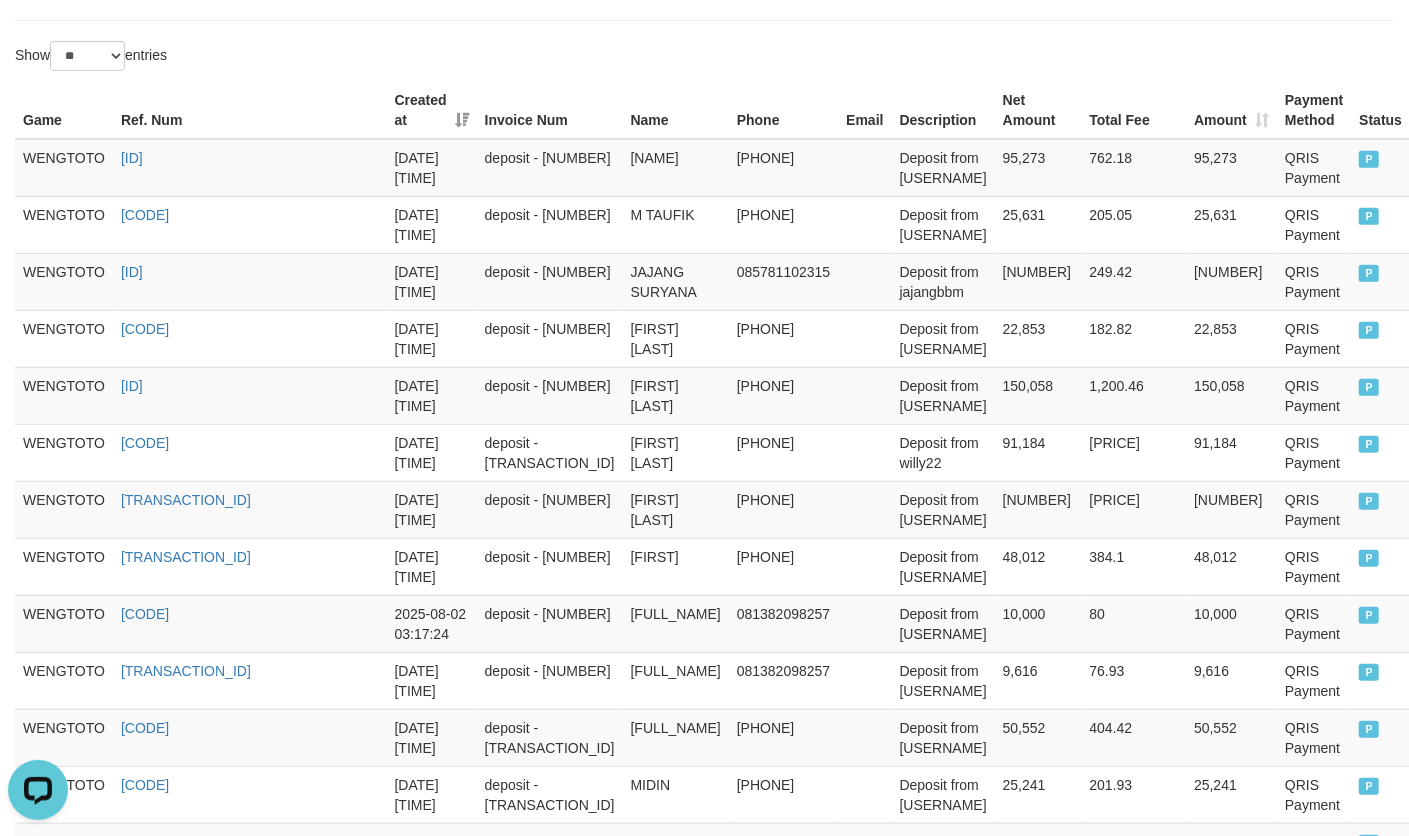 scroll, scrollTop: 1333, scrollLeft: 0, axis: vertical 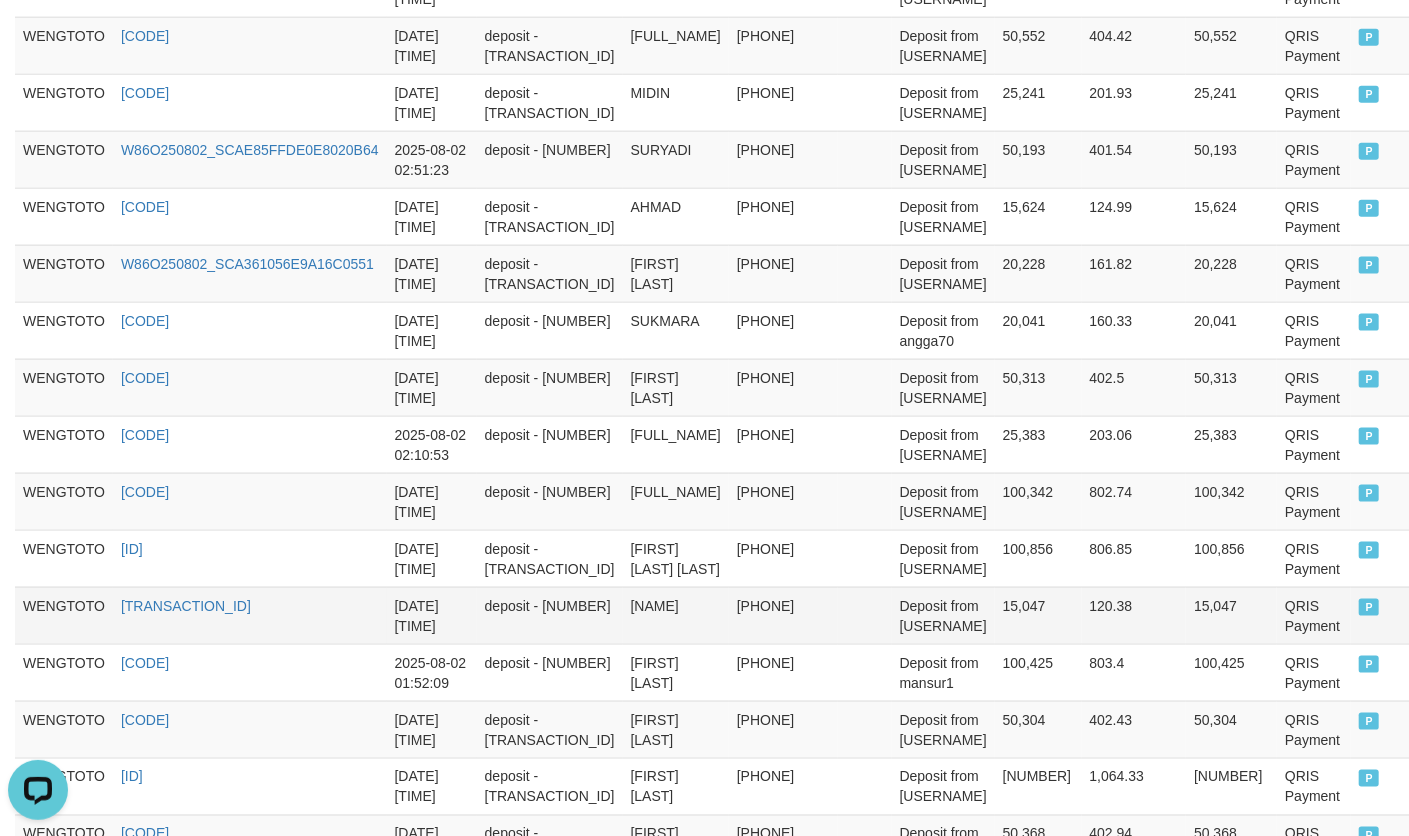 click on "Search" at bounding box center (329, -723) 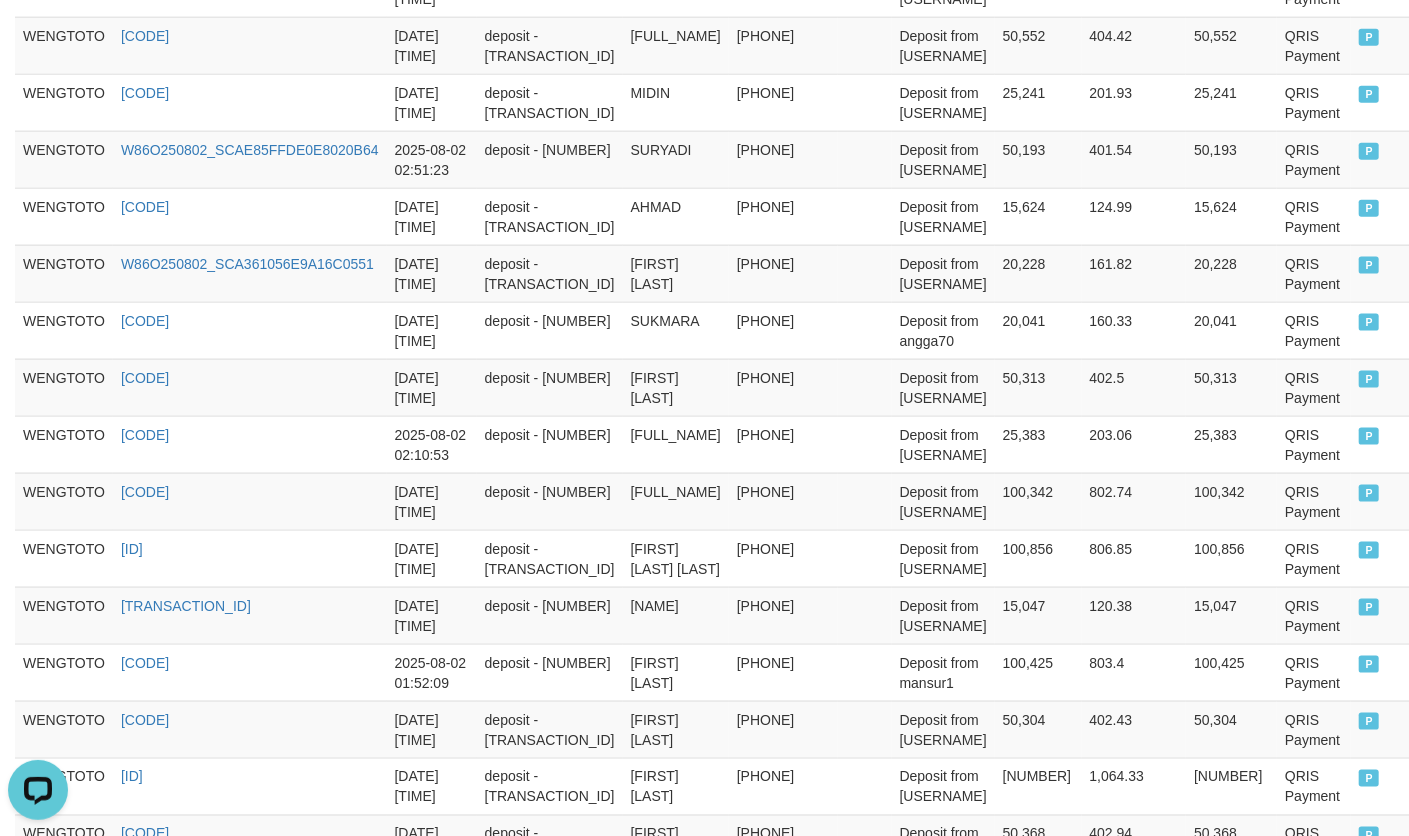 click on "Search" at bounding box center [329, -723] 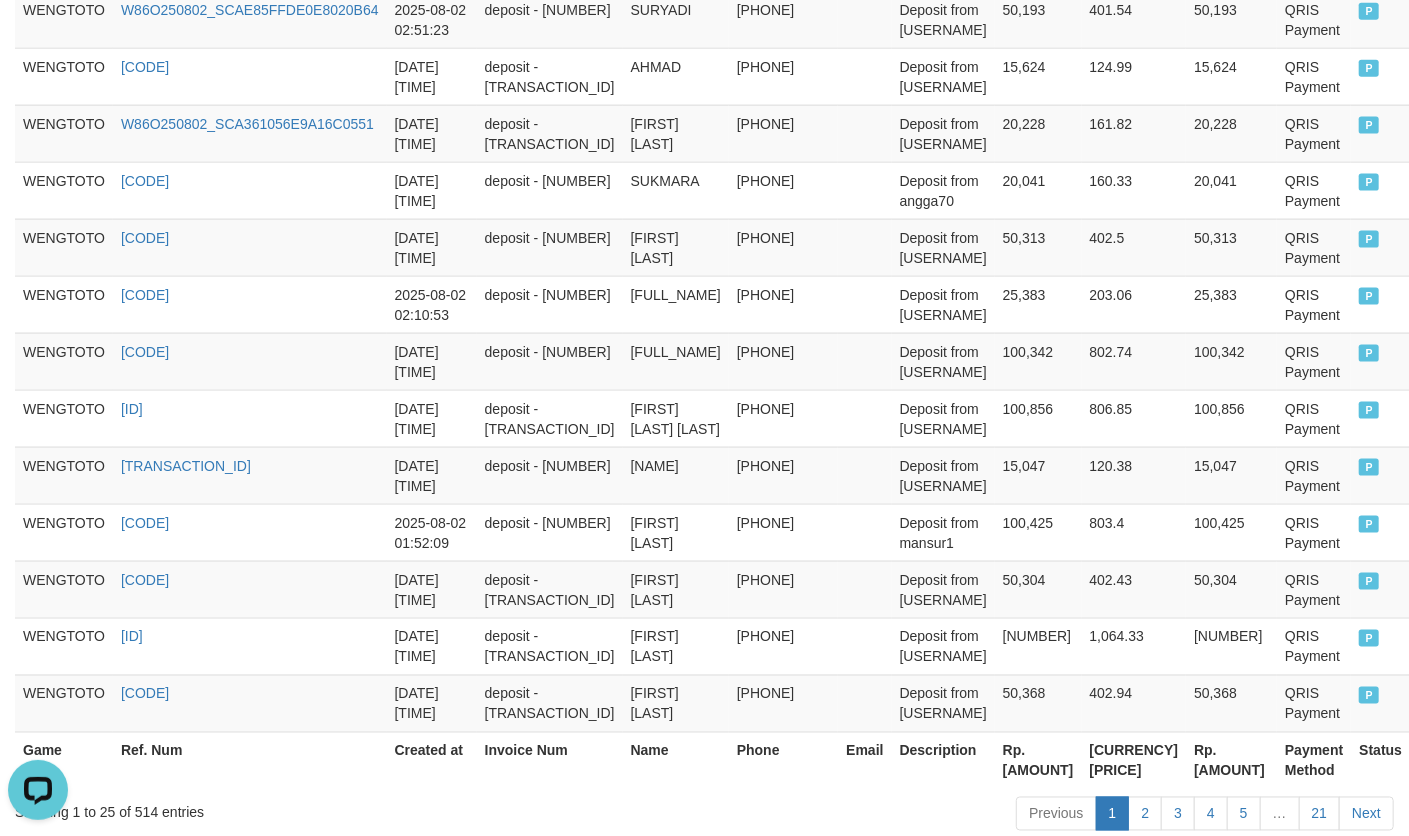 scroll, scrollTop: 1618, scrollLeft: 0, axis: vertical 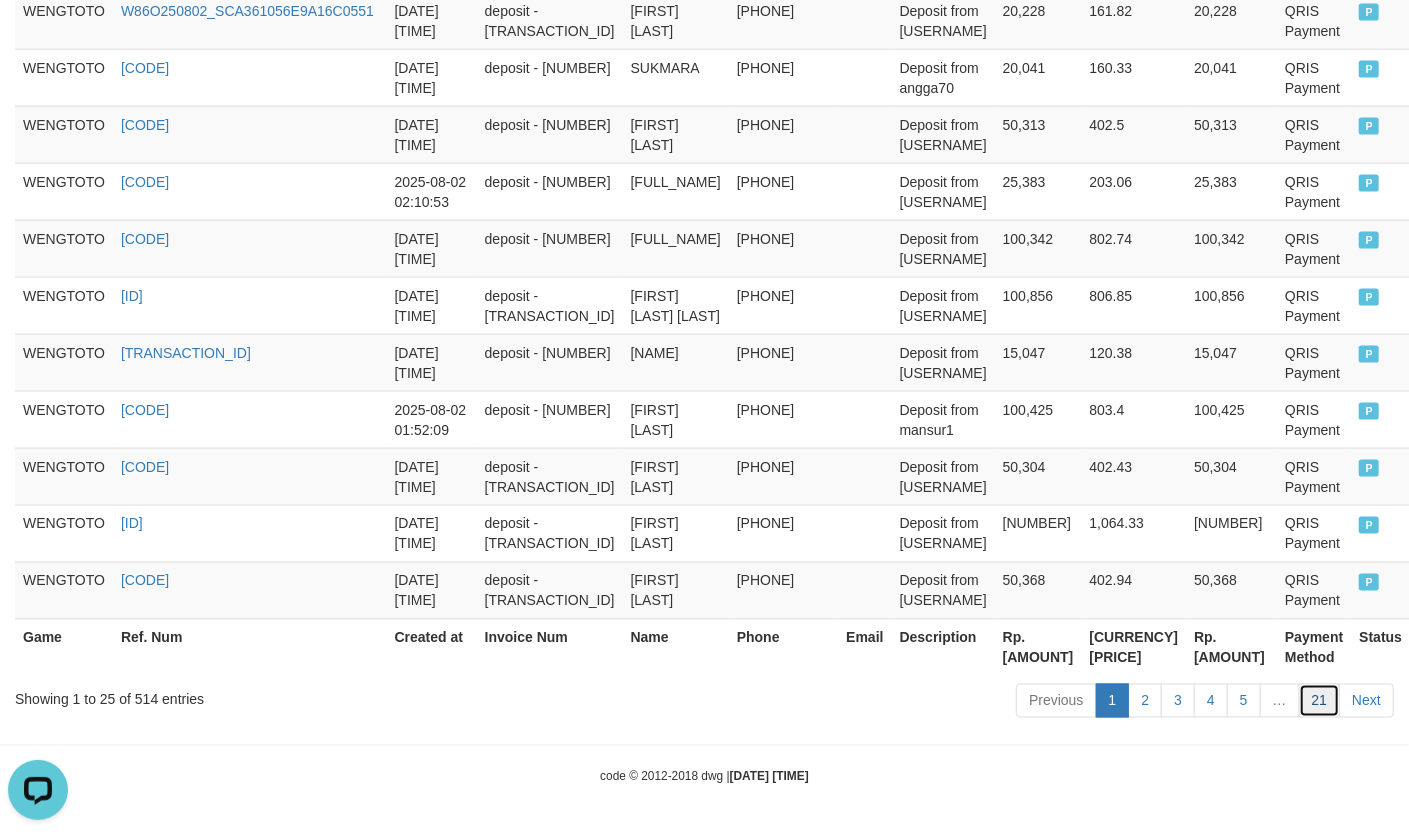 click on "21" at bounding box center (1320, 701) 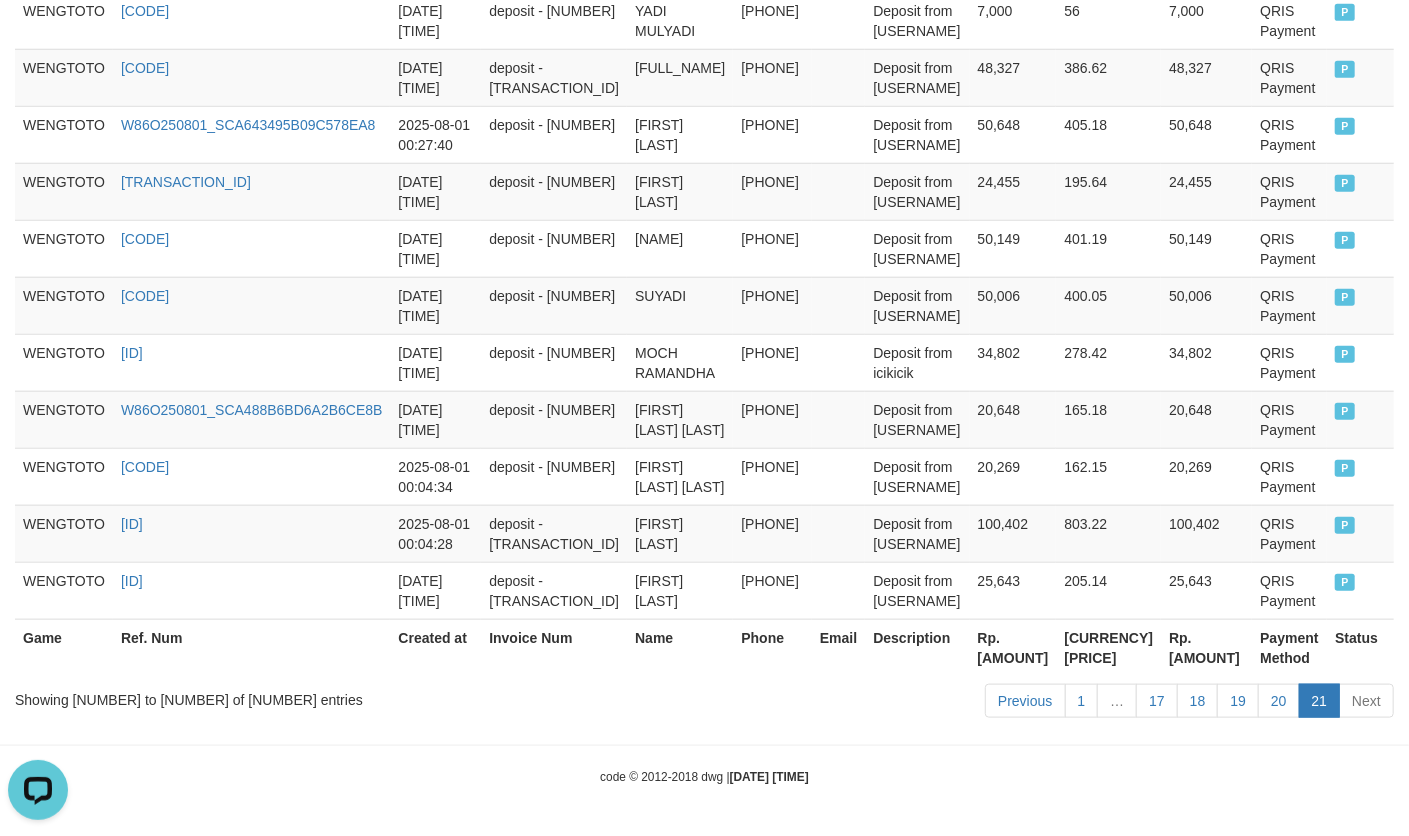 scroll, scrollTop: 968, scrollLeft: 0, axis: vertical 